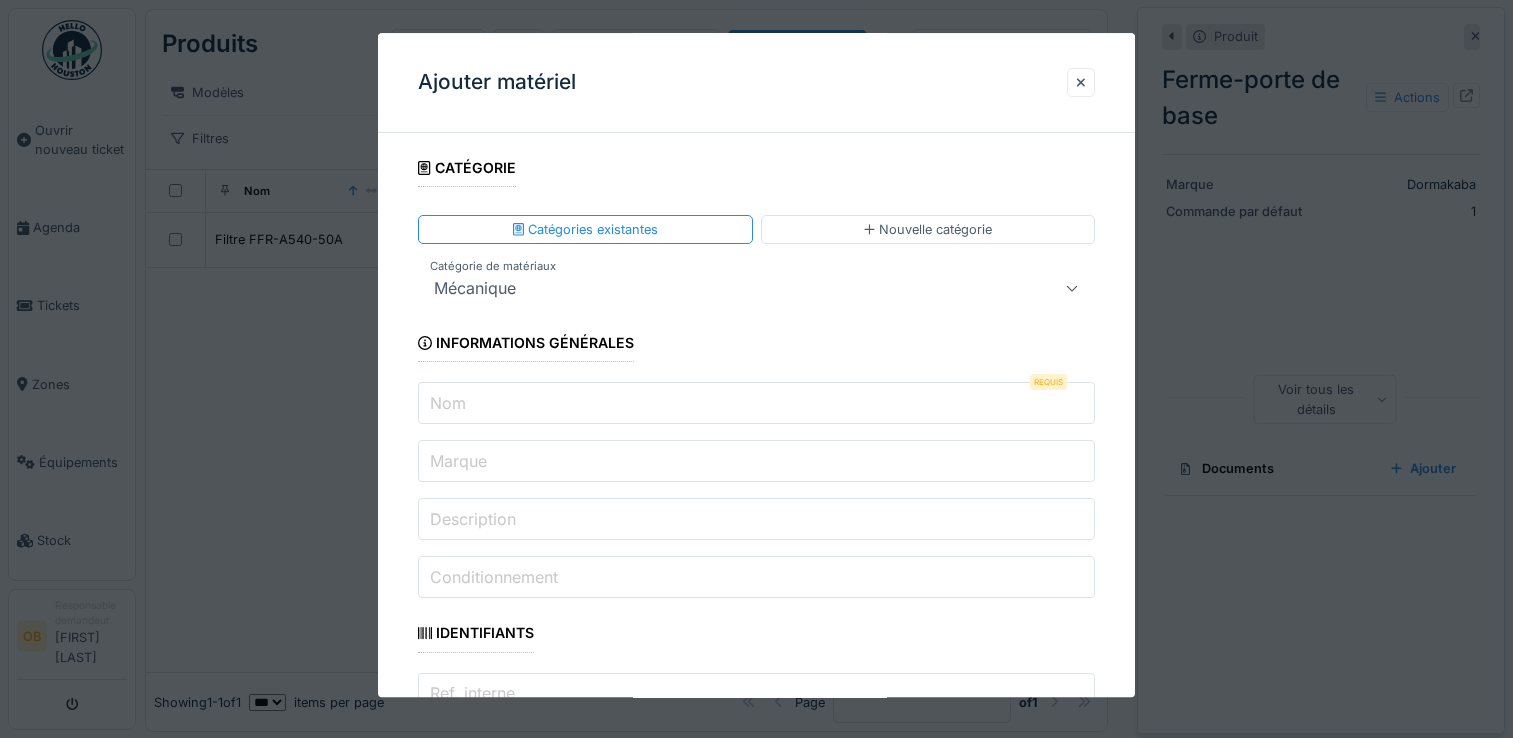 scroll, scrollTop: 0, scrollLeft: 0, axis: both 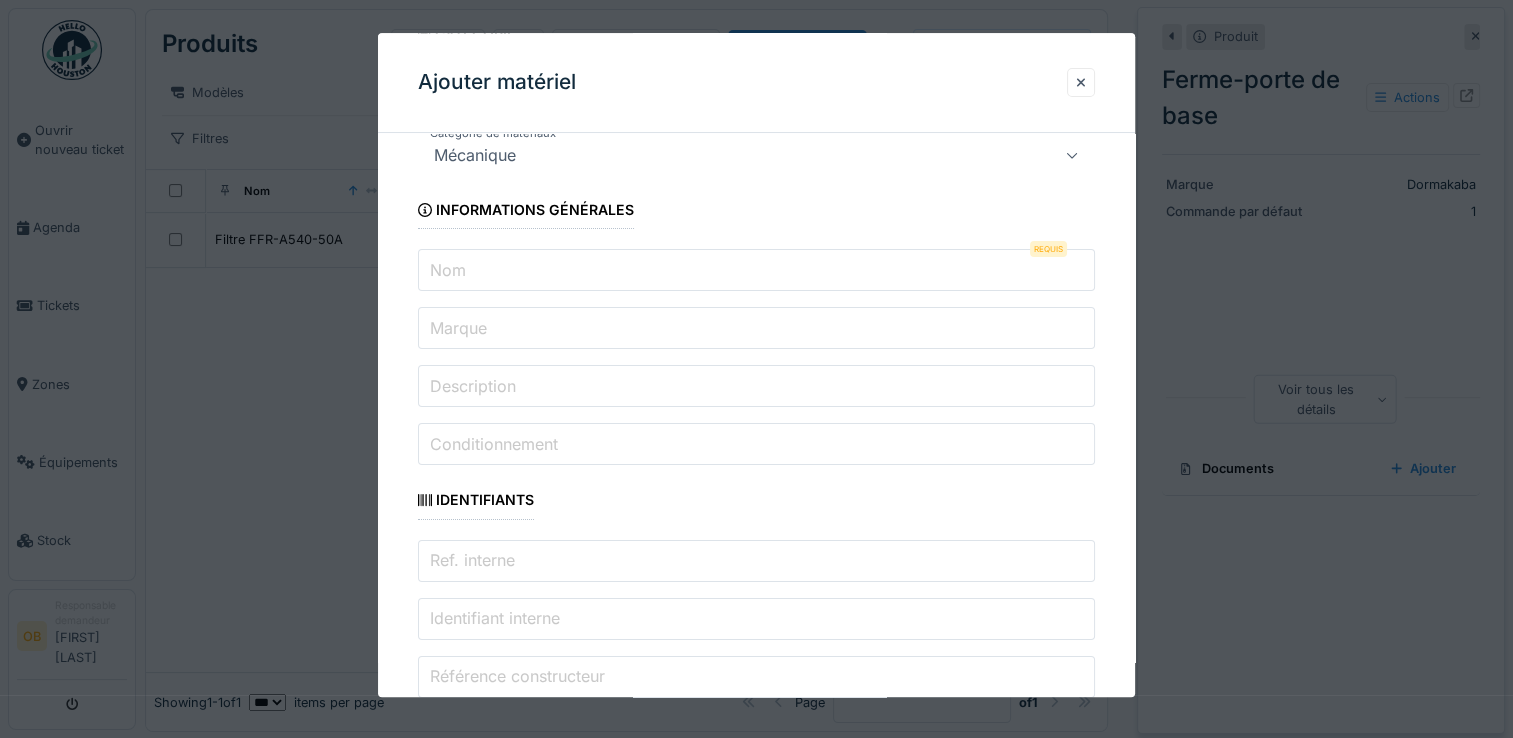 click on "**********" at bounding box center (756, 914) 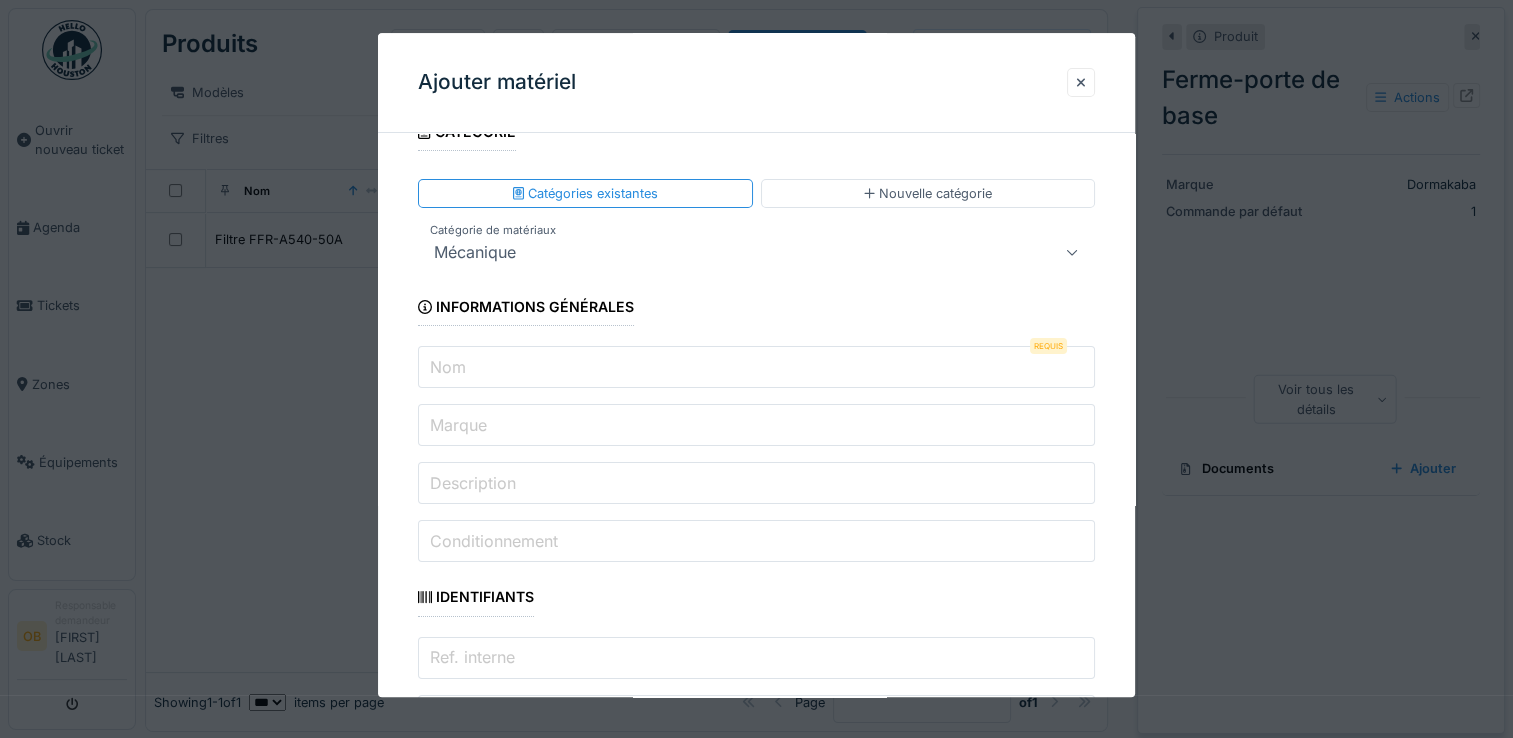 scroll, scrollTop: 0, scrollLeft: 0, axis: both 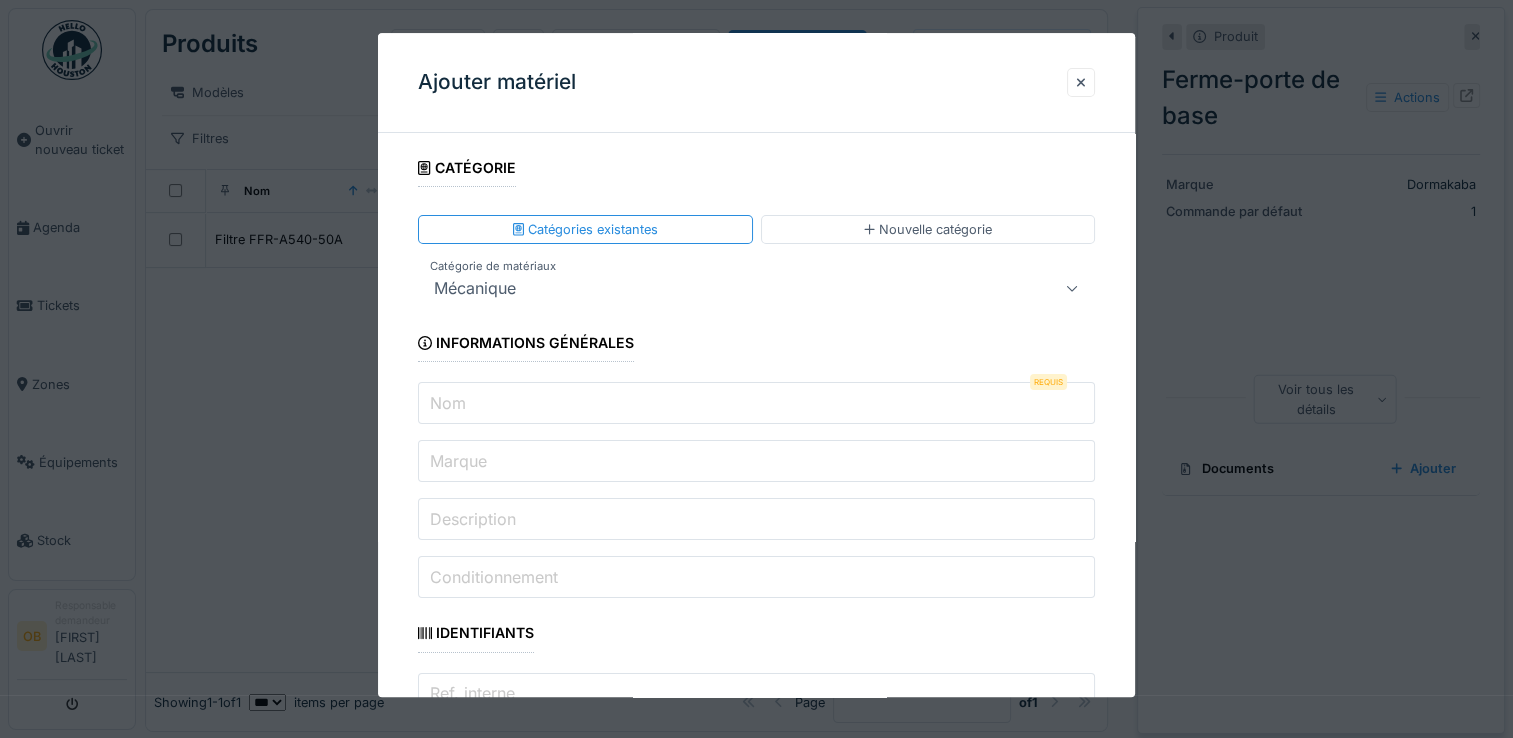 click at bounding box center (756, 369) 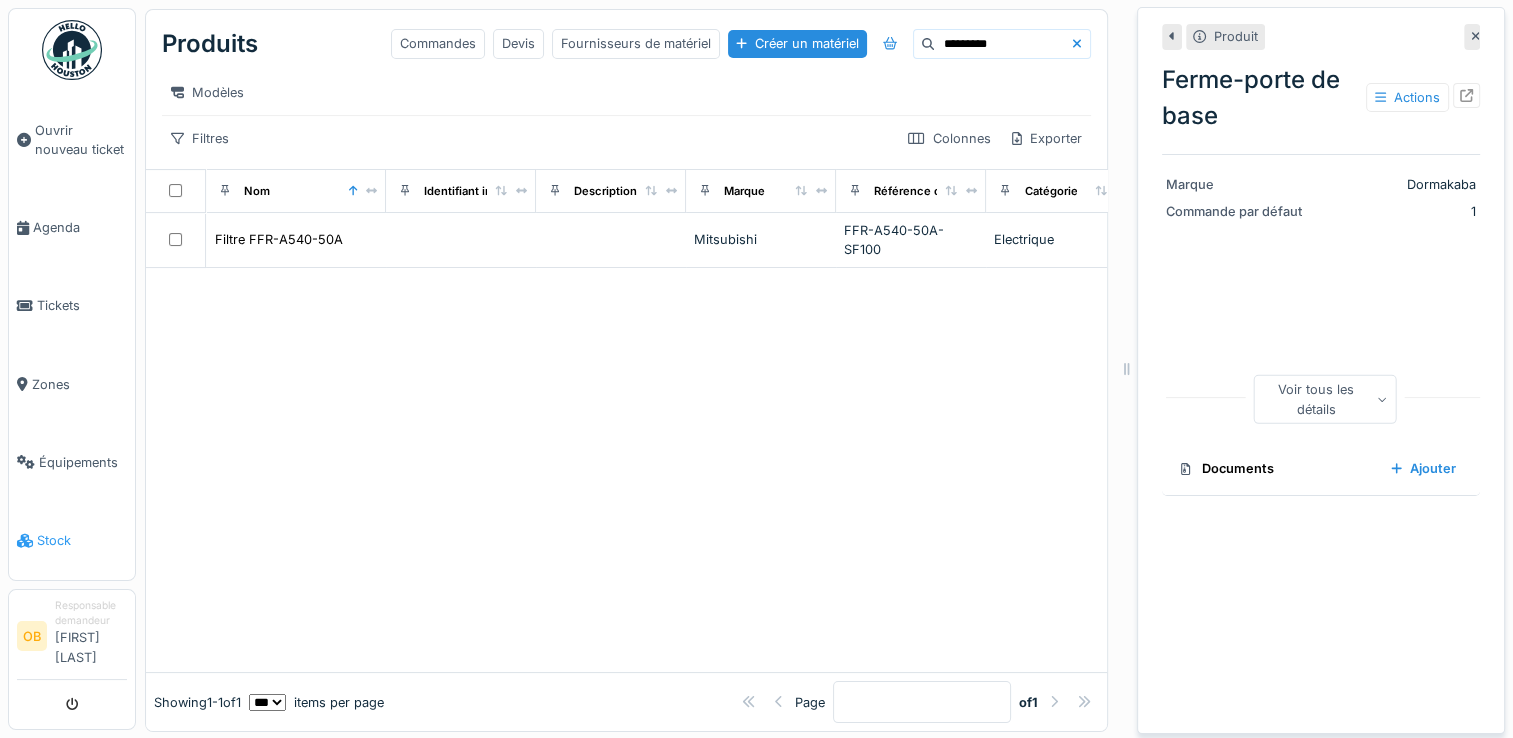 click on "Stock" at bounding box center (72, 541) 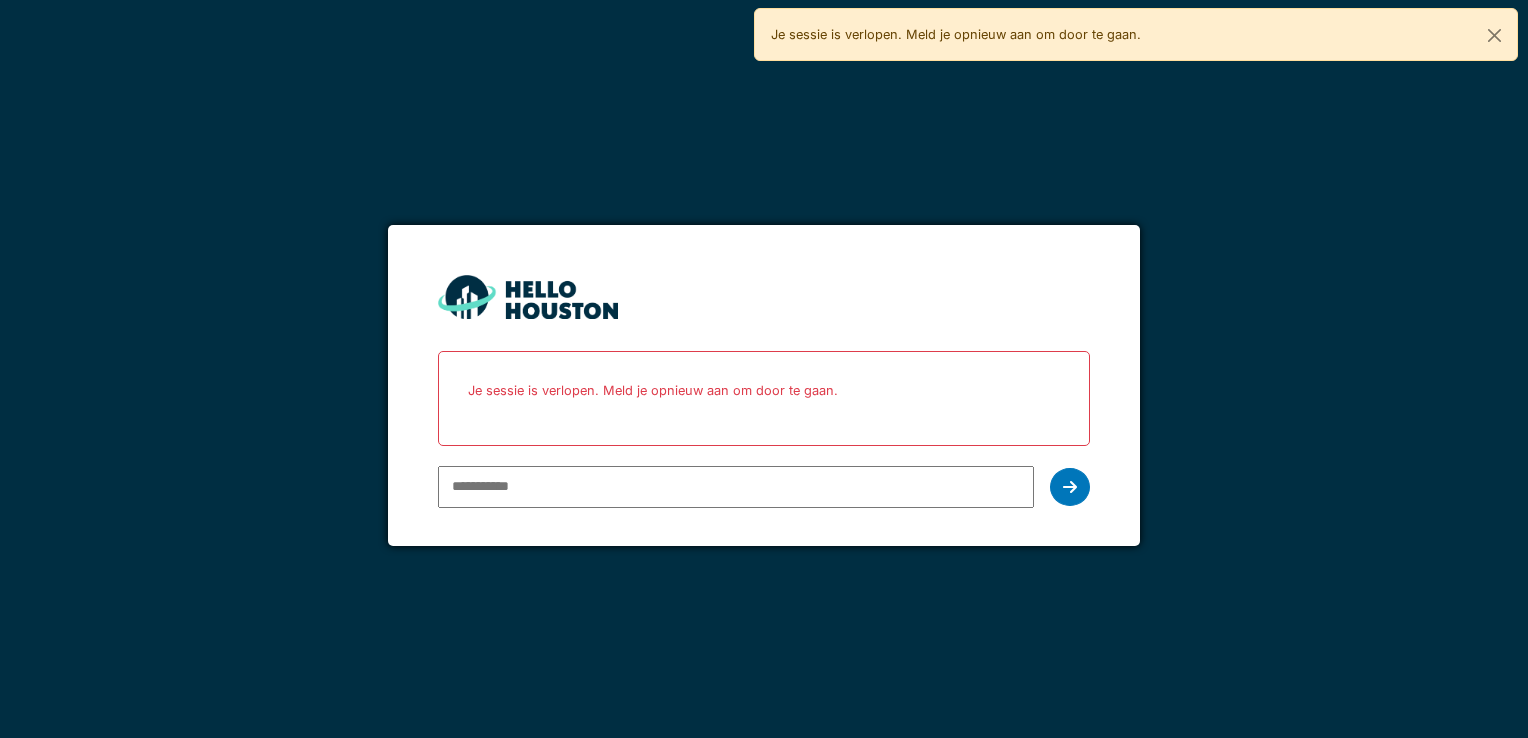 scroll, scrollTop: 0, scrollLeft: 0, axis: both 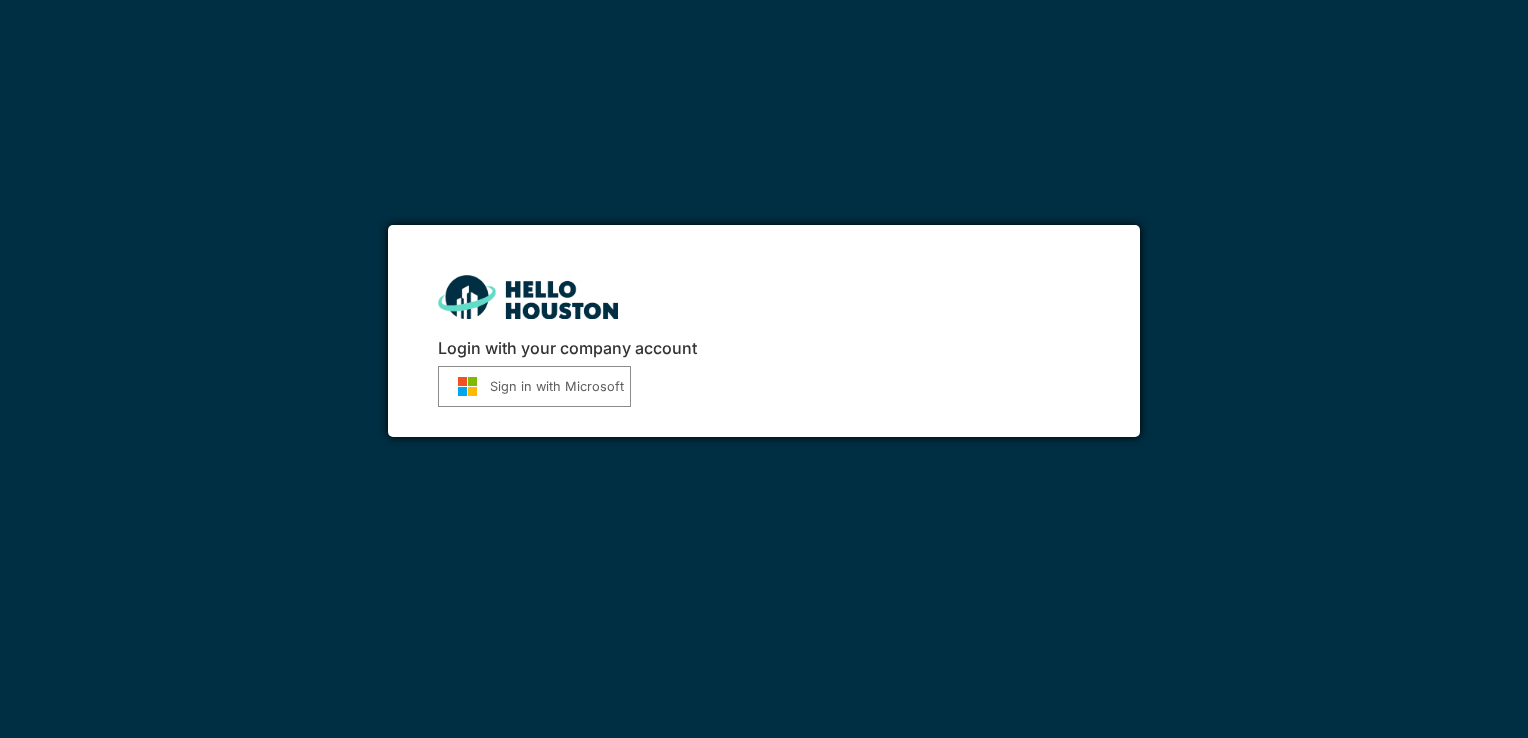 click at bounding box center (467, 386) 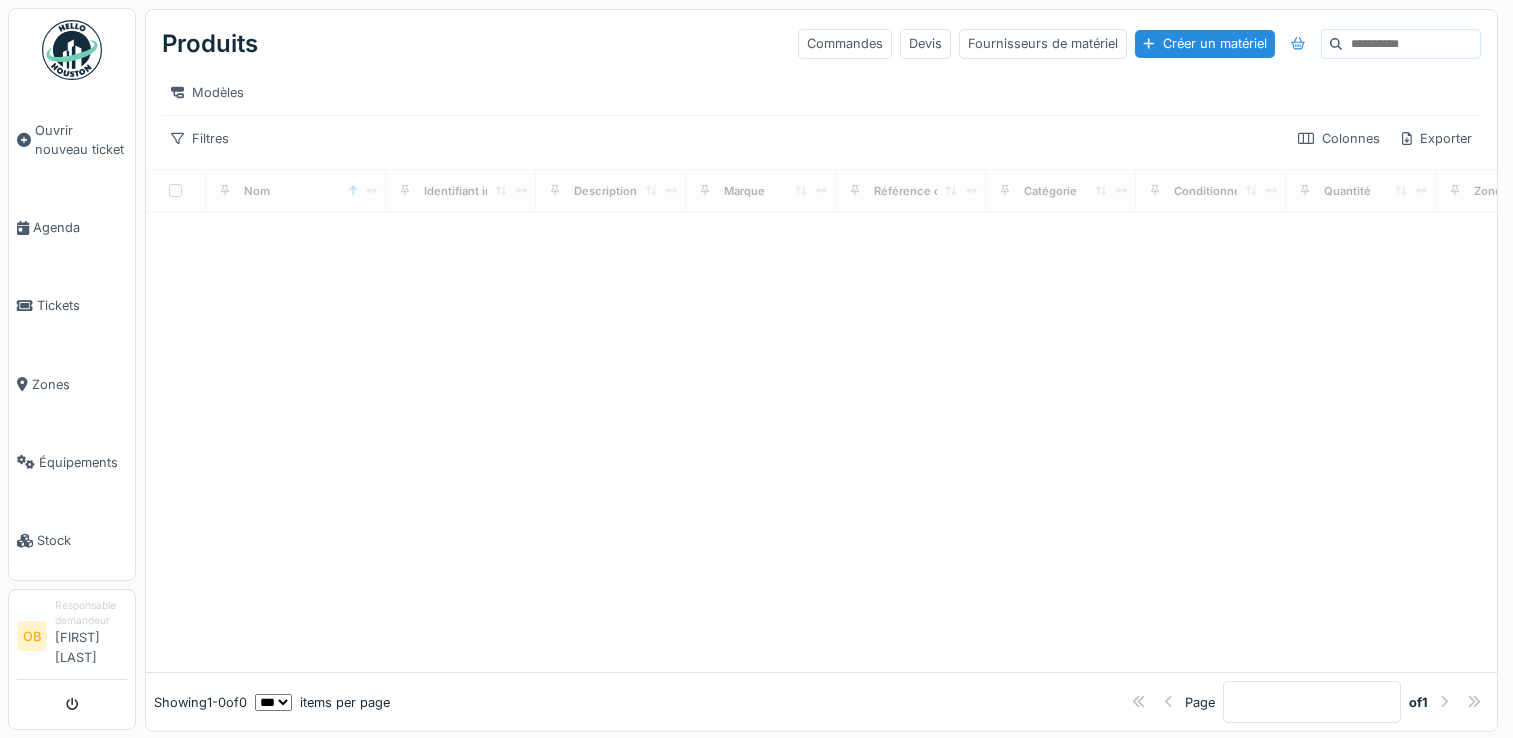 scroll, scrollTop: 0, scrollLeft: 0, axis: both 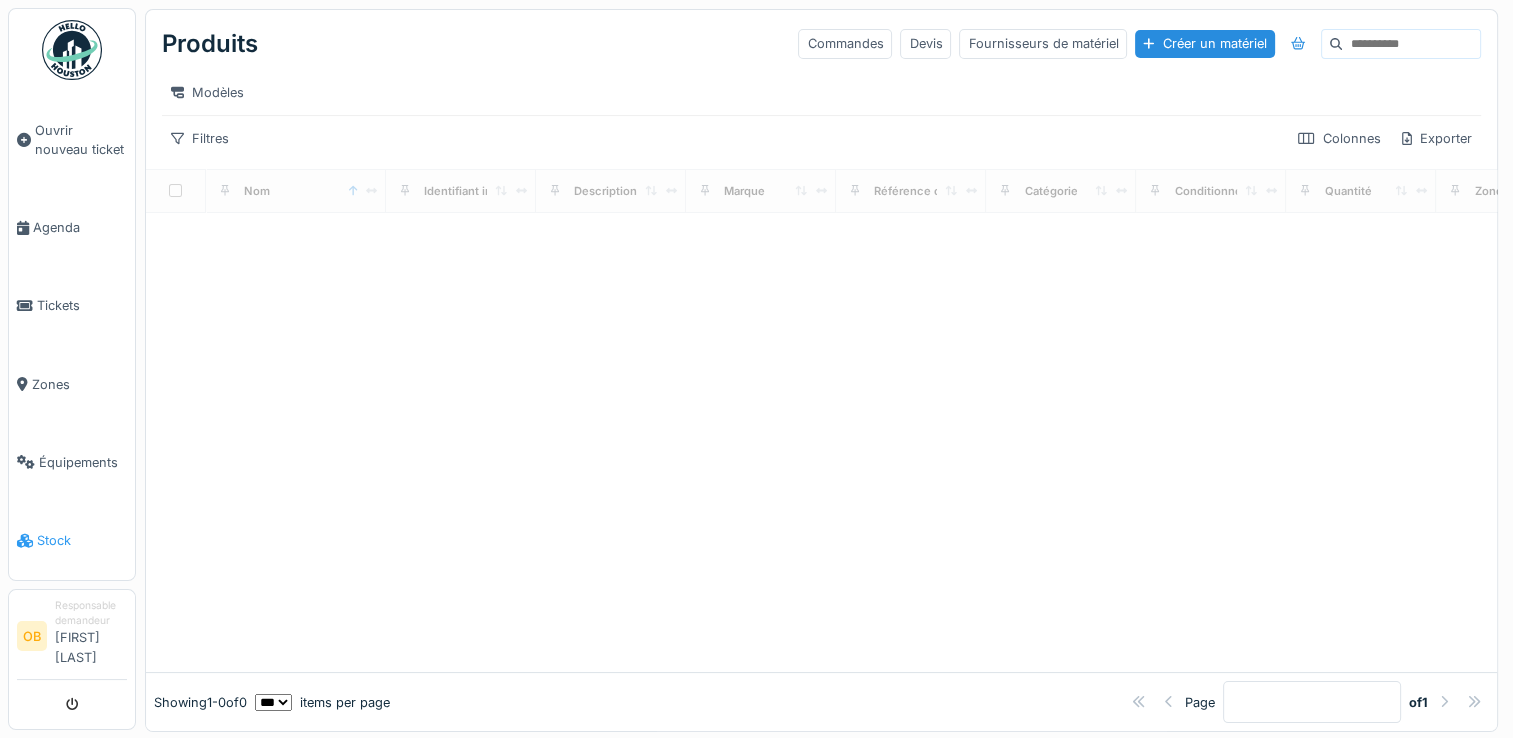 click on "Stock" at bounding box center (82, 540) 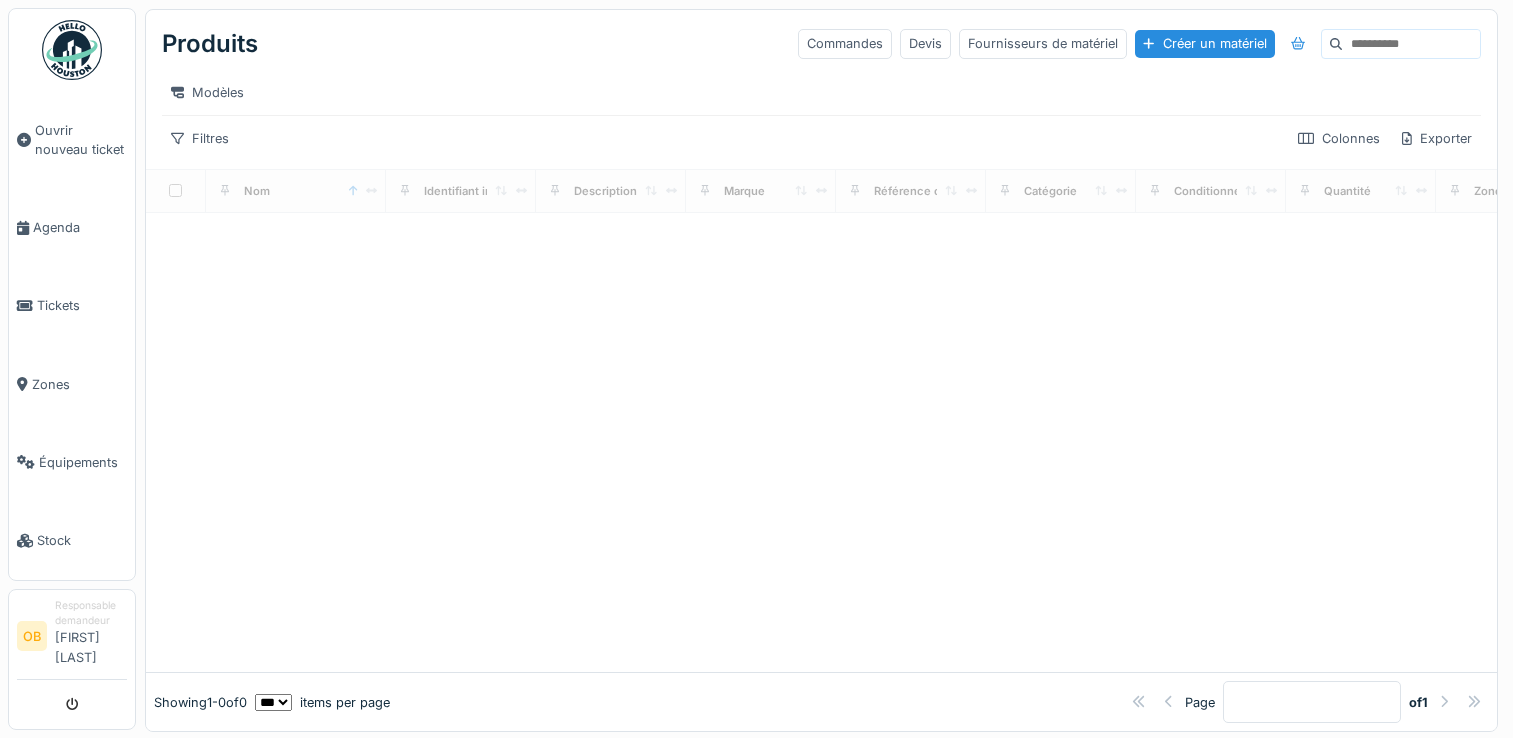 scroll, scrollTop: 0, scrollLeft: 0, axis: both 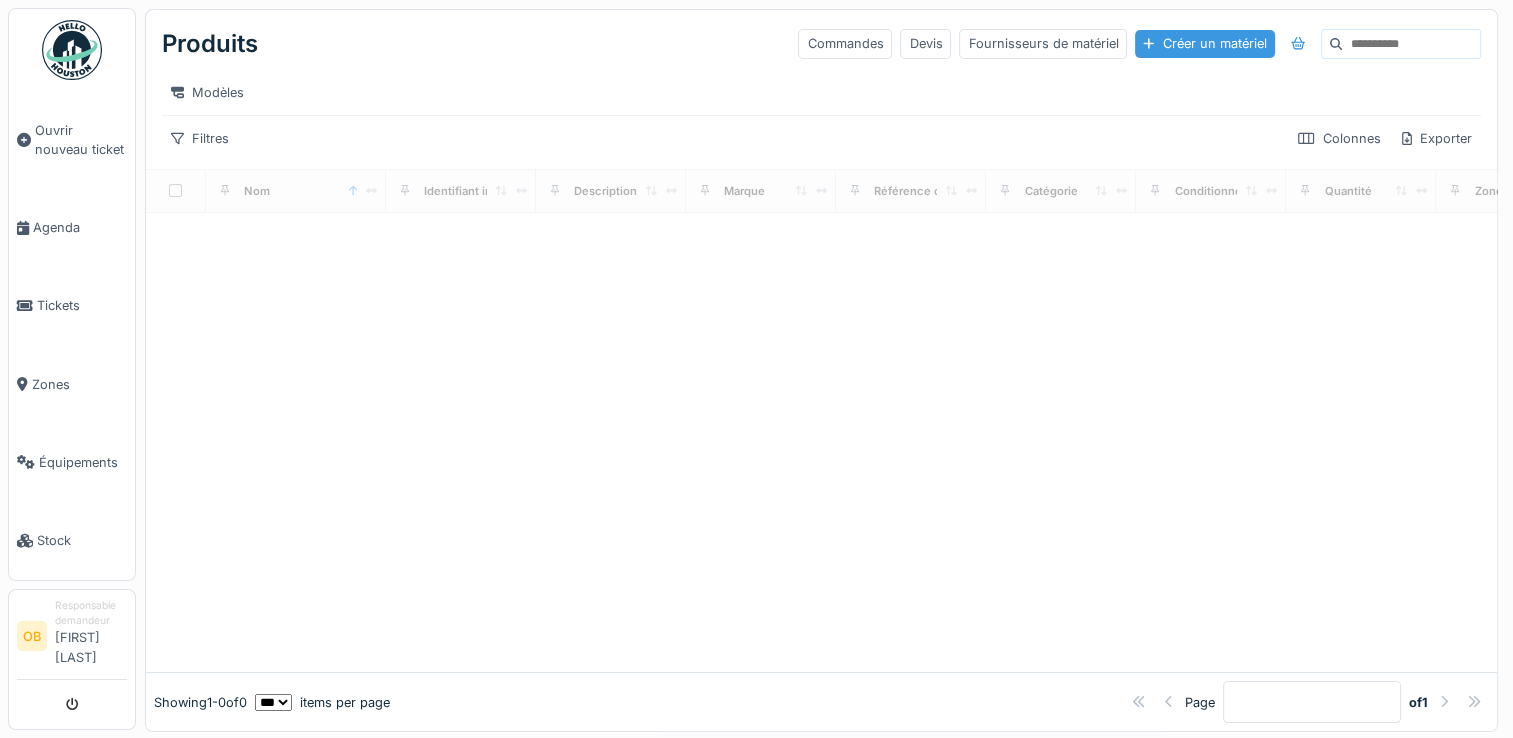 click on "Créer un matériel" at bounding box center [1204, 43] 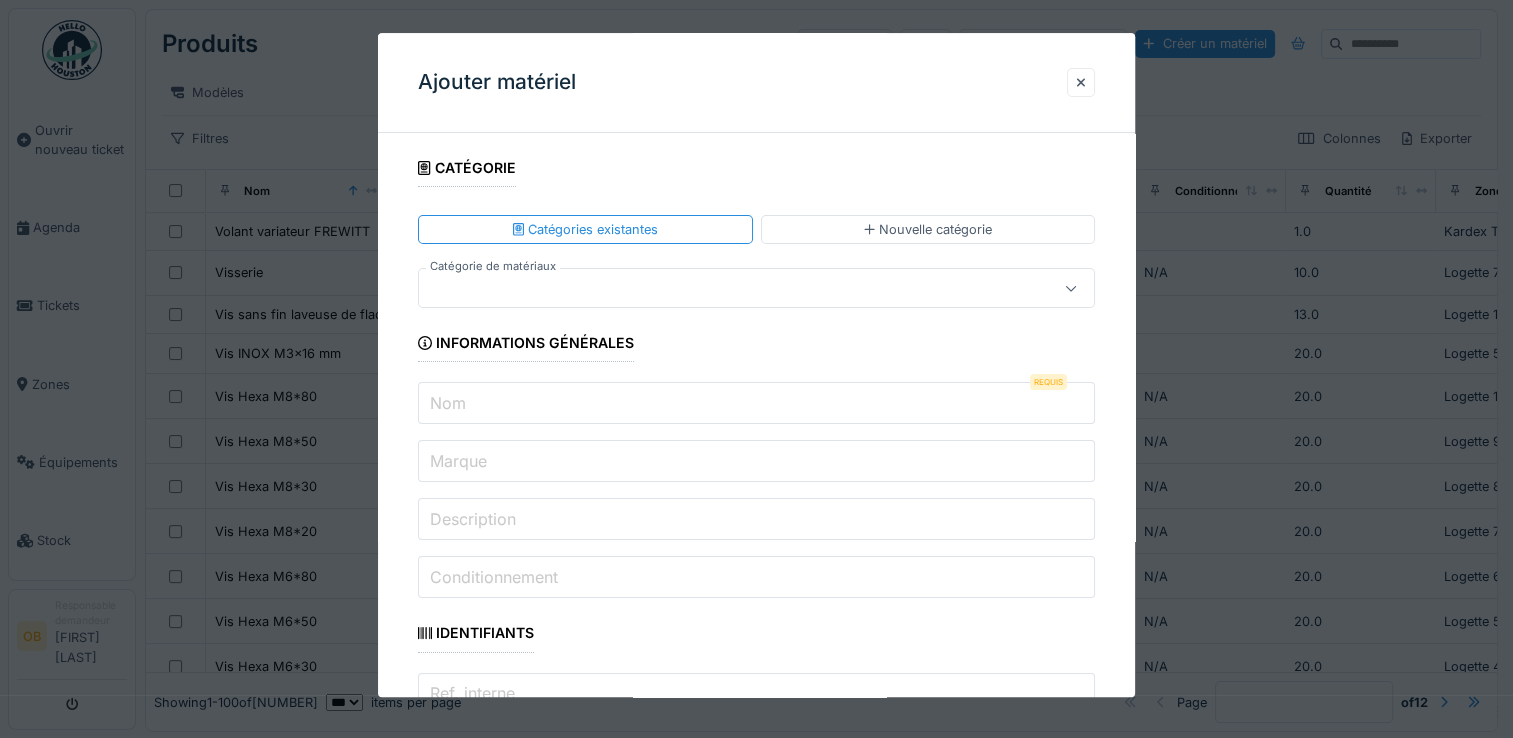 click at bounding box center [722, 289] 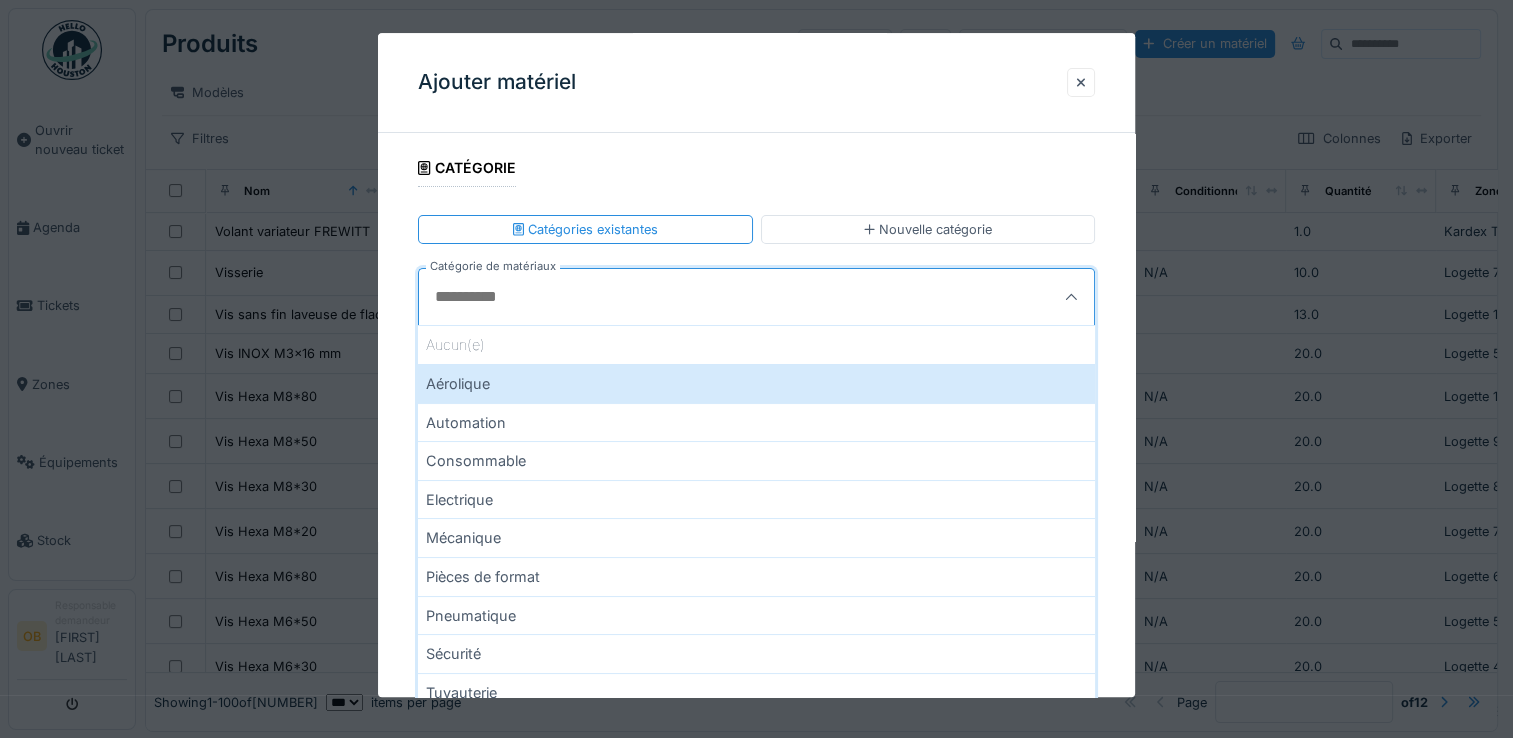 click on "Mécanique" at bounding box center (756, 538) 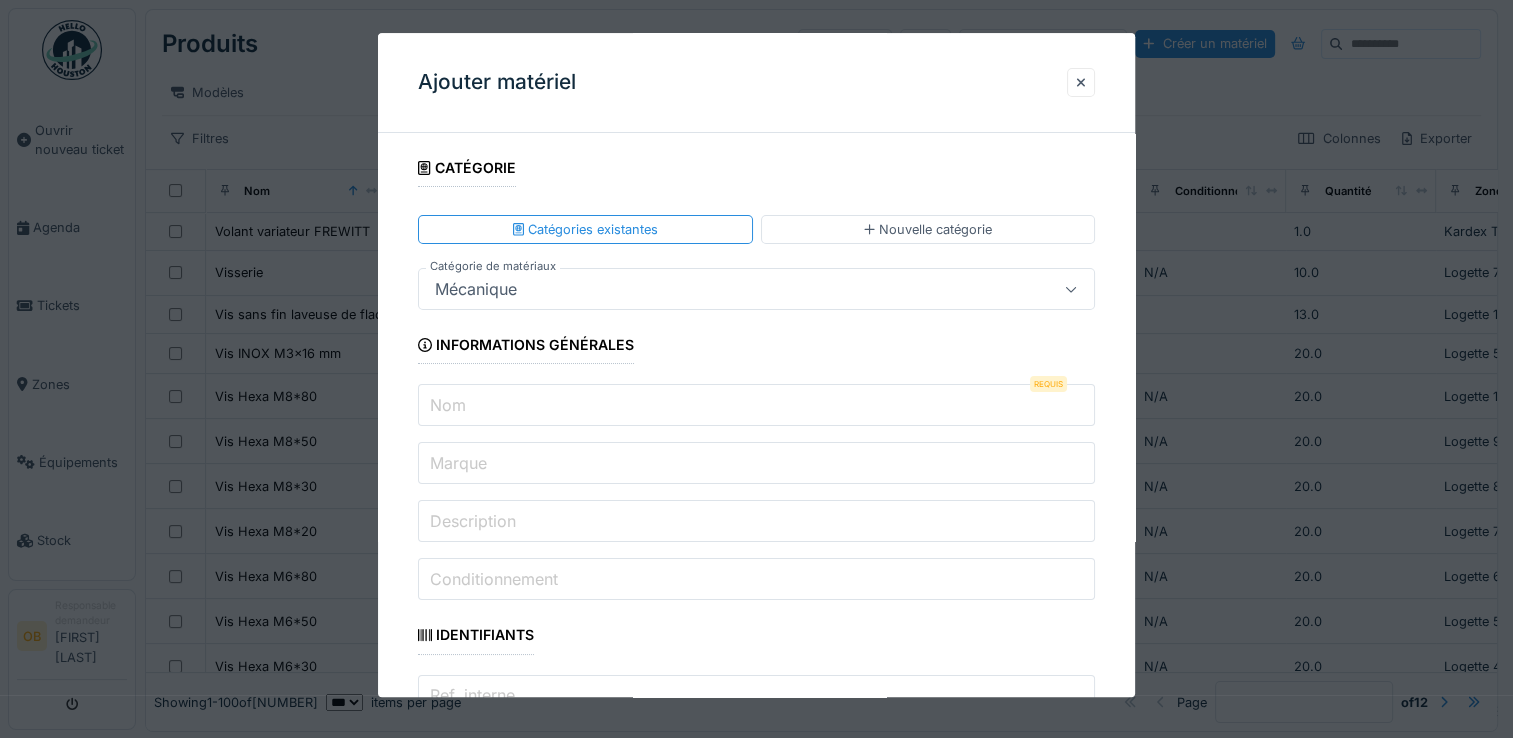 click on "Nom" at bounding box center [756, 406] 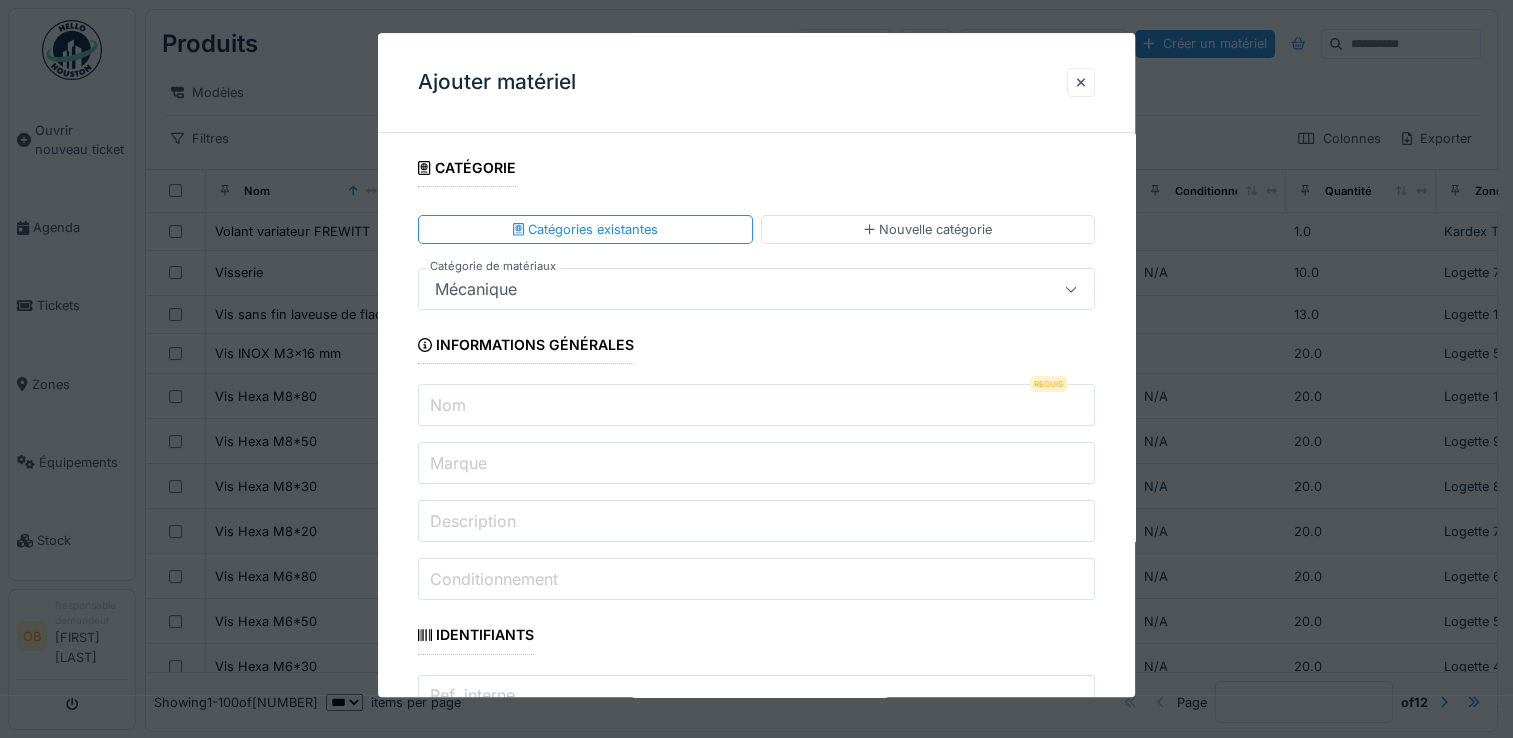 paste on "**********" 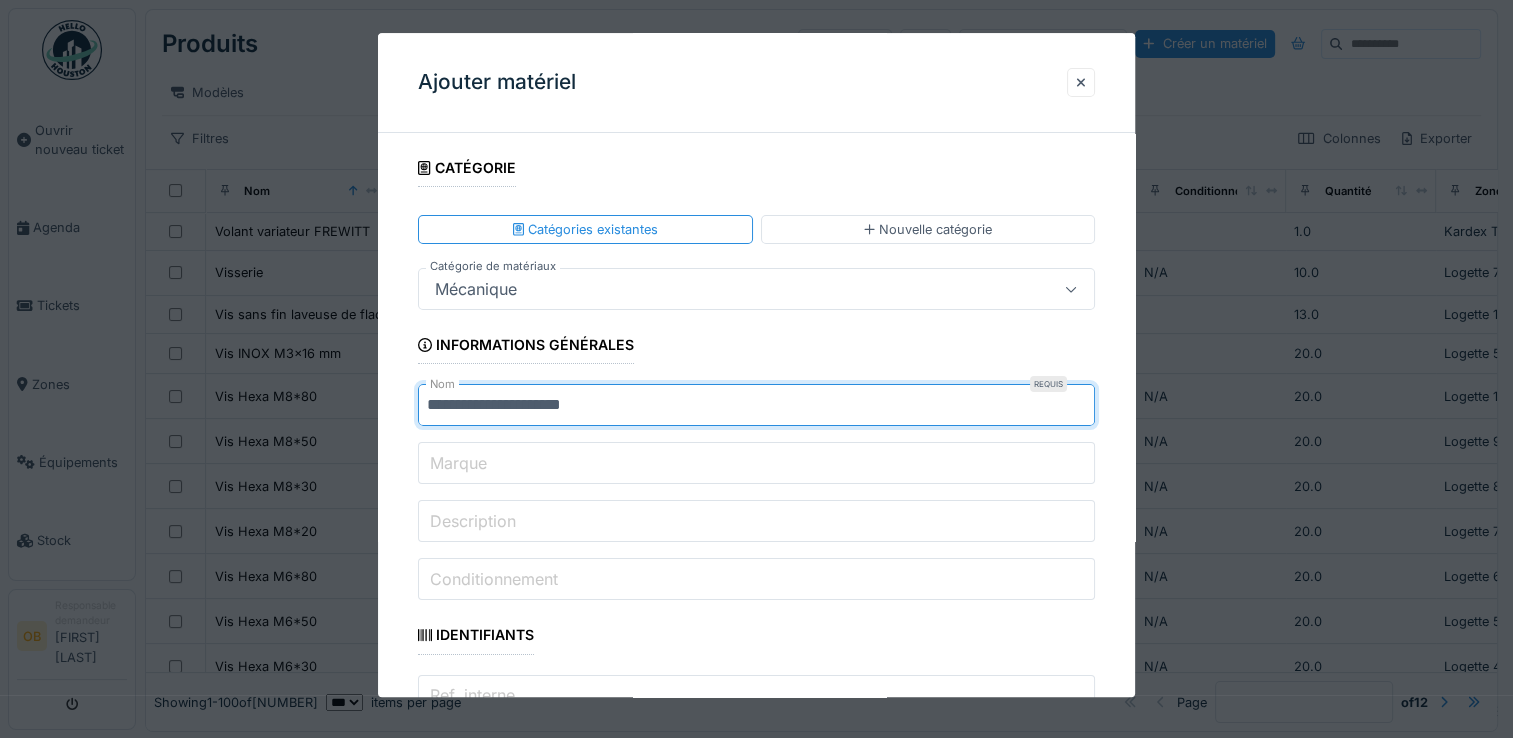 type on "**********" 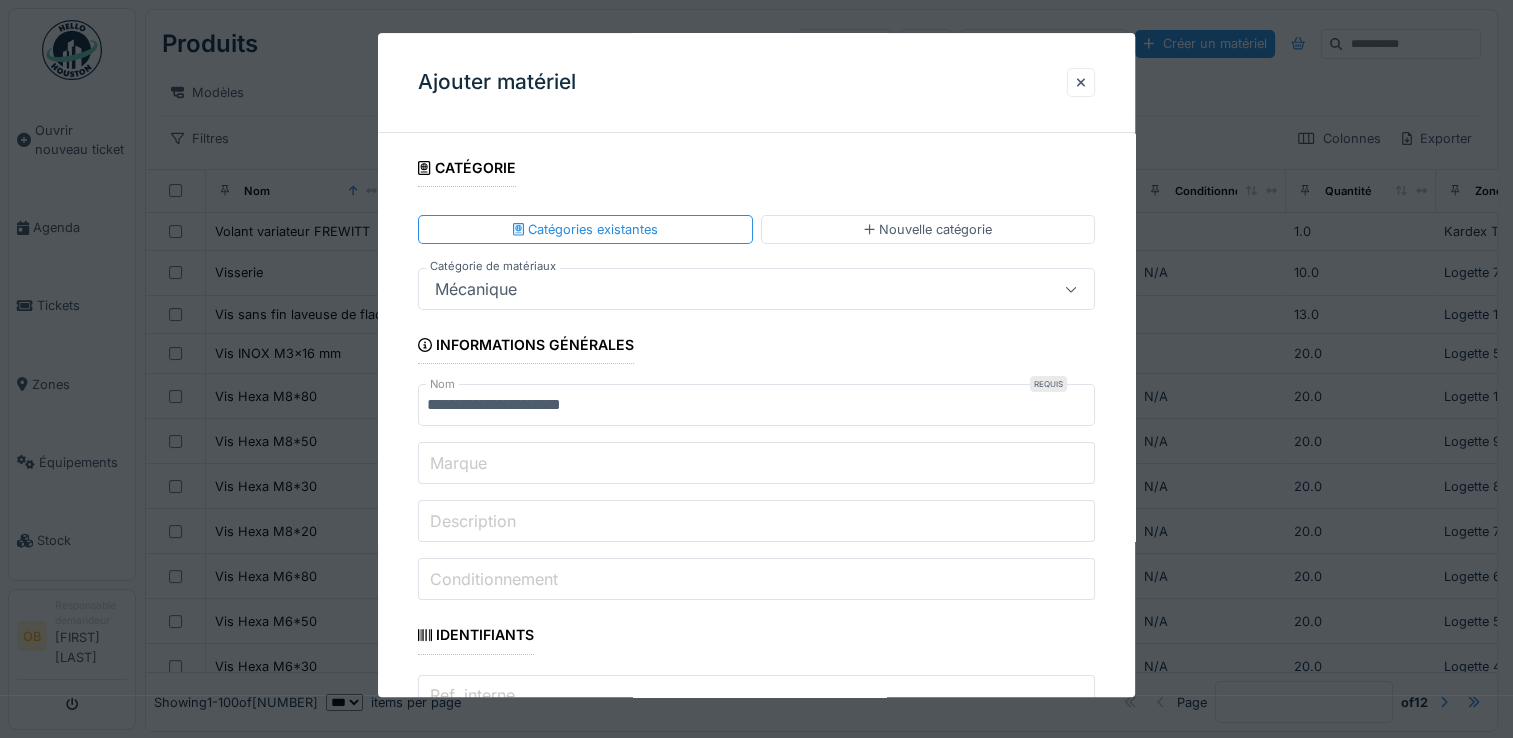 paste on "*****" 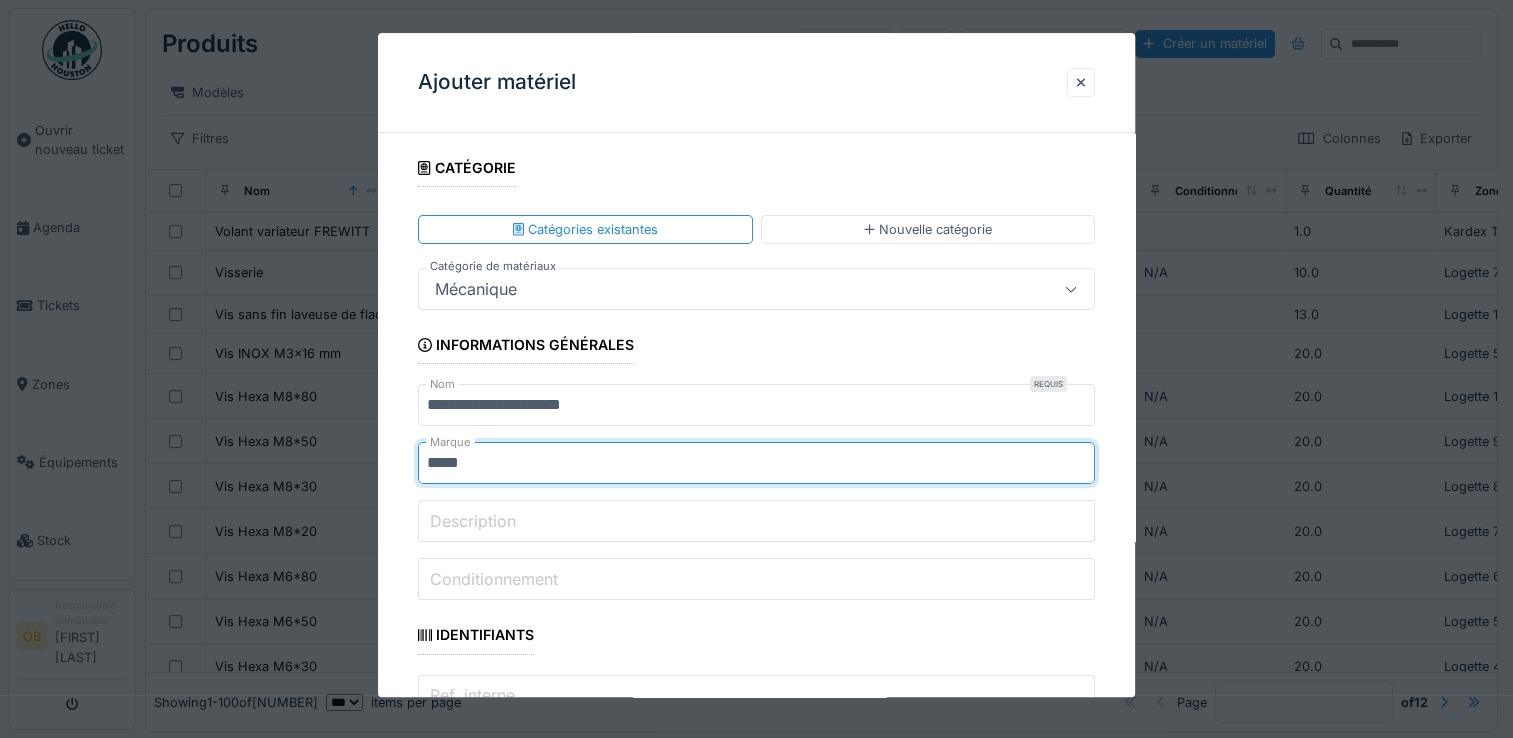 click on "*****" at bounding box center (756, 464) 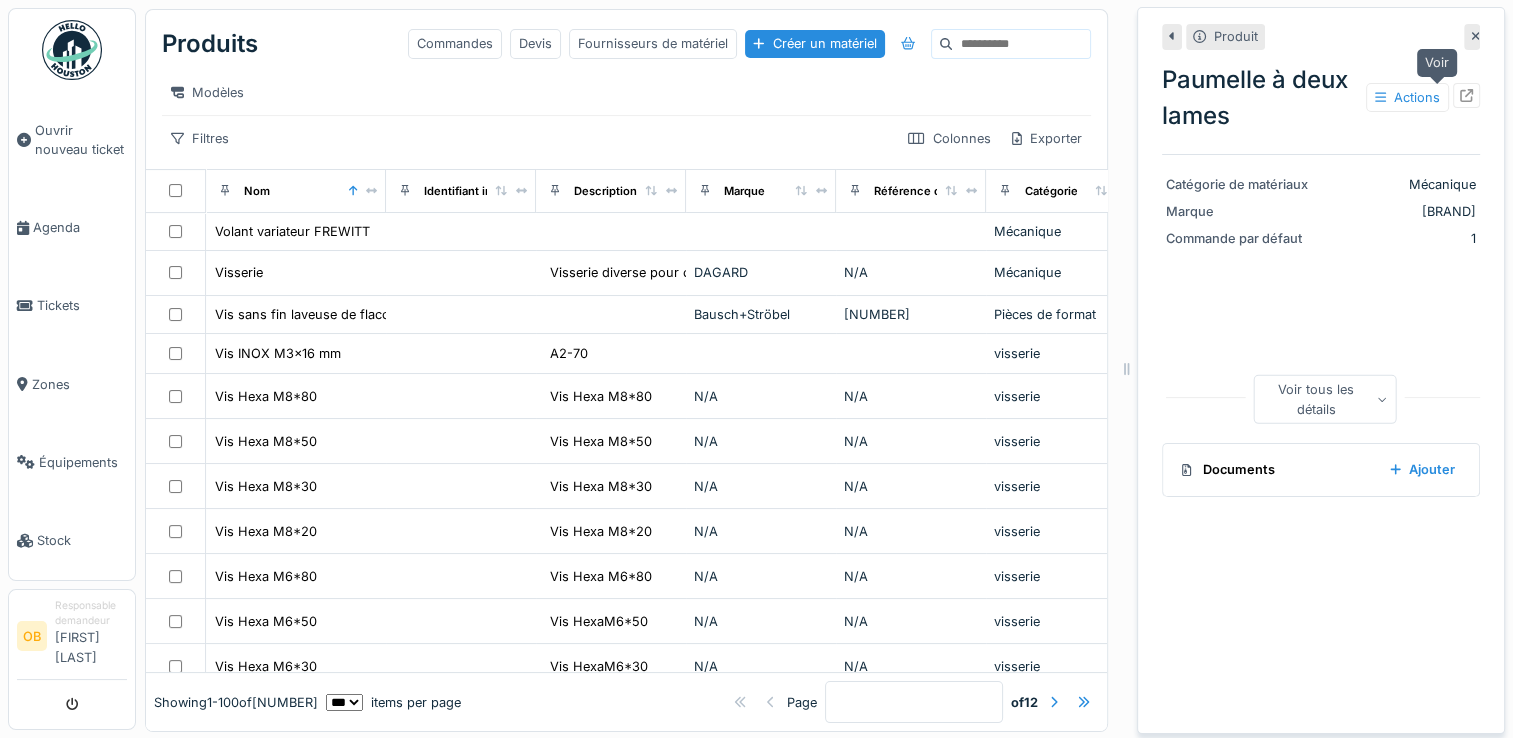 click at bounding box center (1466, 97) 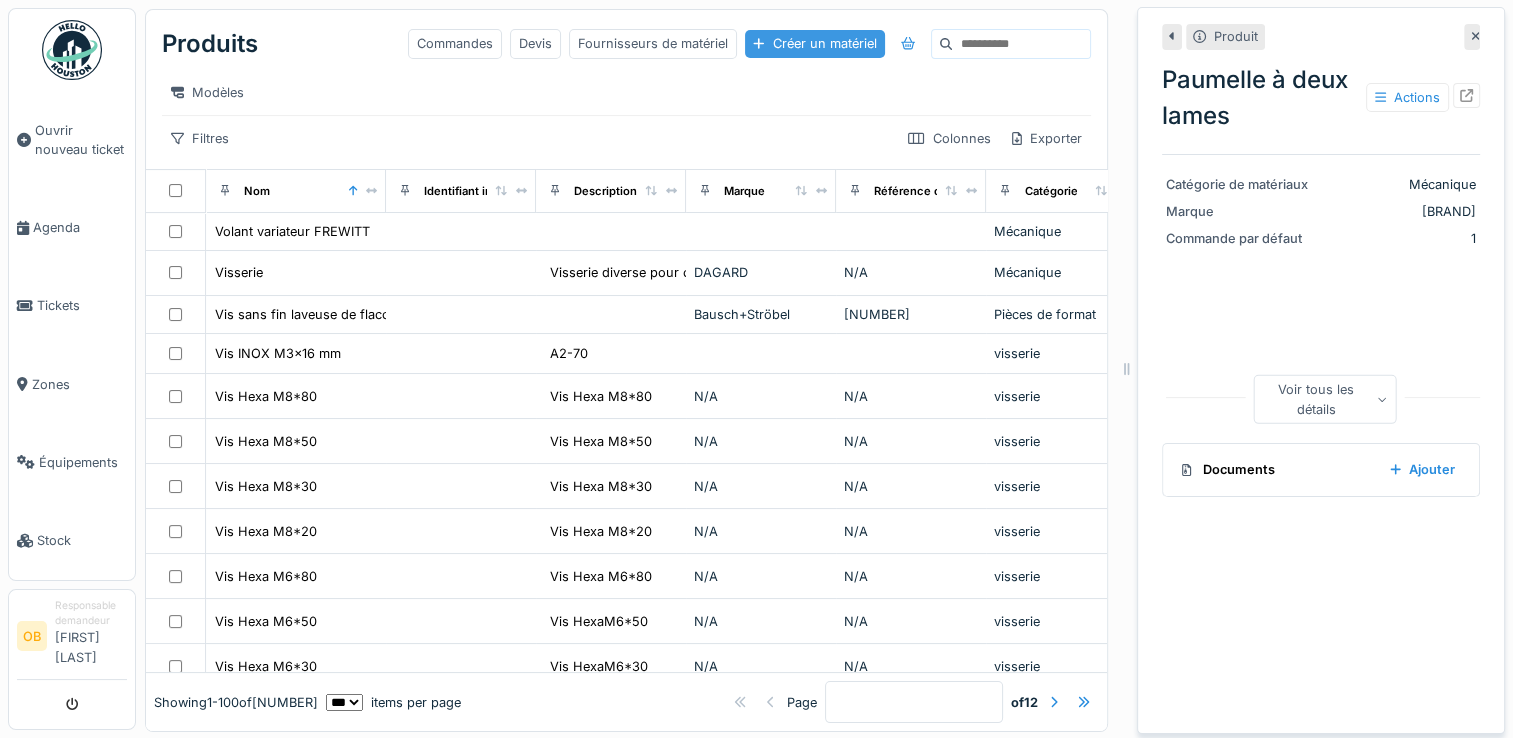 click on "Créer un matériel" at bounding box center (814, 43) 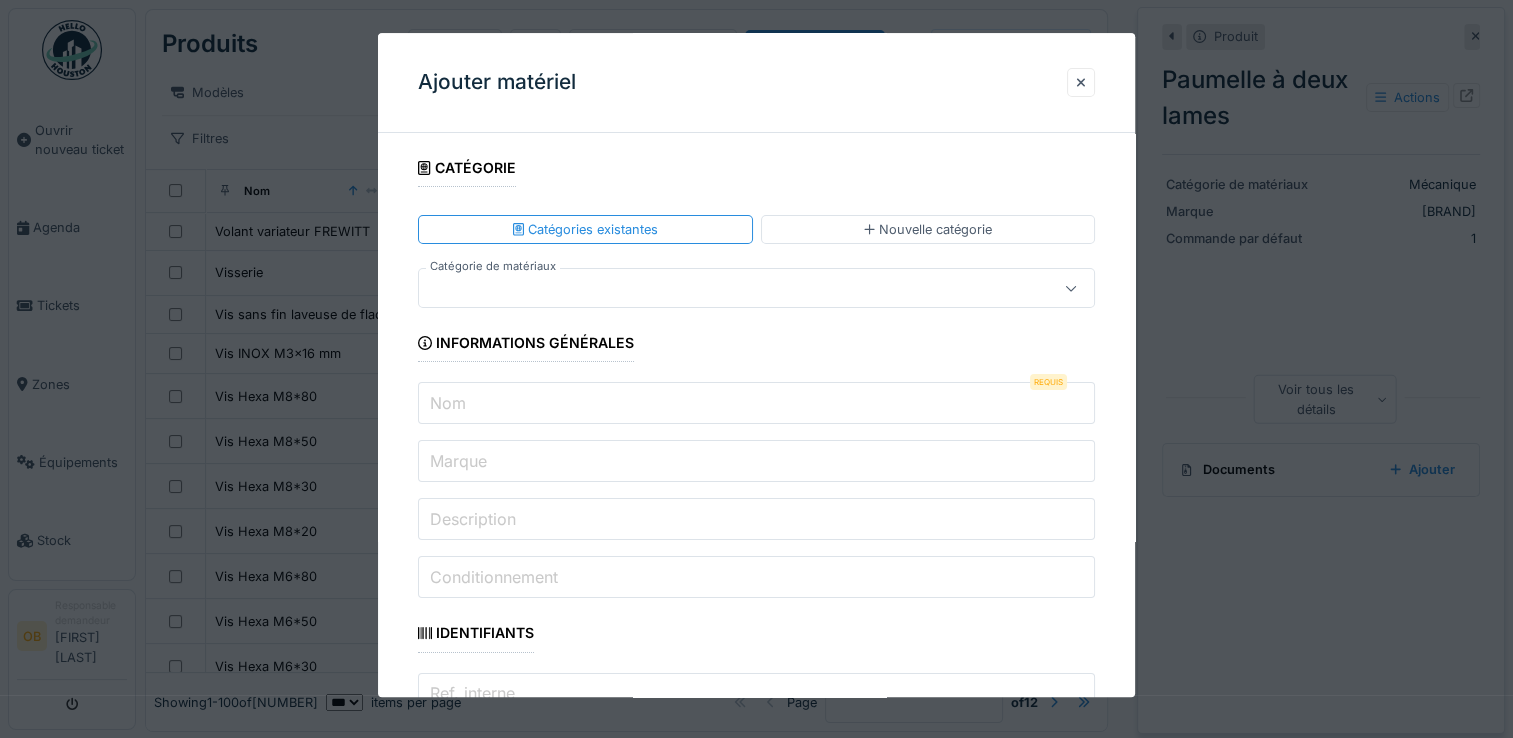 click on "**********" at bounding box center [756, 1027] 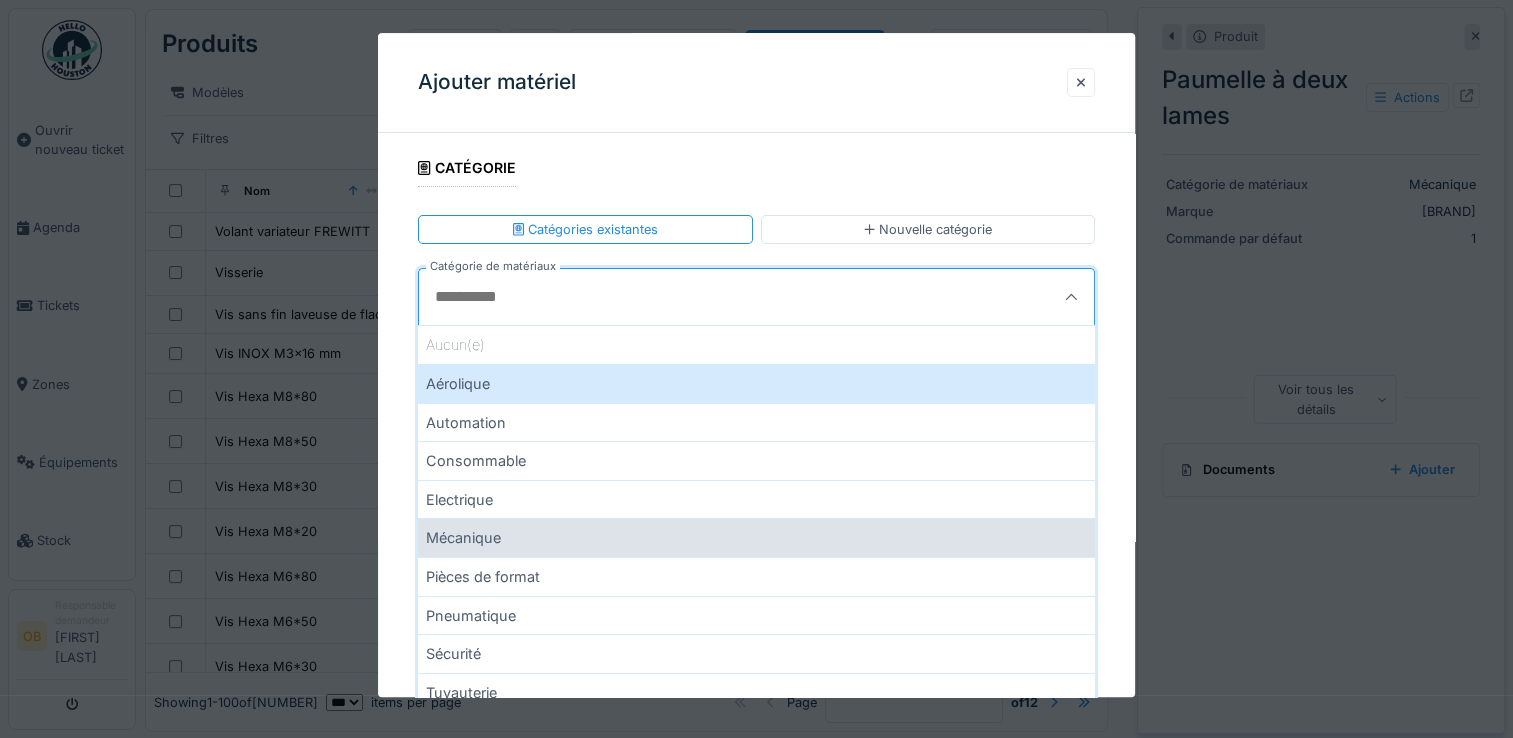 click on "Mécanique" at bounding box center [756, 538] 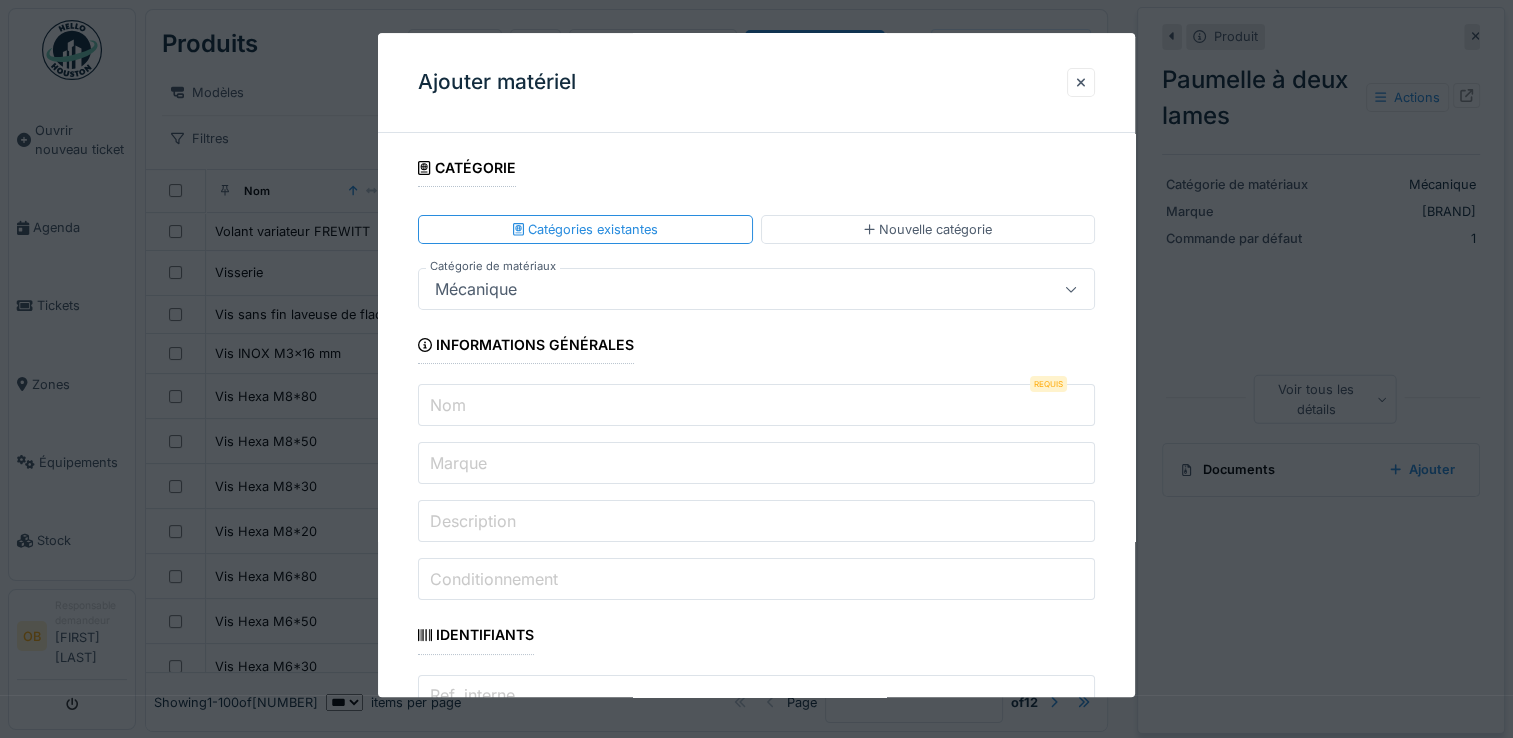 click on "Nom" at bounding box center [756, 406] 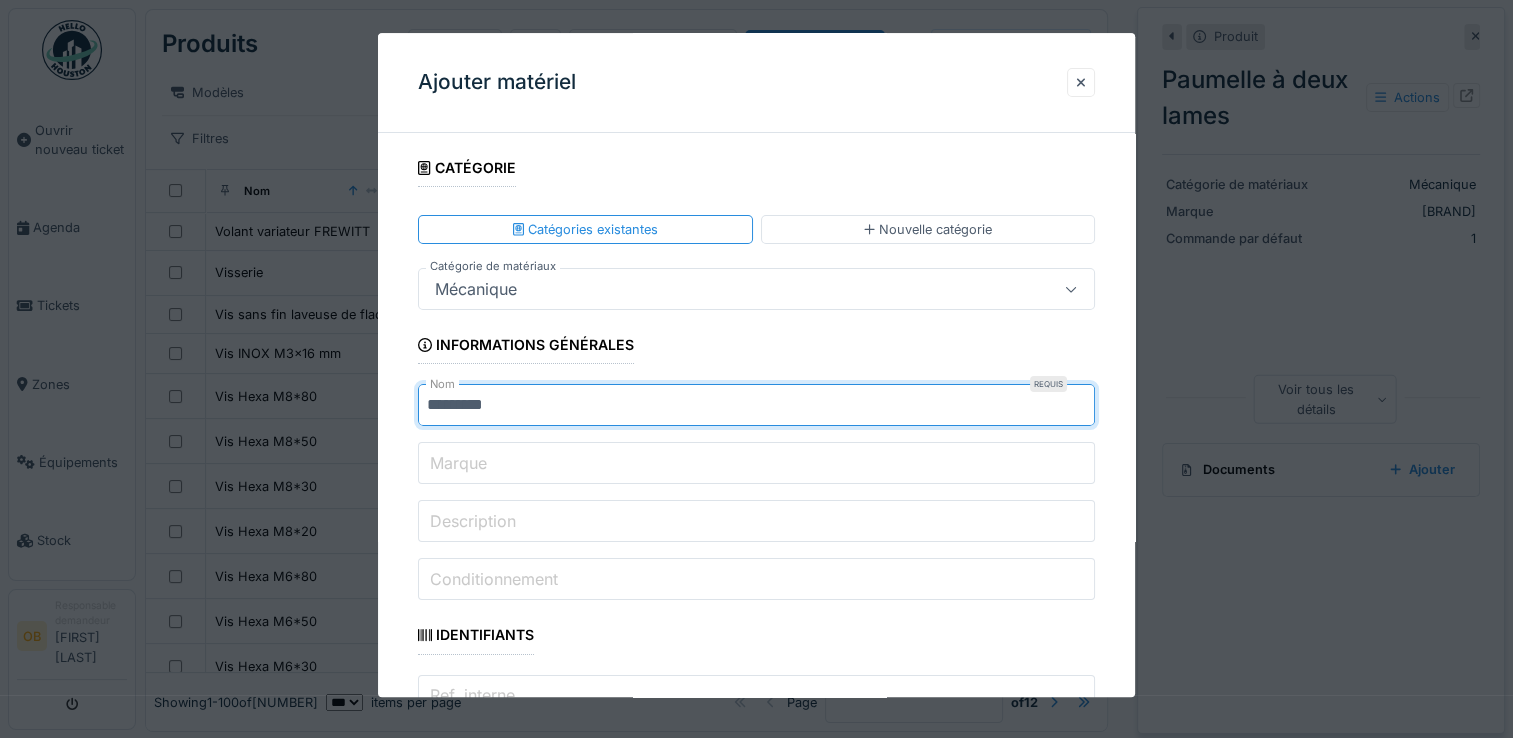 paste on "**********" 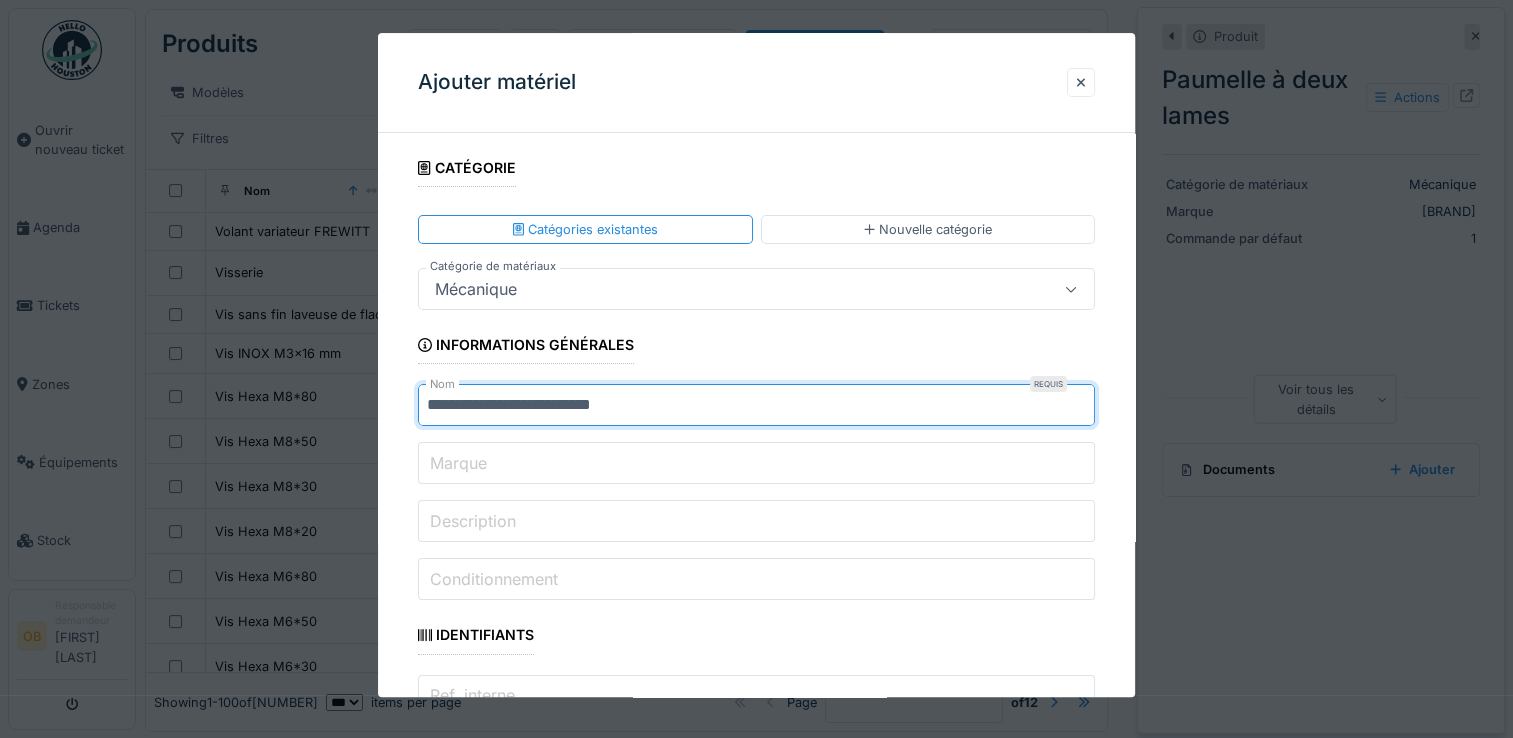 type on "**********" 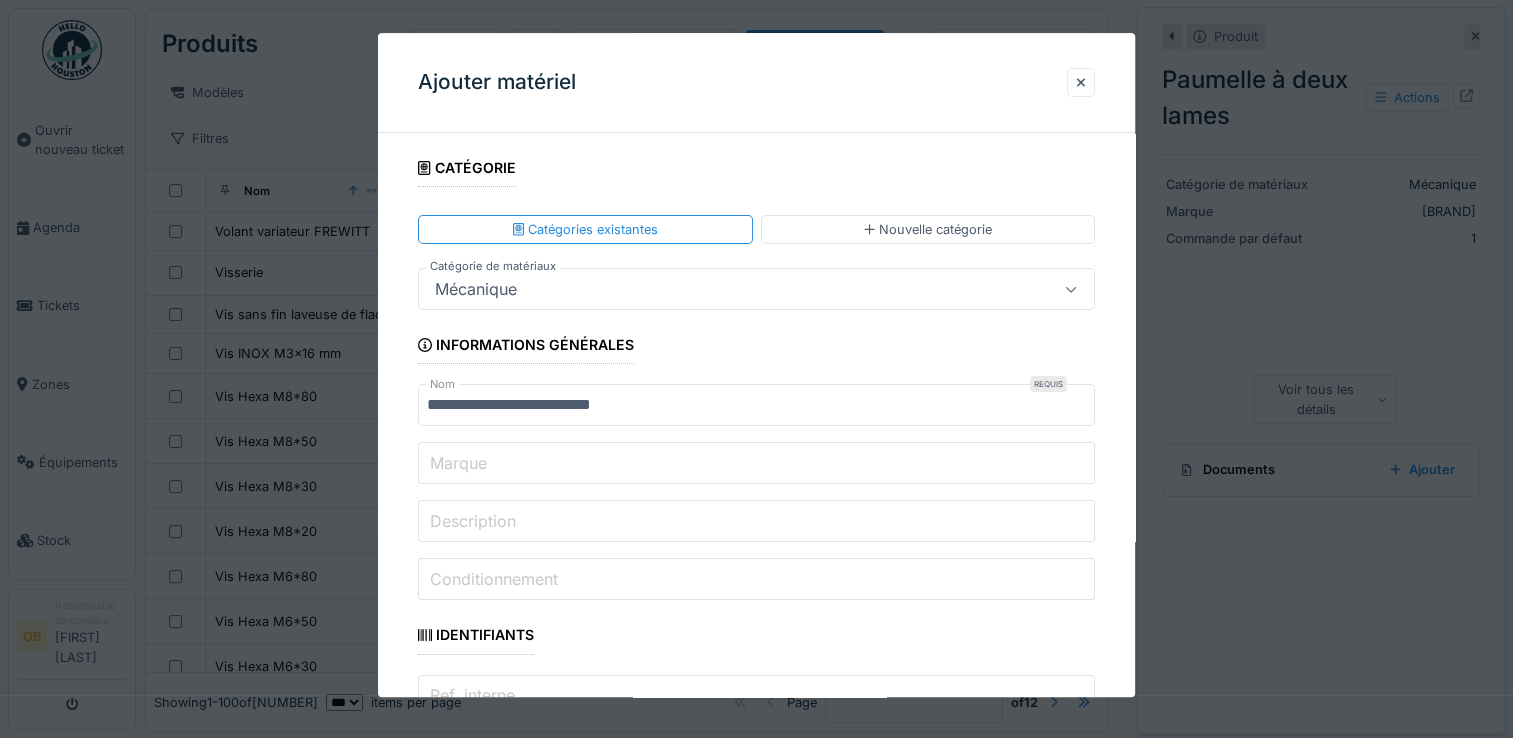 click on "Marque" at bounding box center [458, 463] 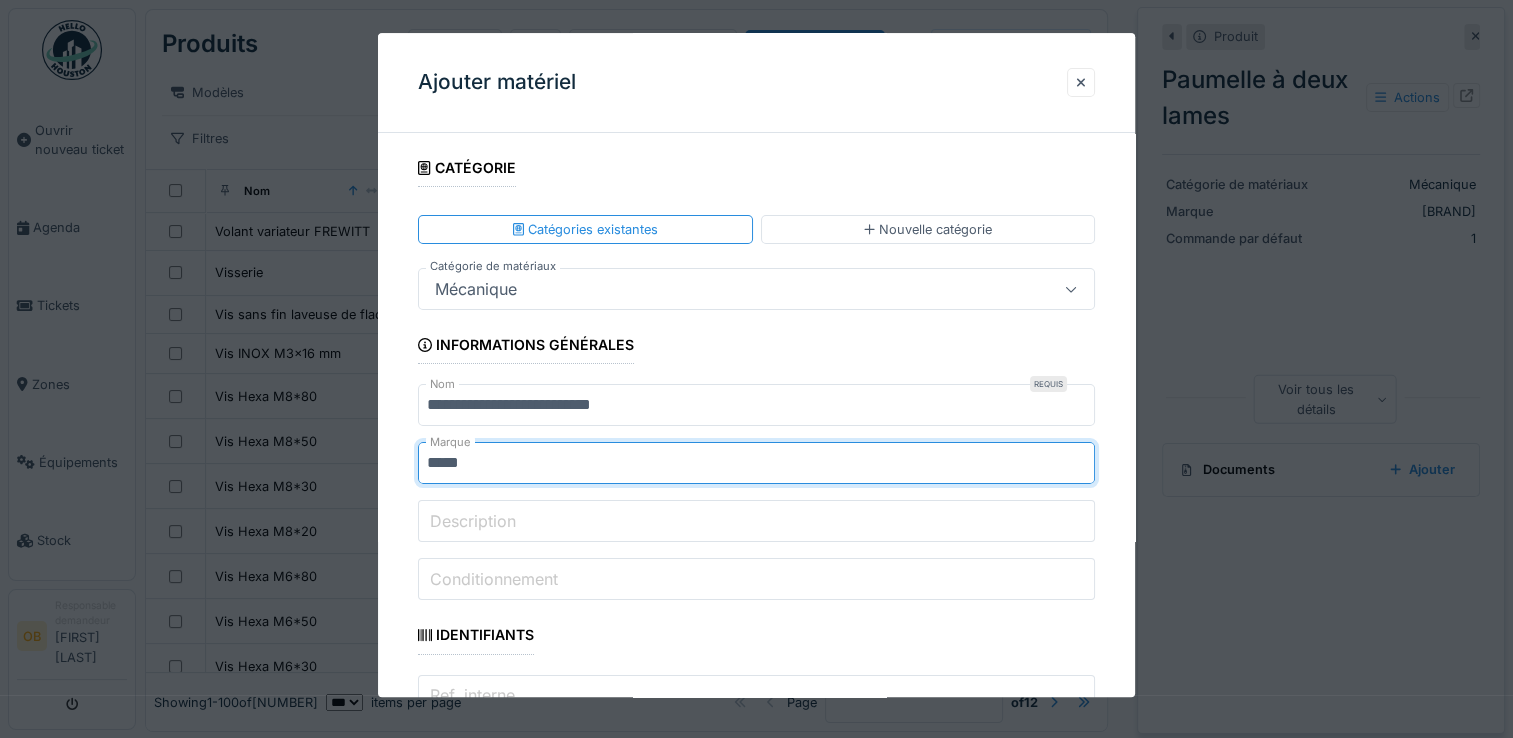 type on "*****" 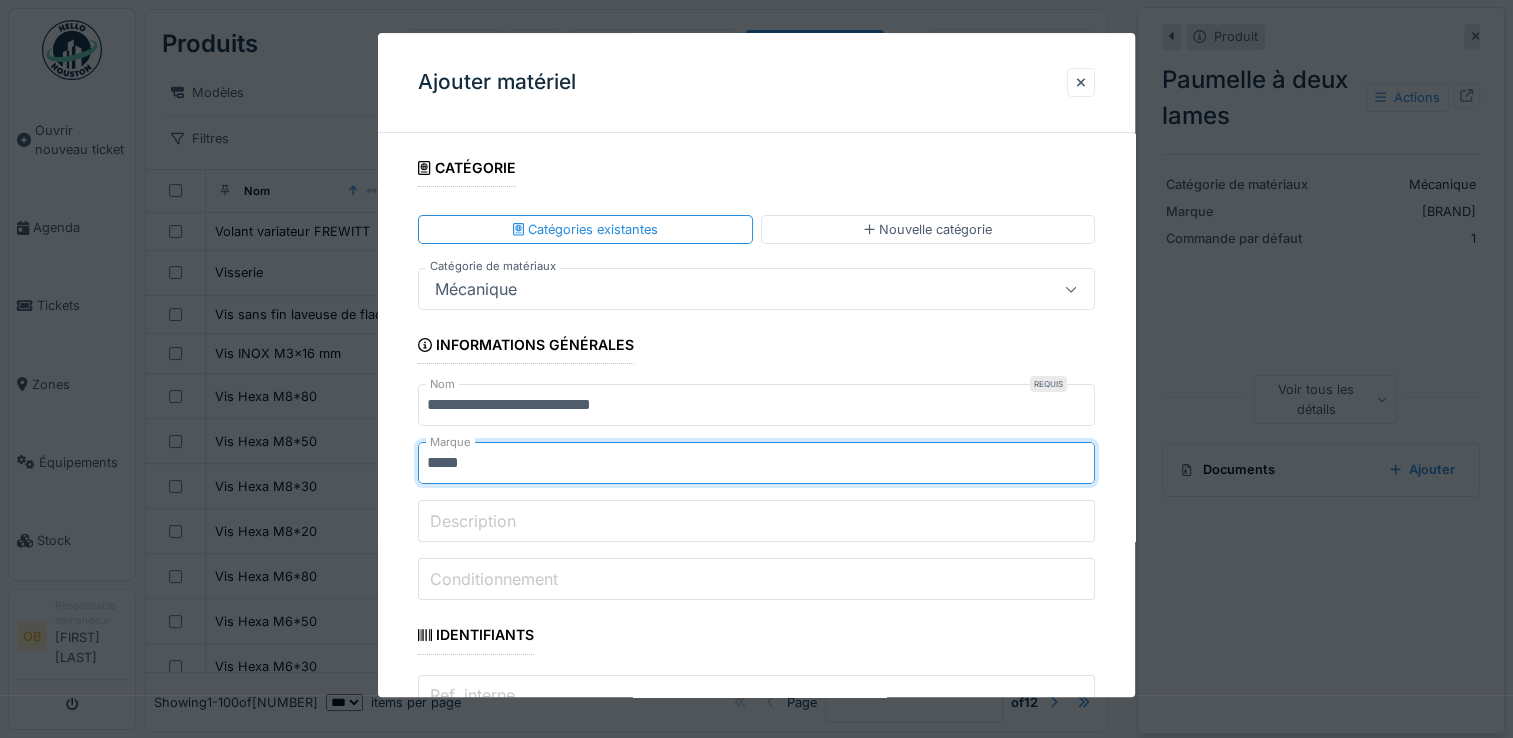 click on "**********" at bounding box center [756, 1871] 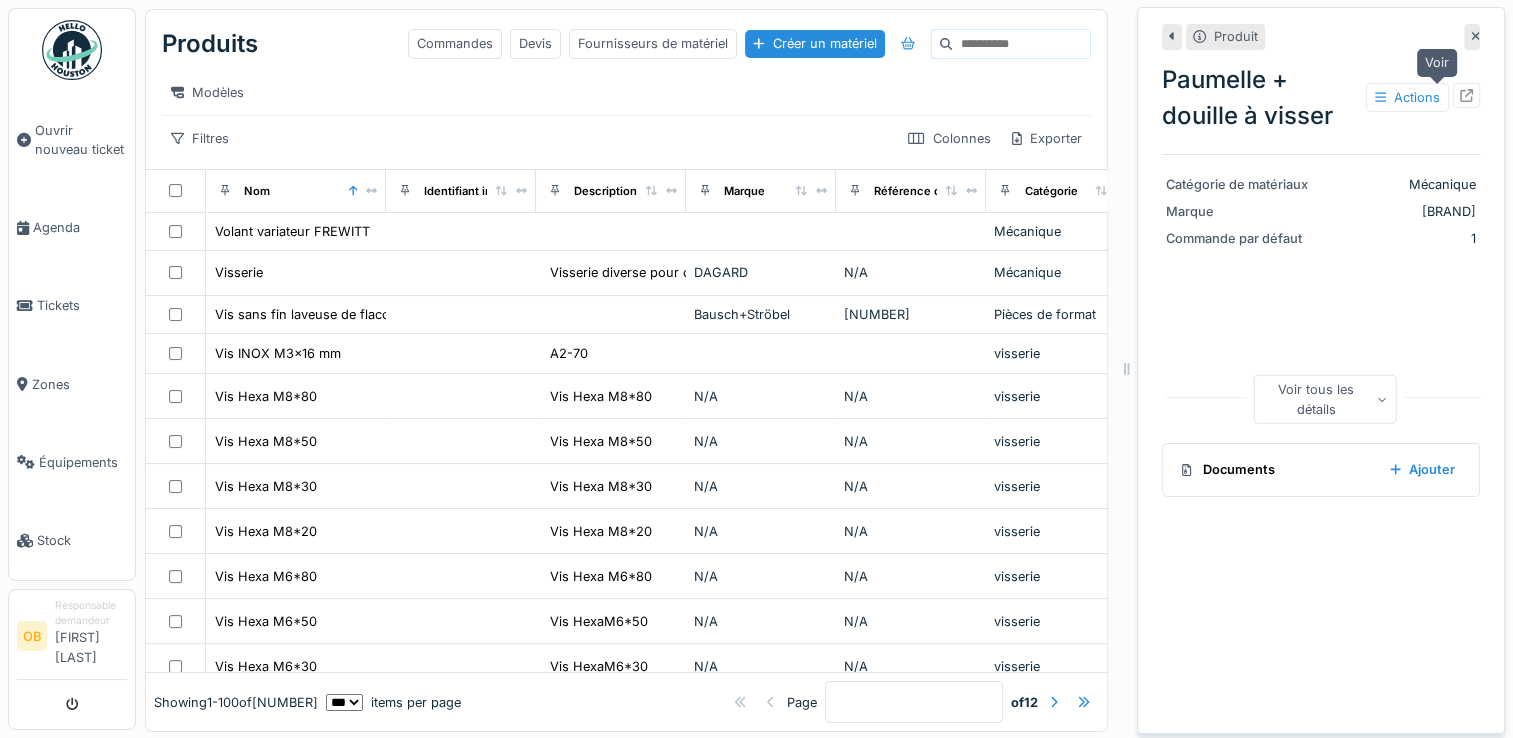 click 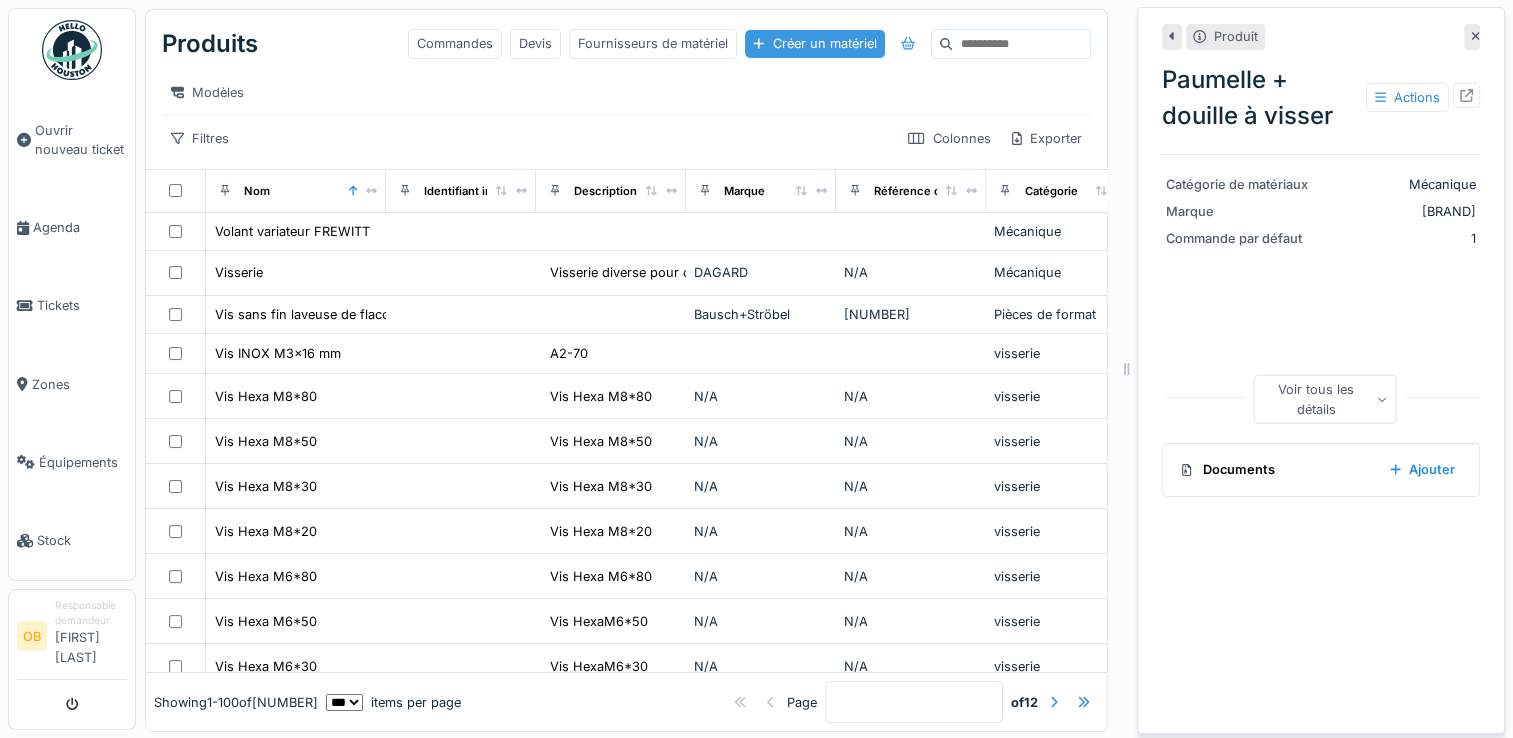 click on "Créer un matériel" at bounding box center [814, 43] 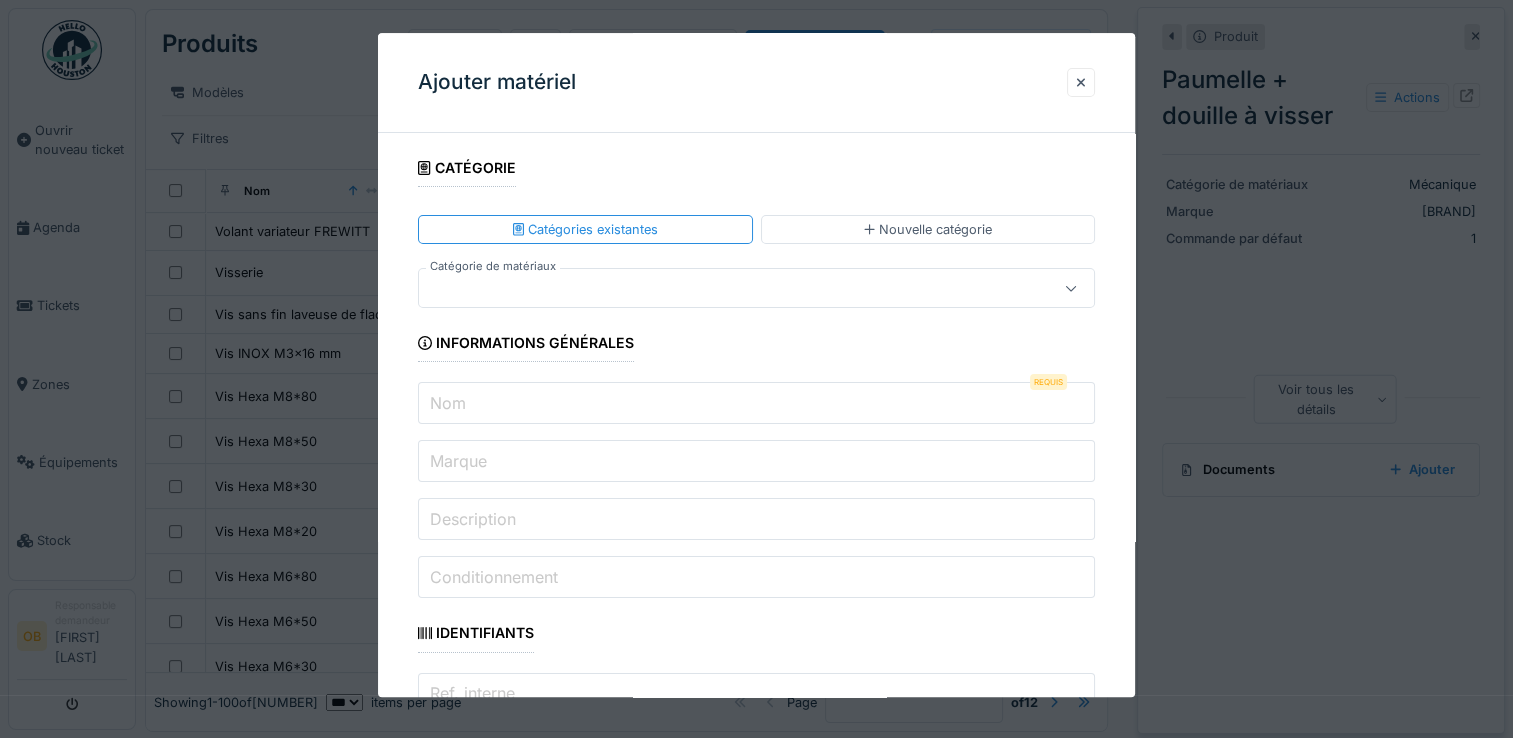 click at bounding box center (722, 289) 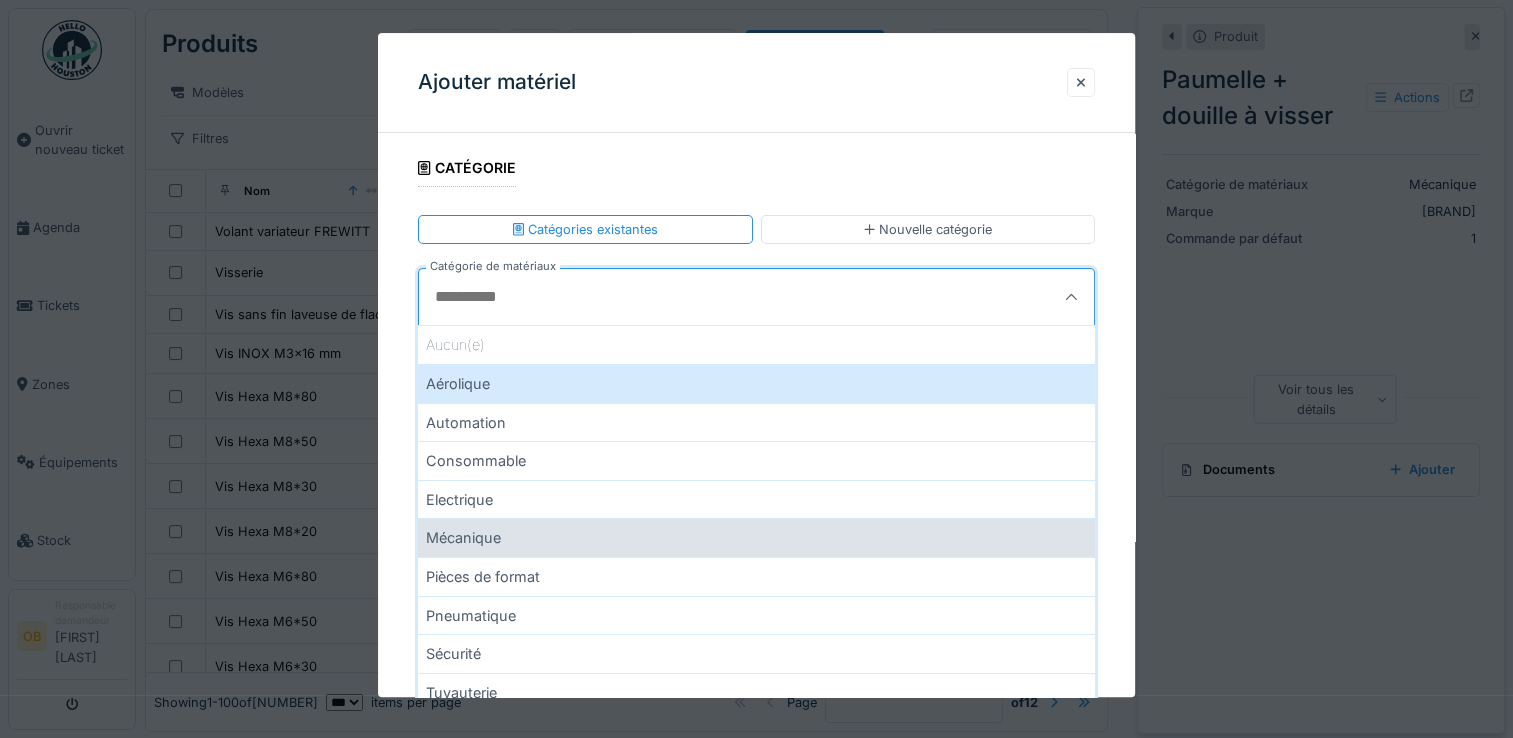 click on "Mécanique" at bounding box center [756, 538] 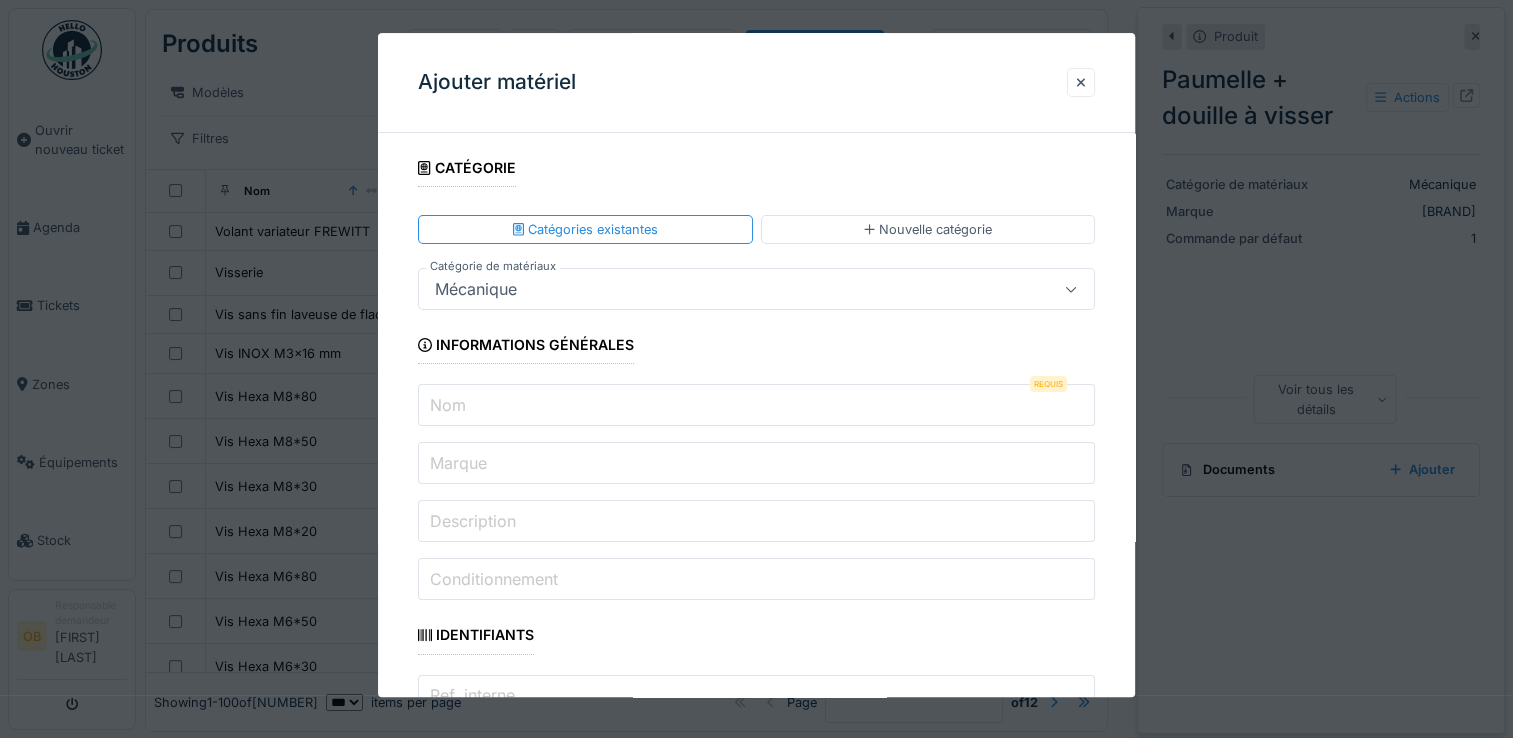 click on "Nom" at bounding box center (756, 406) 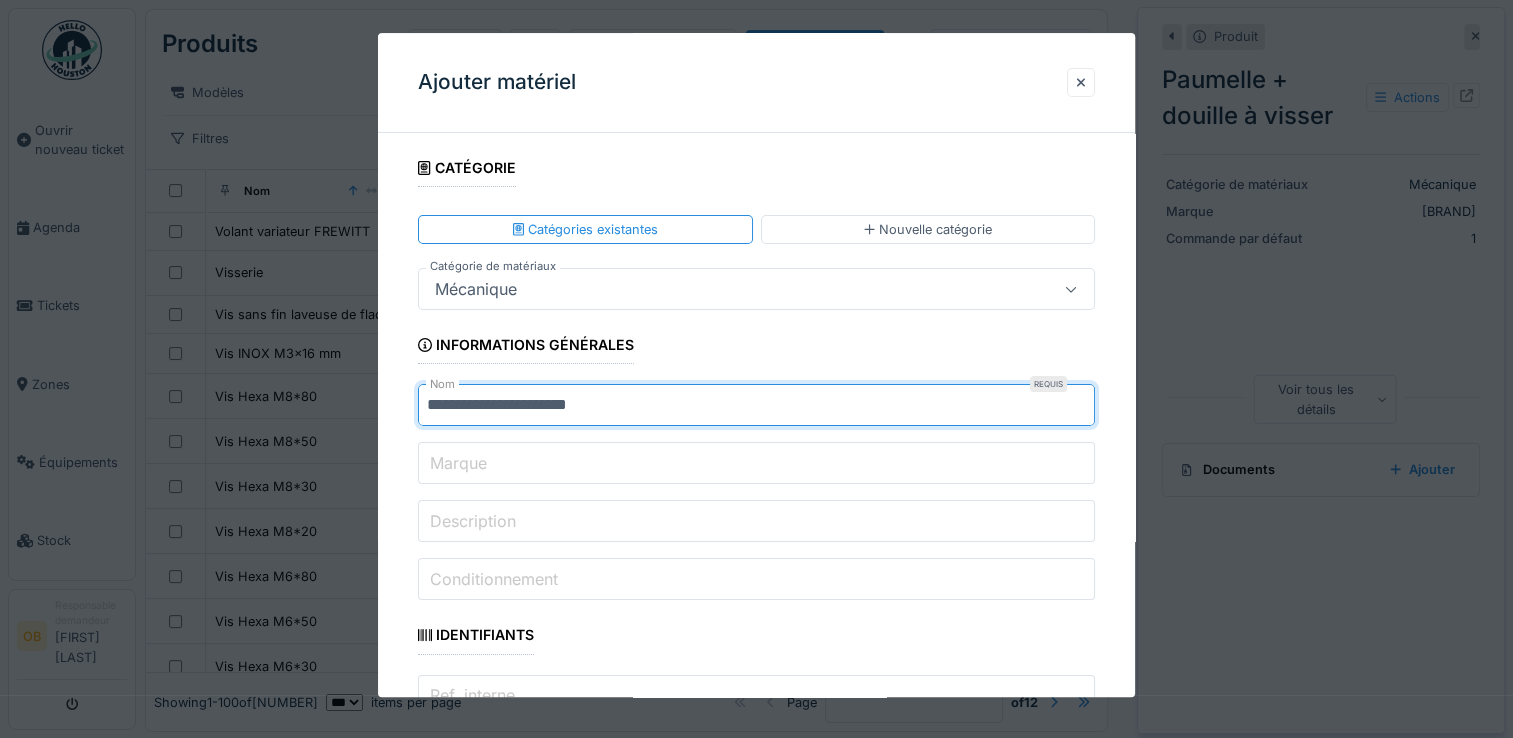 type on "**********" 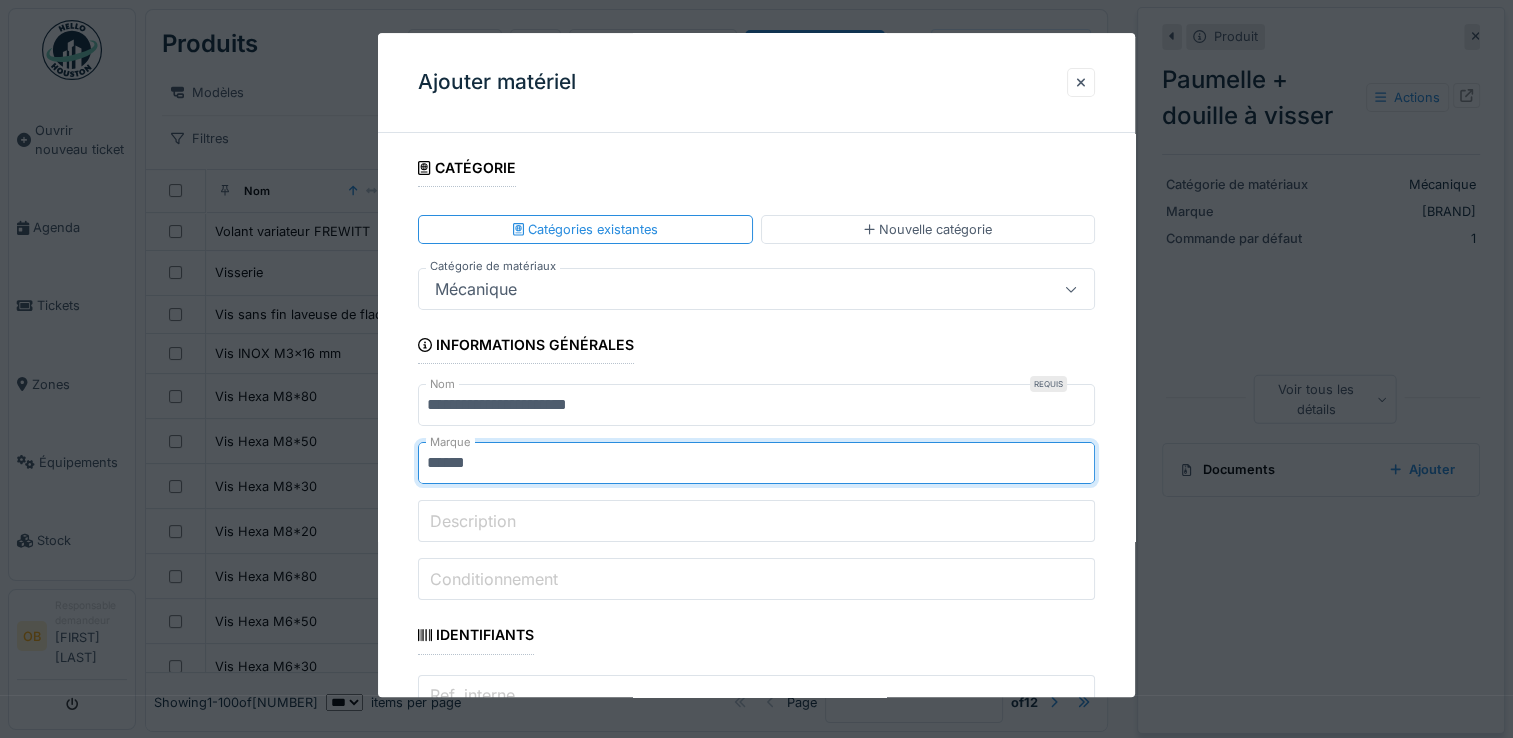 type on "******" 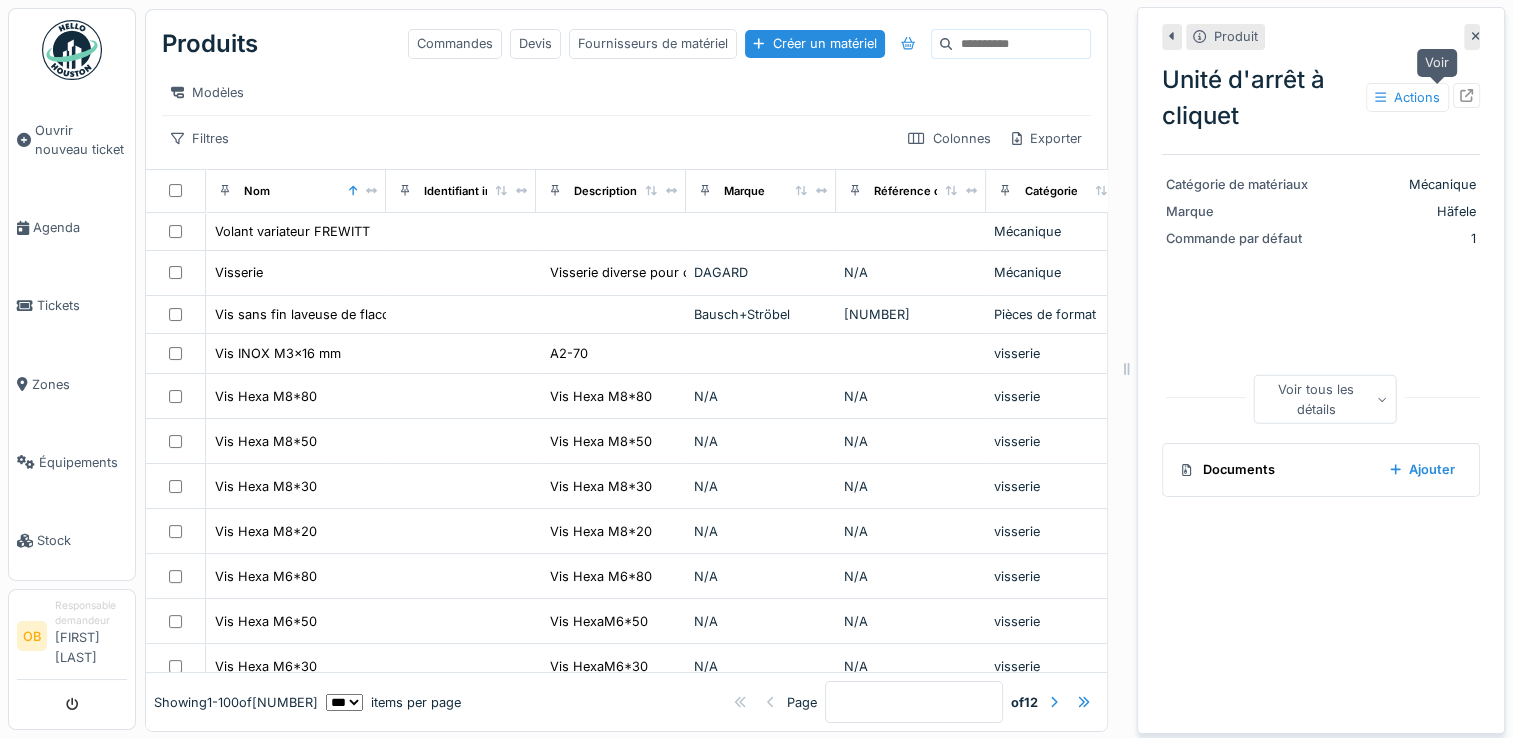 click at bounding box center (1466, 95) 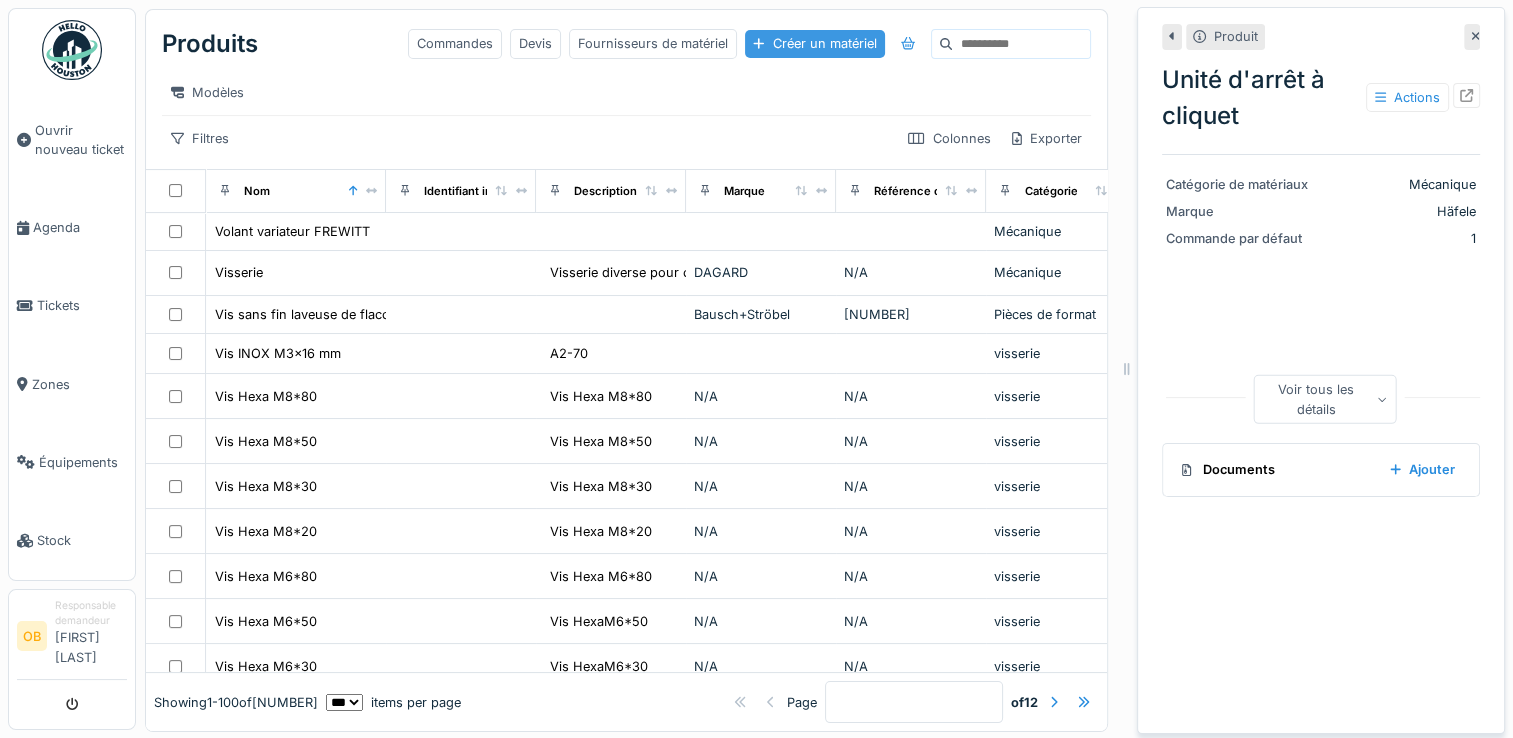click on "Créer un matériel" at bounding box center [814, 43] 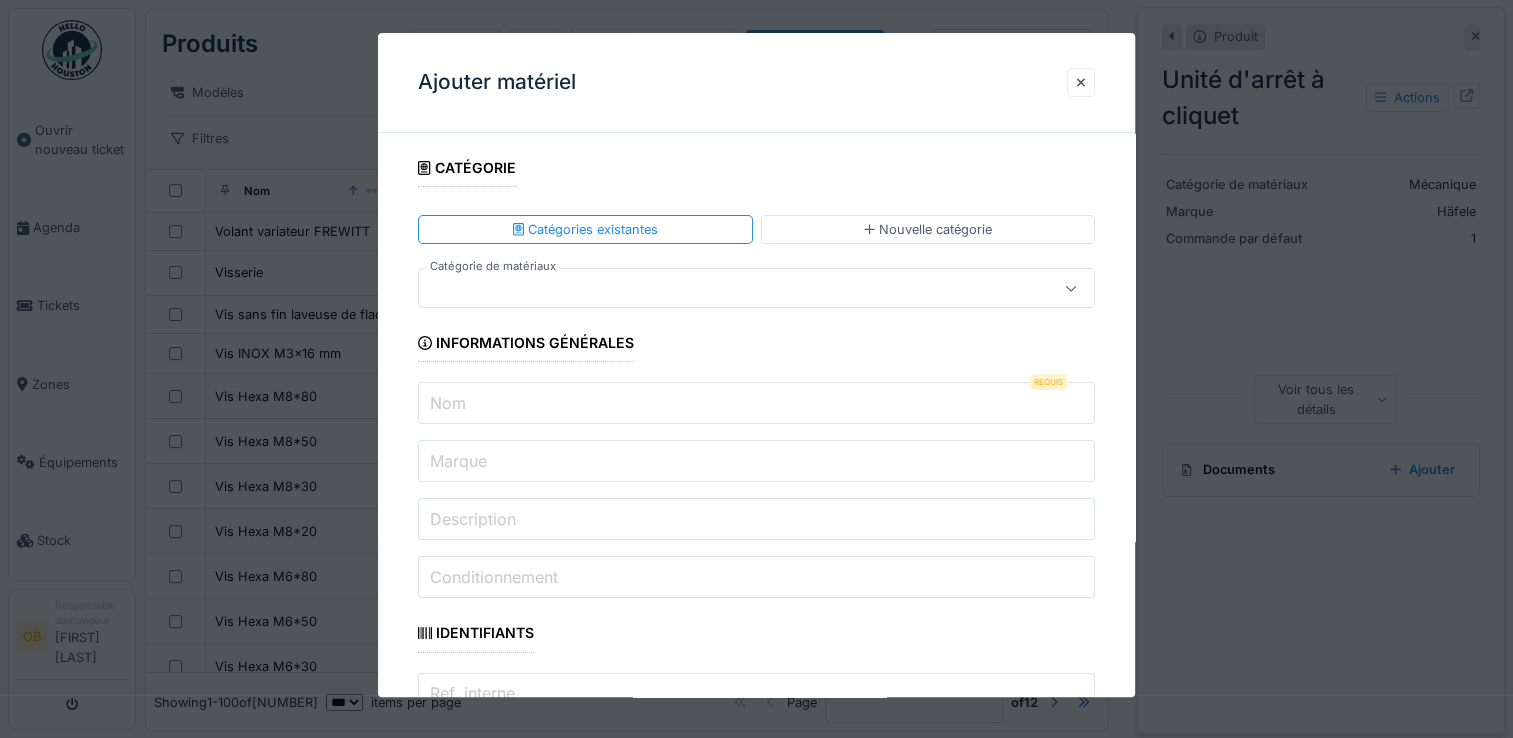 click at bounding box center [756, 289] 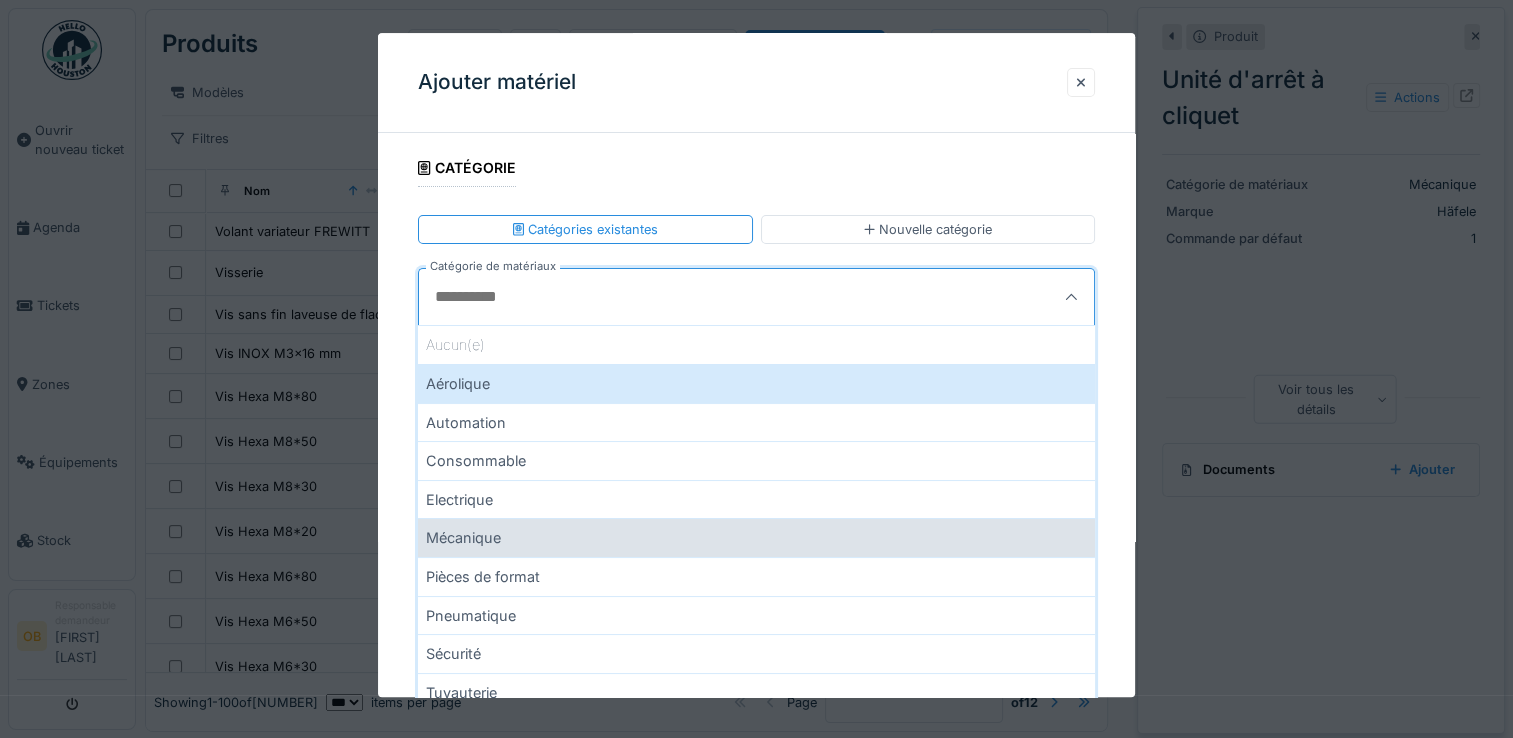 click on "Mécanique" at bounding box center (756, 538) 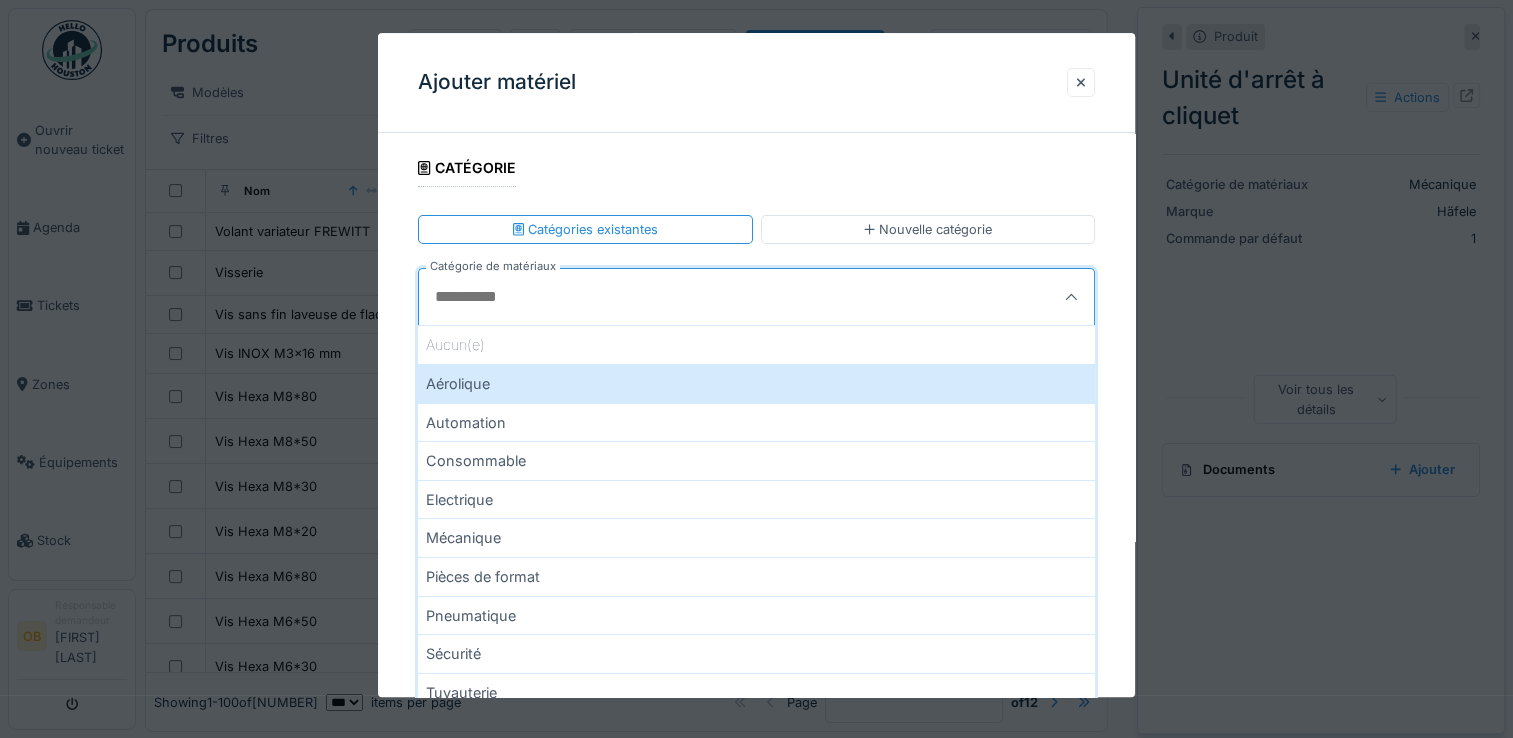 type on "***" 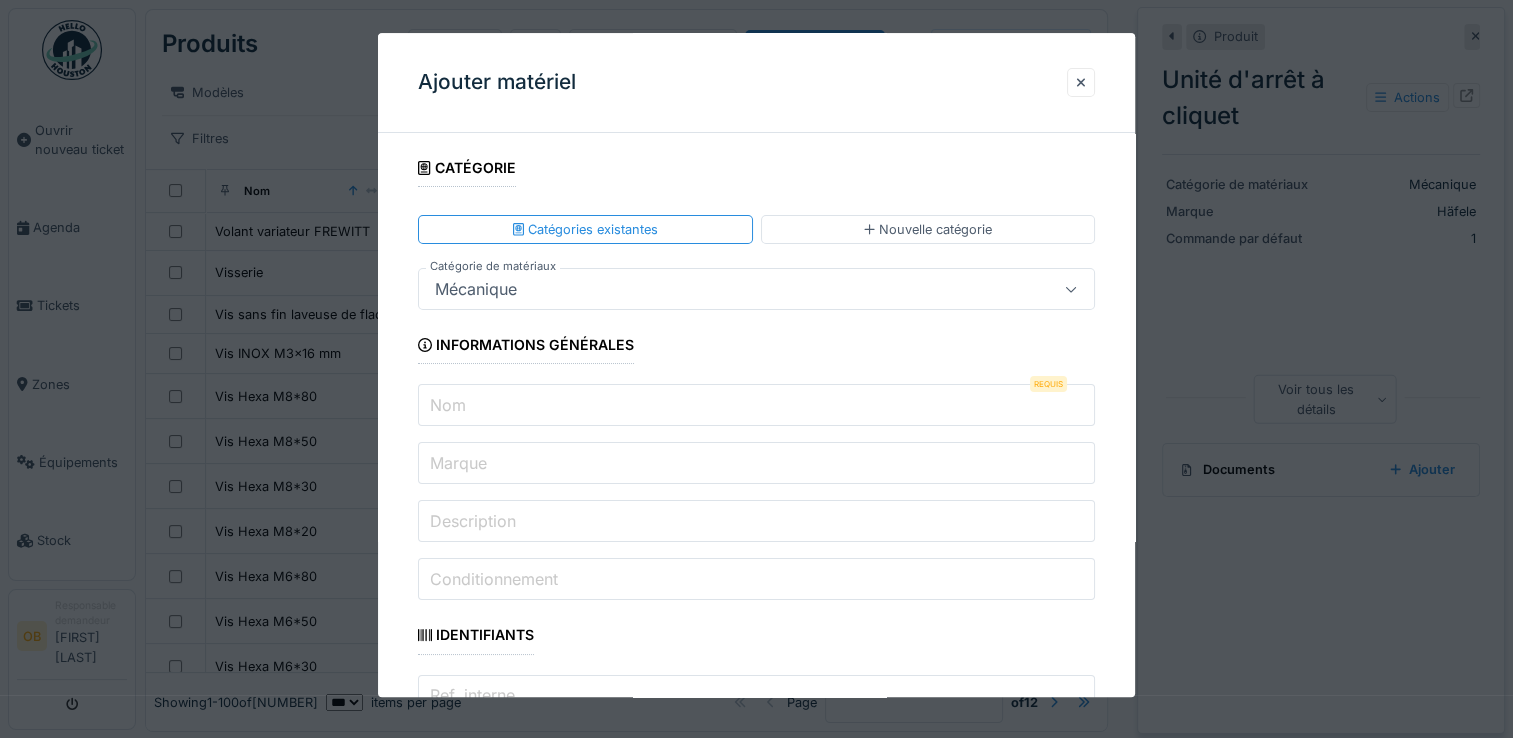 click on "Nom" at bounding box center [756, 406] 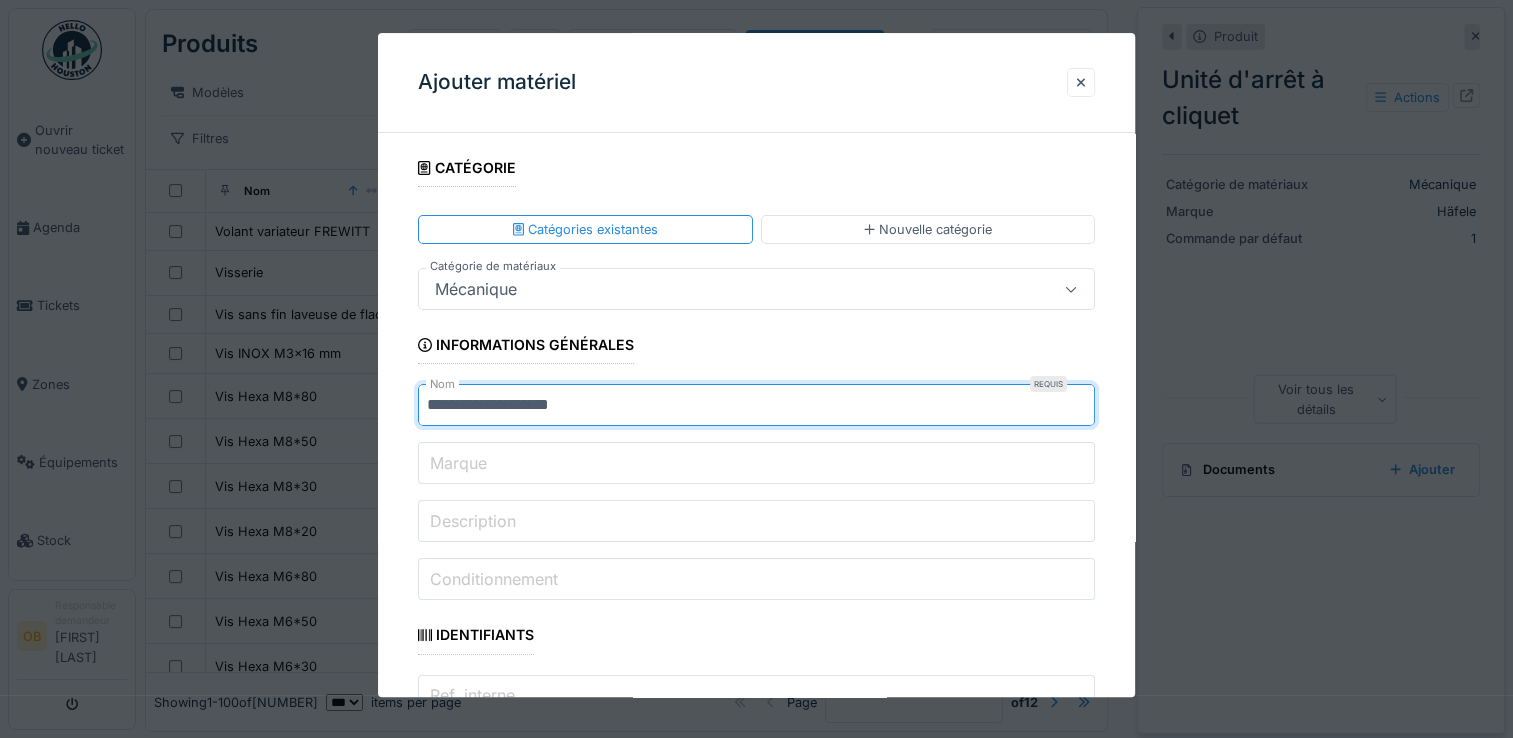 type on "**********" 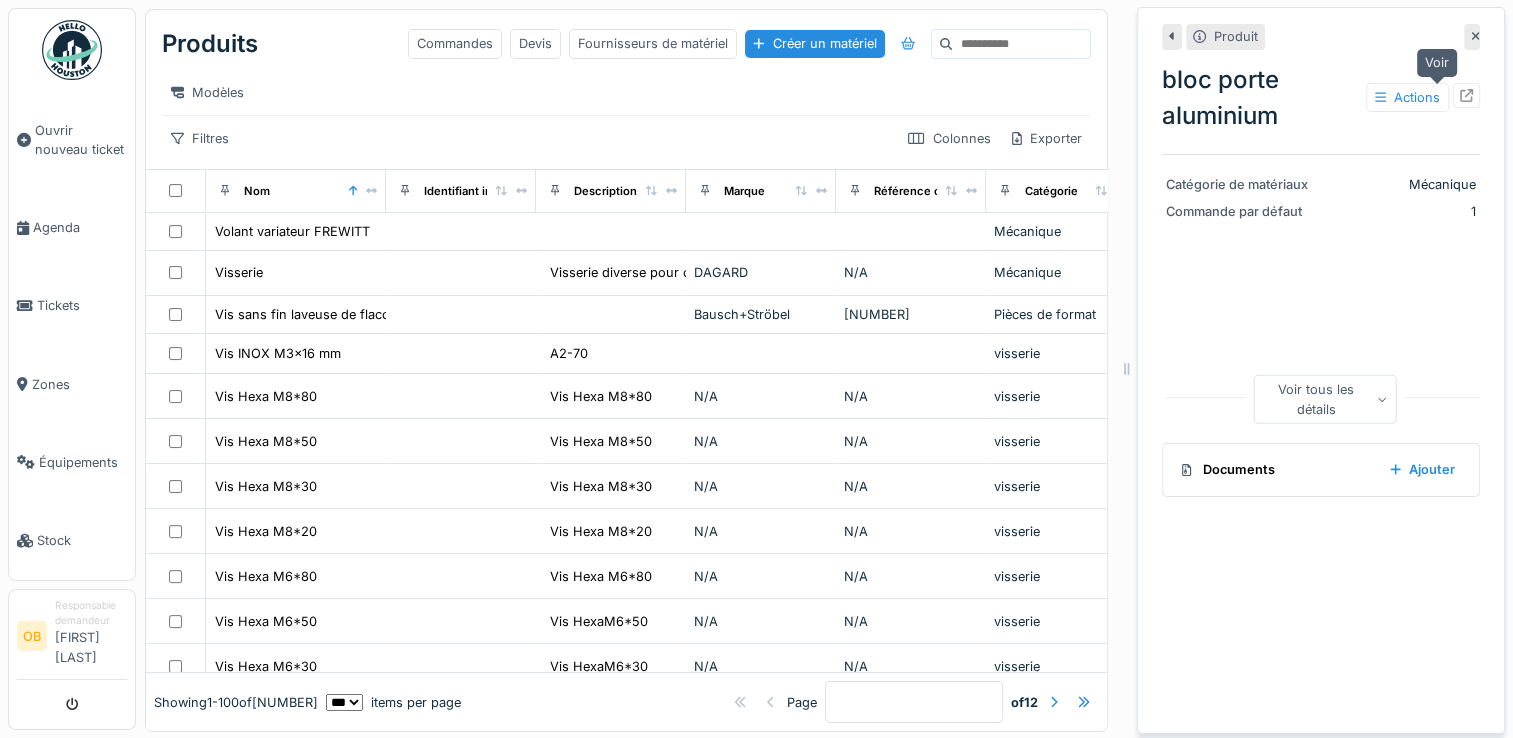 click 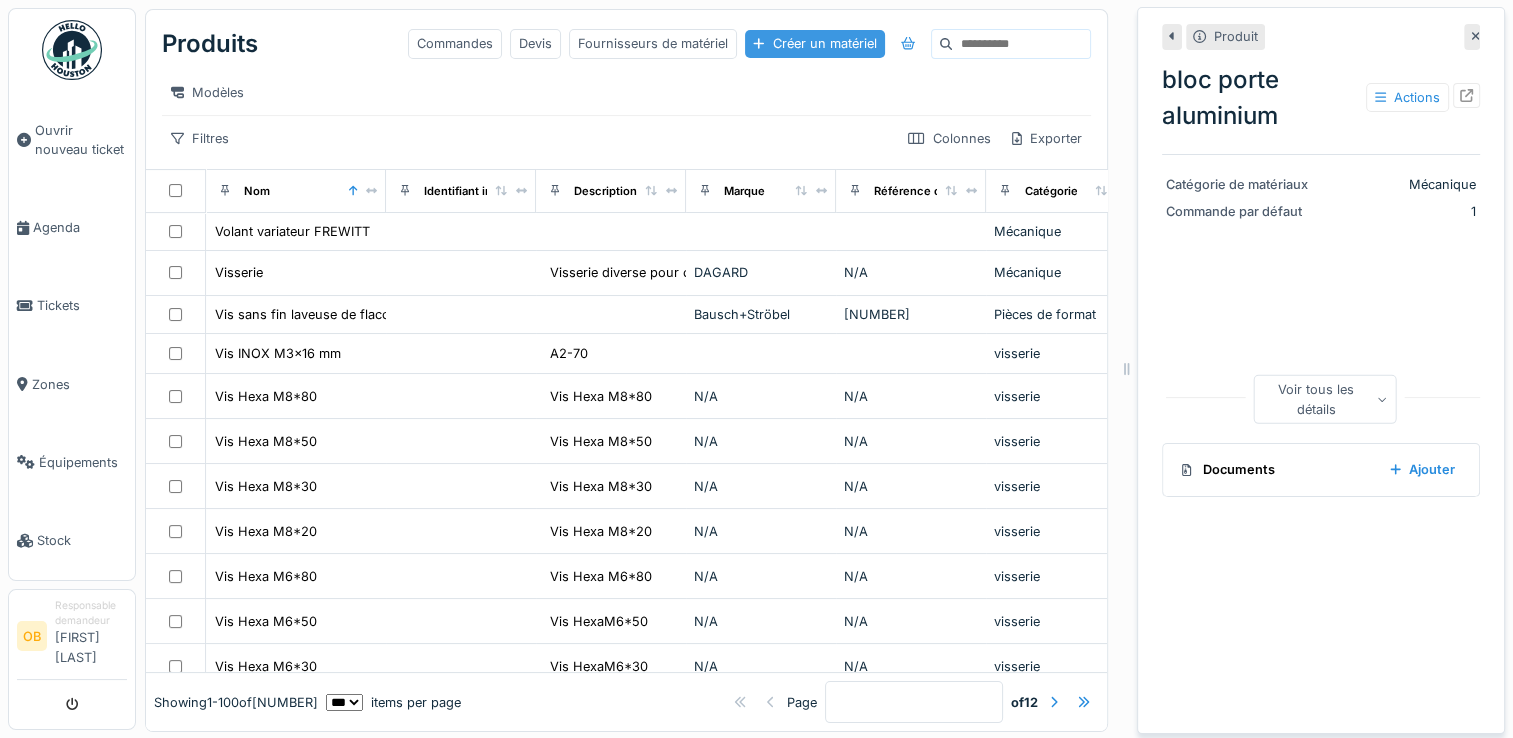 click on "Créer un matériel" at bounding box center (814, 43) 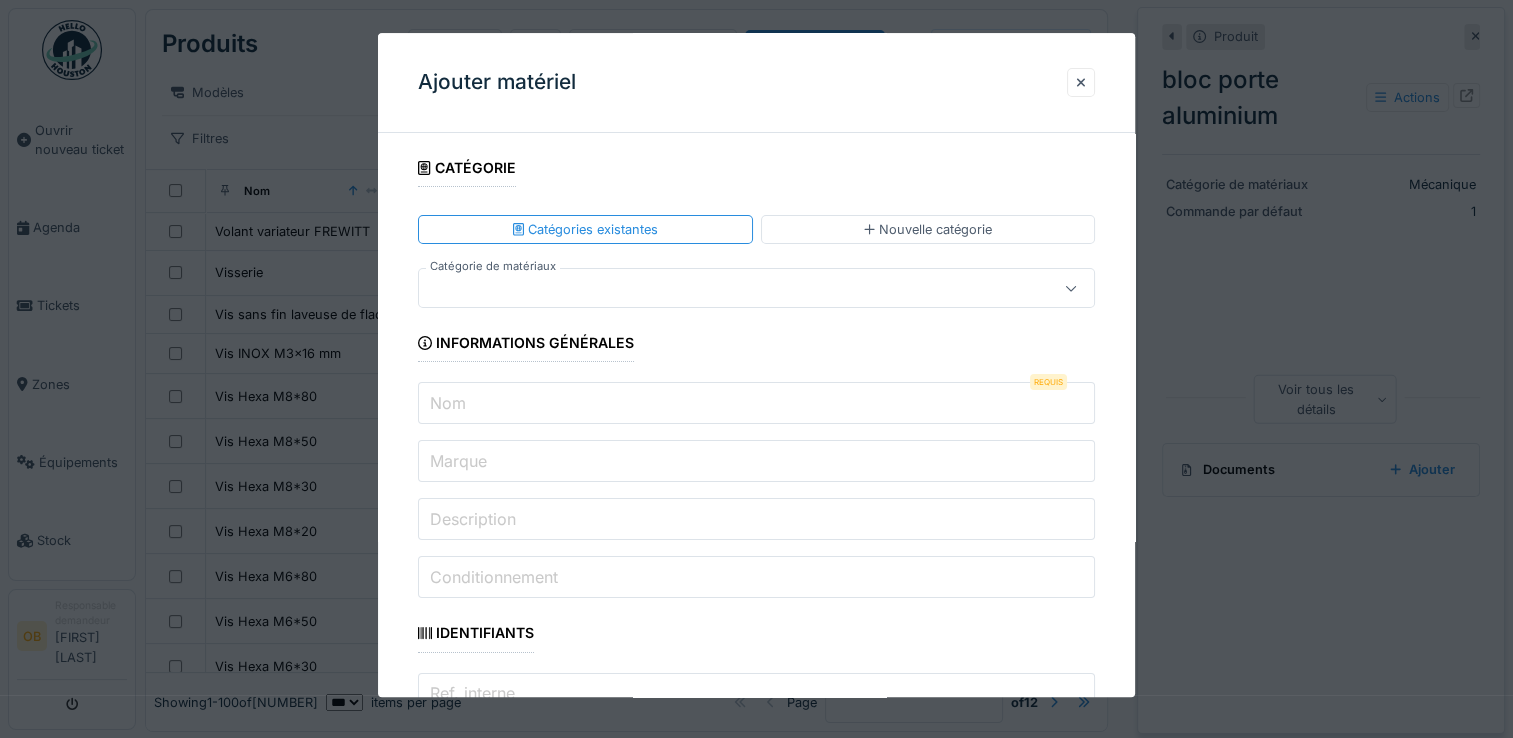 click on "Nom" at bounding box center [756, 404] 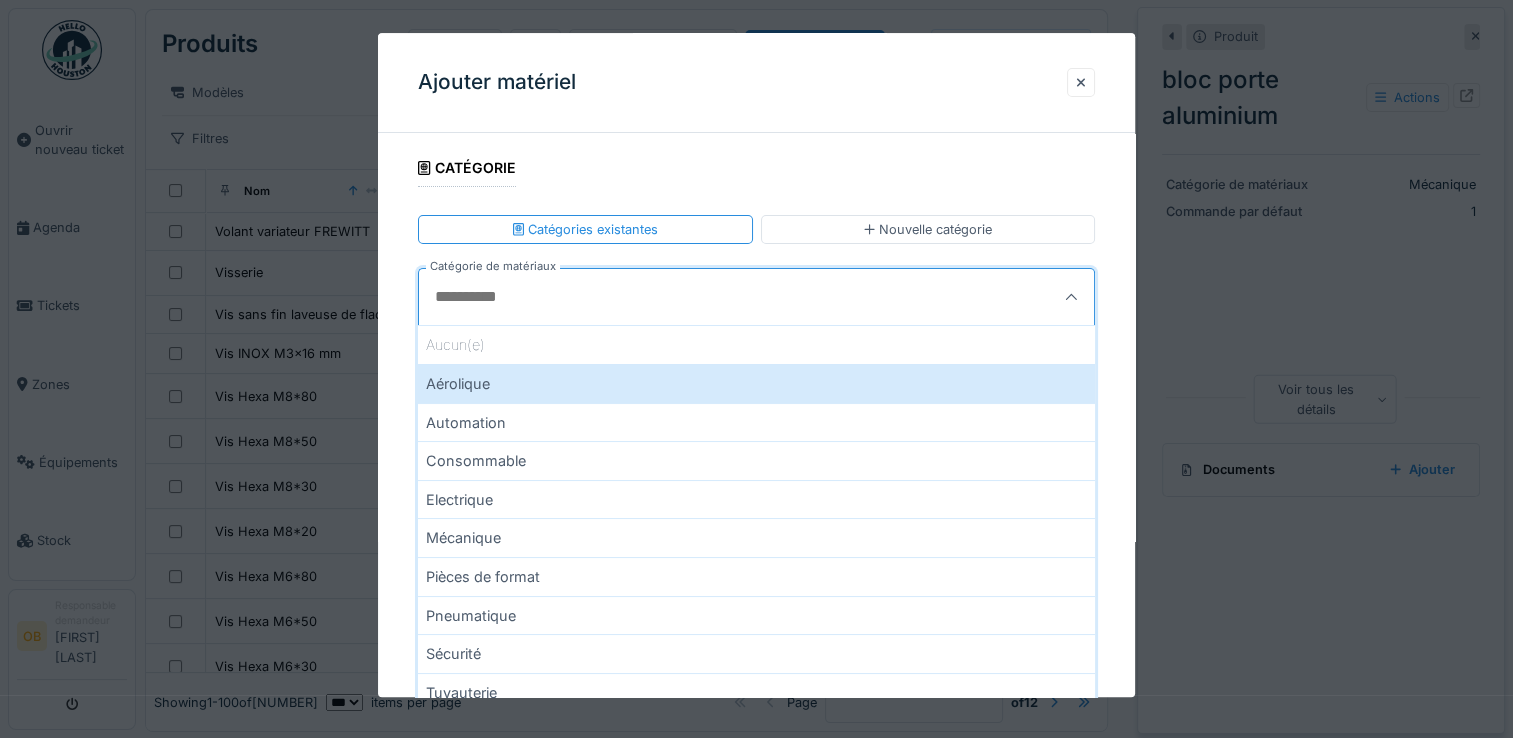 click on "Electrique" at bounding box center (756, 499) 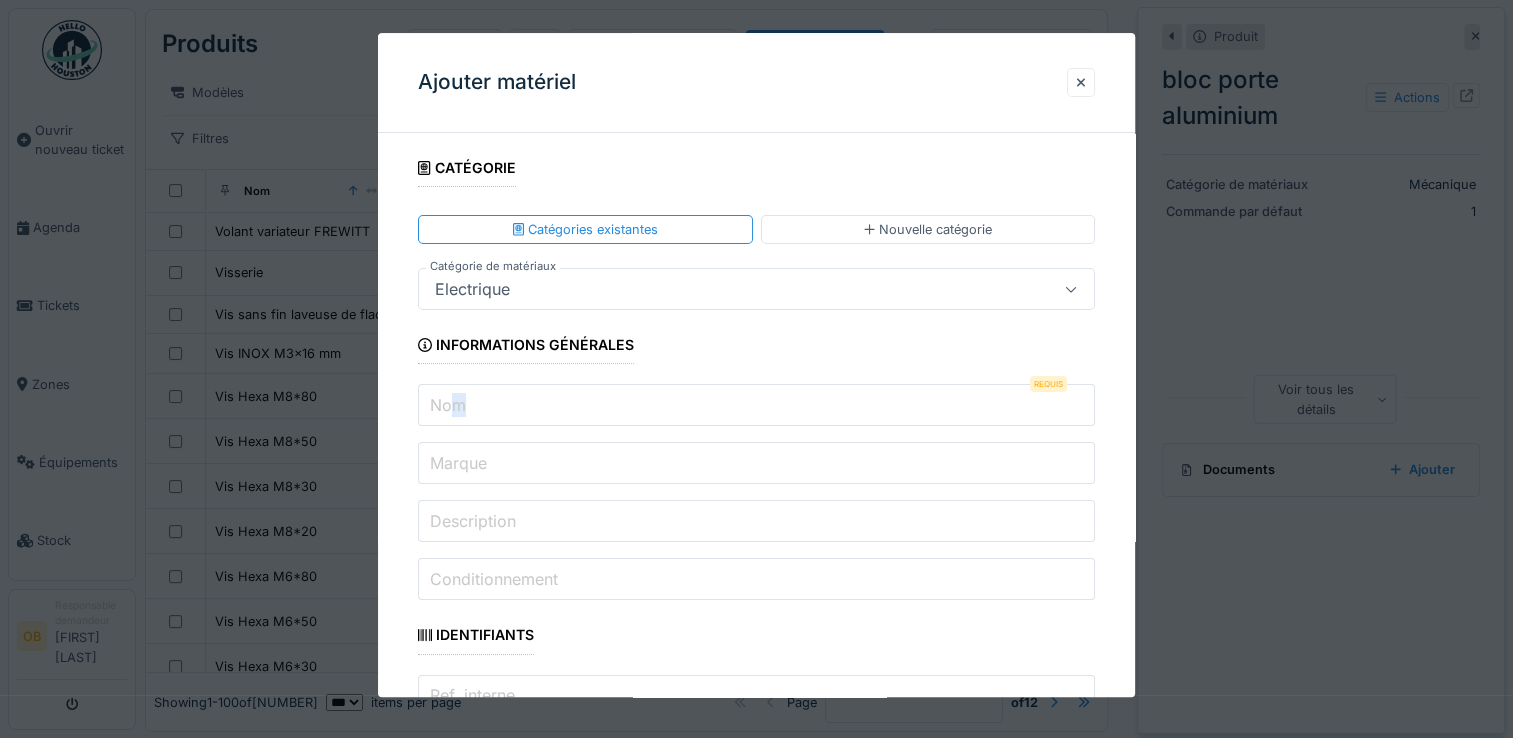 click on "Nom" at bounding box center (448, 405) 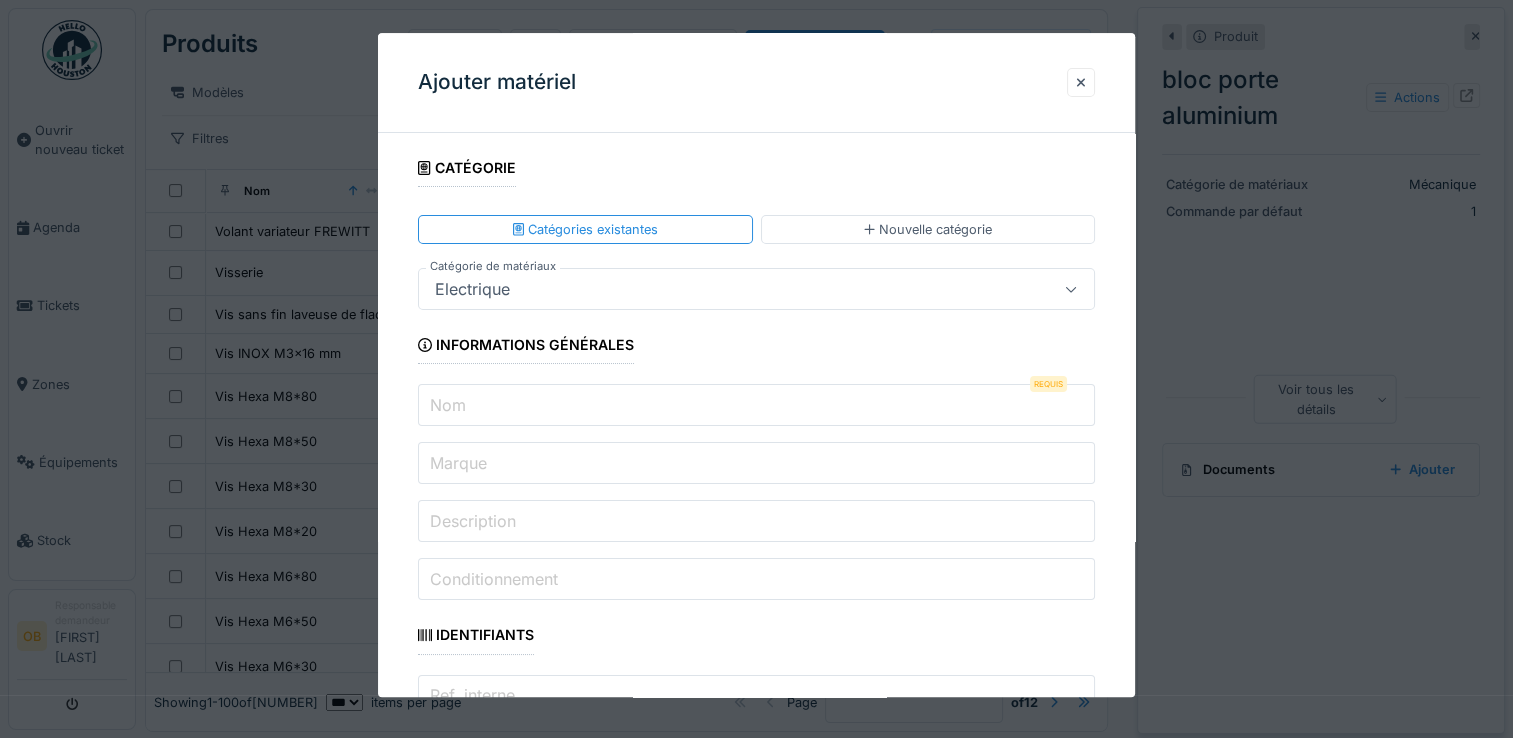 paste on "**********" 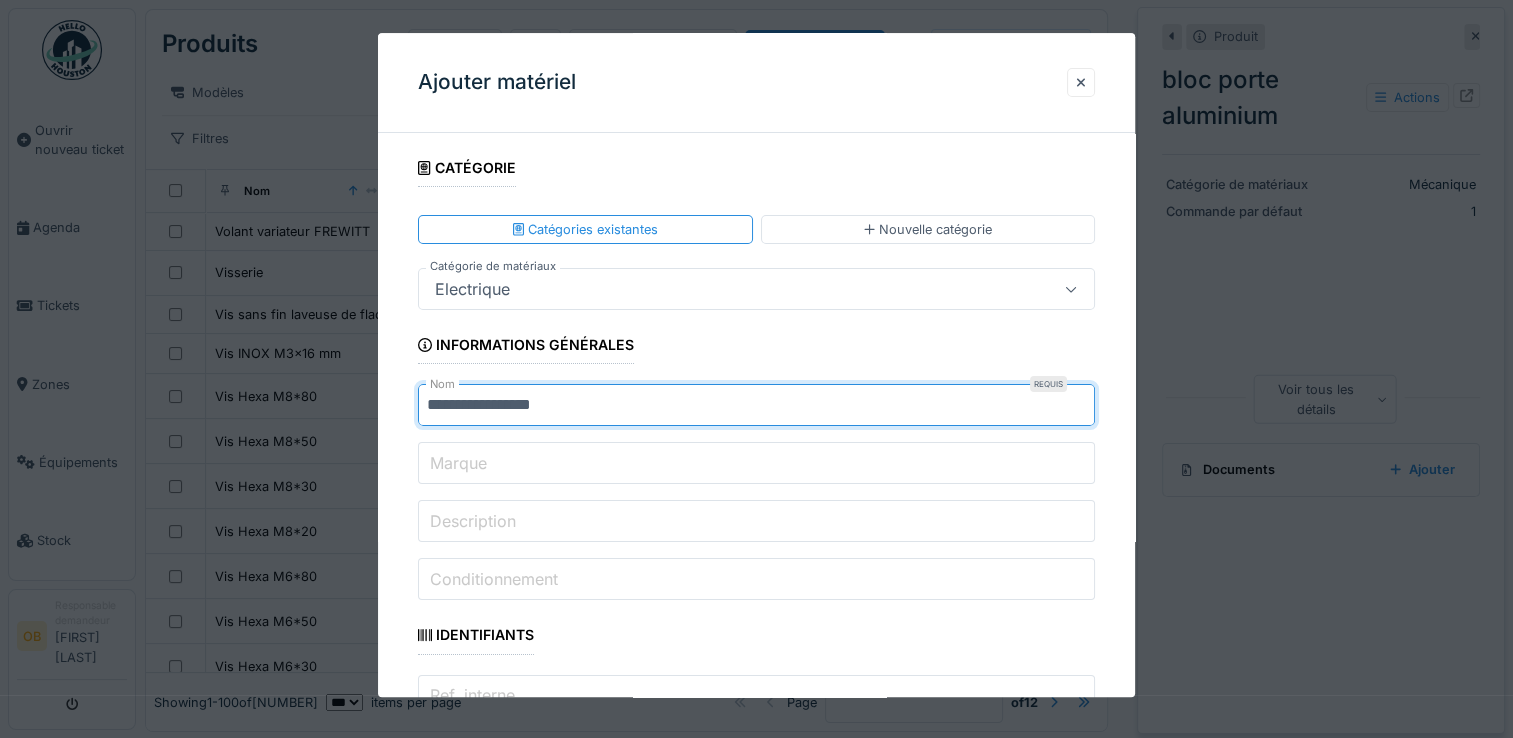click on "**********" at bounding box center [756, 406] 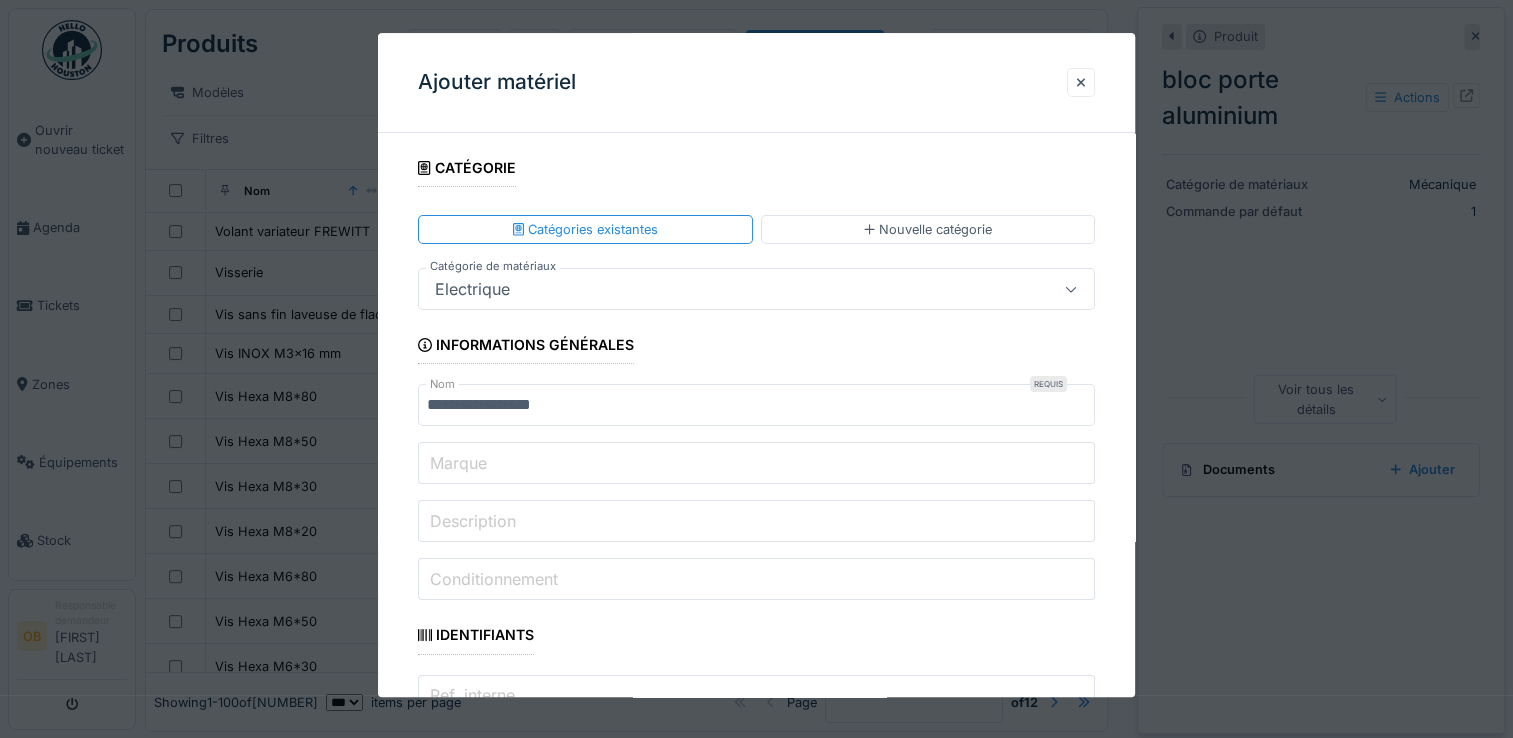 click on "Marque" at bounding box center [458, 463] 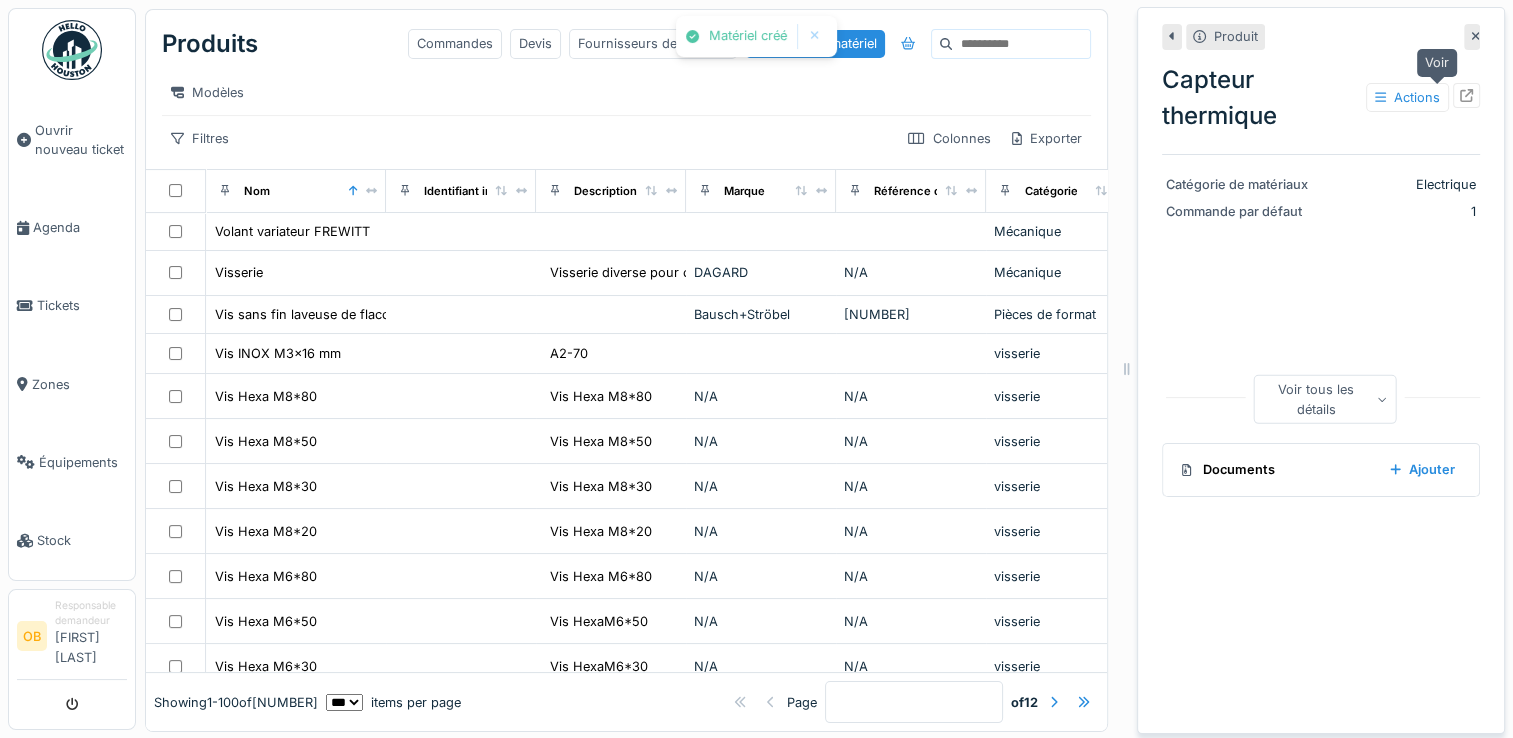 click at bounding box center [1466, 95] 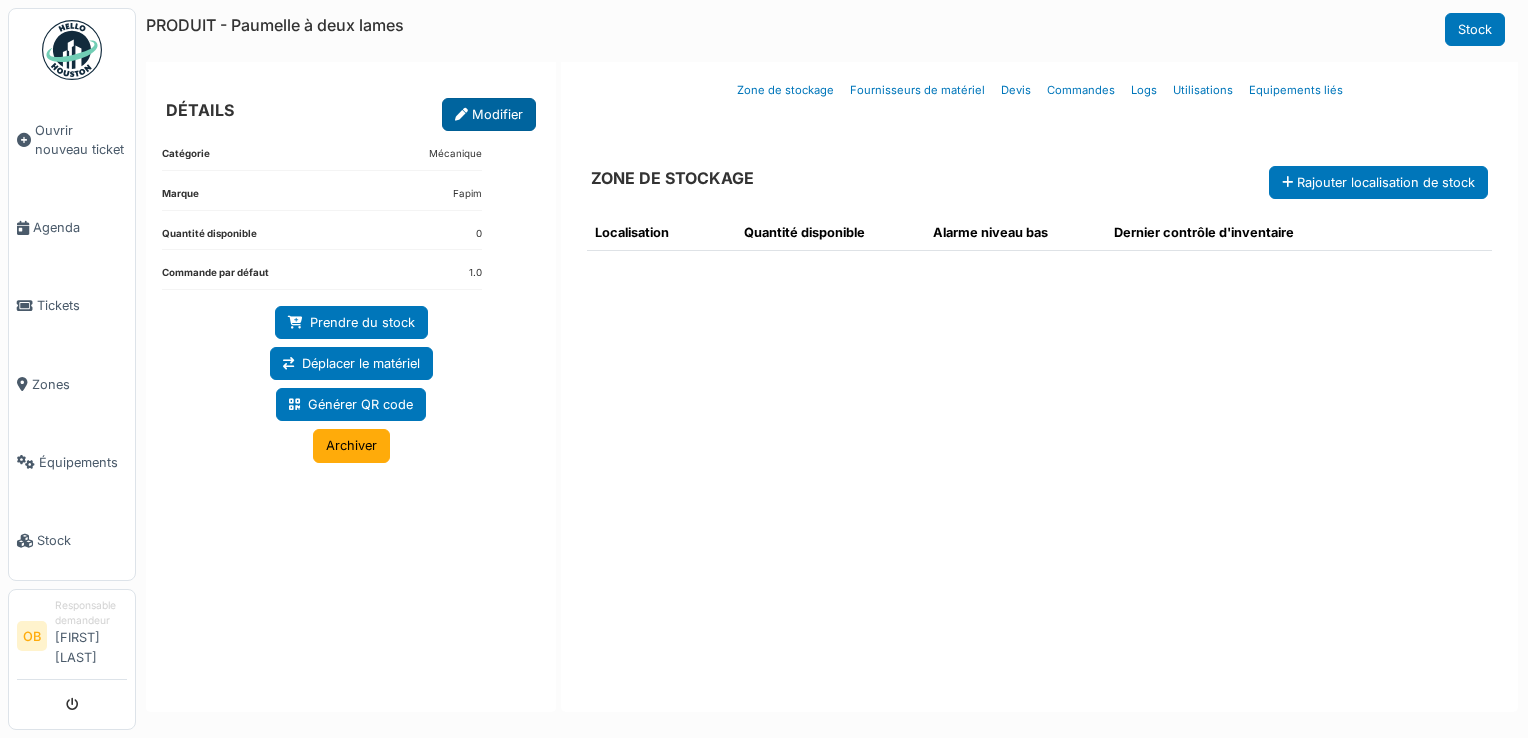 scroll, scrollTop: 0, scrollLeft: 0, axis: both 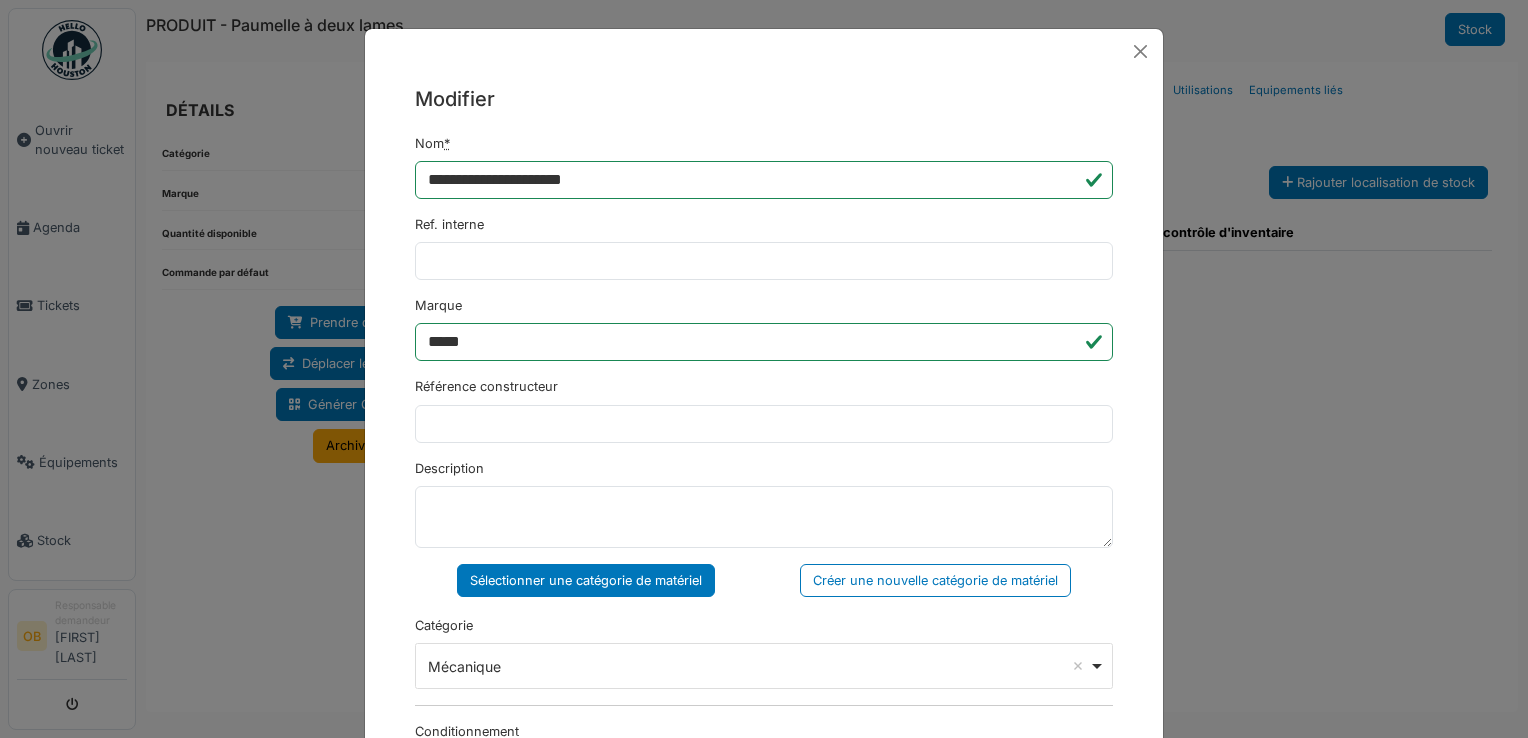 click on "**********" at bounding box center (764, 733) 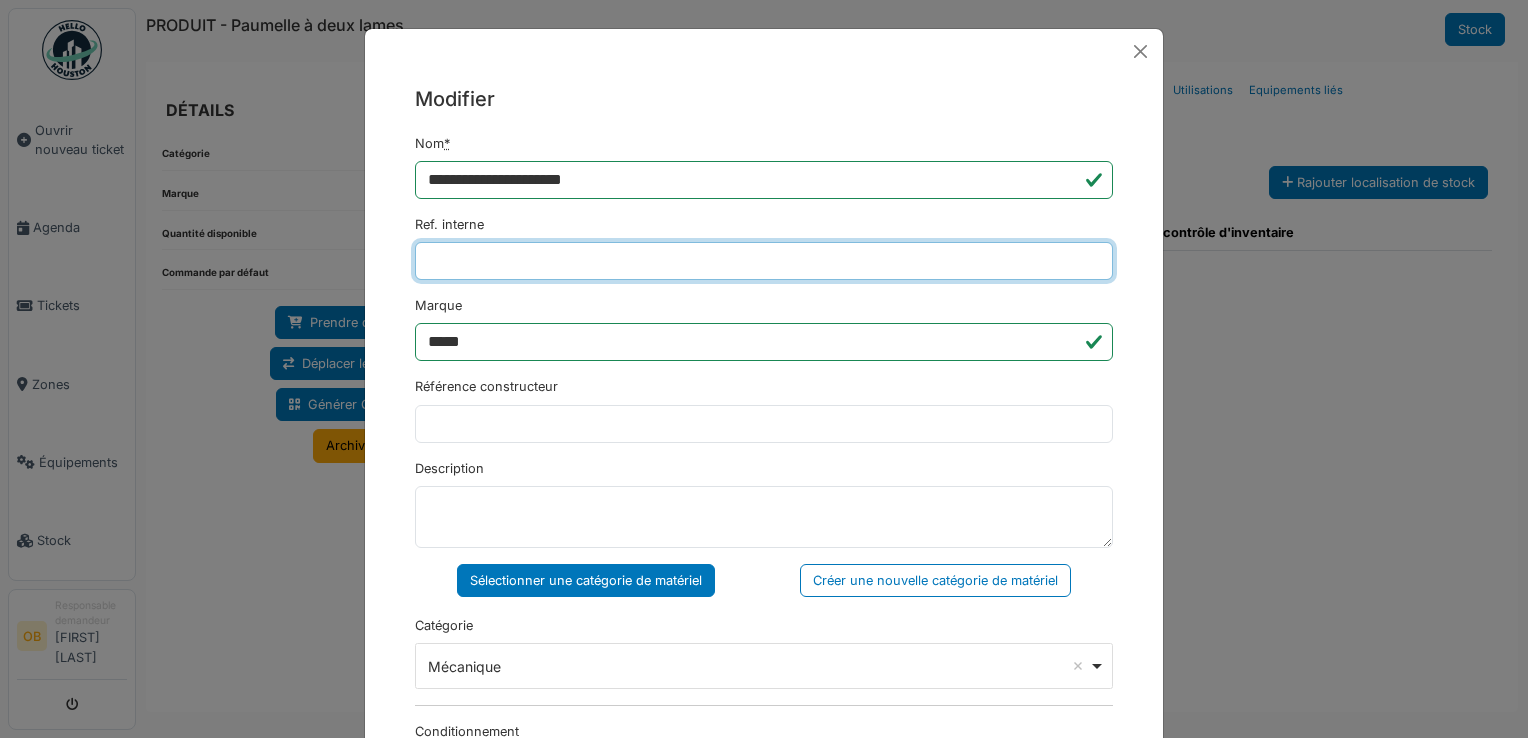 click on "Ref. interne" at bounding box center [764, 261] 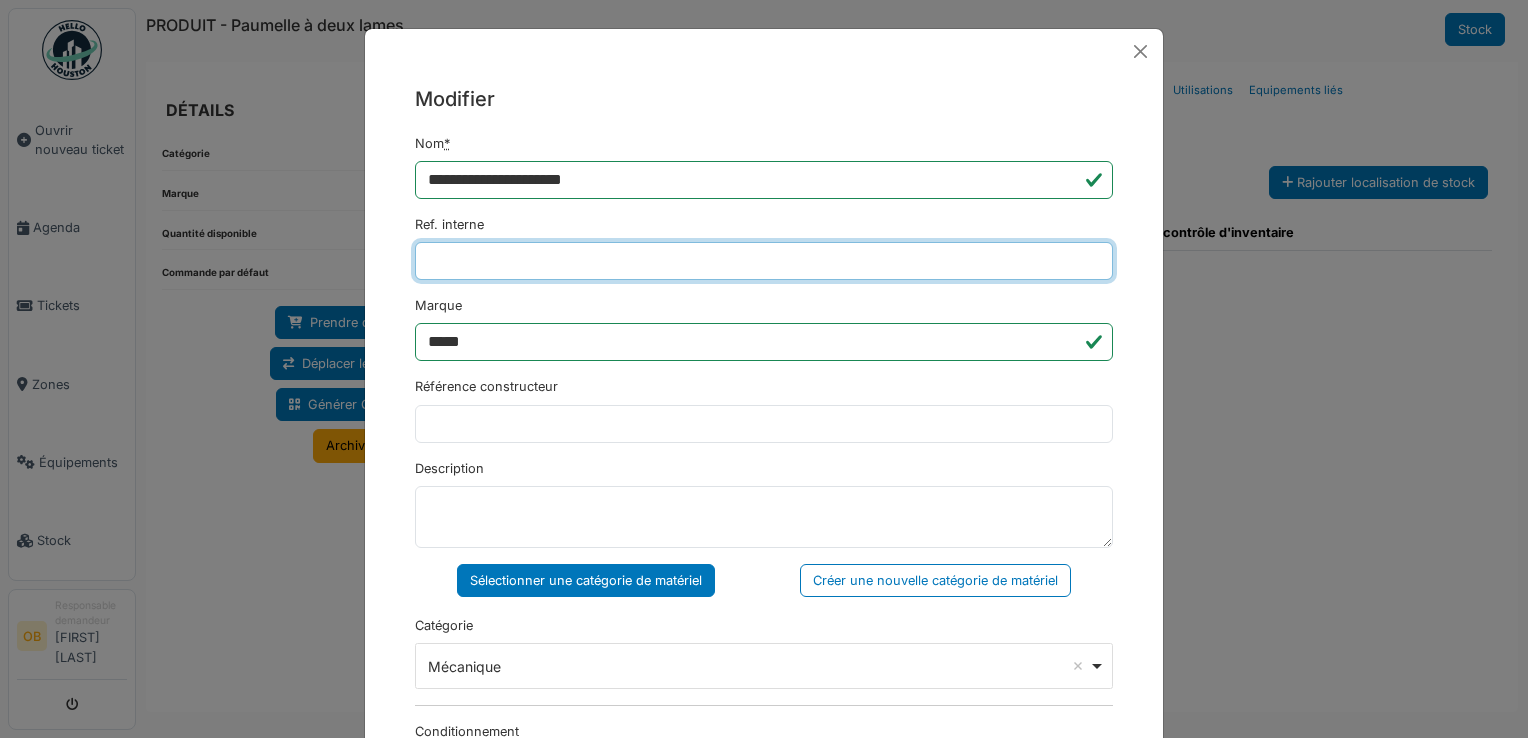 type on "**********" 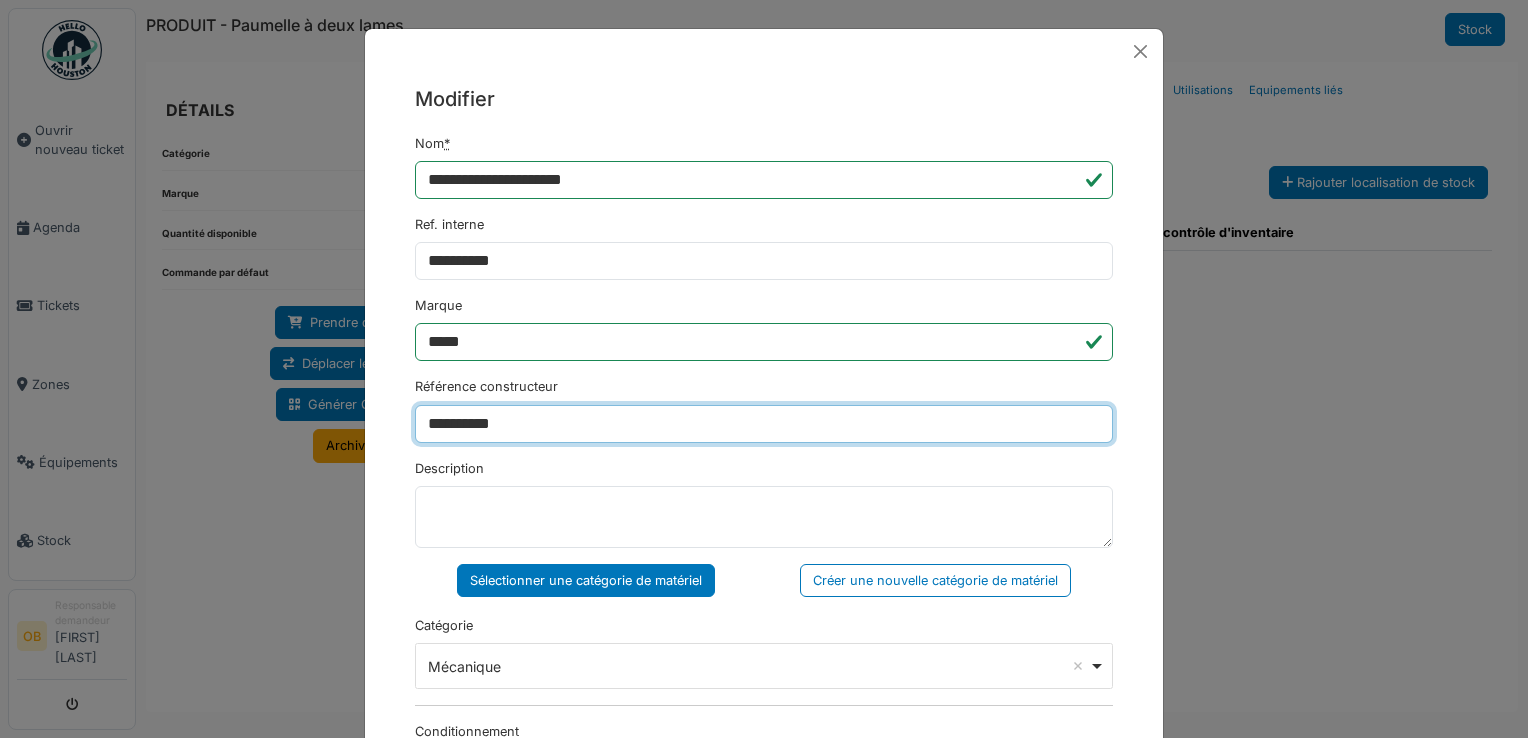 drag, startPoint x: 545, startPoint y: 422, endPoint x: 241, endPoint y: 442, distance: 304.6572 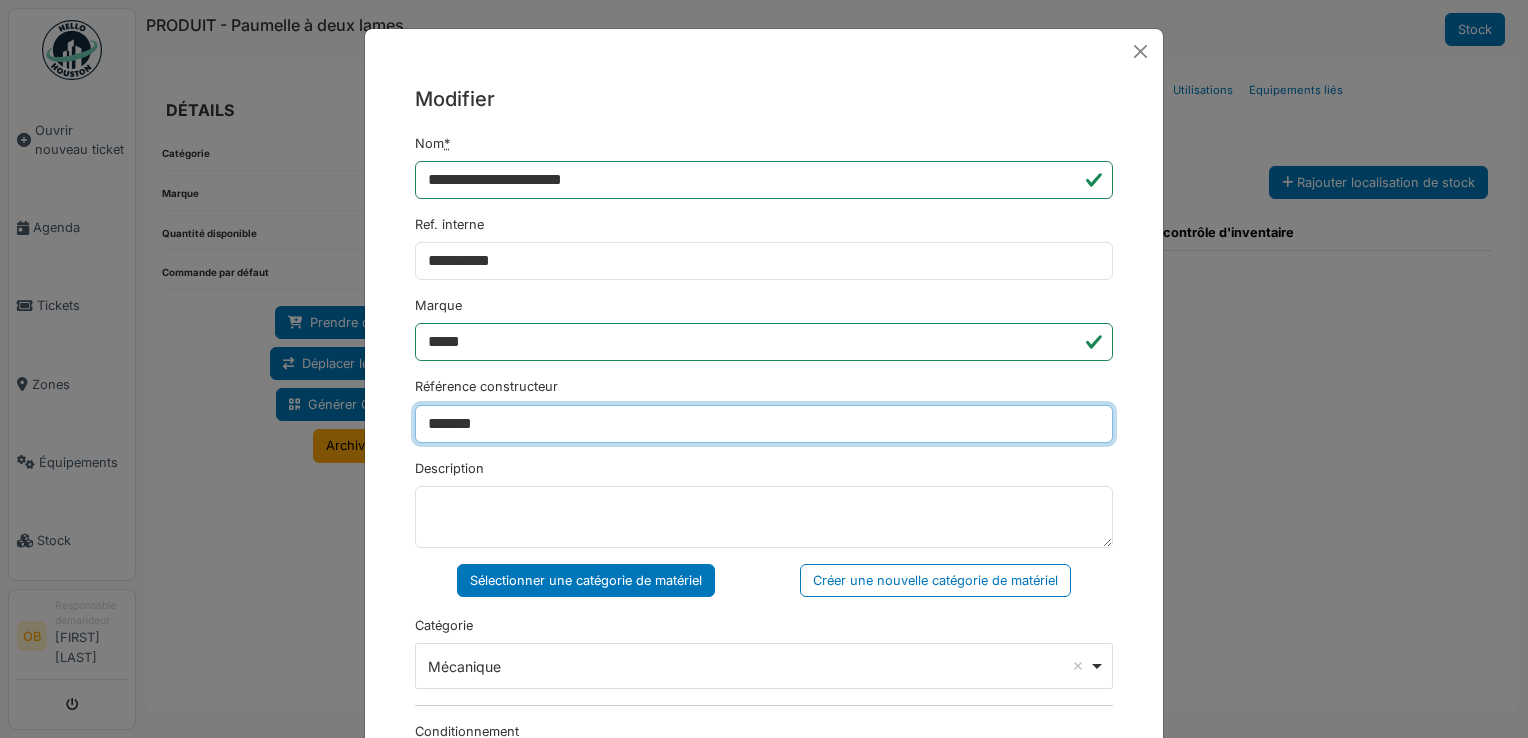 type on "******" 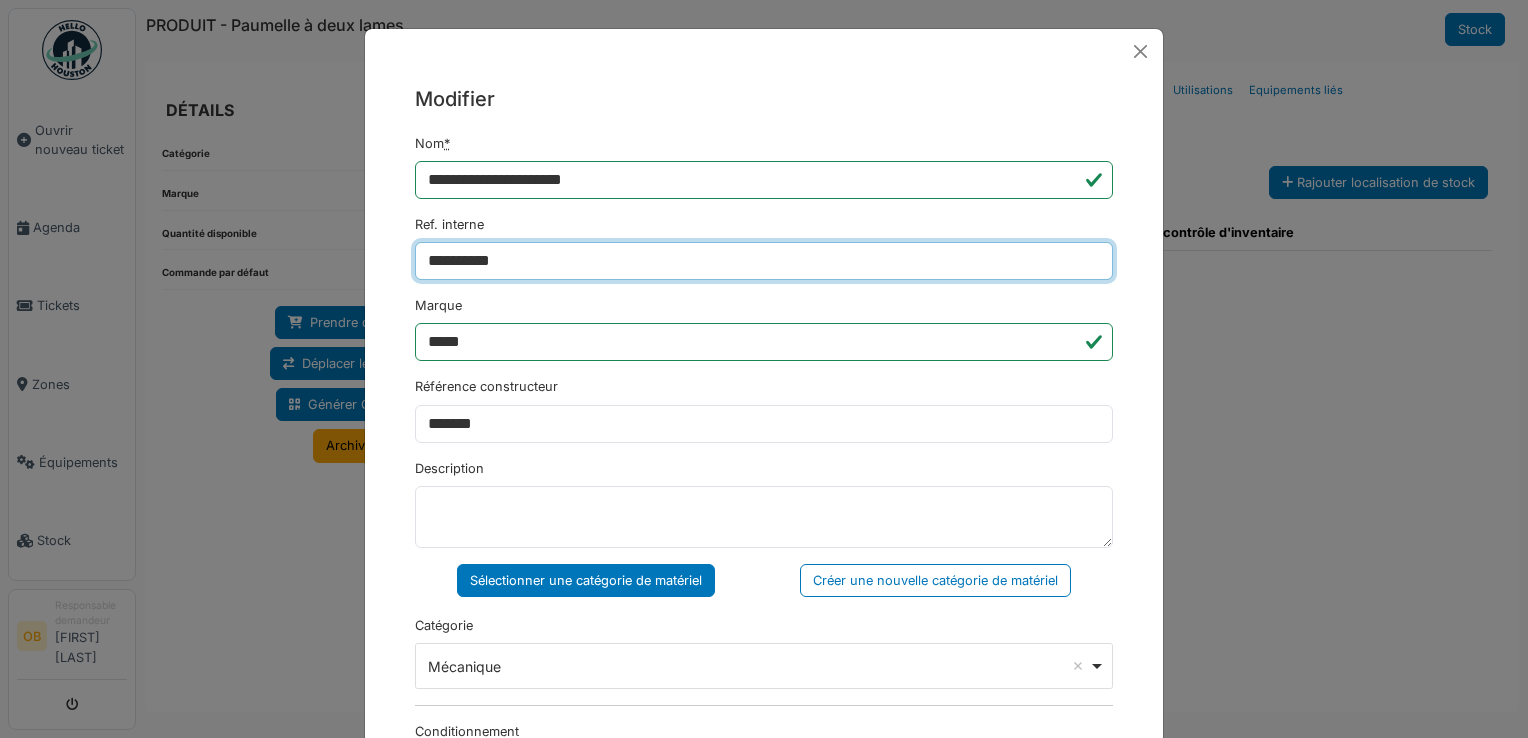 drag, startPoint x: 532, startPoint y: 258, endPoint x: 505, endPoint y: 264, distance: 27.658634 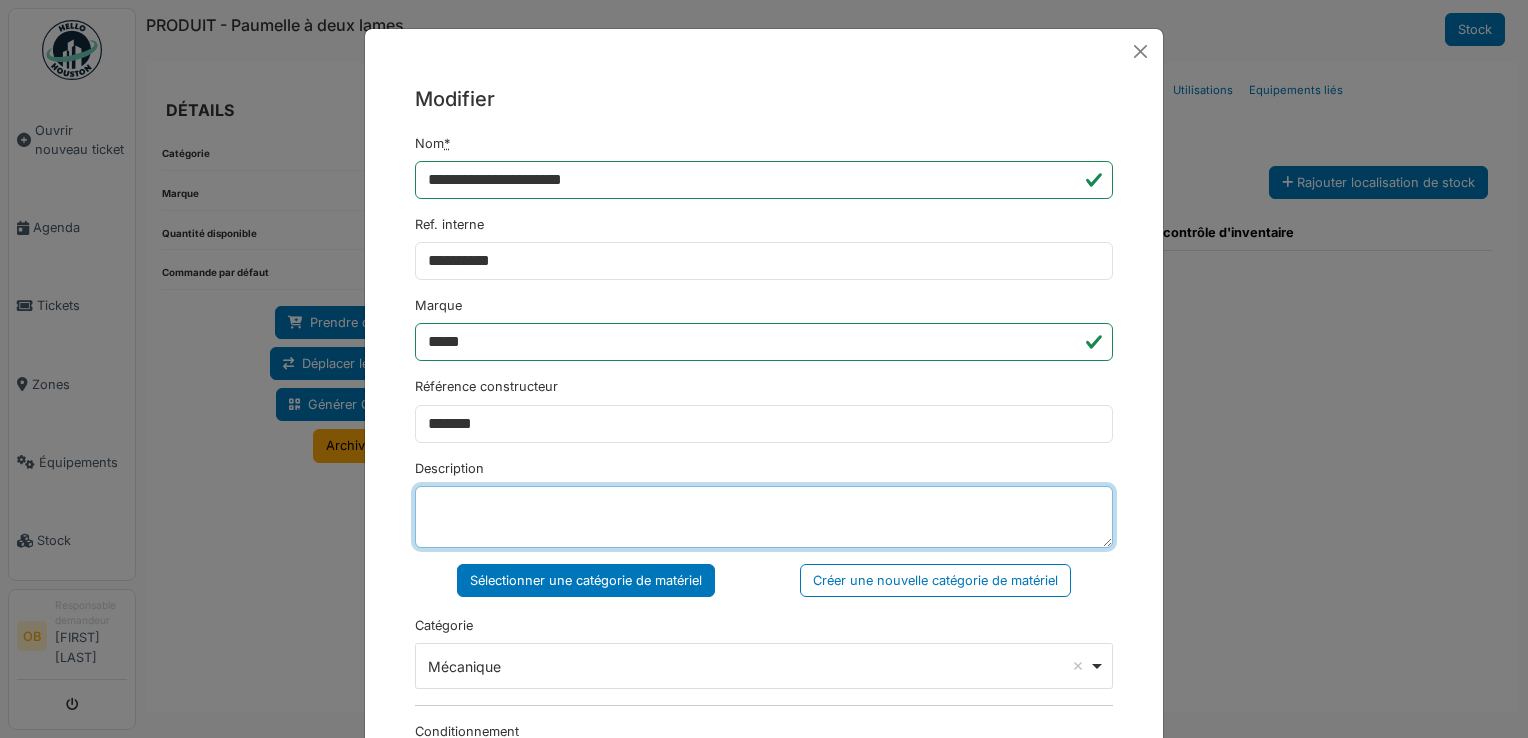 click on "Description" at bounding box center (764, 517) 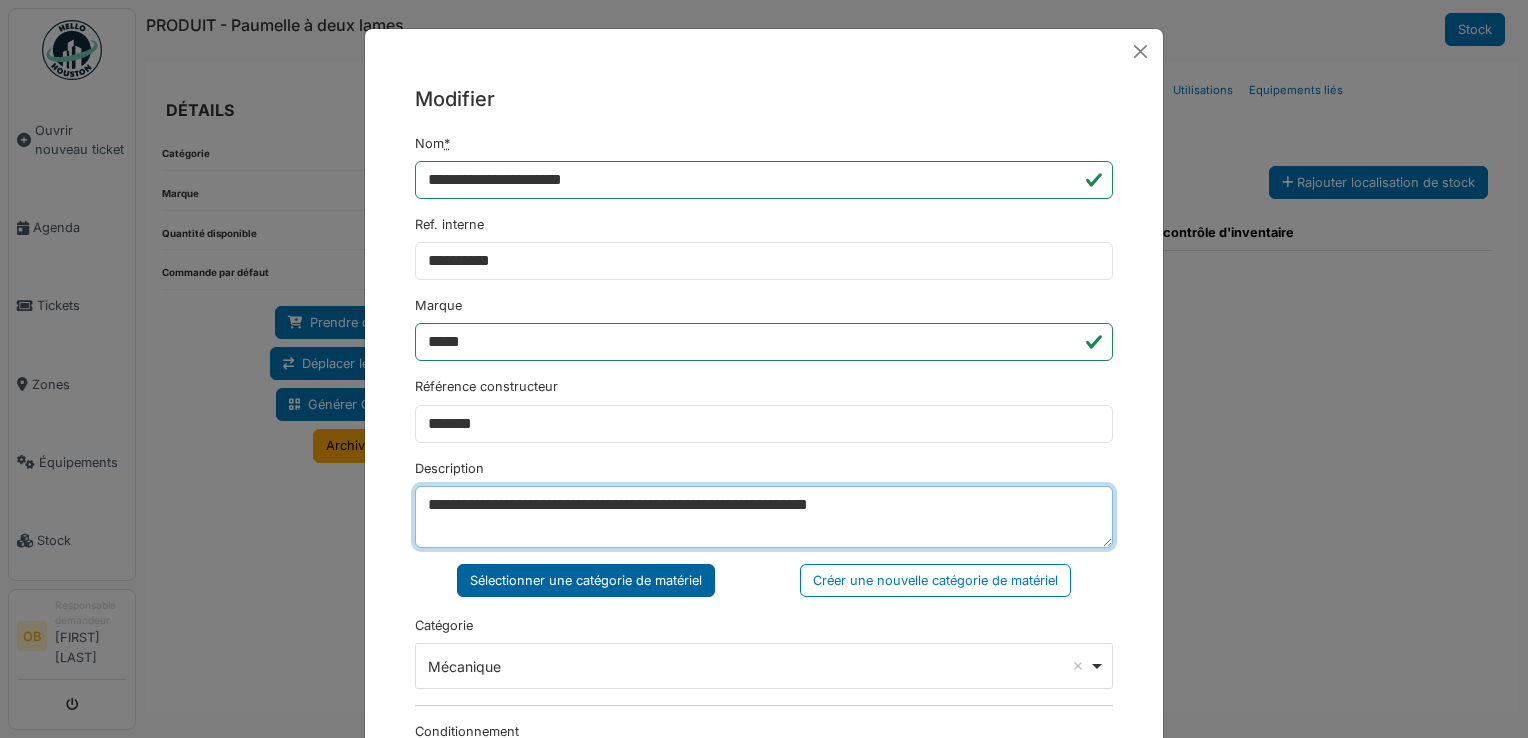 type on "**********" 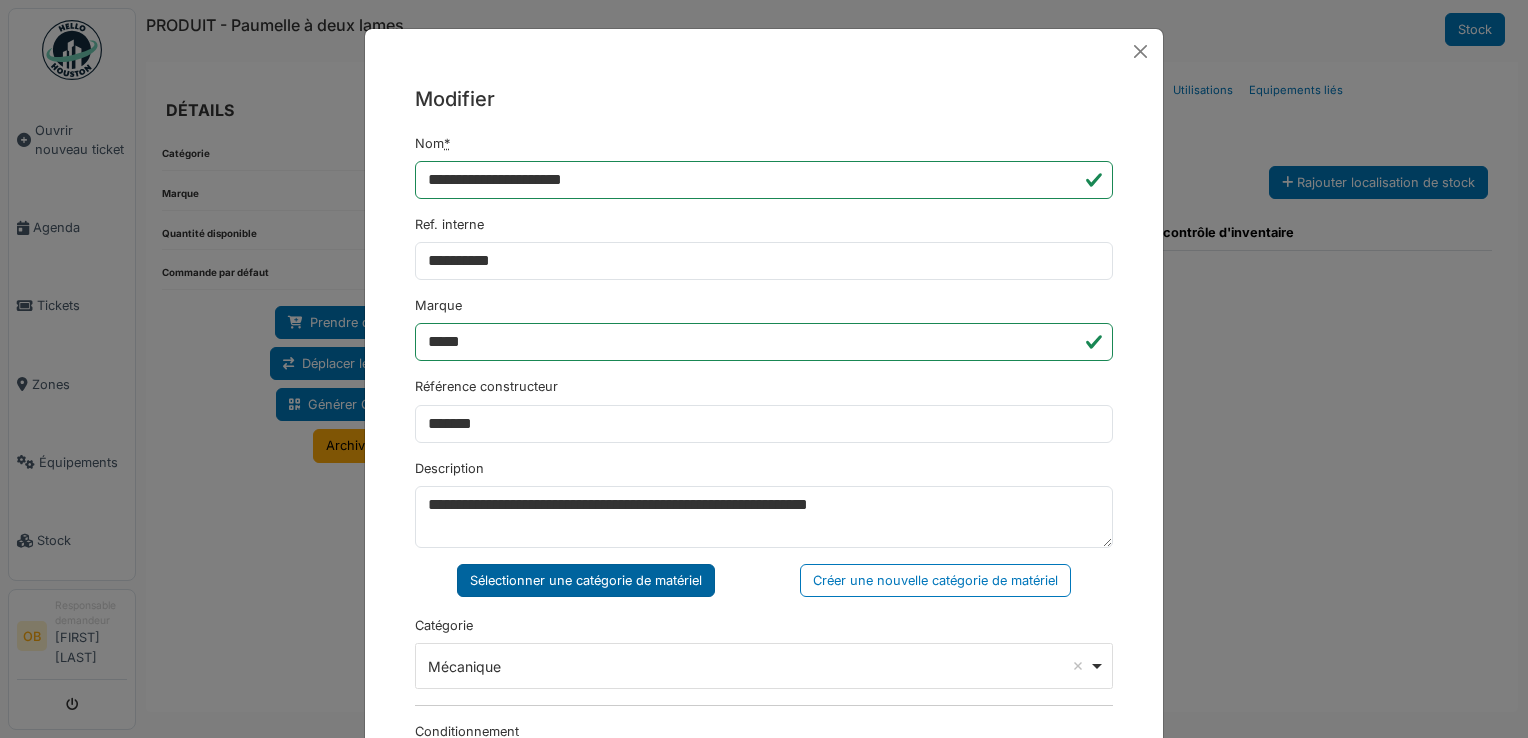 click on "Sélectionner une catégorie de matériel" at bounding box center [586, 580] 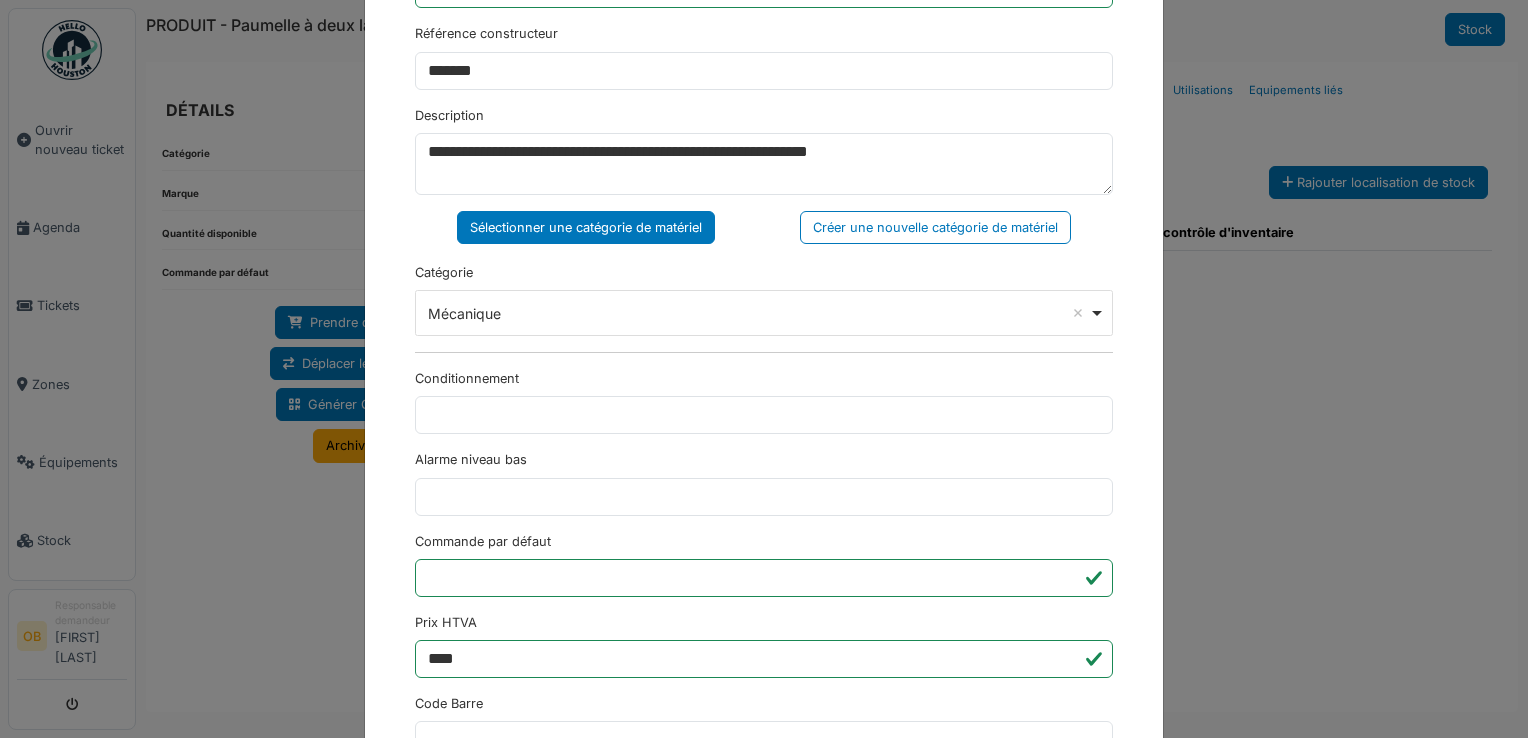 scroll, scrollTop: 650, scrollLeft: 0, axis: vertical 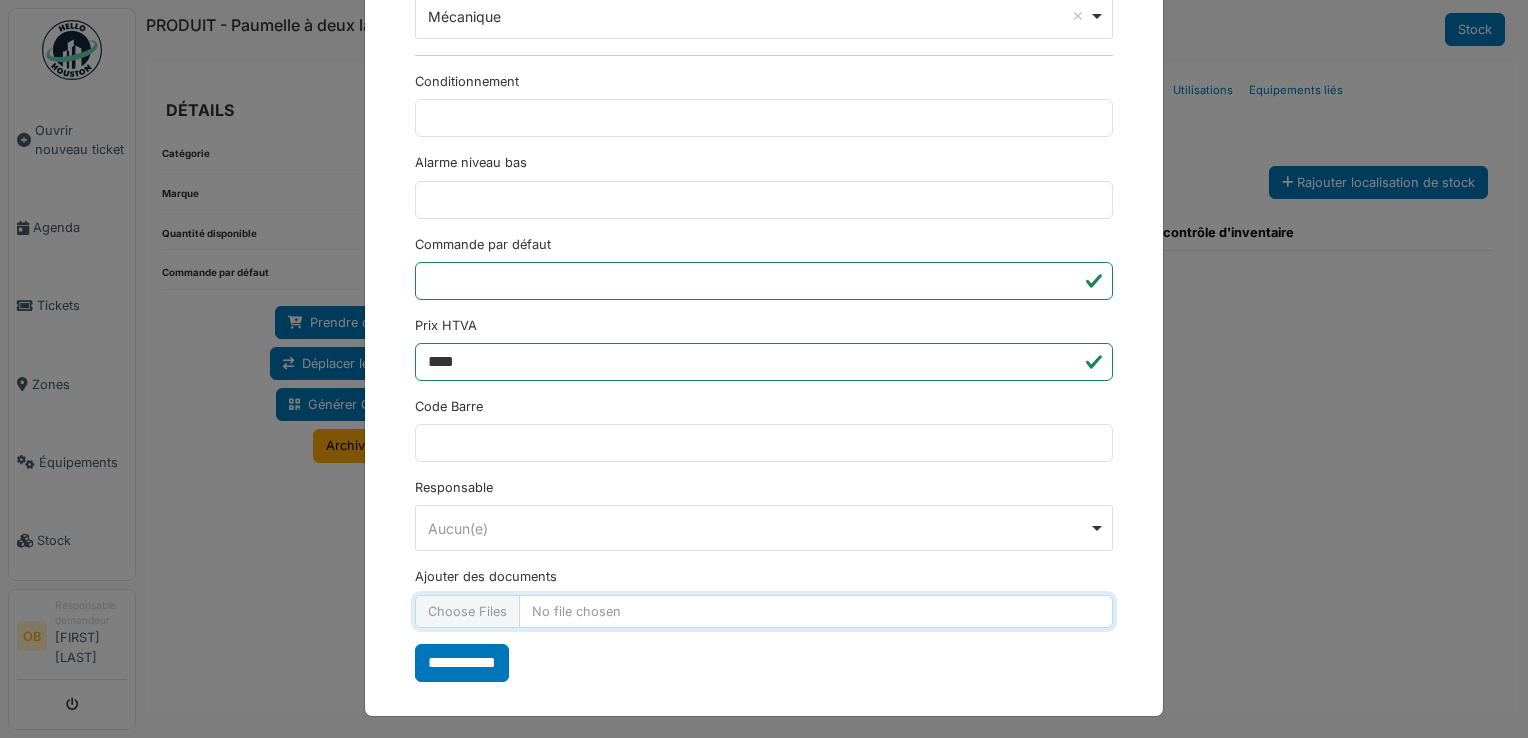 click on "Ajouter des documents" at bounding box center [764, 611] 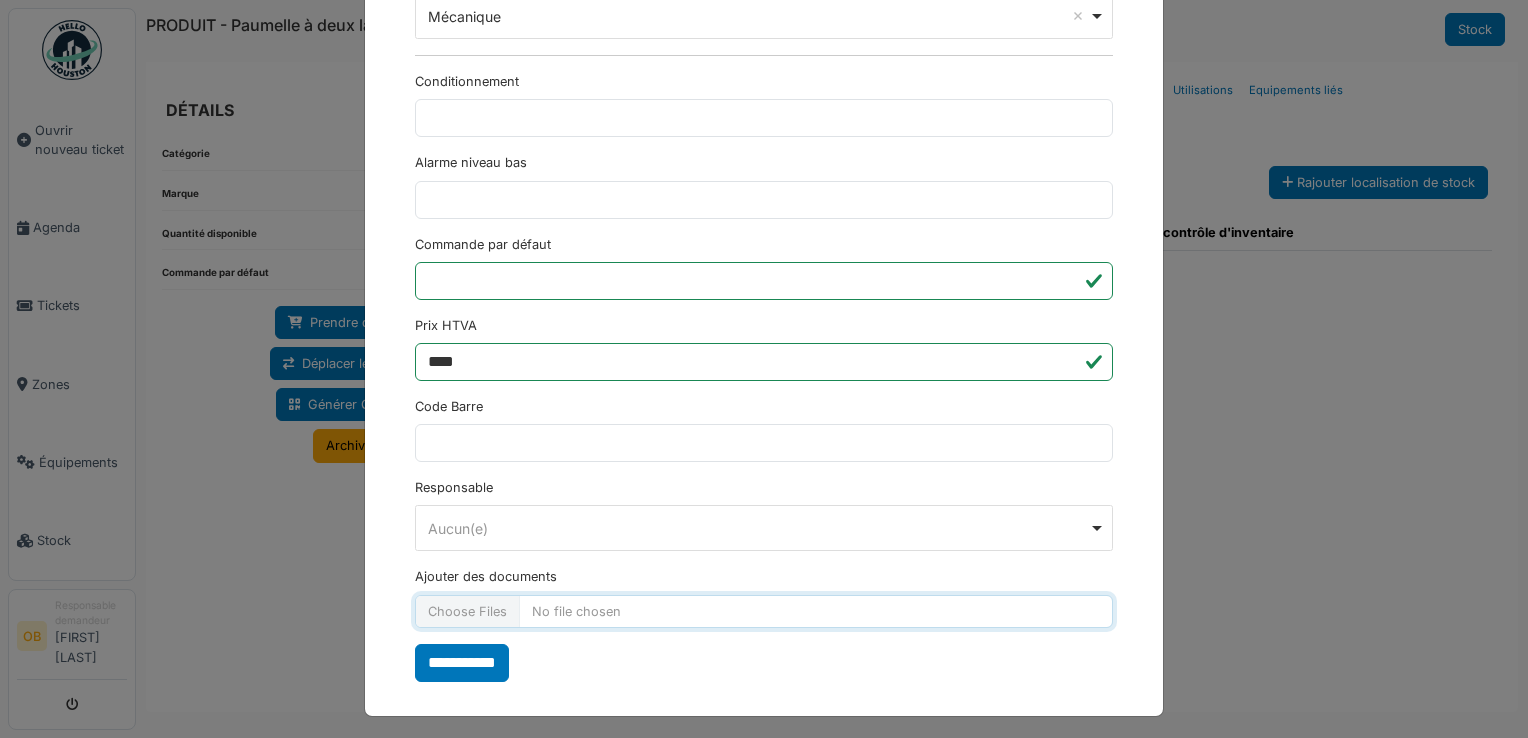 type on "**********" 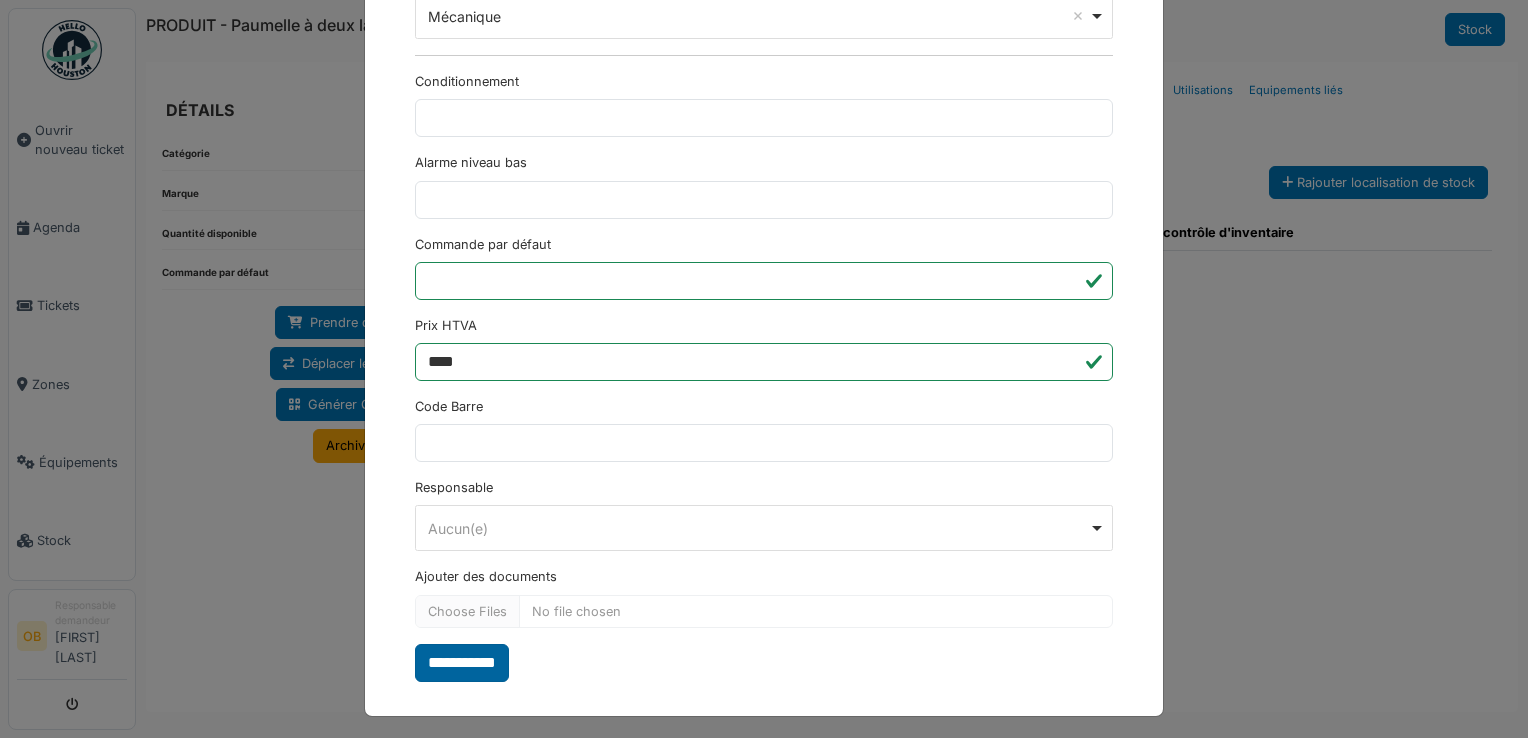 click on "**********" at bounding box center (462, 663) 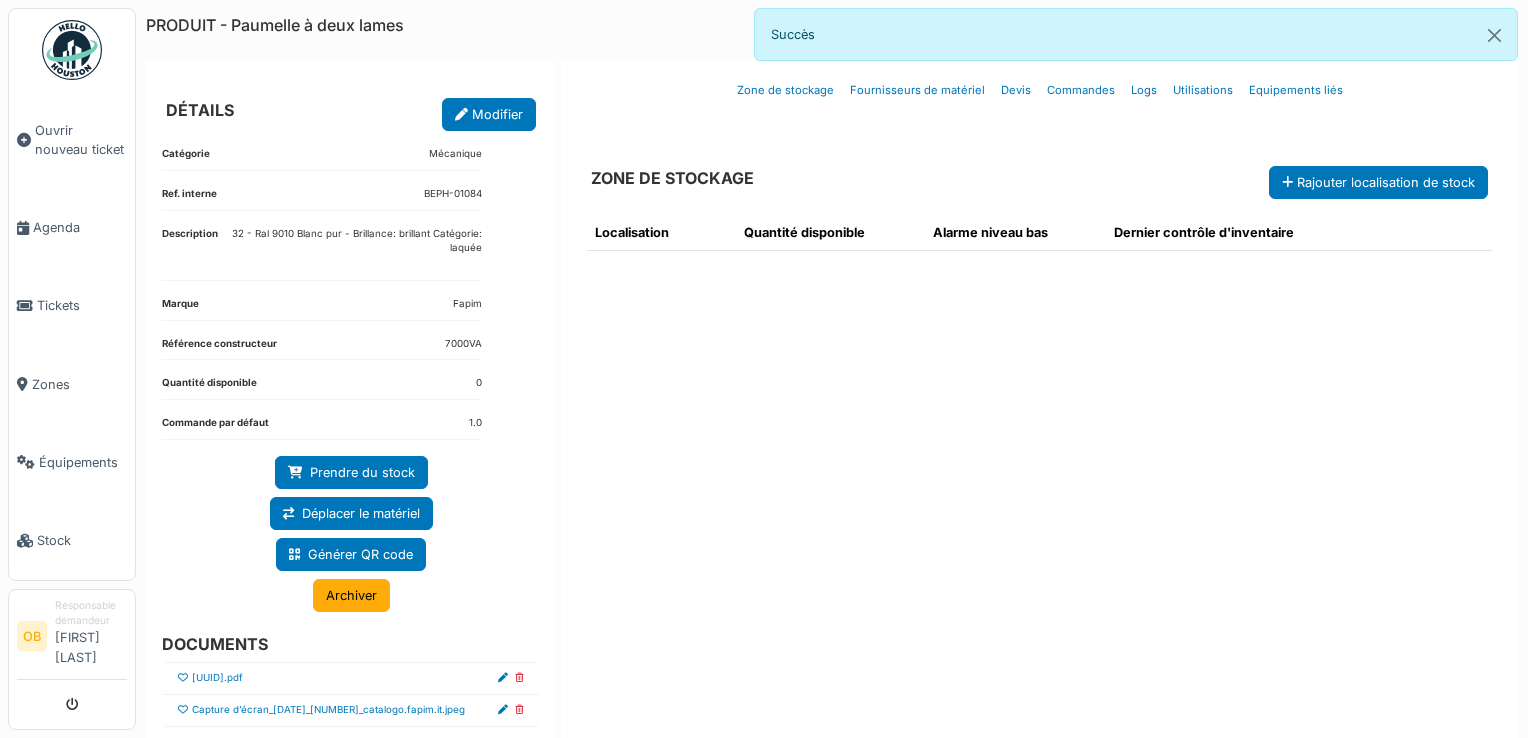 scroll, scrollTop: 35, scrollLeft: 0, axis: vertical 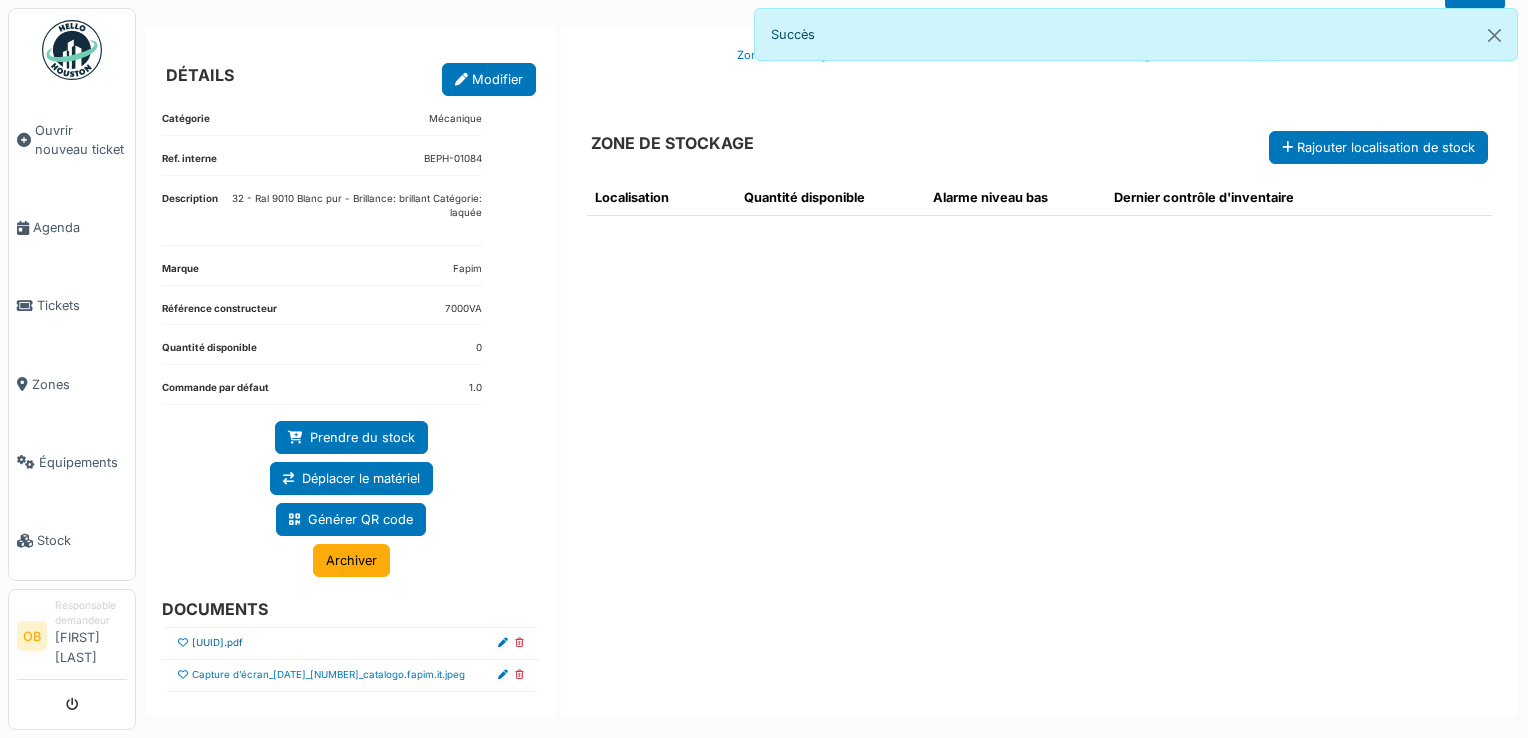 click on "d08c8a0d-c015-468c-bab6-a4896ea345ef.pdf" at bounding box center (217, 643) 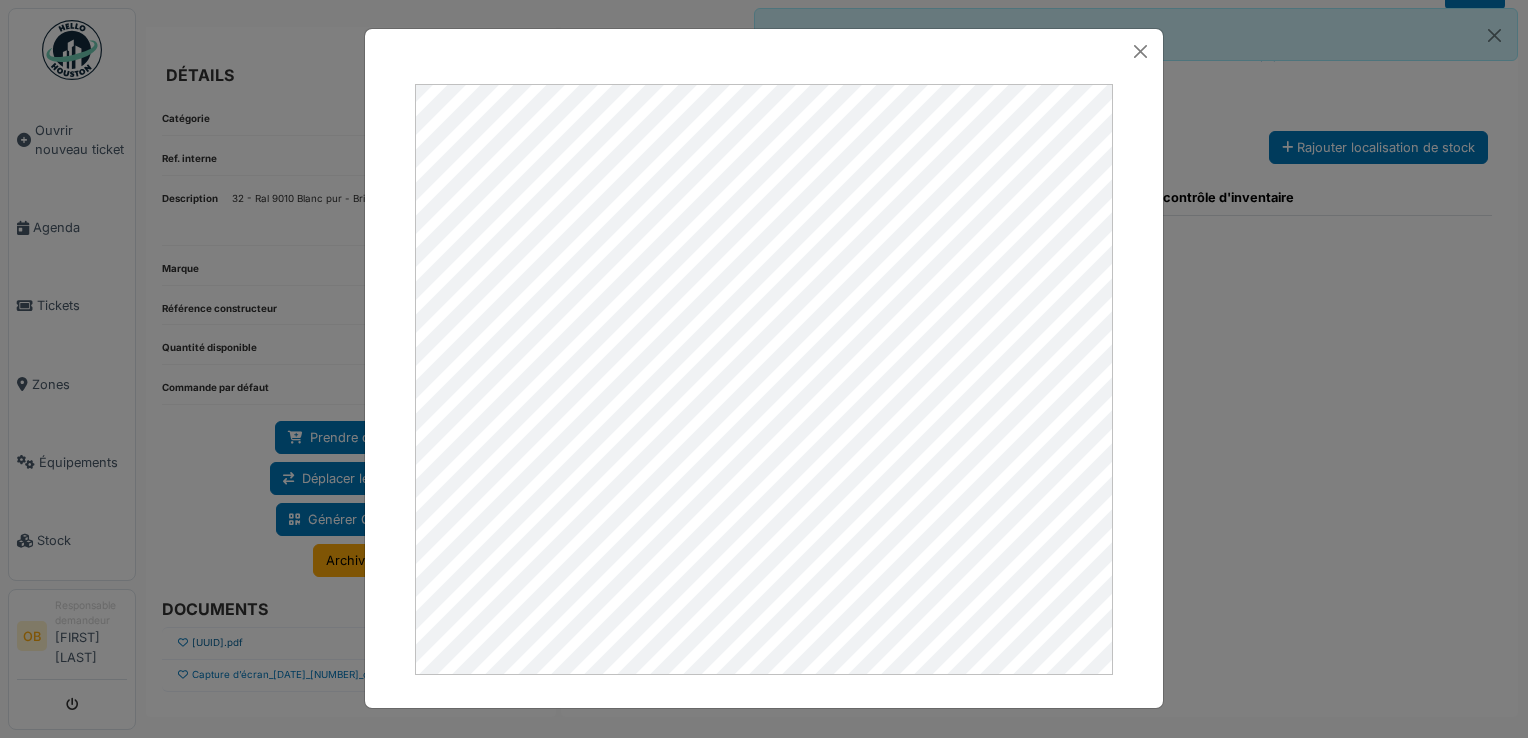 click at bounding box center [764, 369] 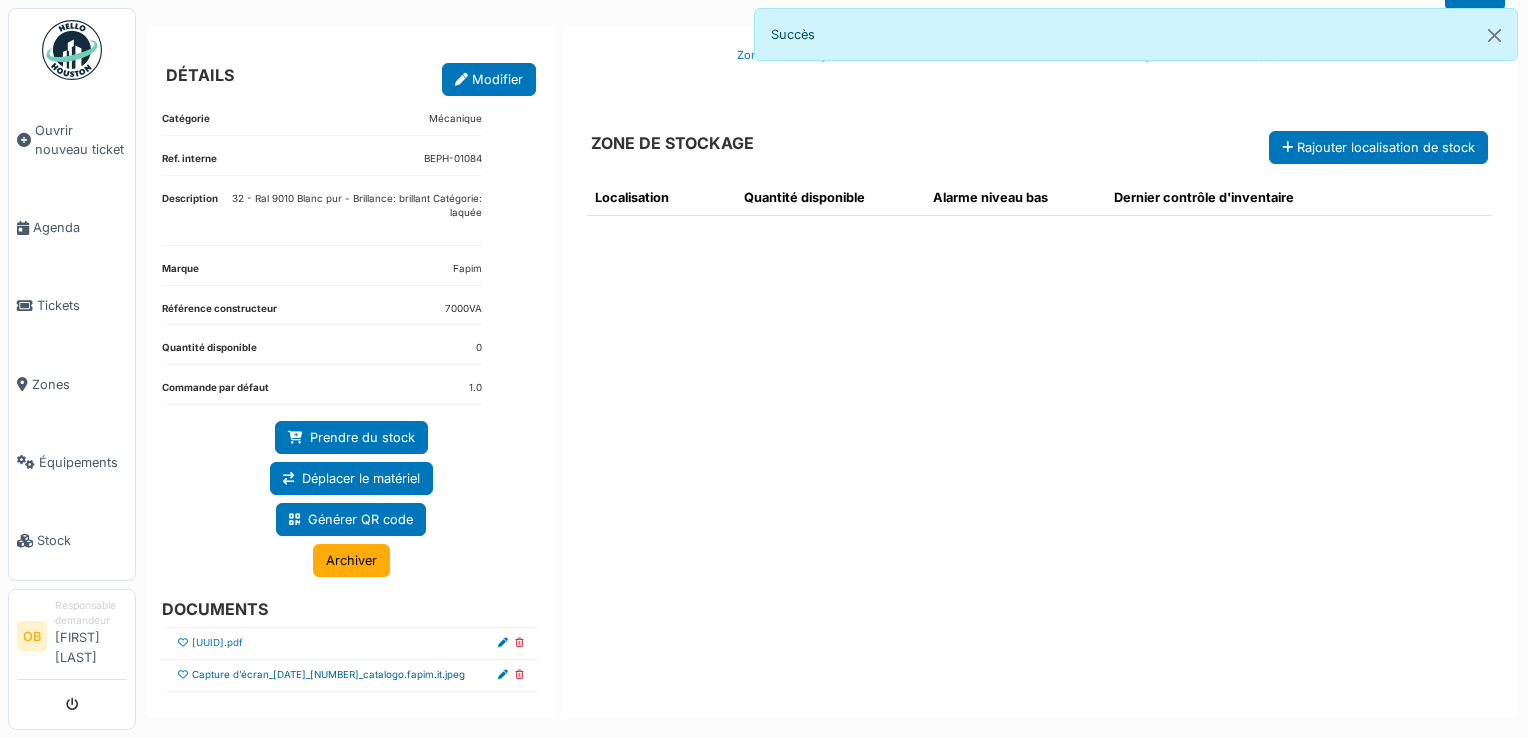 click on "Capture d’écran_22-7-2025_83751_catalogo.fapim.it.jpeg" at bounding box center (328, 675) 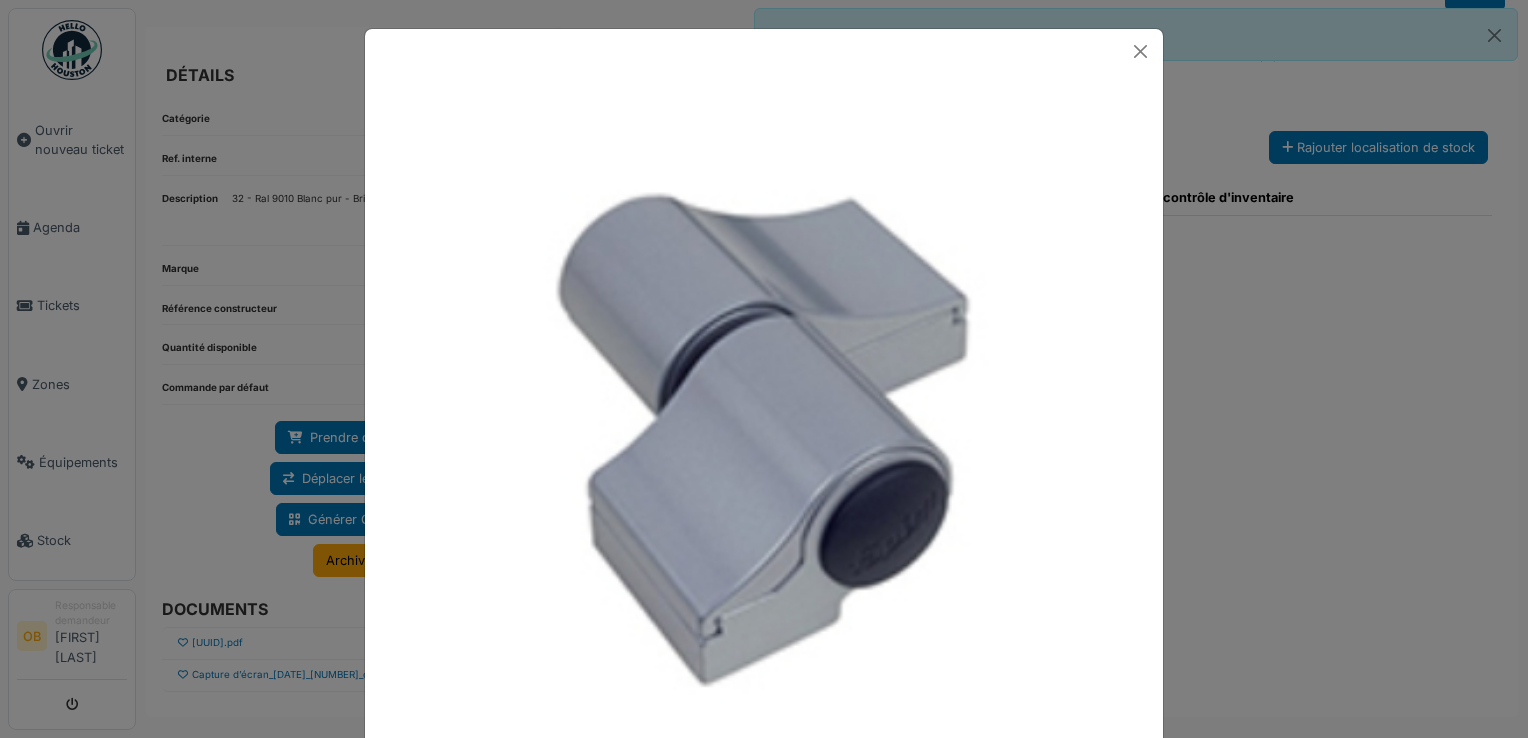 scroll, scrollTop: 74, scrollLeft: 0, axis: vertical 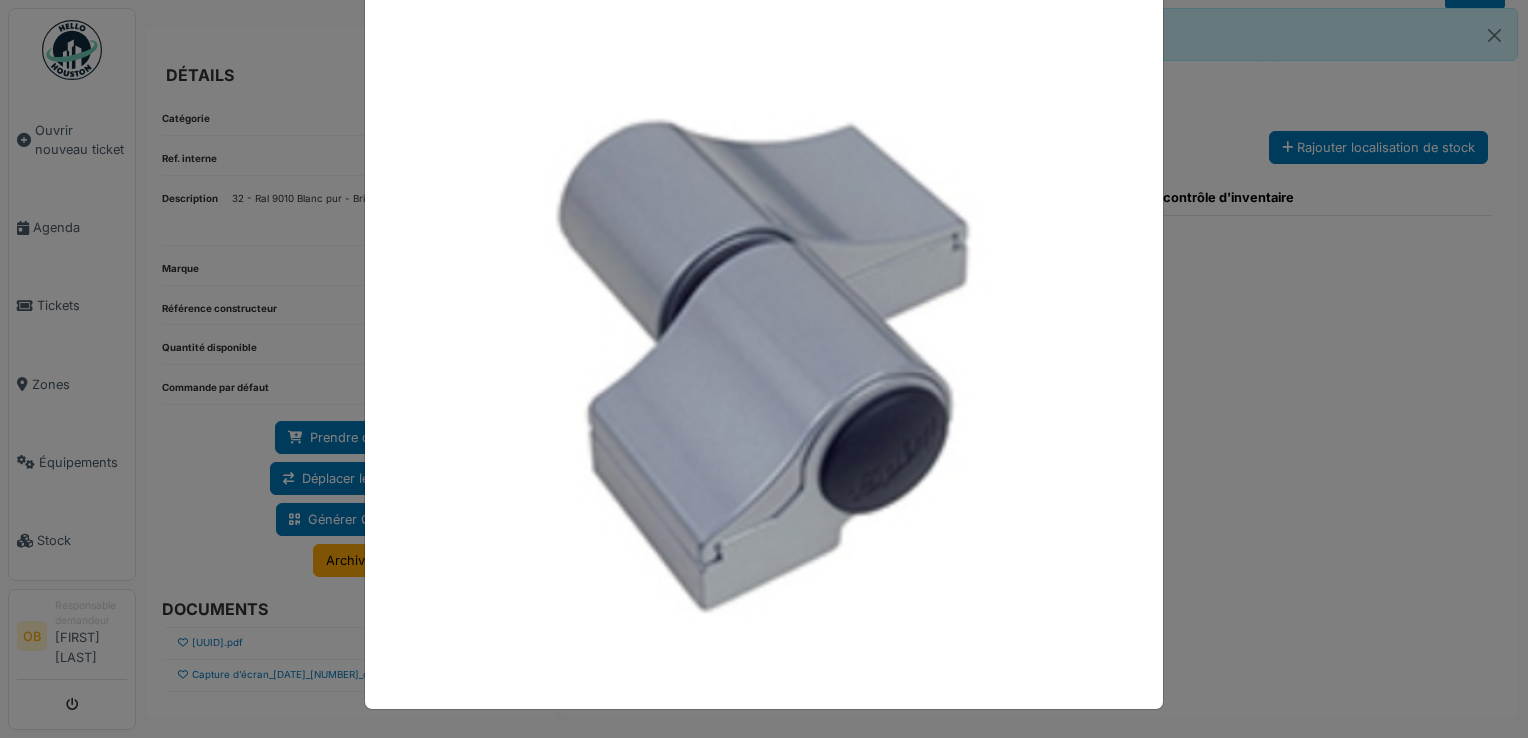 click at bounding box center (764, 369) 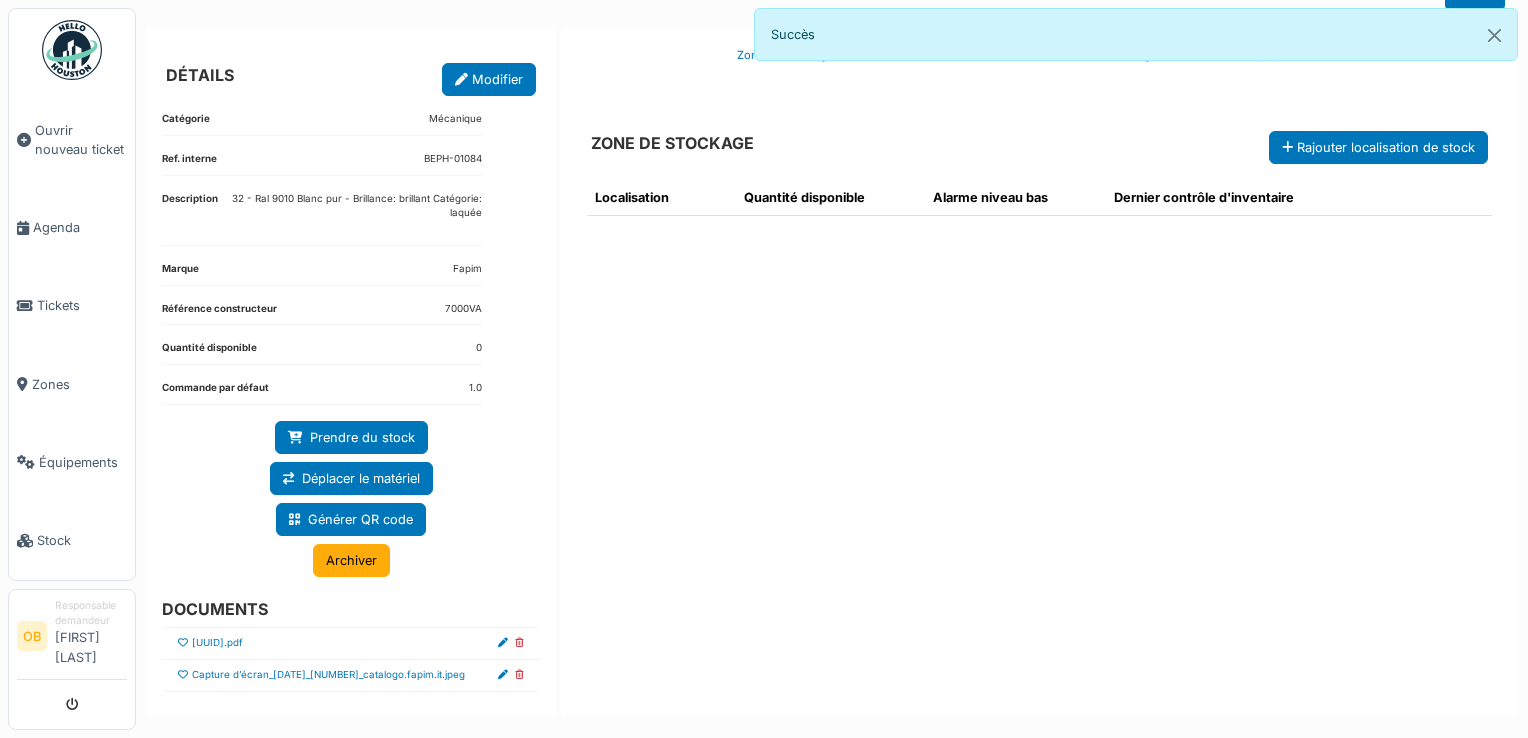click at bounding box center [183, 675] 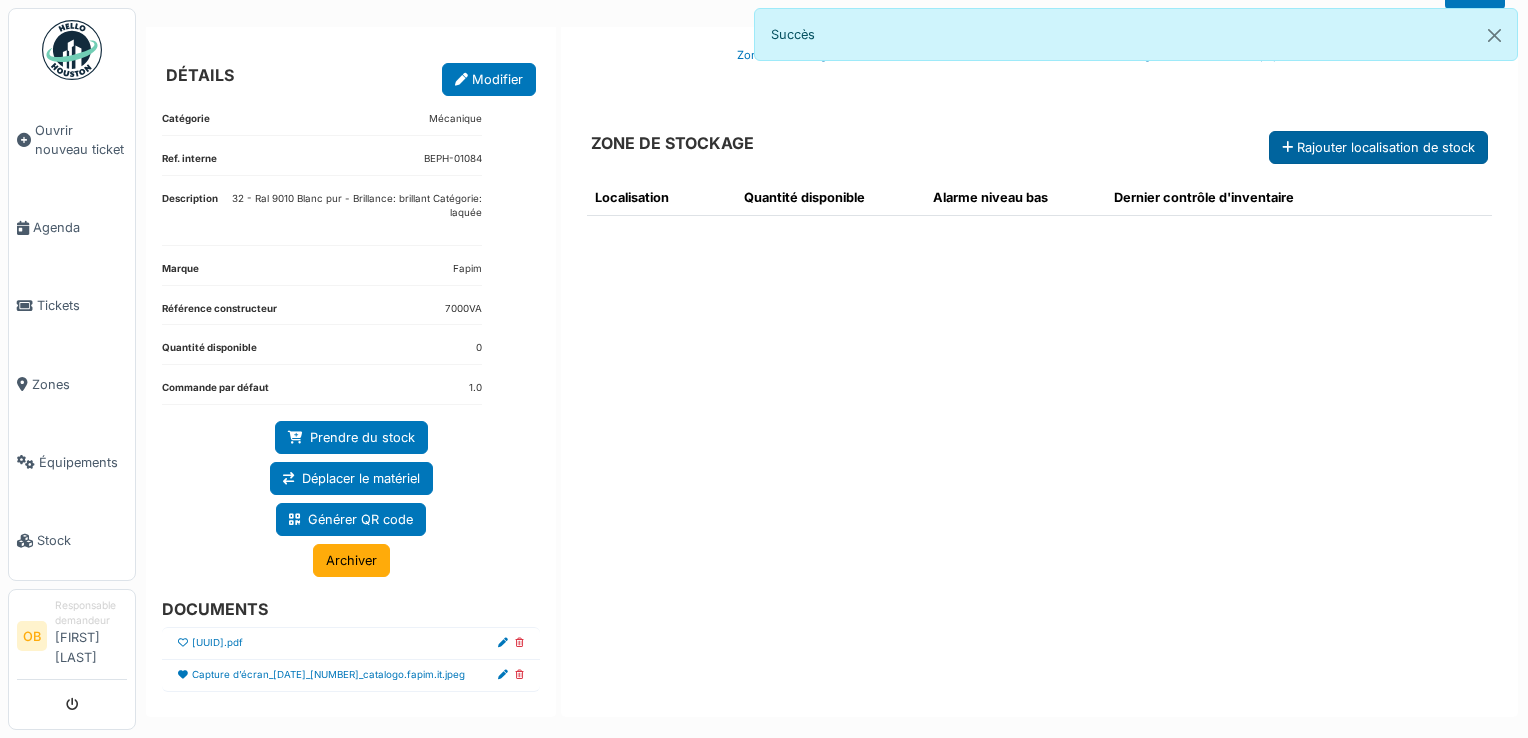 click on "Rajouter localisation de stock" at bounding box center [1378, 147] 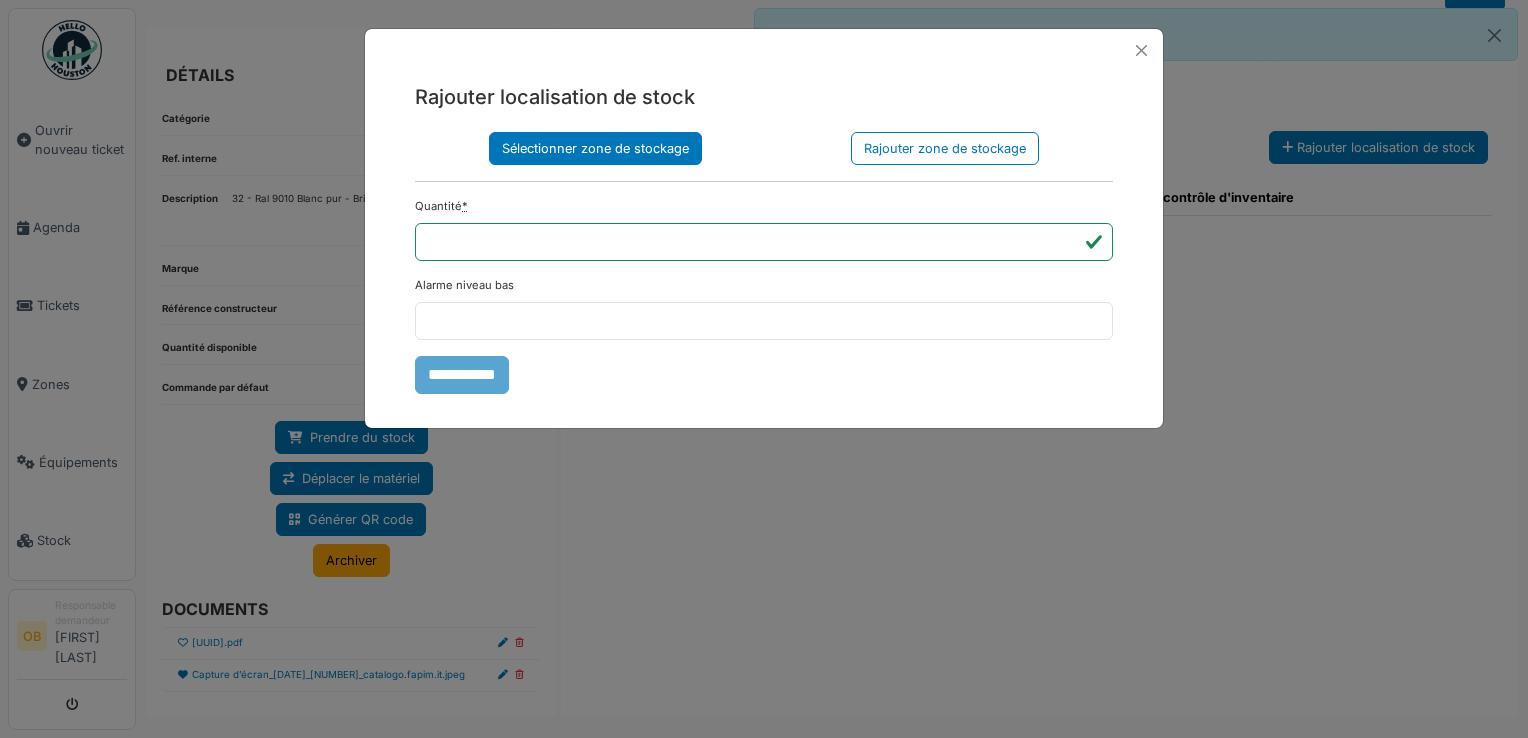 click on "Sélectionner zone de stockage" at bounding box center (595, 148) 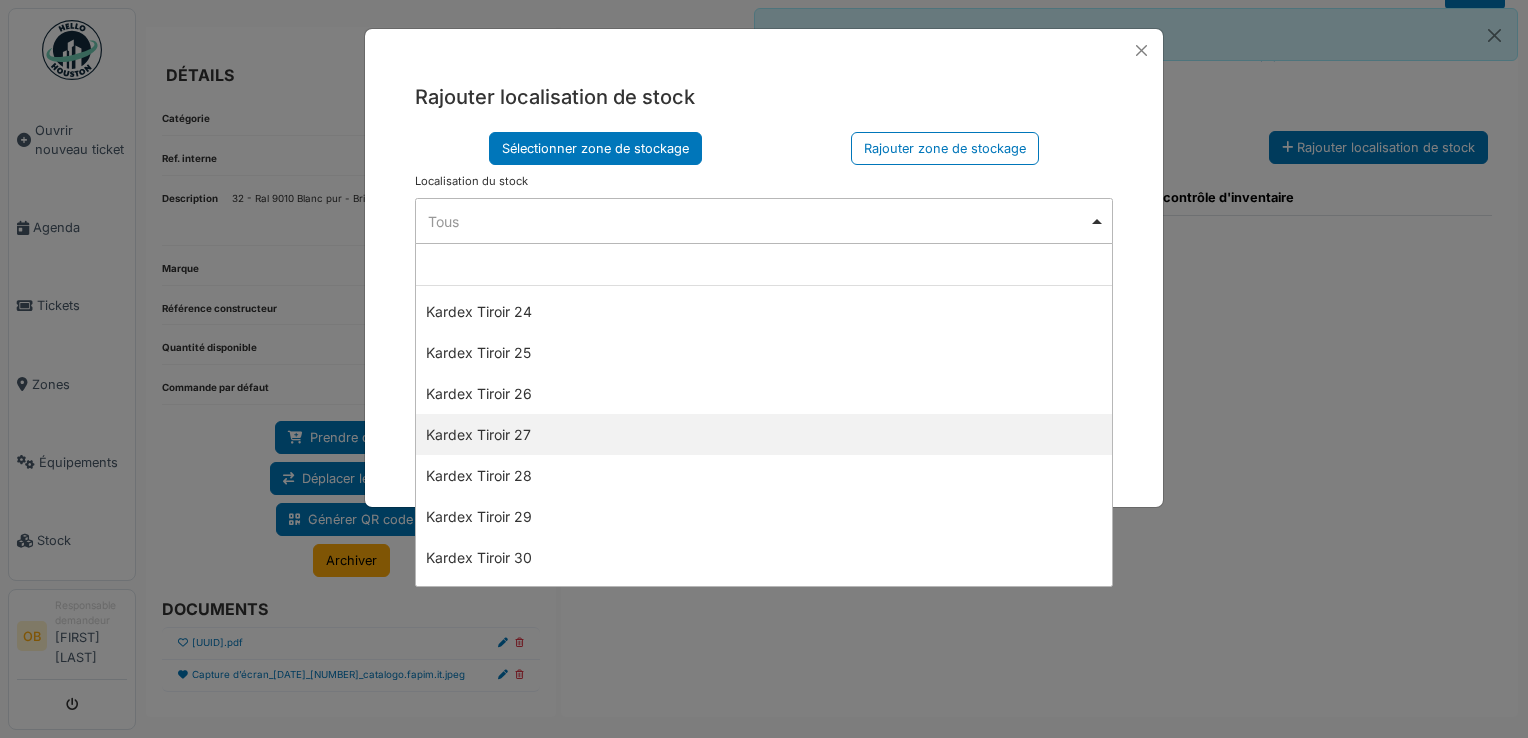 scroll, scrollTop: 1066, scrollLeft: 0, axis: vertical 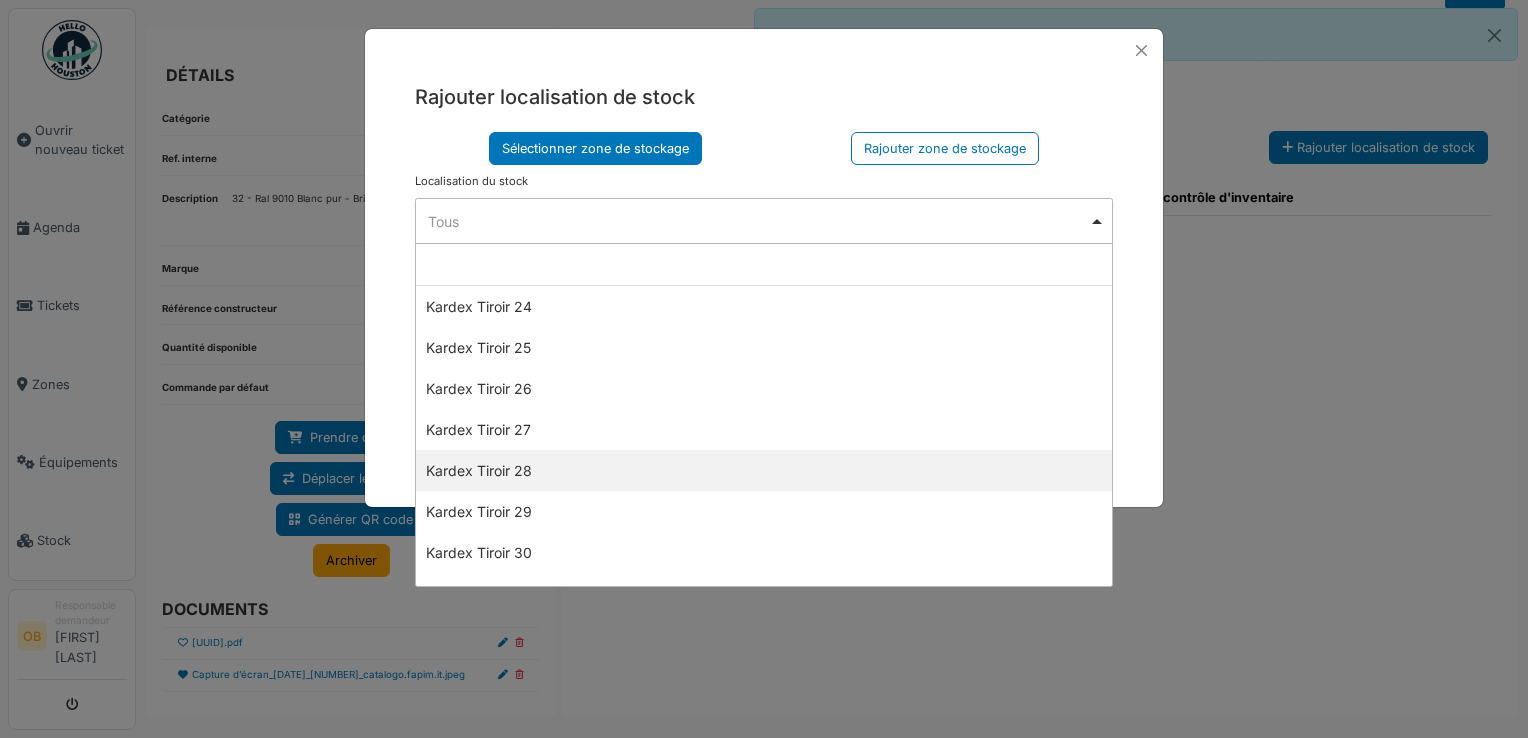 select on "****" 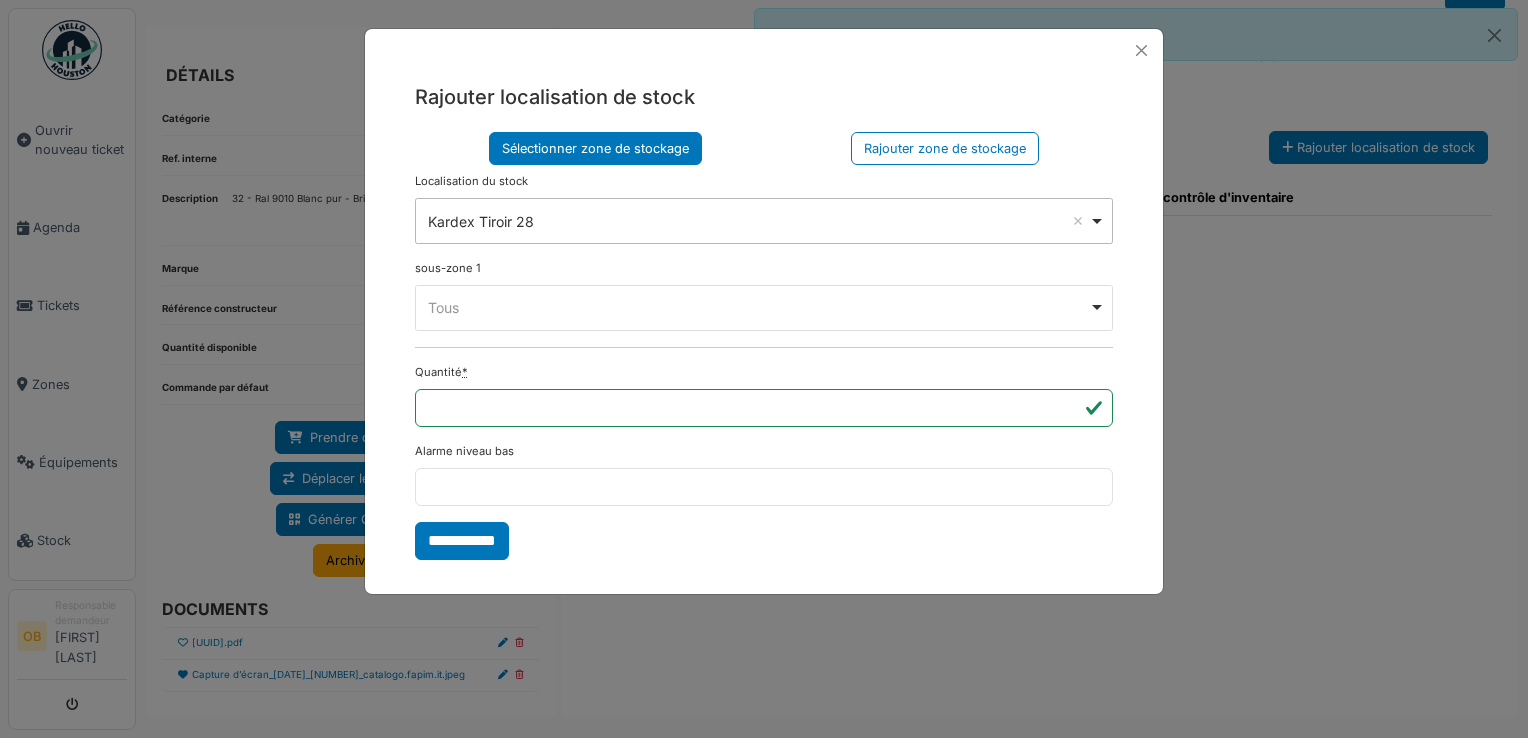 click on "**** Tous Remove item" at bounding box center [764, 308] 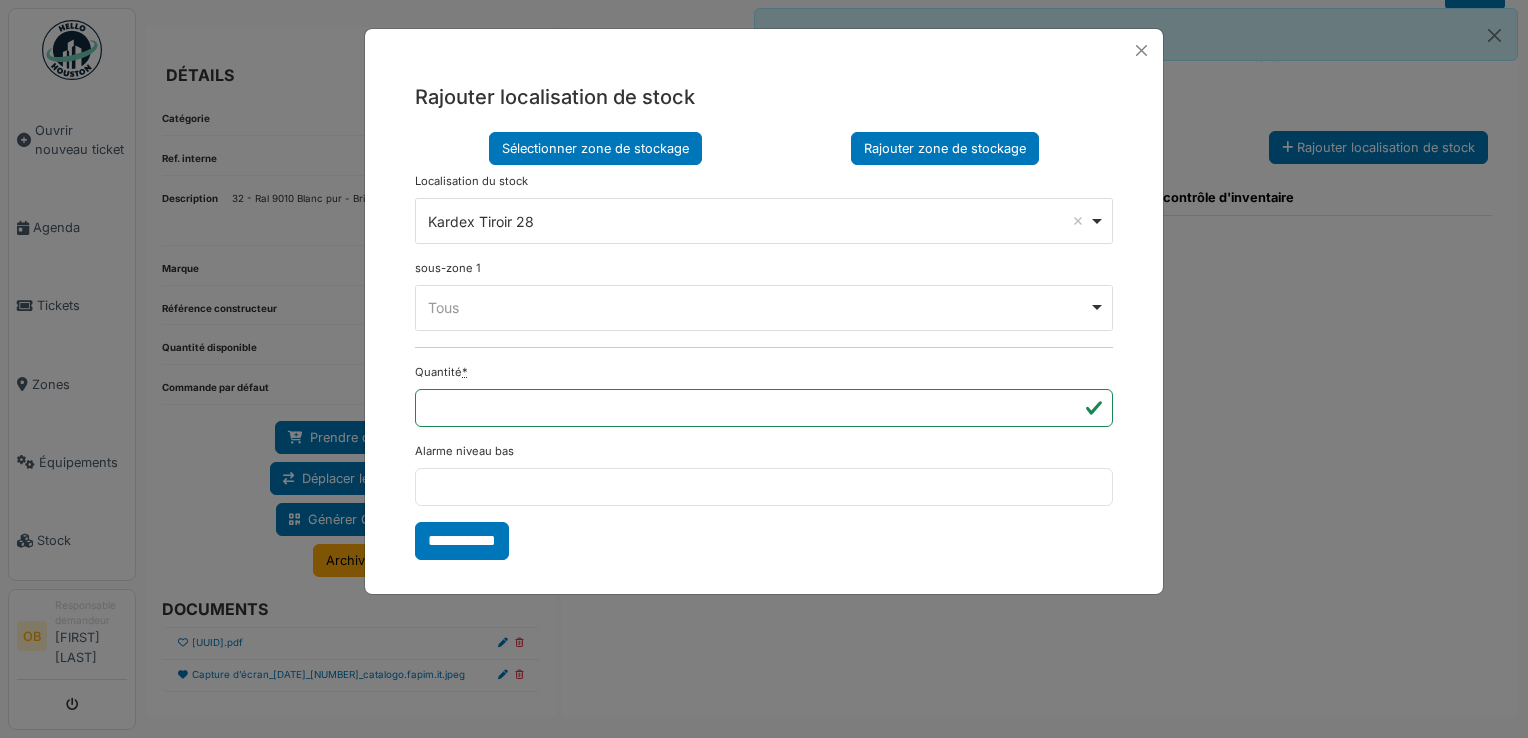 click on "Rajouter zone de stockage" at bounding box center (945, 148) 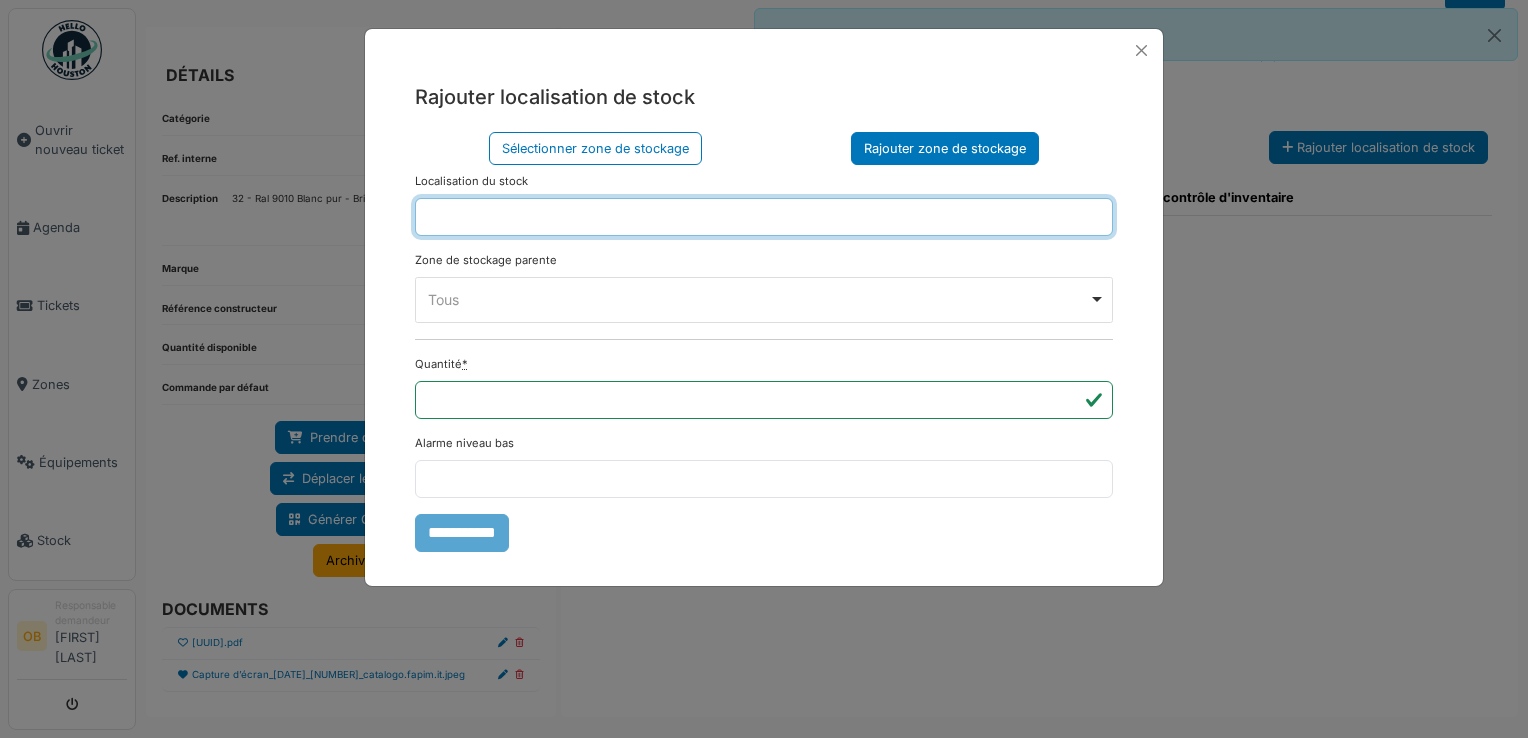 click at bounding box center [764, 217] 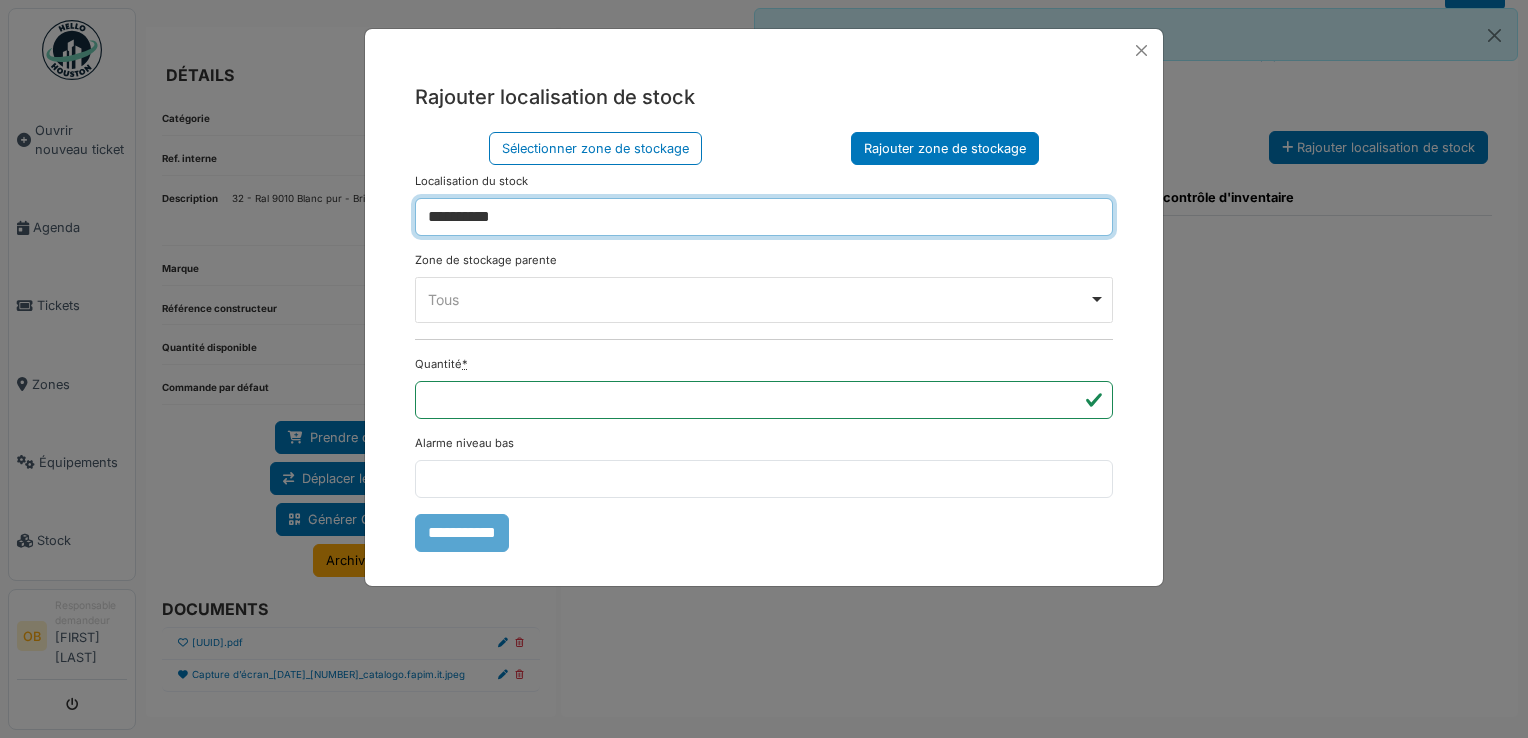 click on "**********" at bounding box center [764, 217] 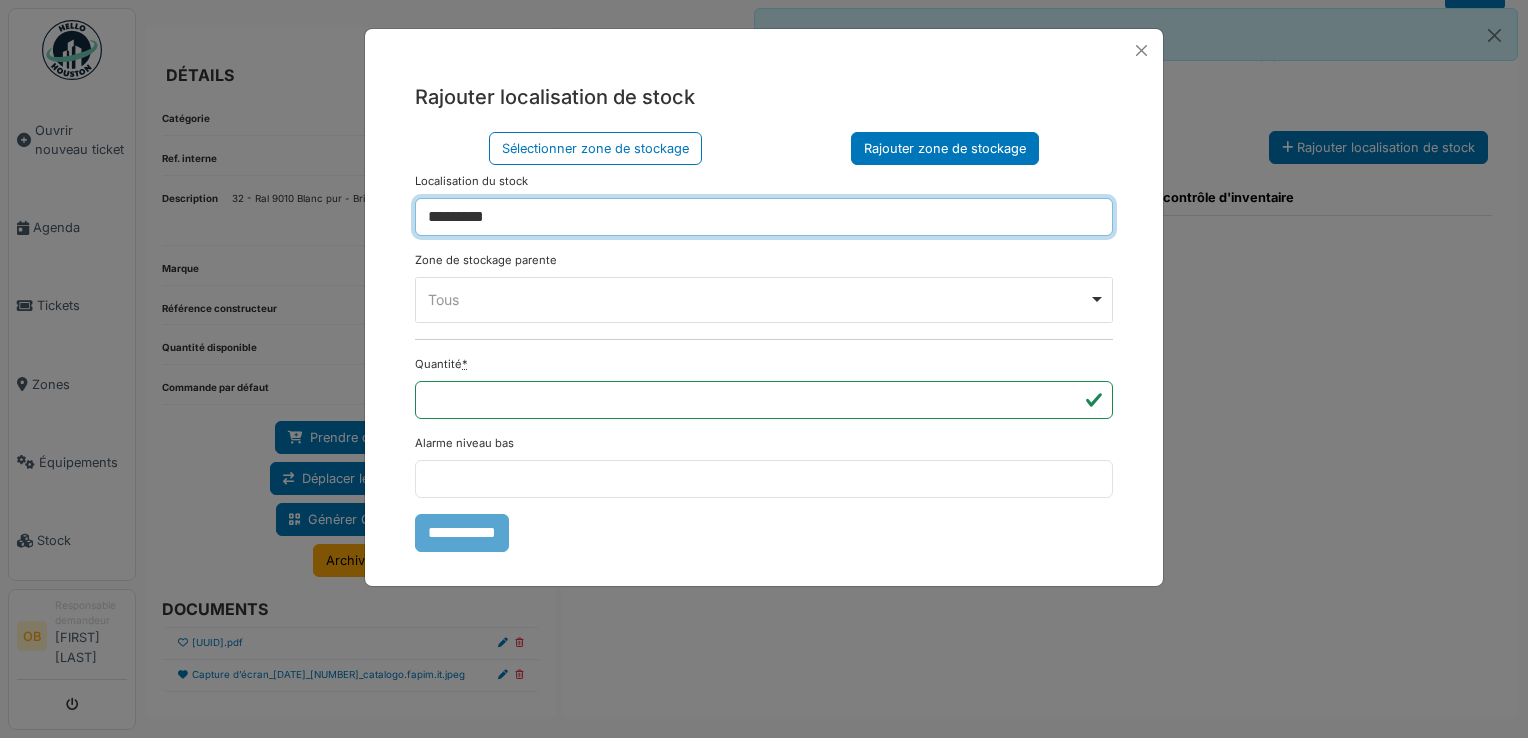 click on "Tous Remove item" at bounding box center [758, 299] 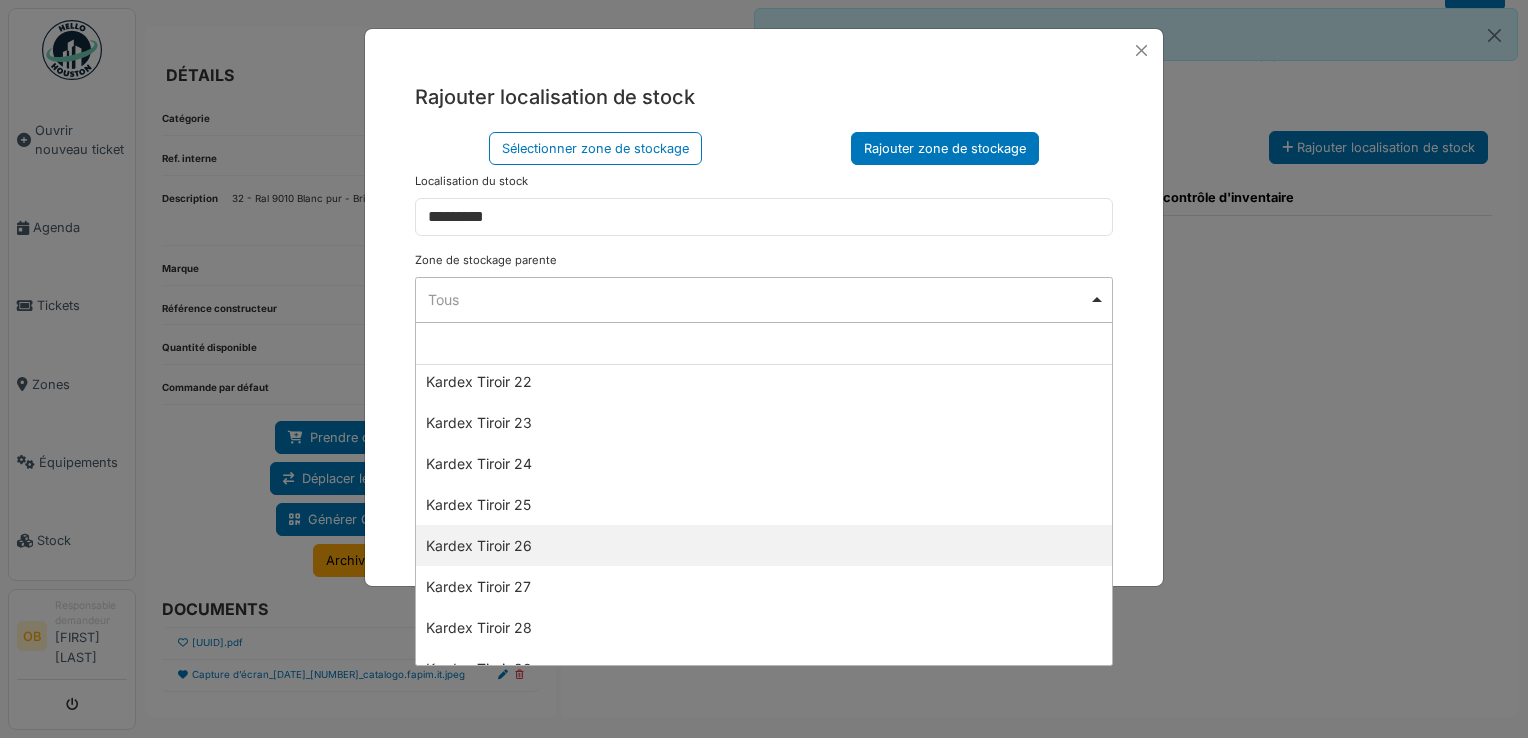 scroll, scrollTop: 1066, scrollLeft: 0, axis: vertical 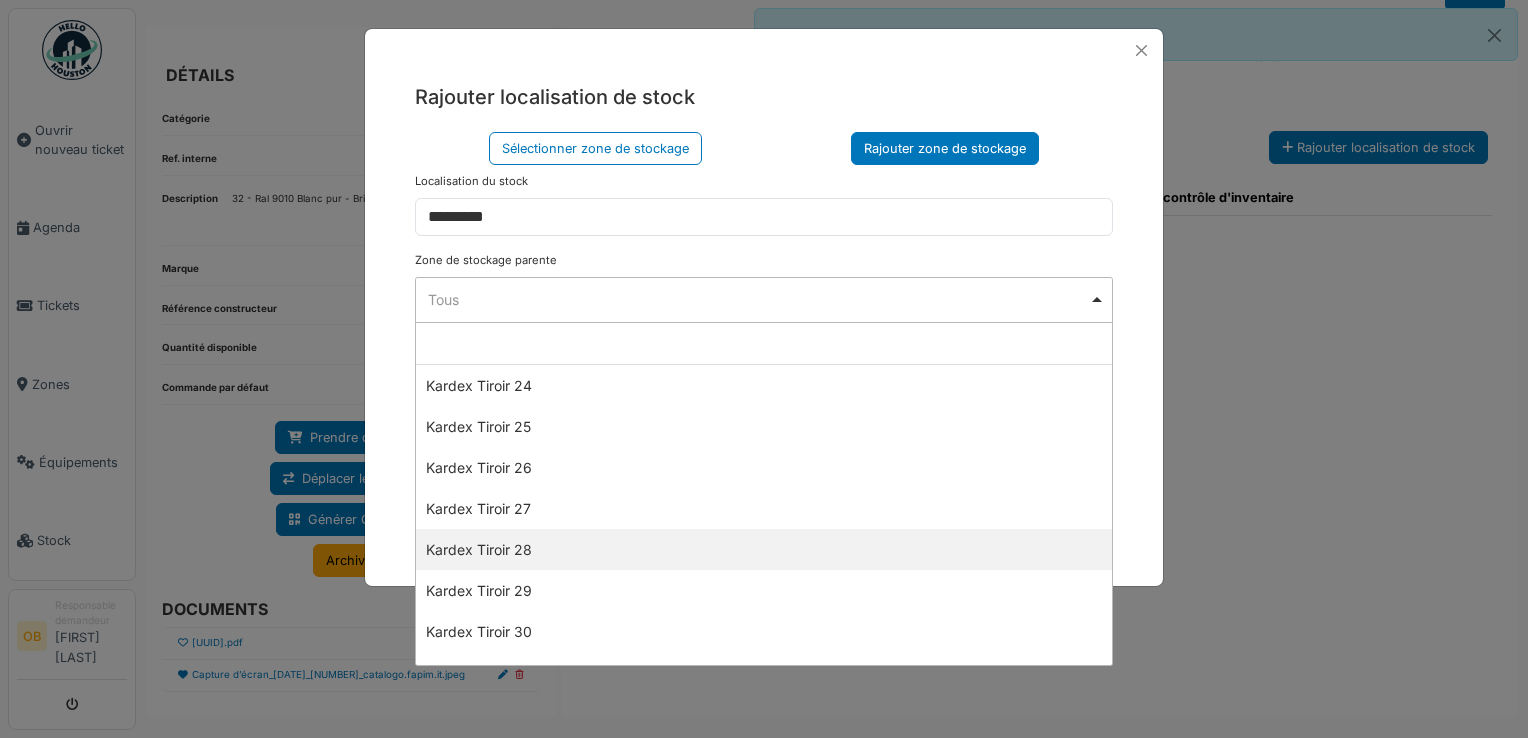 select on "****" 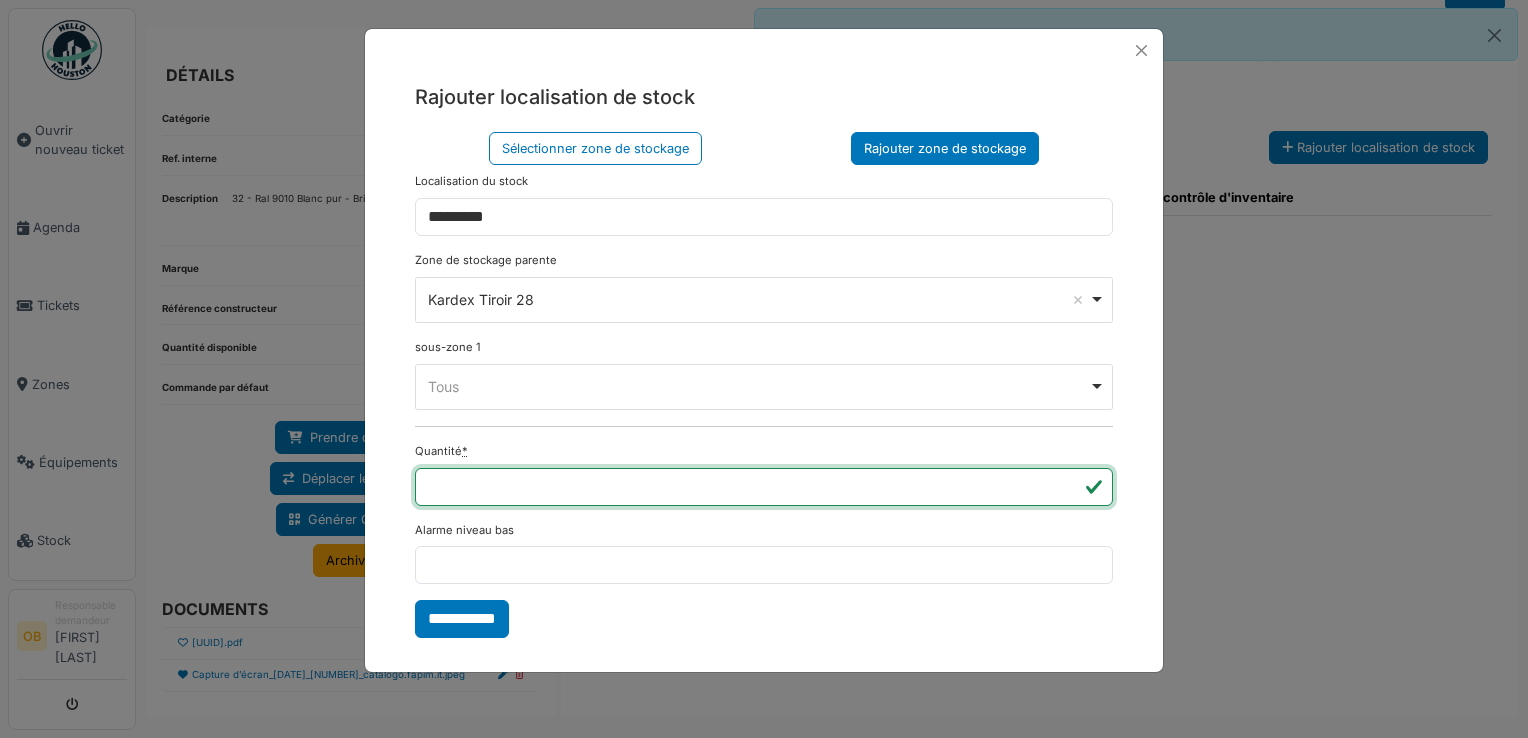 click on "**" at bounding box center [764, 487] 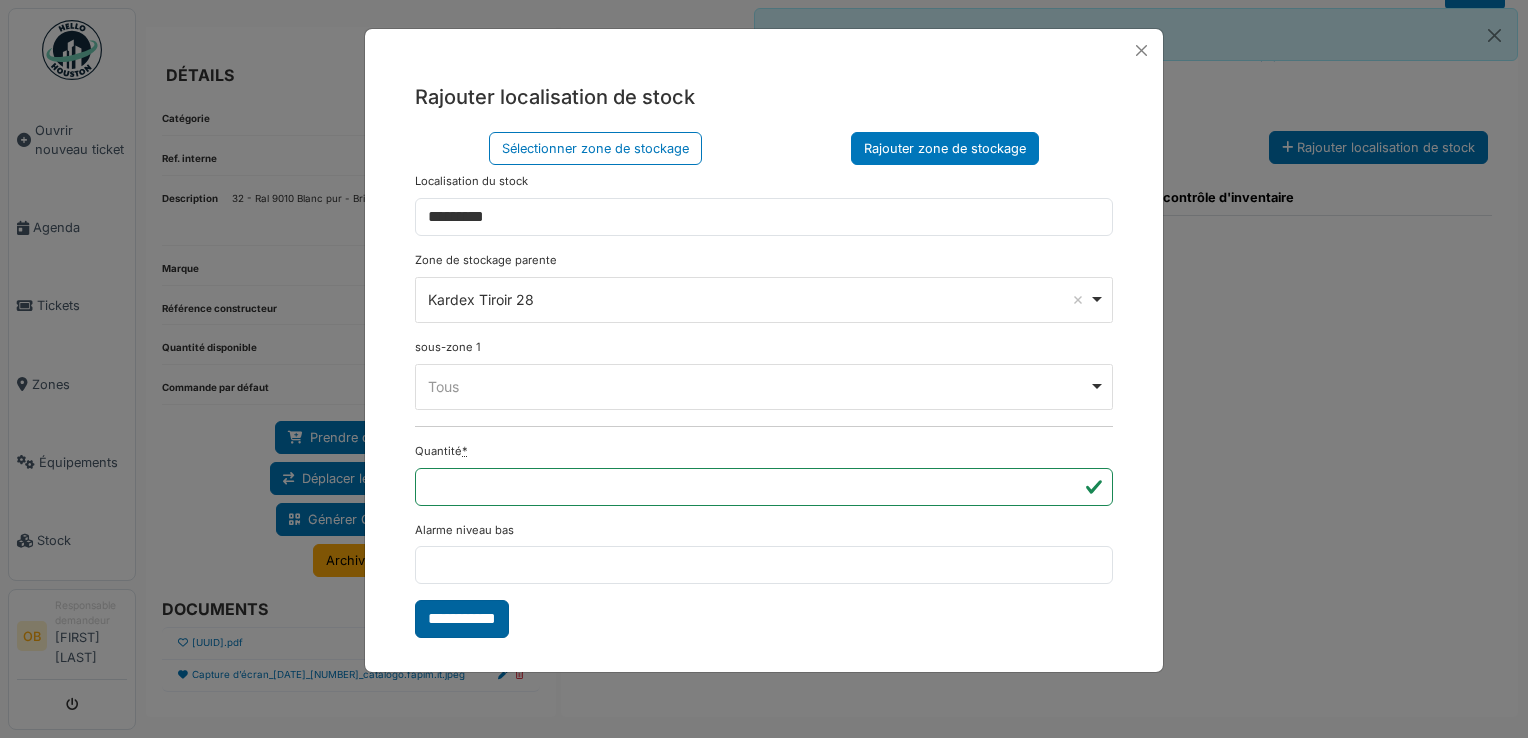 click on "**********" at bounding box center (462, 619) 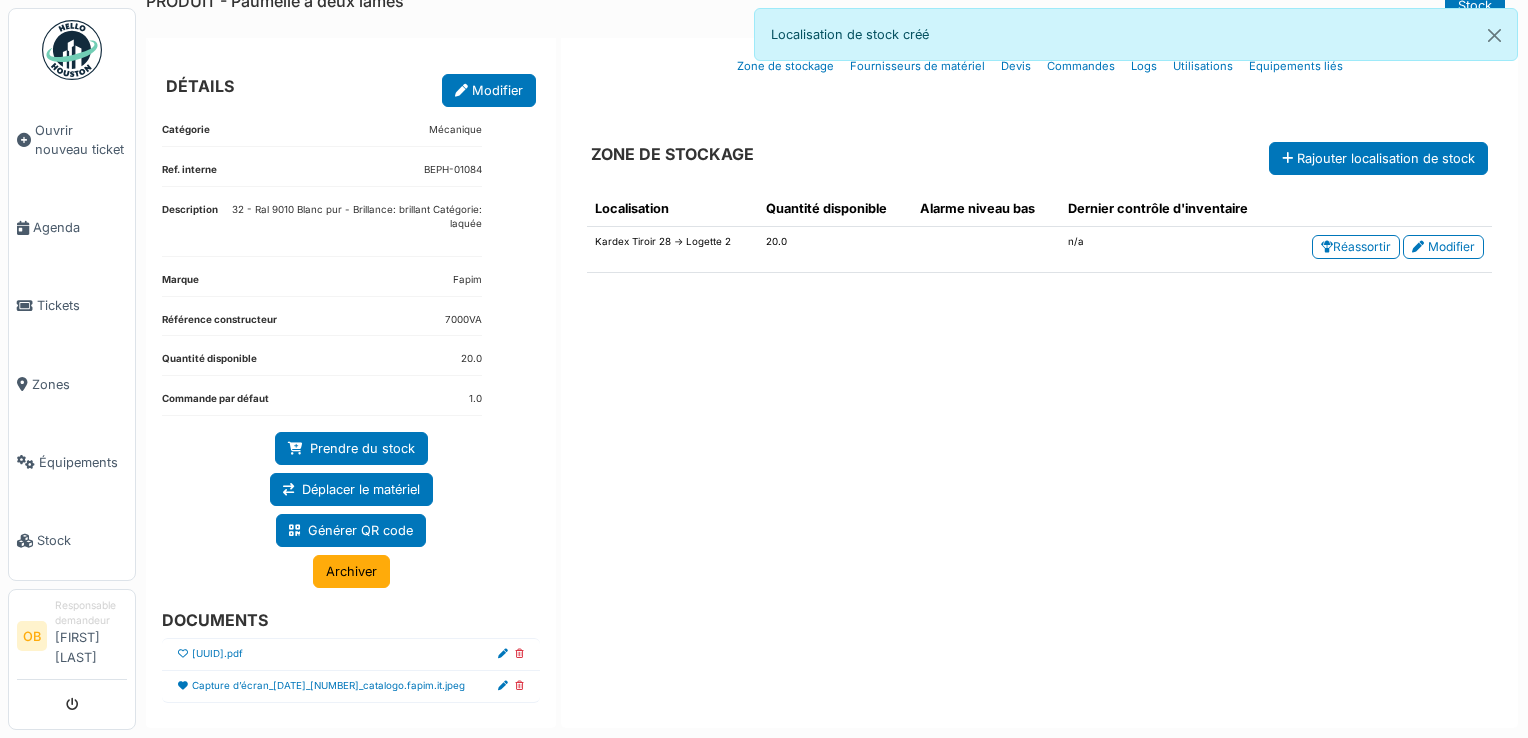 scroll, scrollTop: 35, scrollLeft: 0, axis: vertical 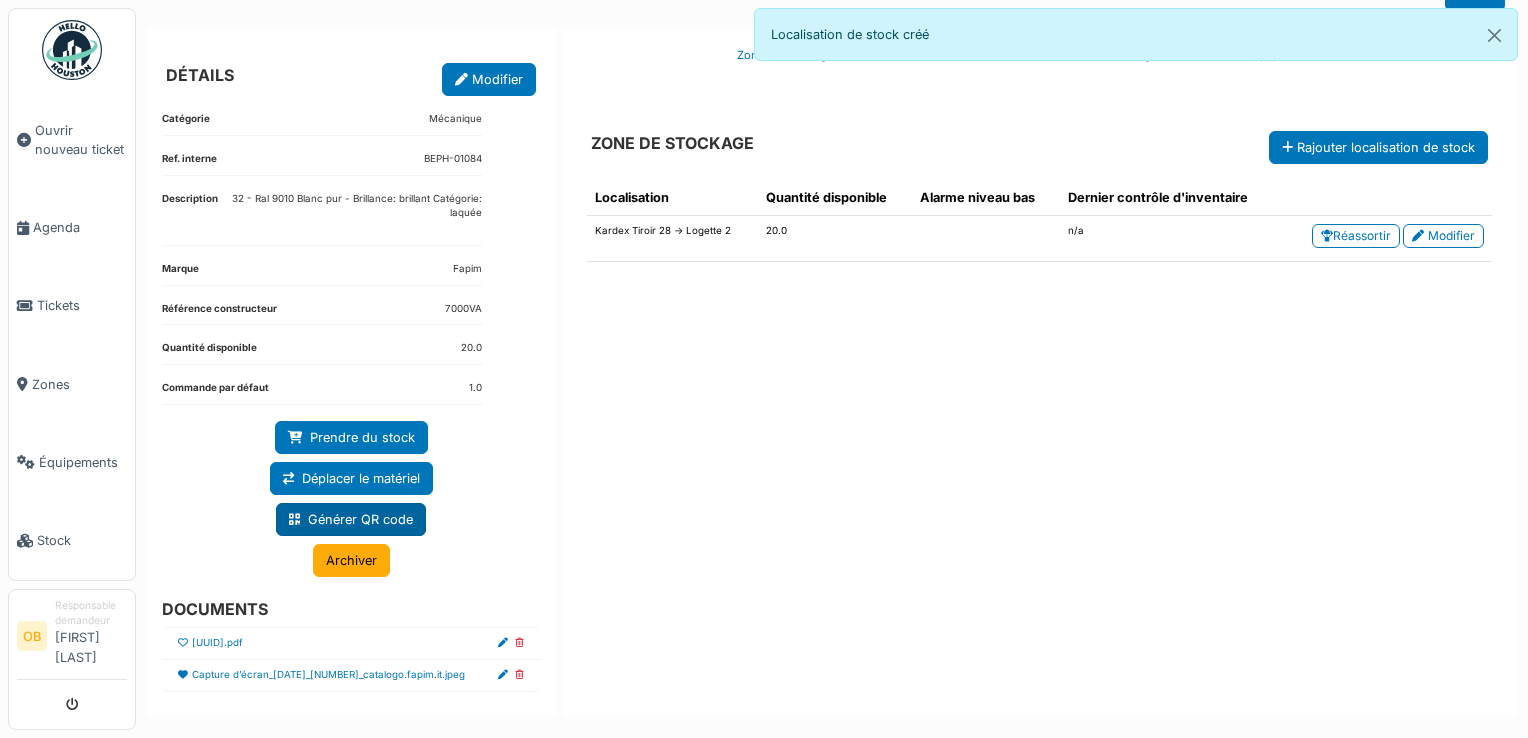 click on "Générer QR code" at bounding box center (351, 519) 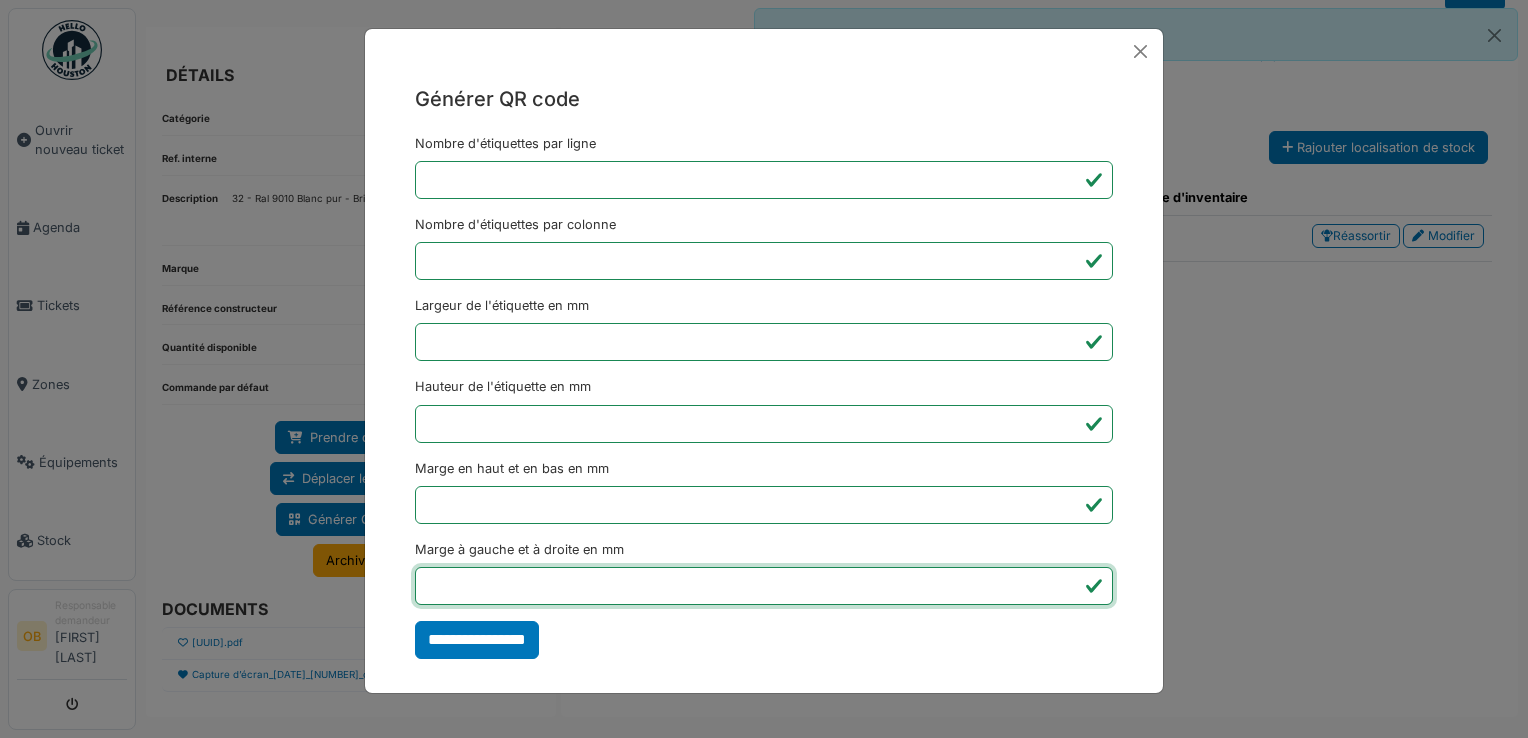 click on "*" at bounding box center [764, 586] 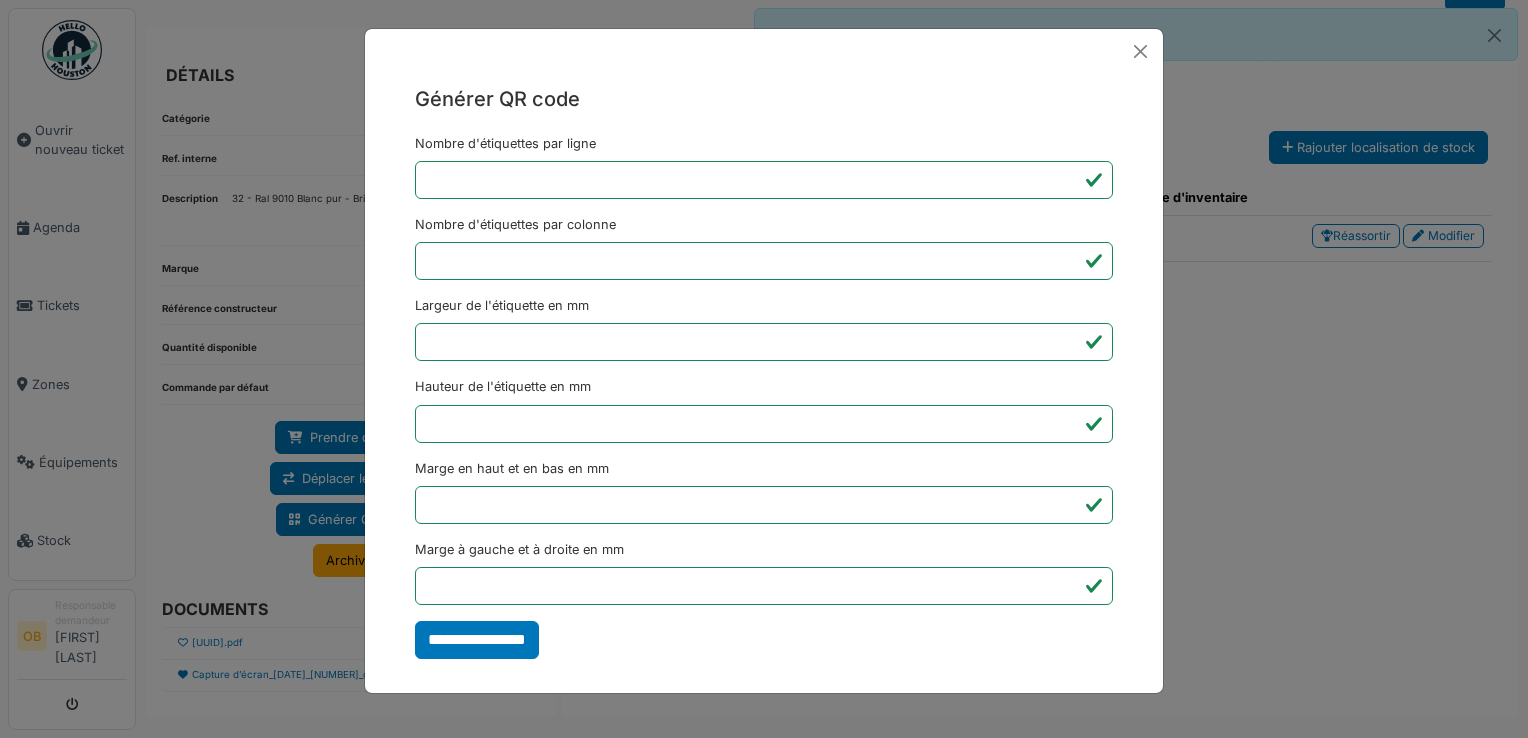 type on "*******" 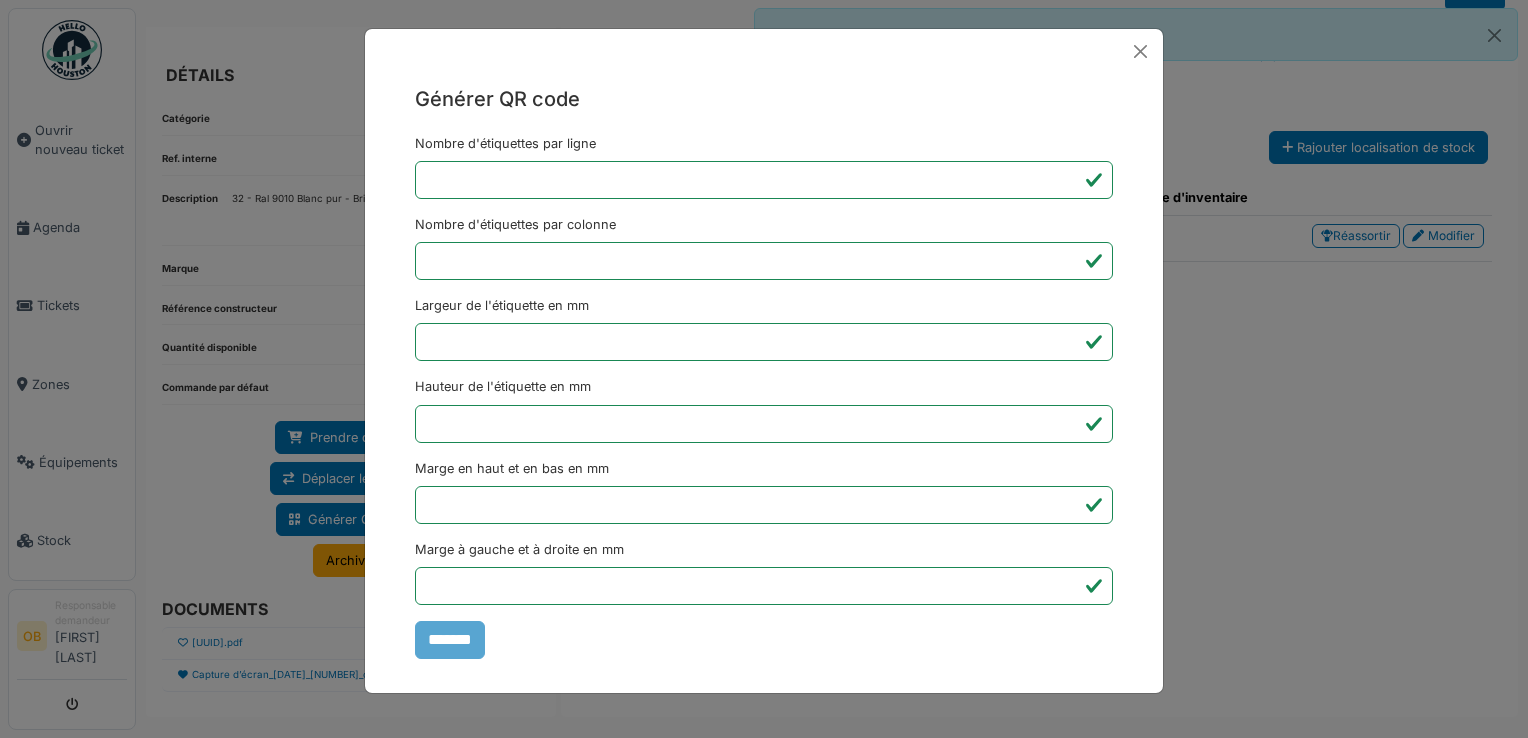 click on "Générer QR code
Nombre d'étiquettes par ligne
*
Nombre d'étiquettes par colonne
*
Largeur de l'étiquette en mm
**
Hauteur de l'étiquette en mm
**
Marge en haut et en bas en mm
*
Marge à gauche et à droite en mm
***
*******" at bounding box center (764, 369) 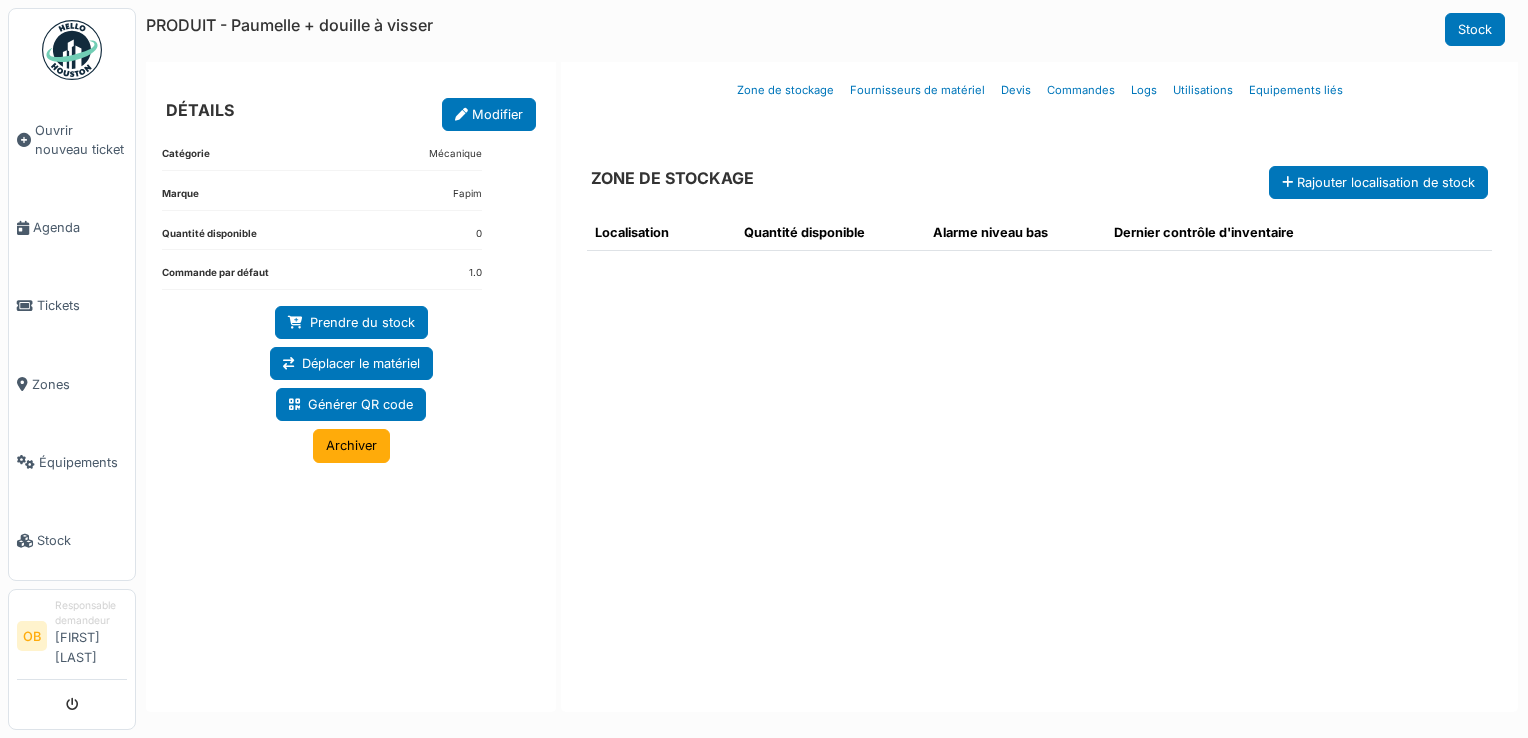 scroll, scrollTop: 0, scrollLeft: 0, axis: both 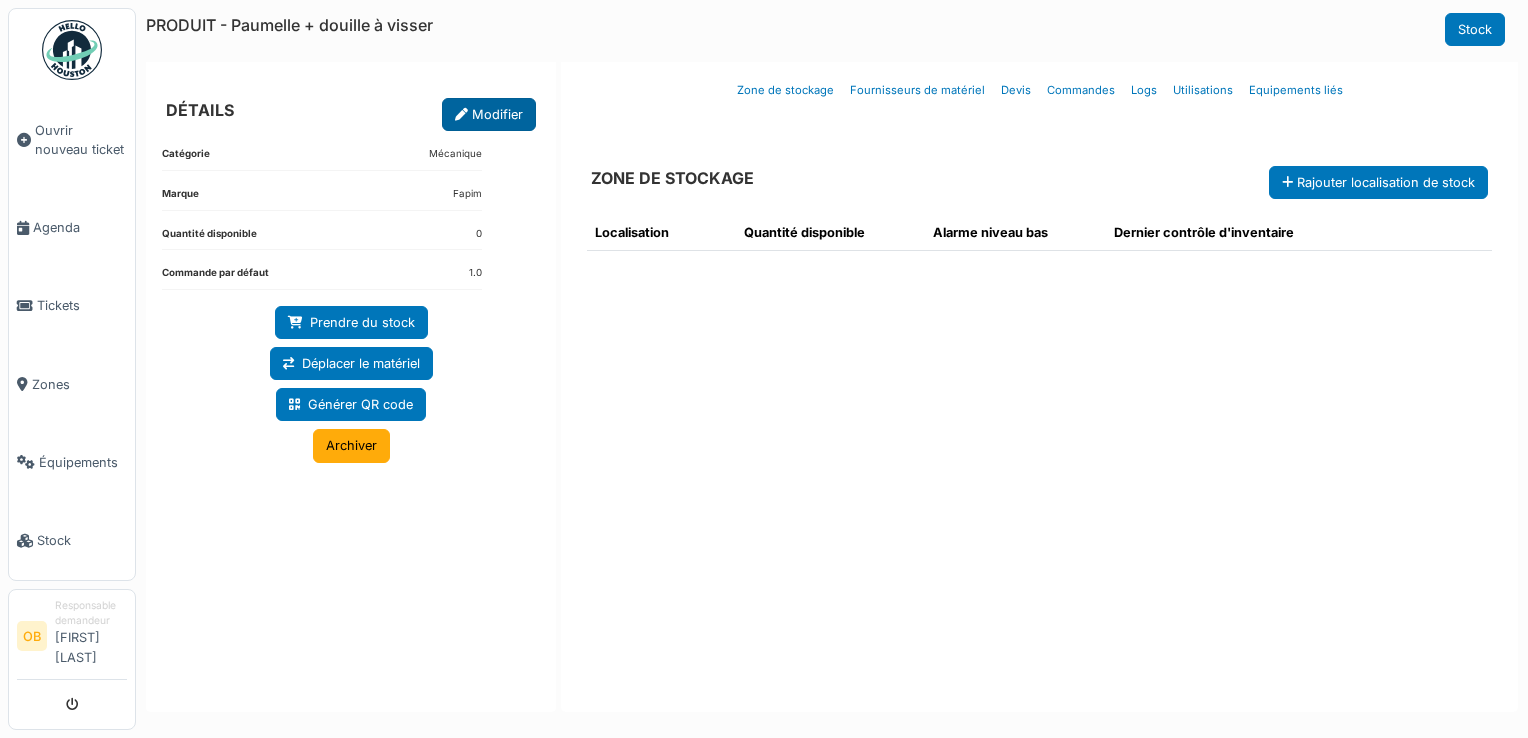 click on "Modifier" at bounding box center [489, 114] 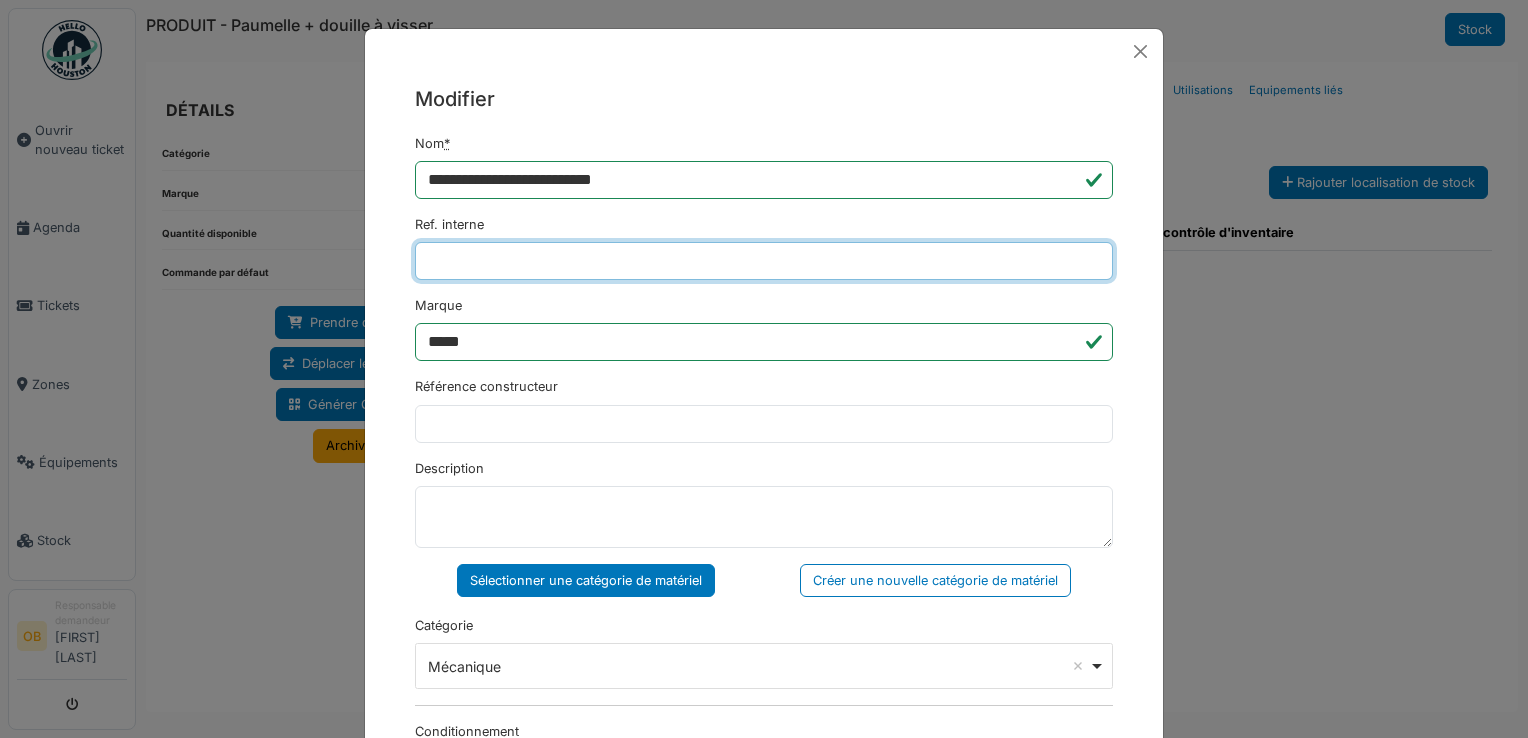 click on "Ref. interne" at bounding box center (764, 261) 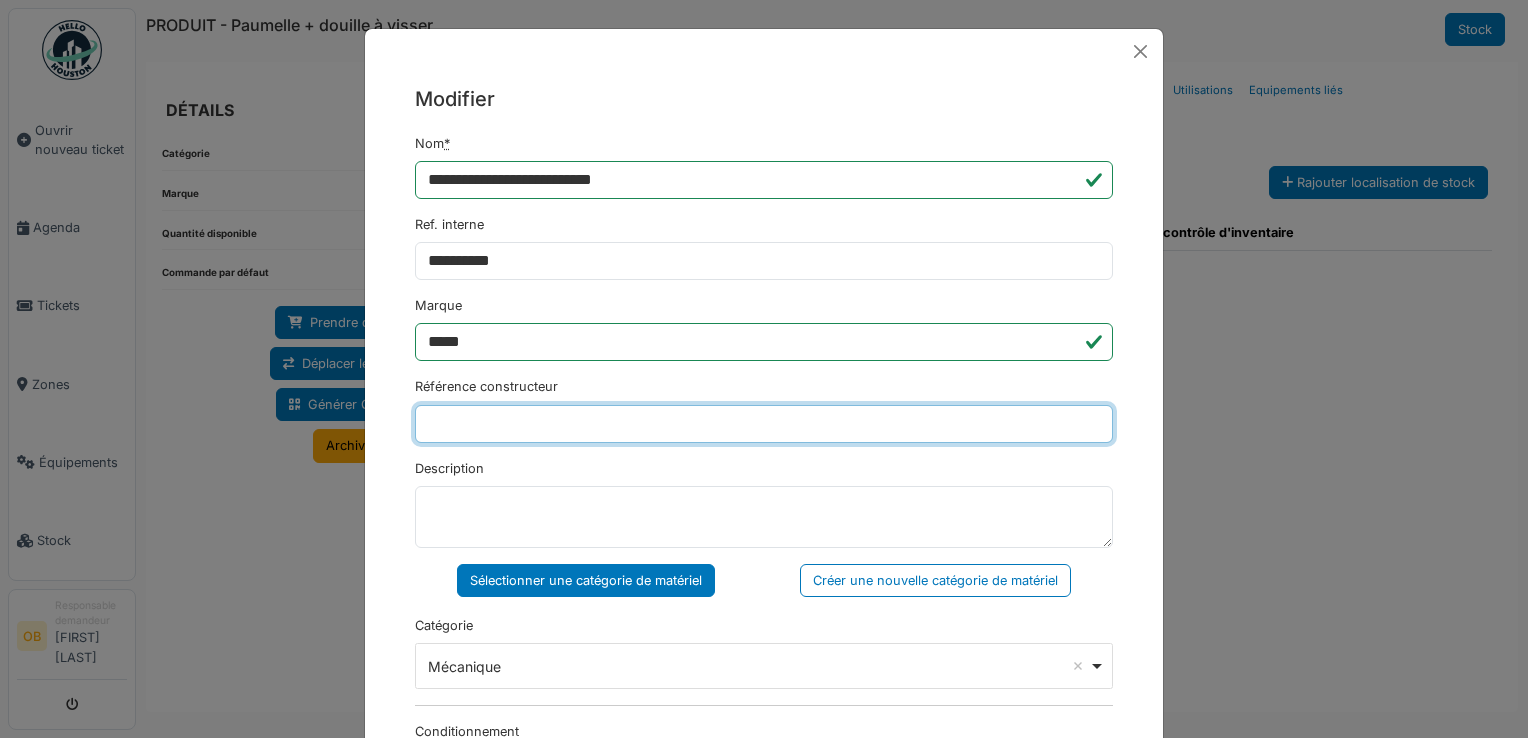 type on "******" 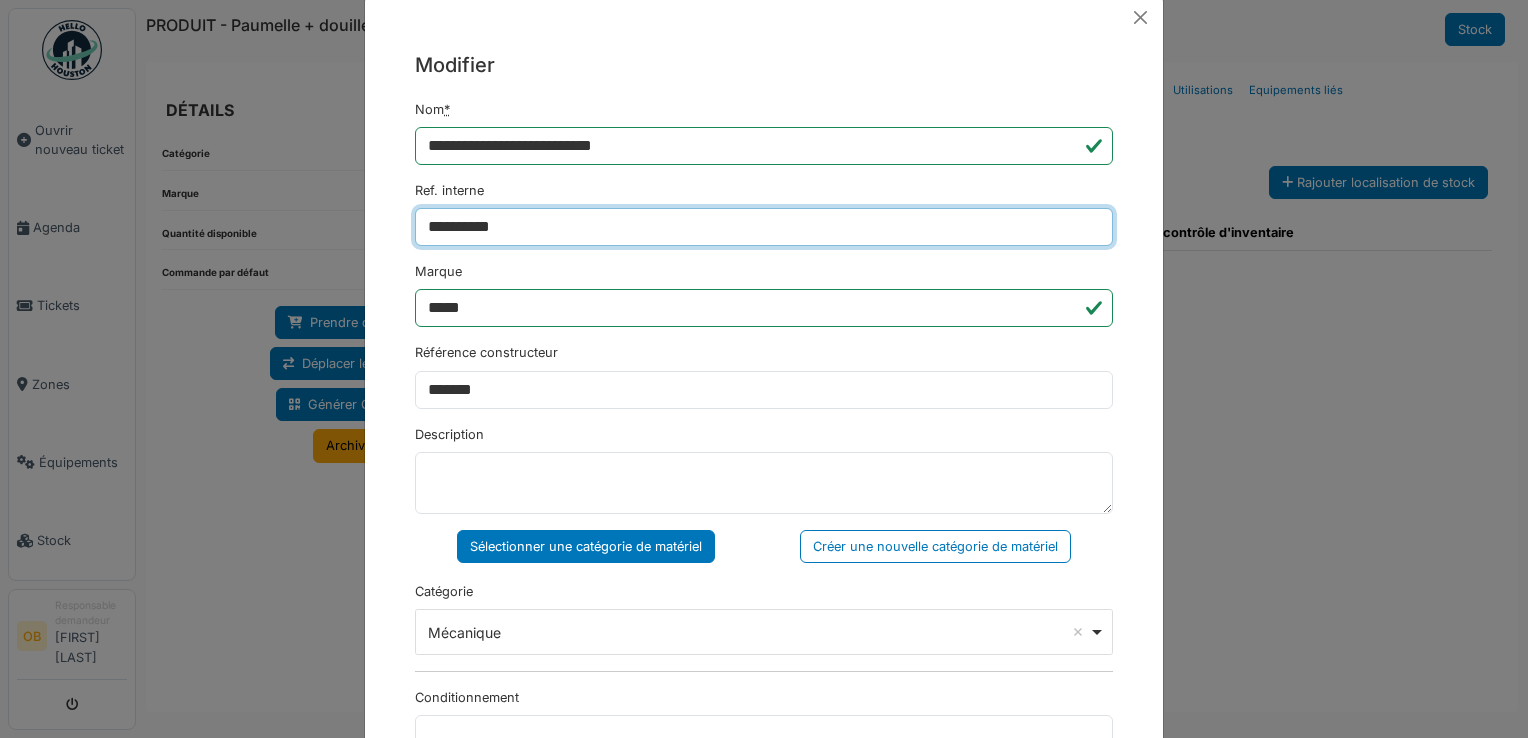scroll, scrollTop: 0, scrollLeft: 0, axis: both 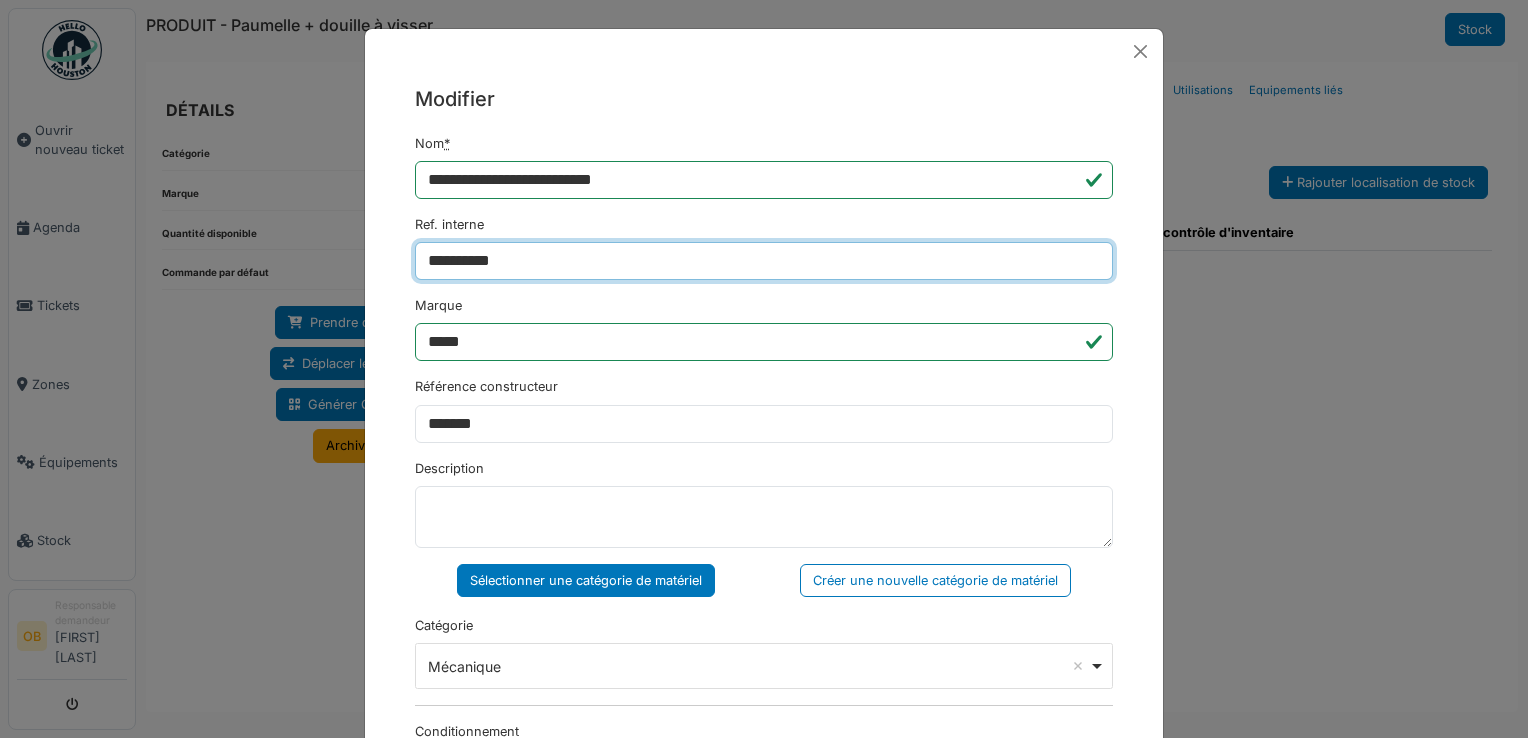 type on "**********" 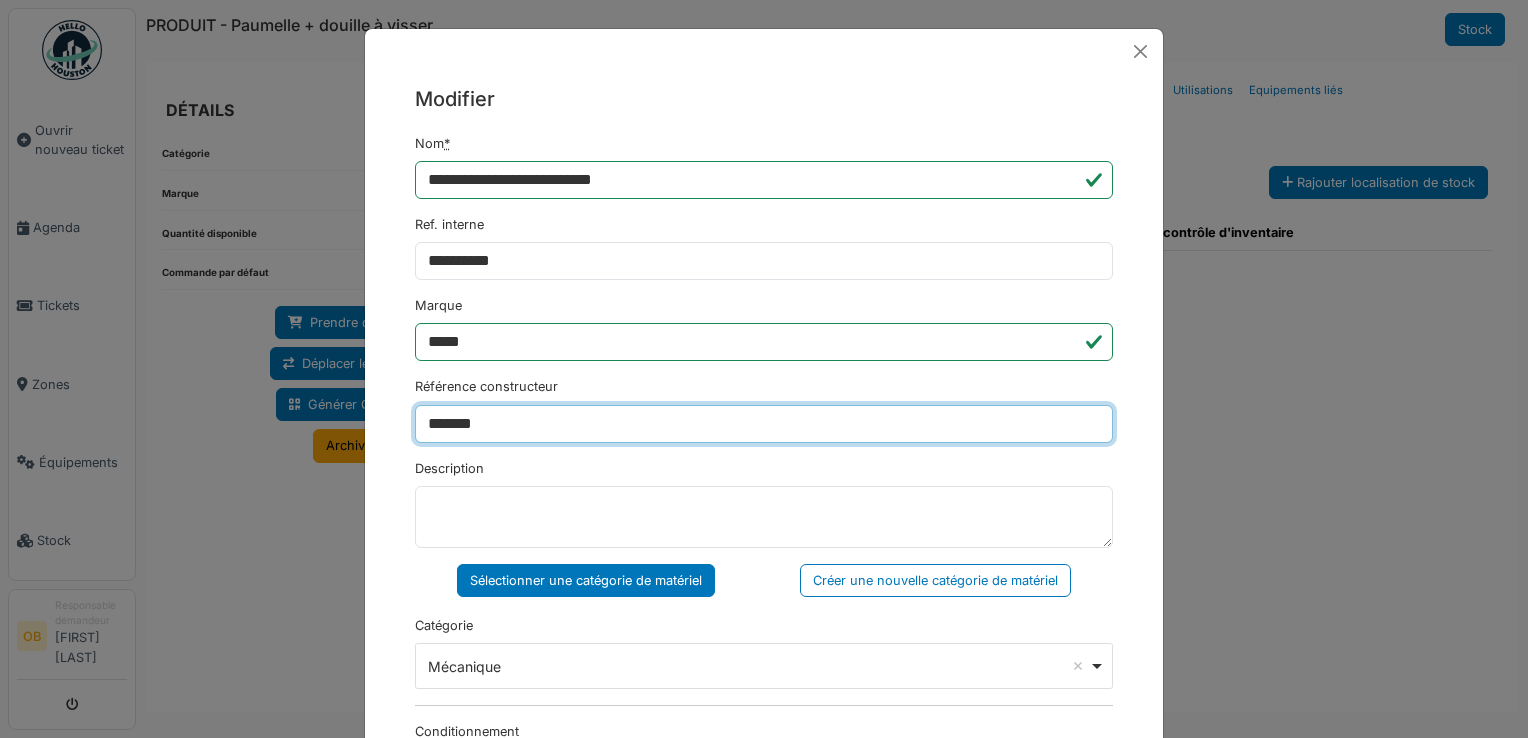 click on "******" at bounding box center [764, 424] 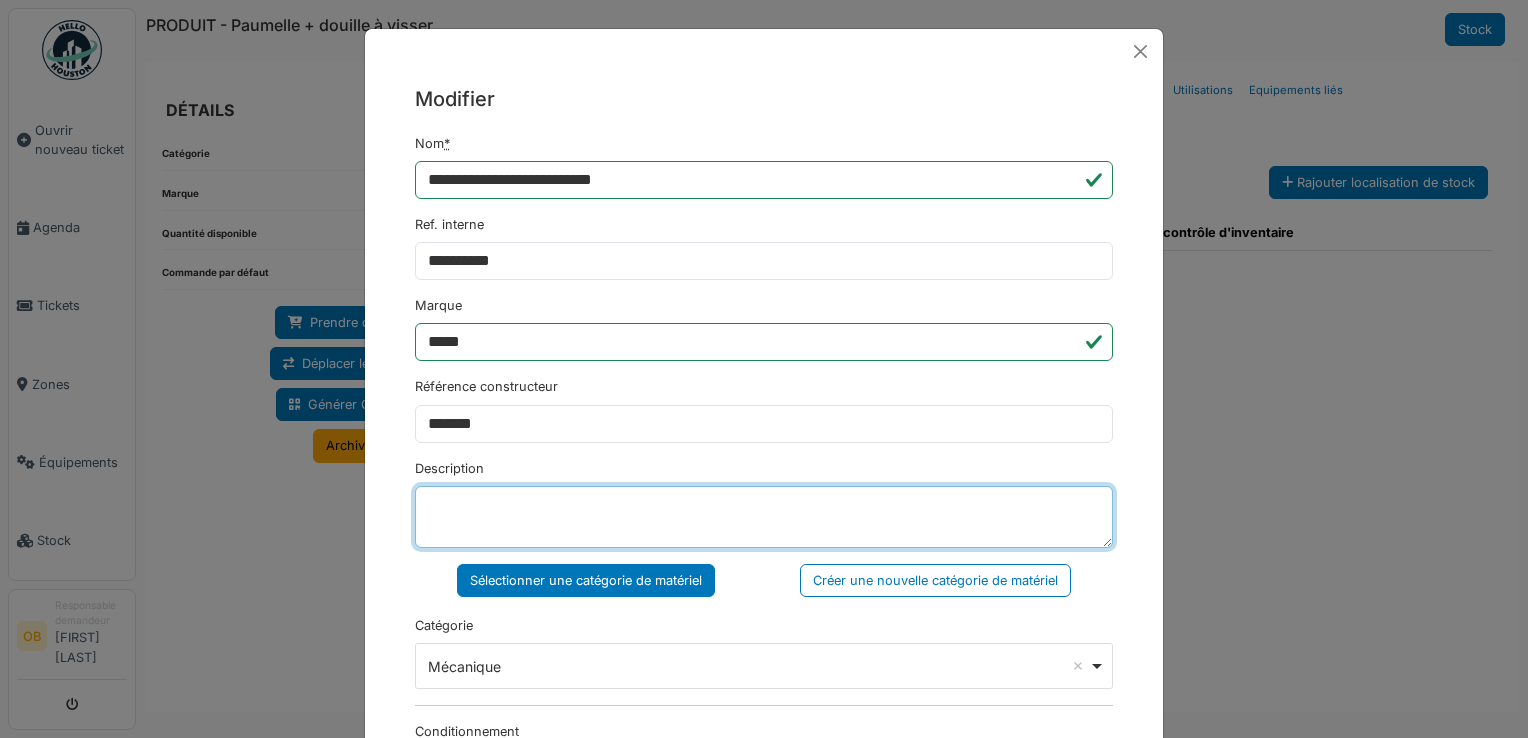 click on "Description" at bounding box center (764, 517) 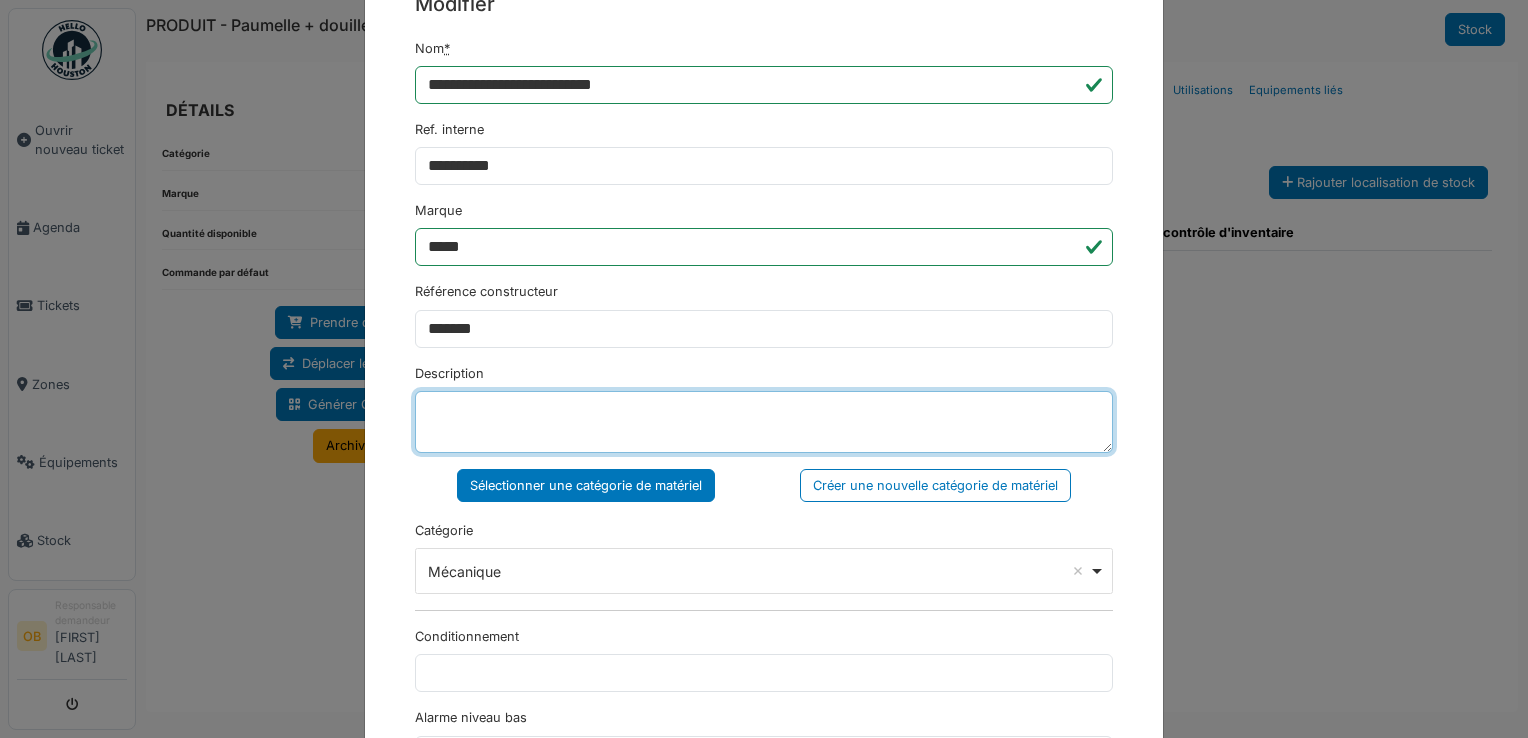scroll, scrollTop: 133, scrollLeft: 0, axis: vertical 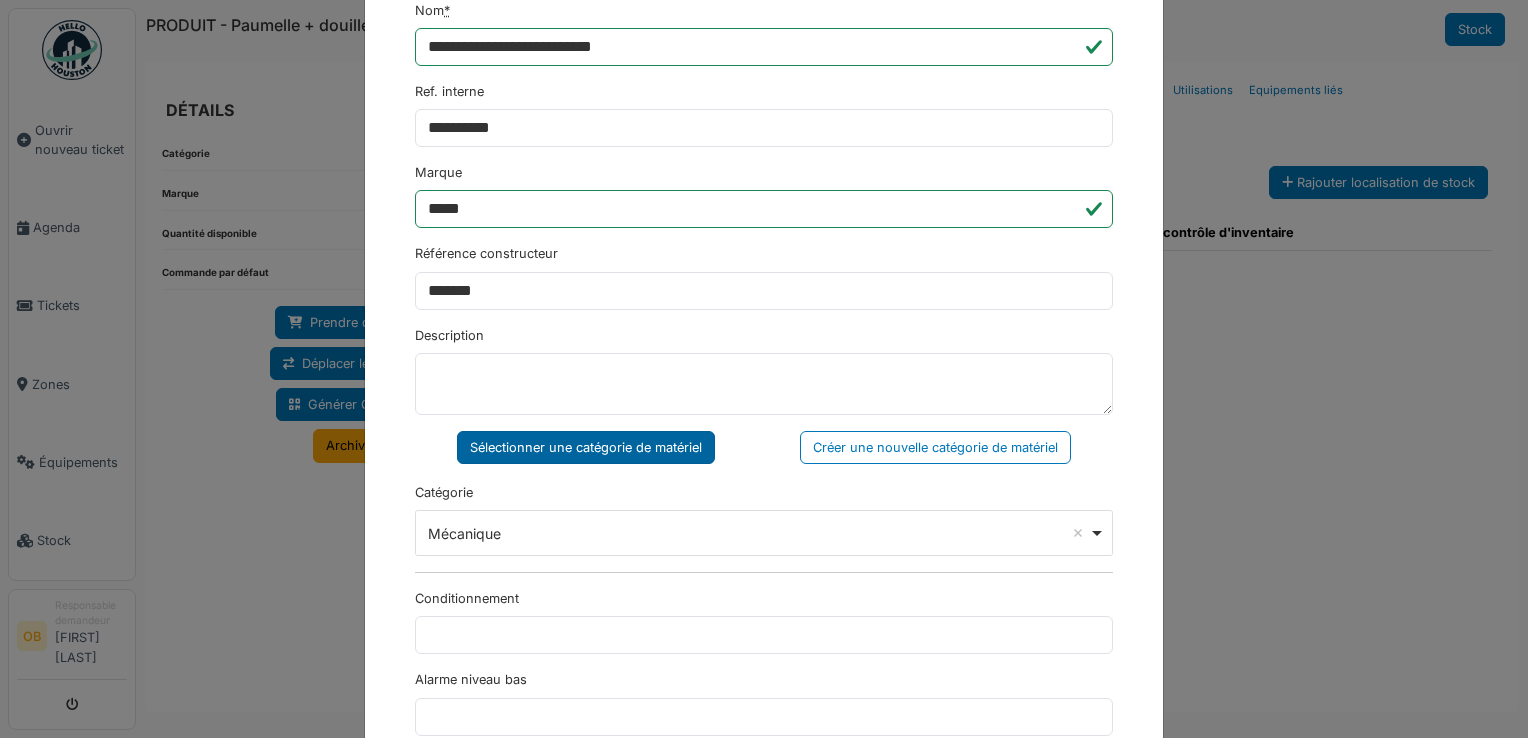 click on "Sélectionner une catégorie de matériel" at bounding box center [586, 447] 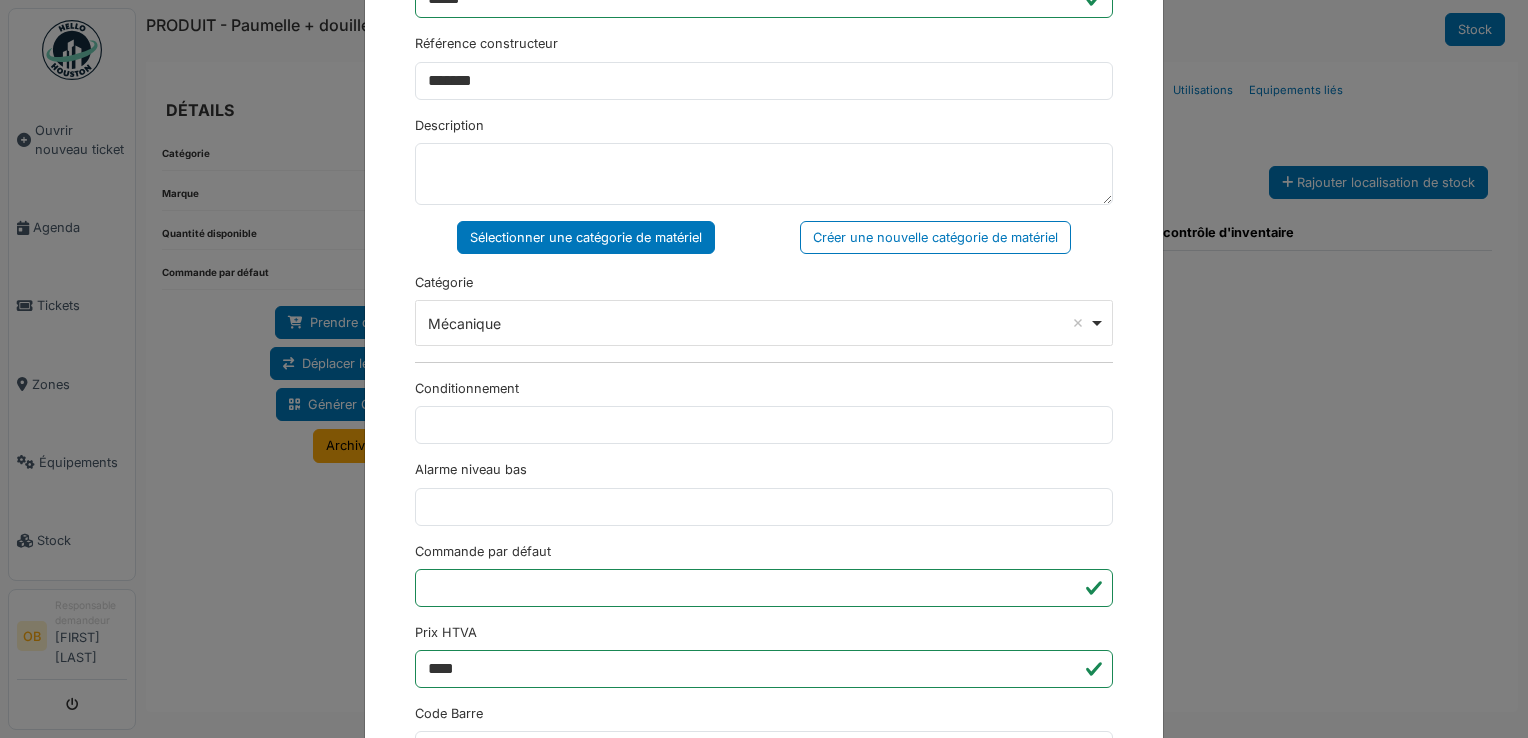 scroll, scrollTop: 650, scrollLeft: 0, axis: vertical 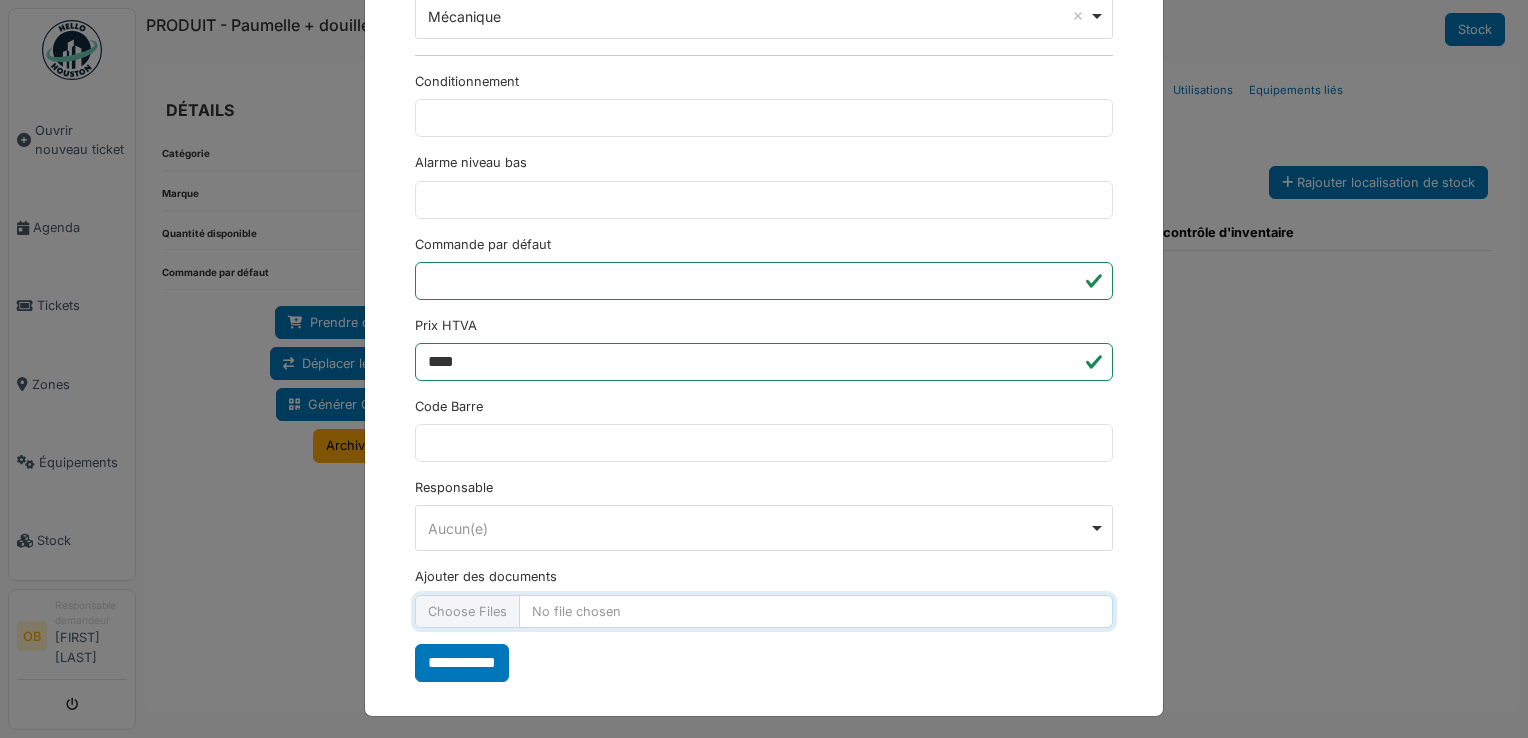 click on "Ajouter des documents" at bounding box center [764, 611] 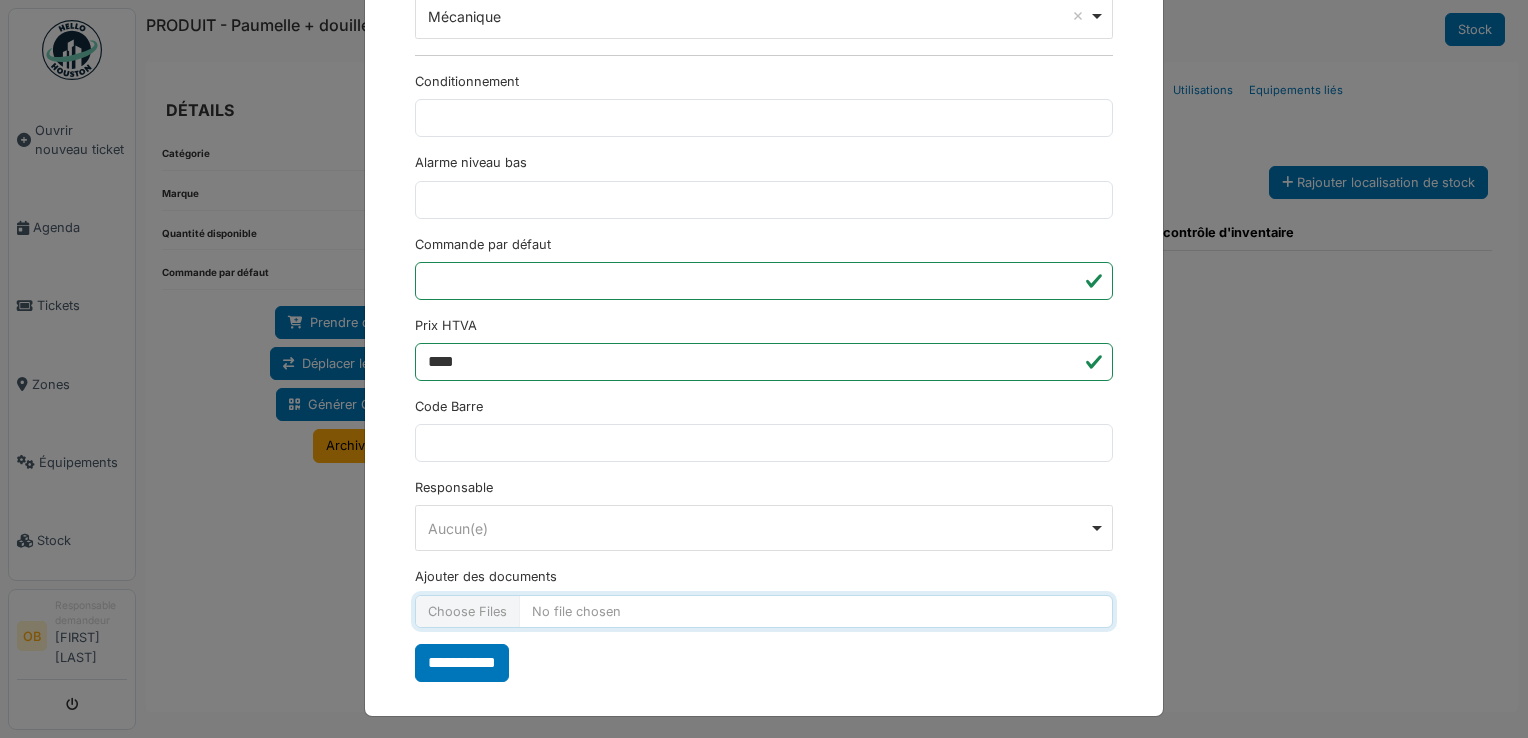 type on "**********" 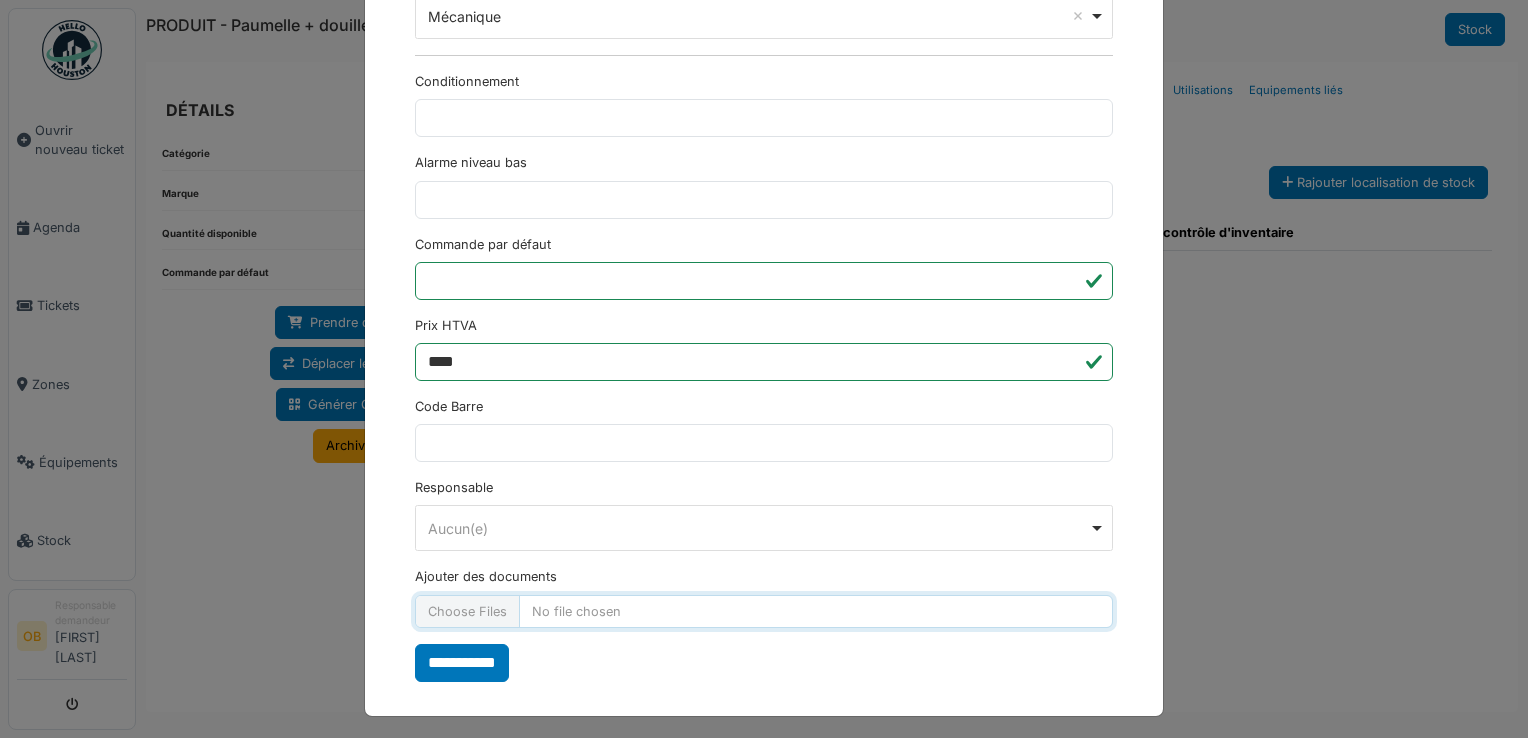click on "Ajouter des documents" at bounding box center (764, 611) 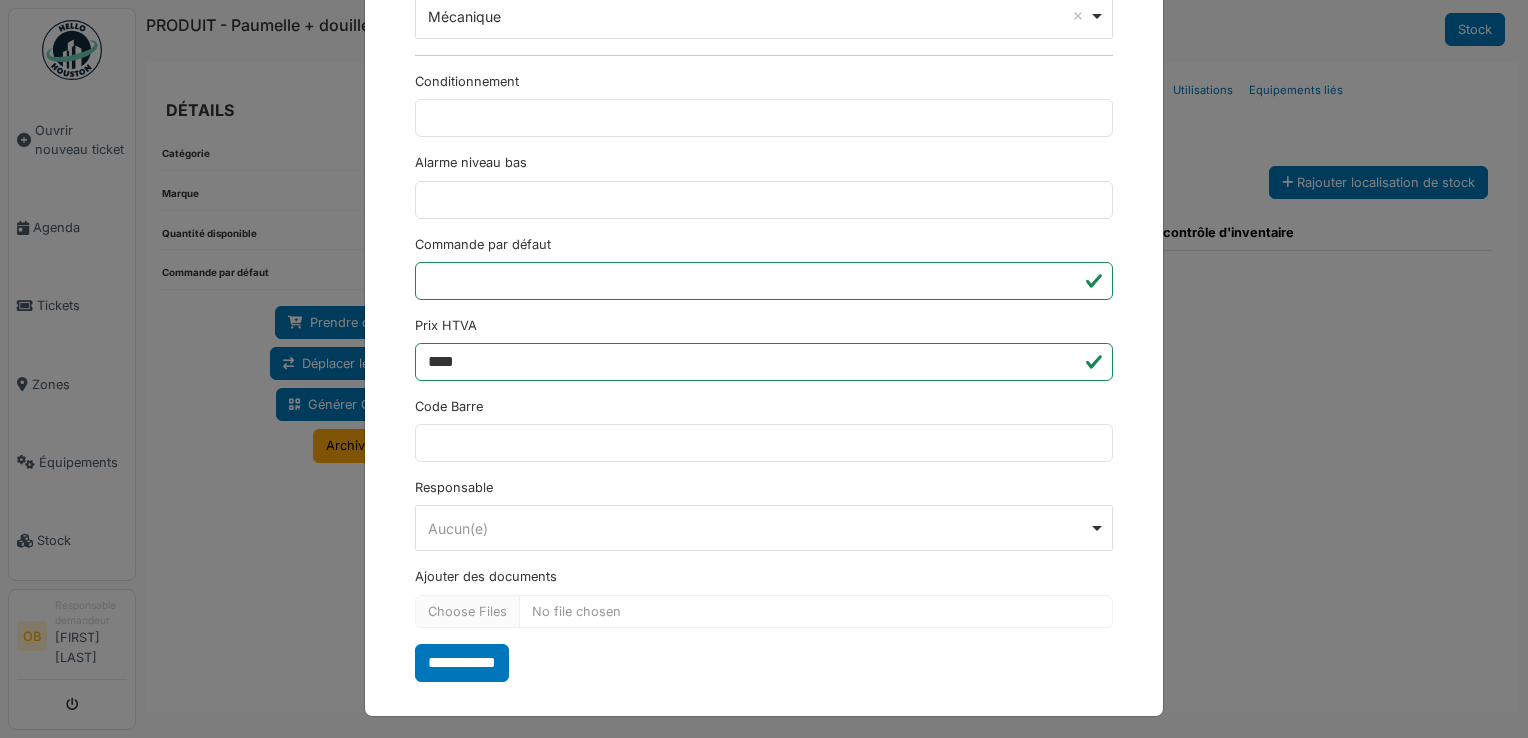 click on "Prix HTVA ****" at bounding box center (764, 348) 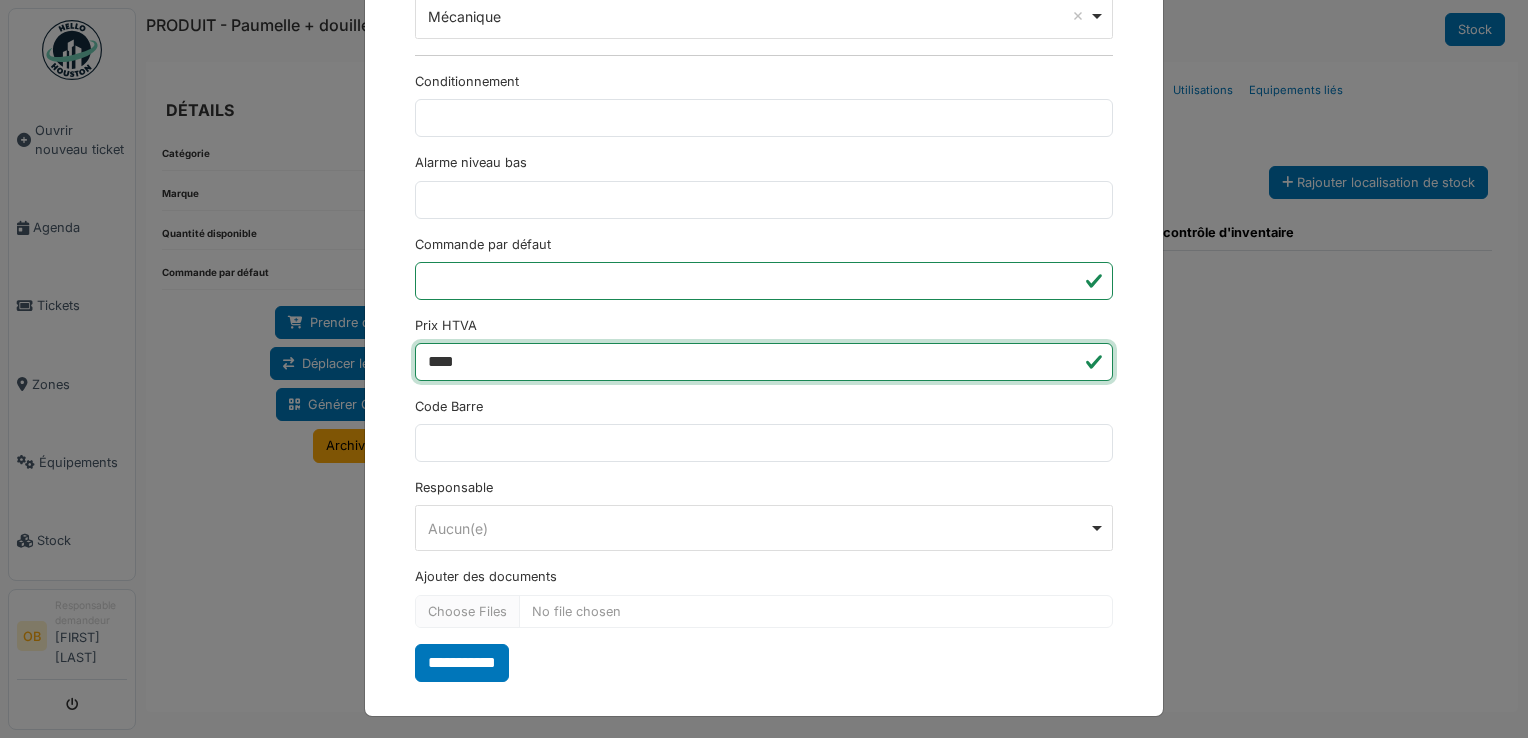 click on "****" at bounding box center [764, 362] 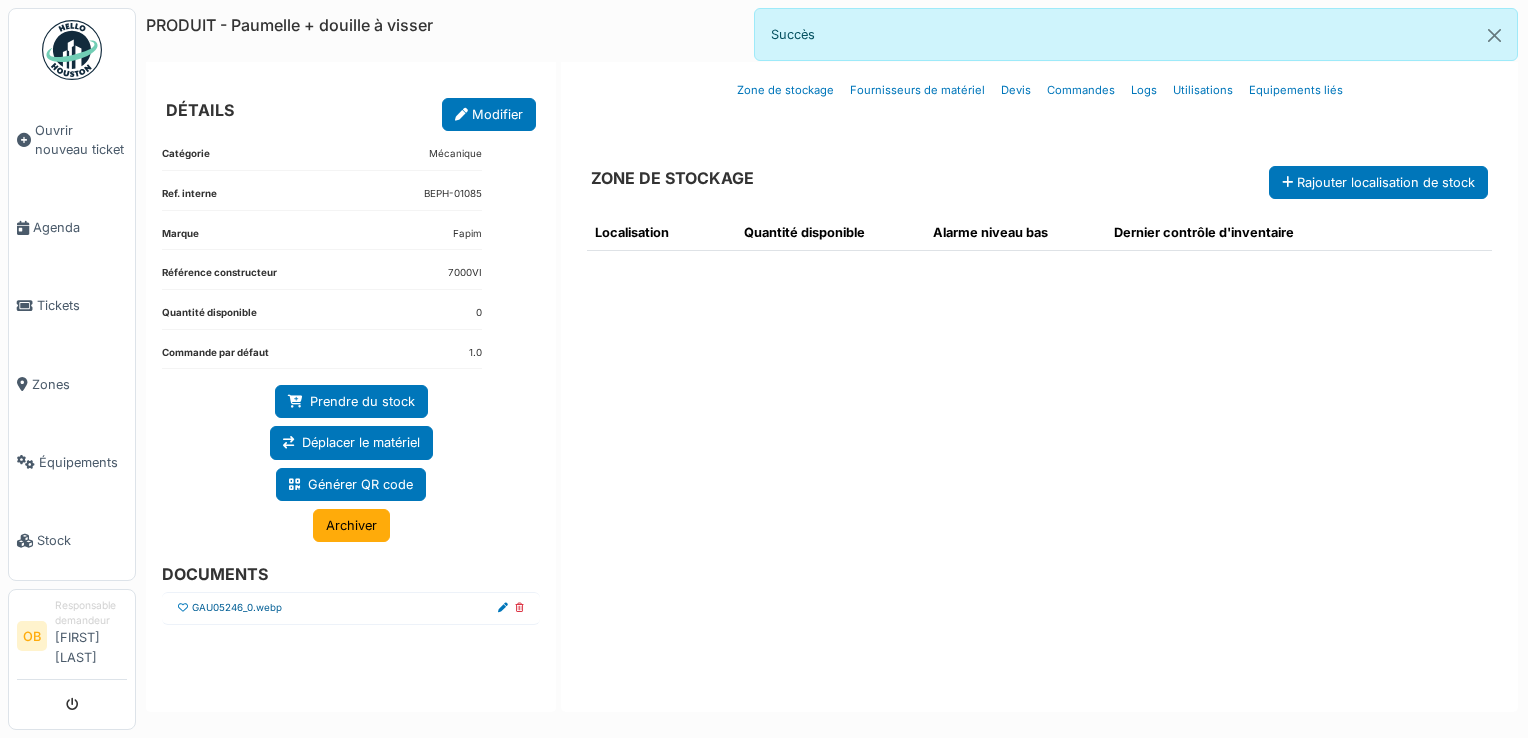 click on "GAU05246_0.webp" at bounding box center (237, 608) 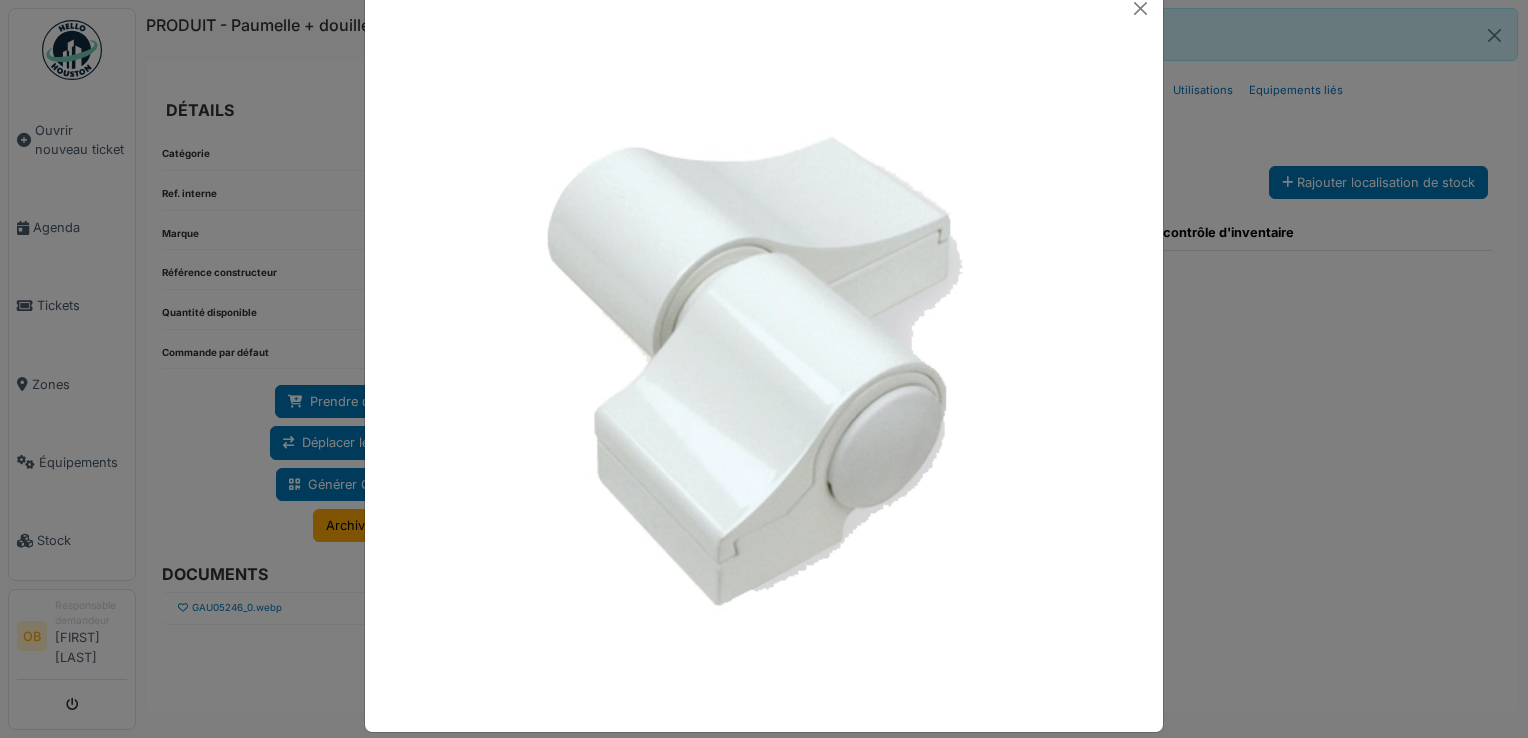 scroll, scrollTop: 65, scrollLeft: 0, axis: vertical 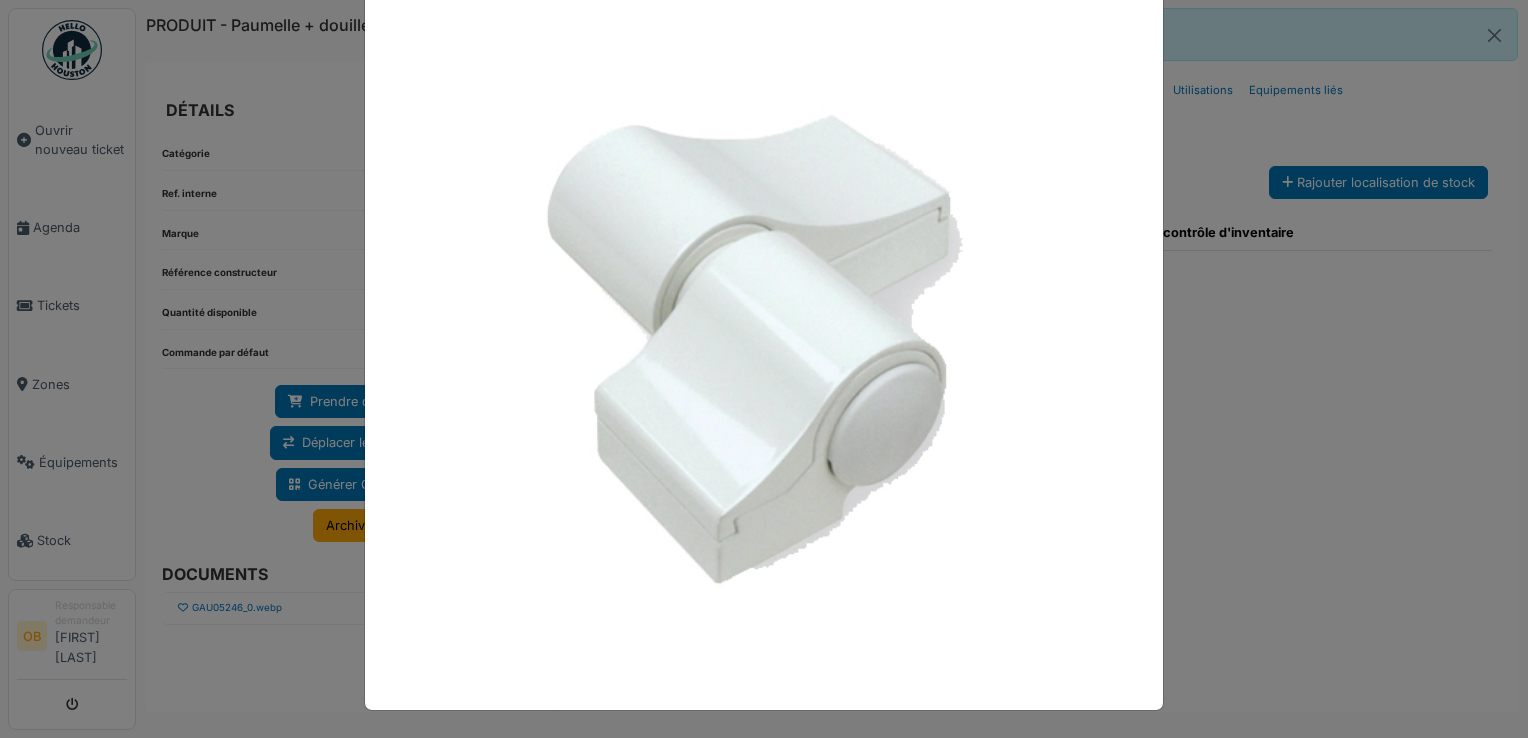 click at bounding box center [764, 369] 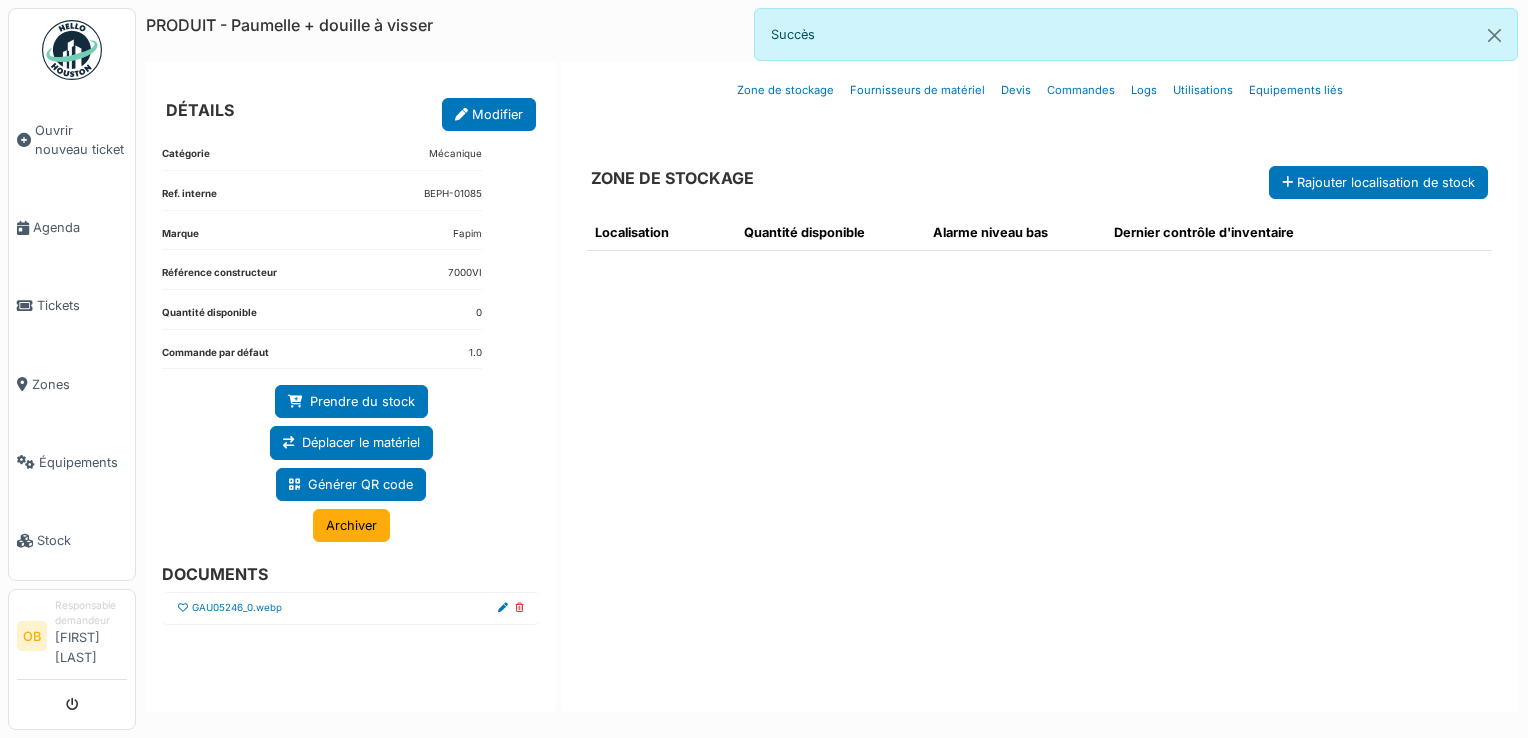 click at bounding box center (183, 608) 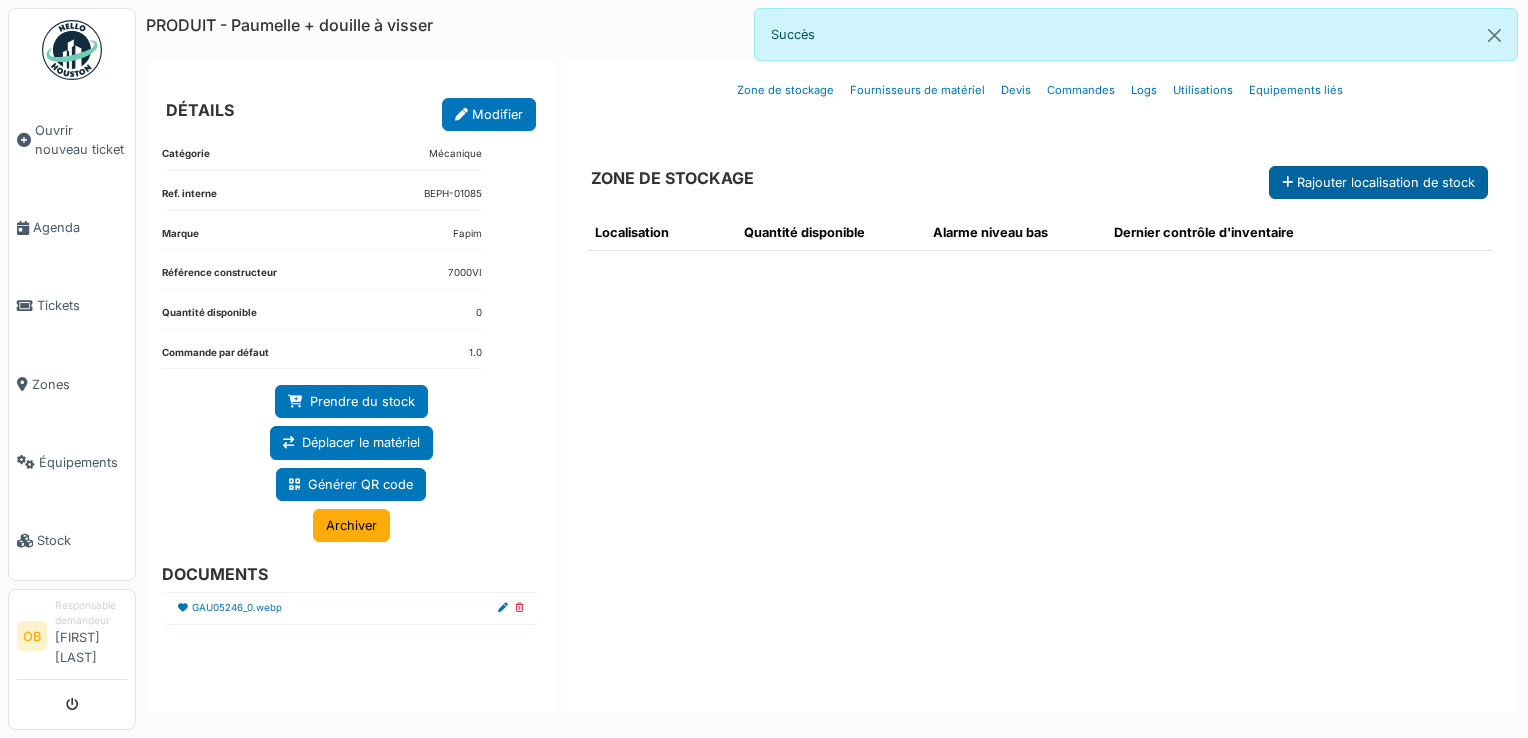 click on "Rajouter localisation de stock" at bounding box center (1378, 182) 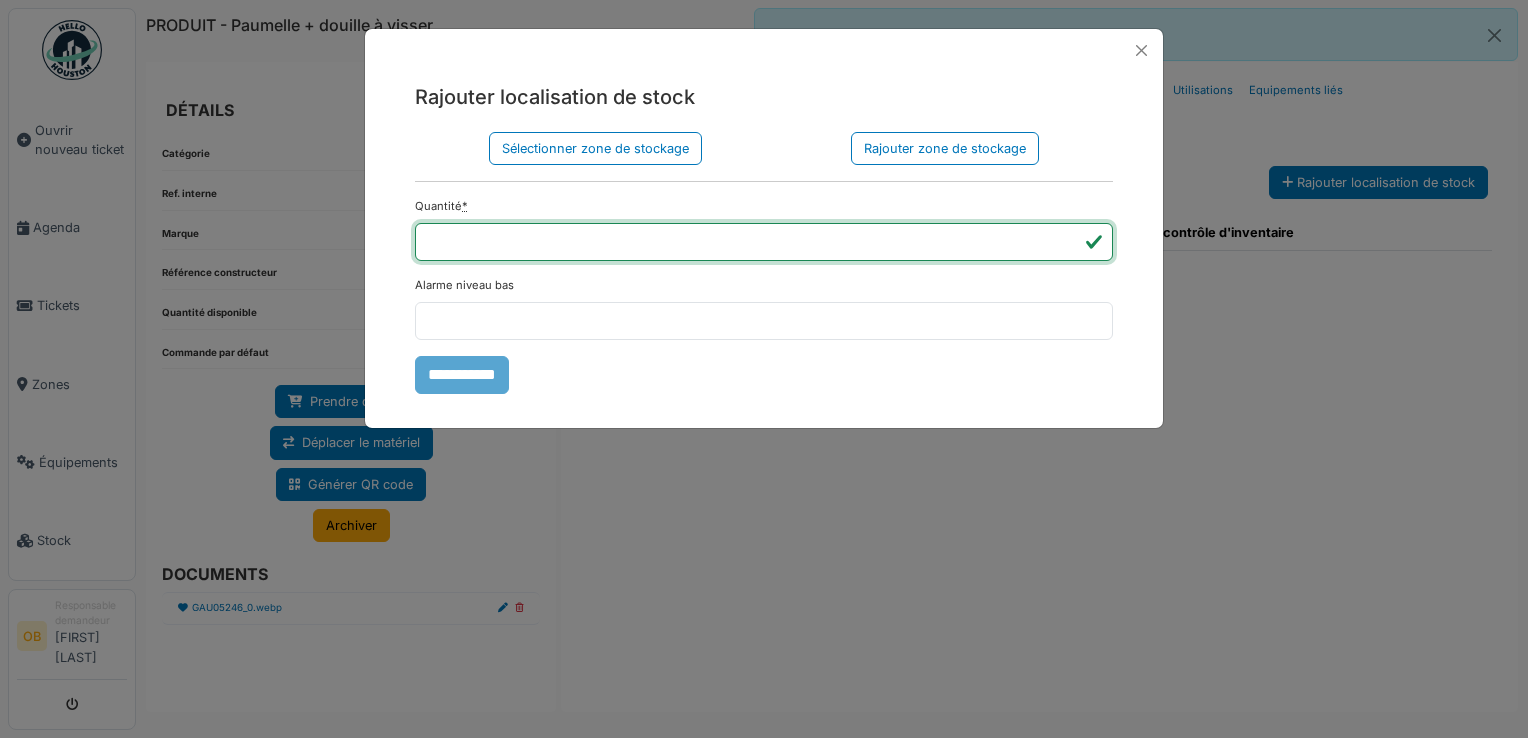 click on "*" at bounding box center (764, 242) 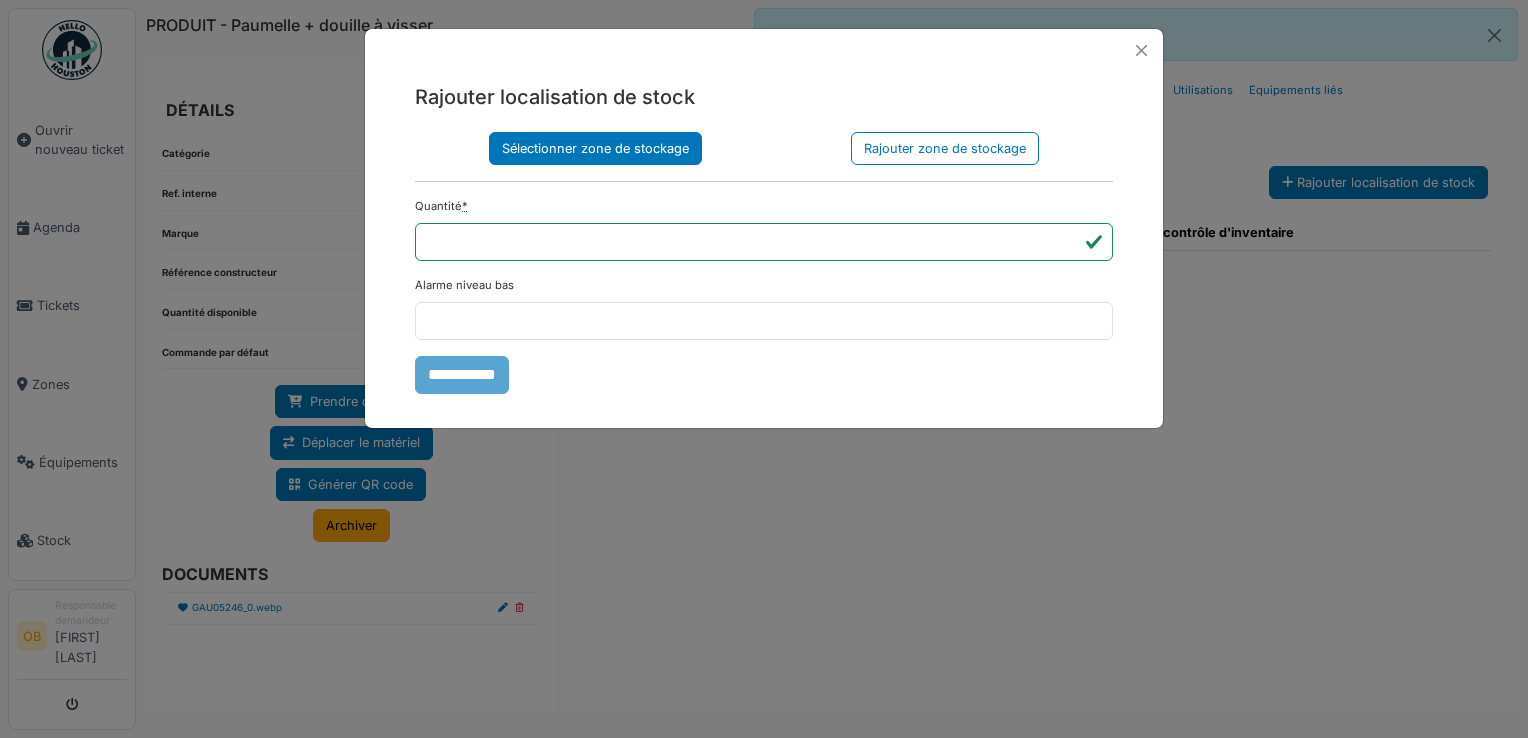 click on "Sélectionner zone de stockage" at bounding box center (595, 148) 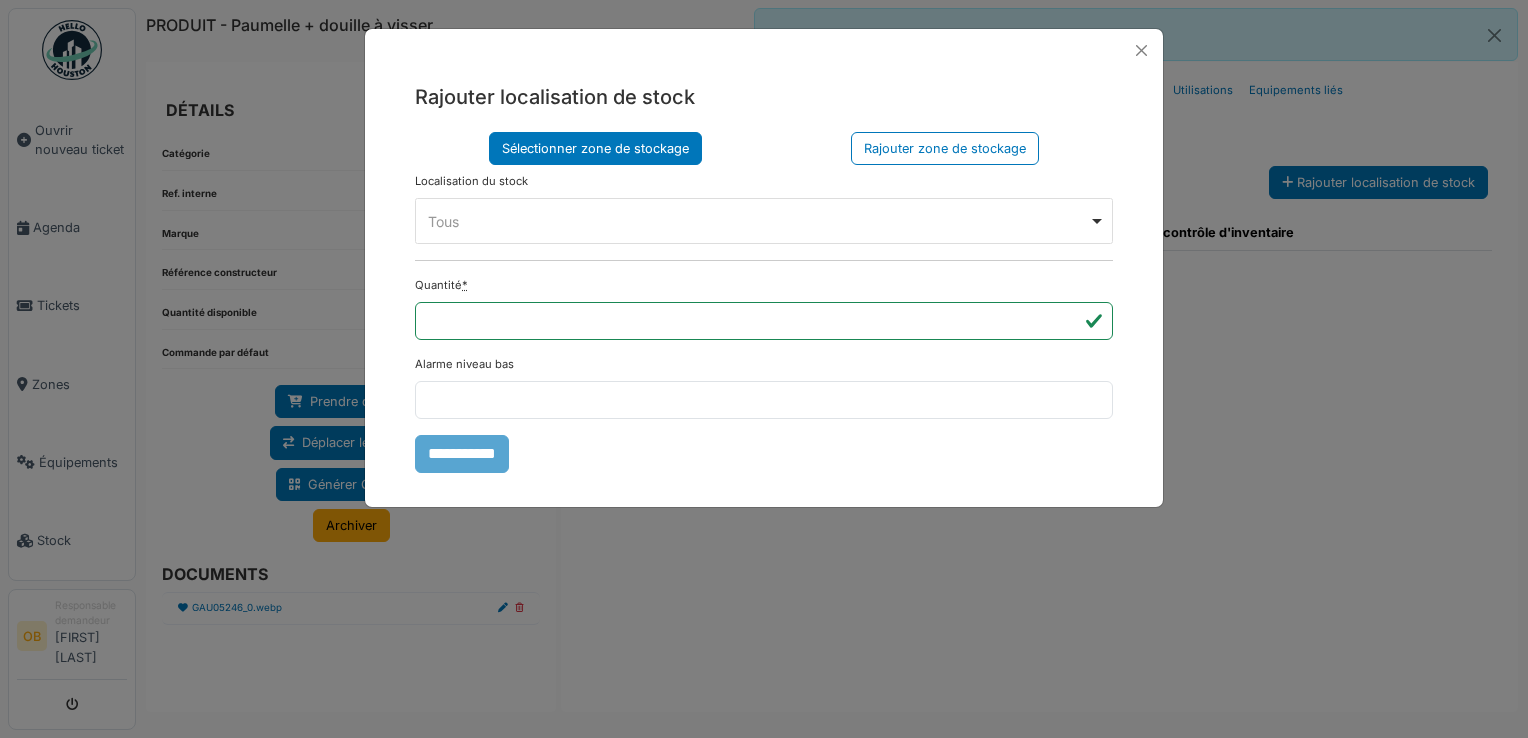 click on "Tous Remove item" at bounding box center (758, 221) 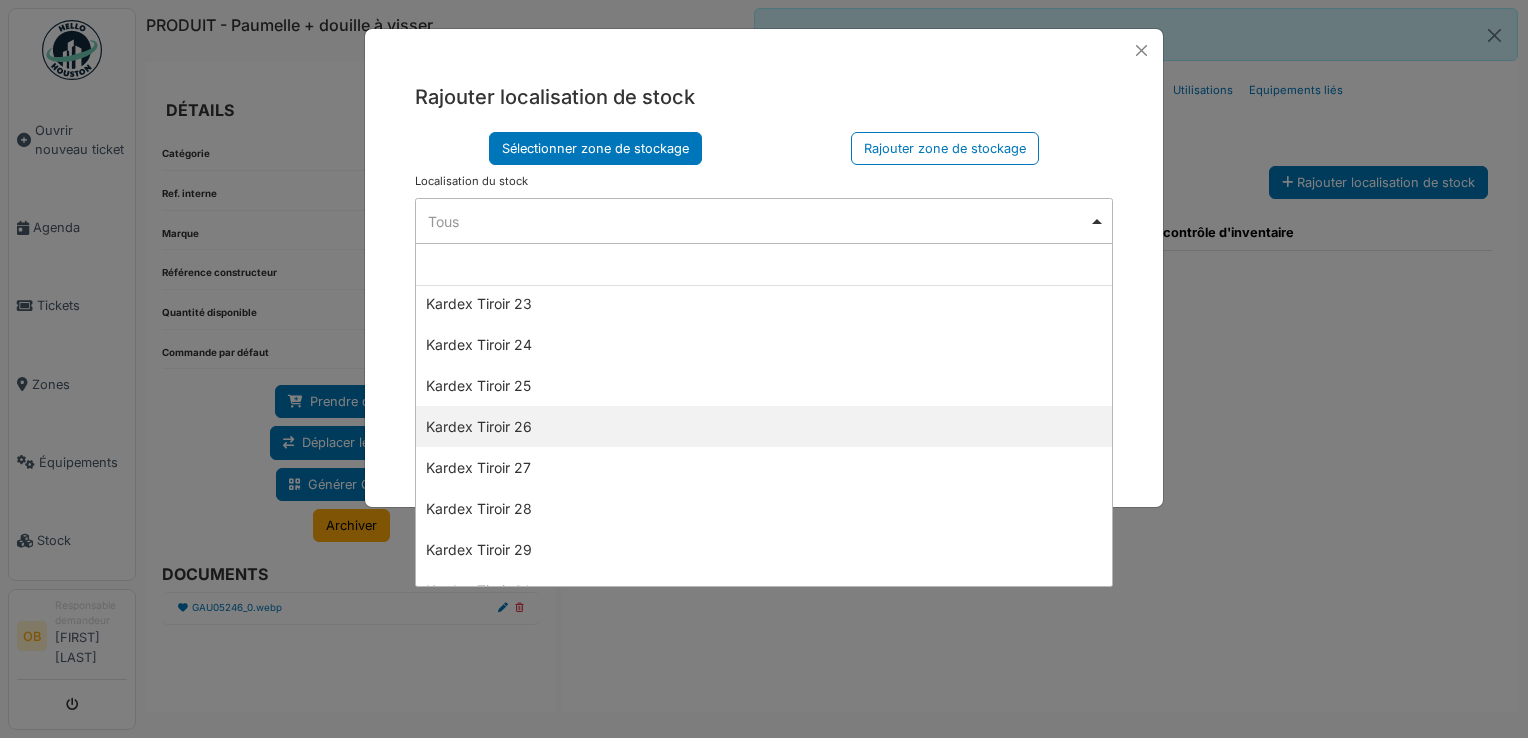 scroll, scrollTop: 1066, scrollLeft: 0, axis: vertical 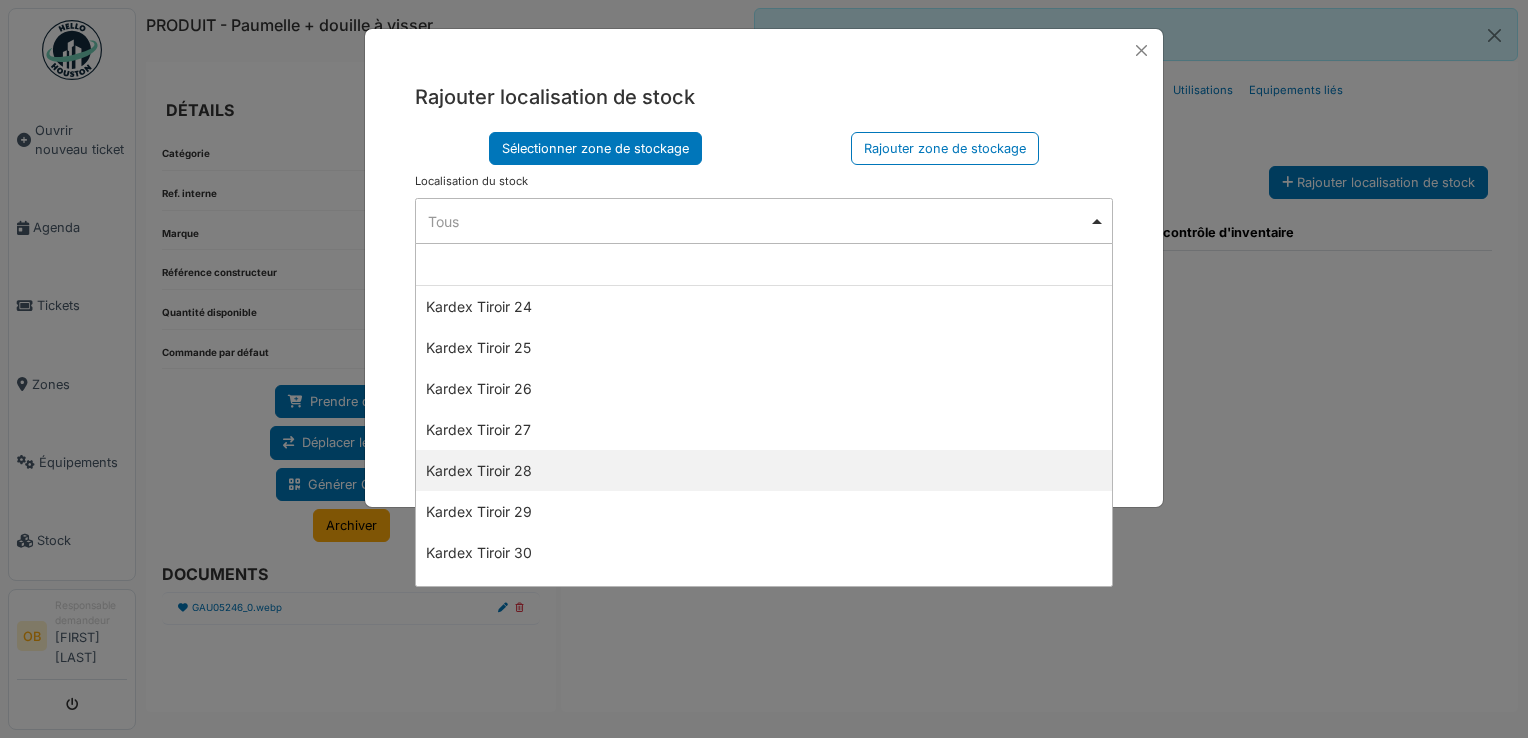 select on "****" 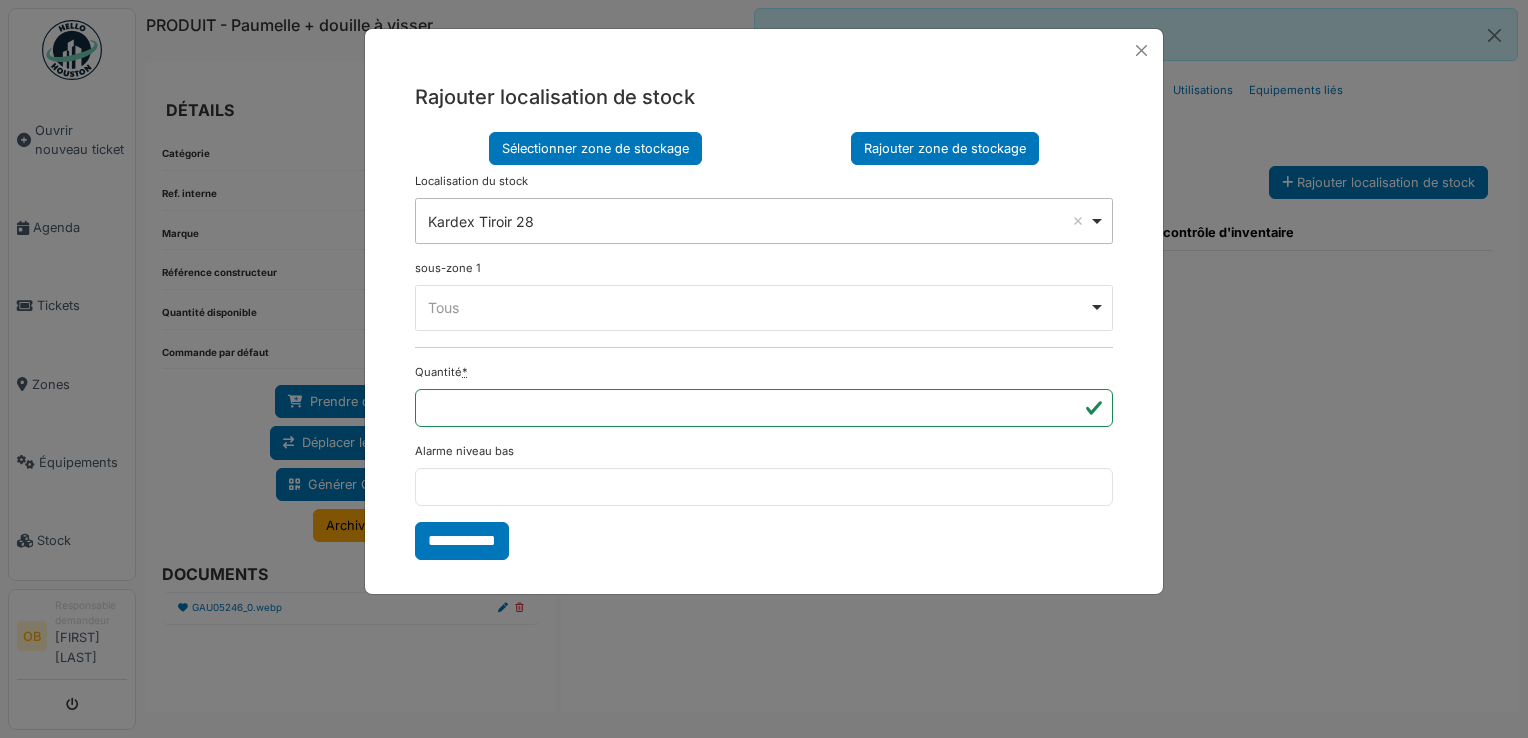 click on "Rajouter zone de stockage" at bounding box center [945, 148] 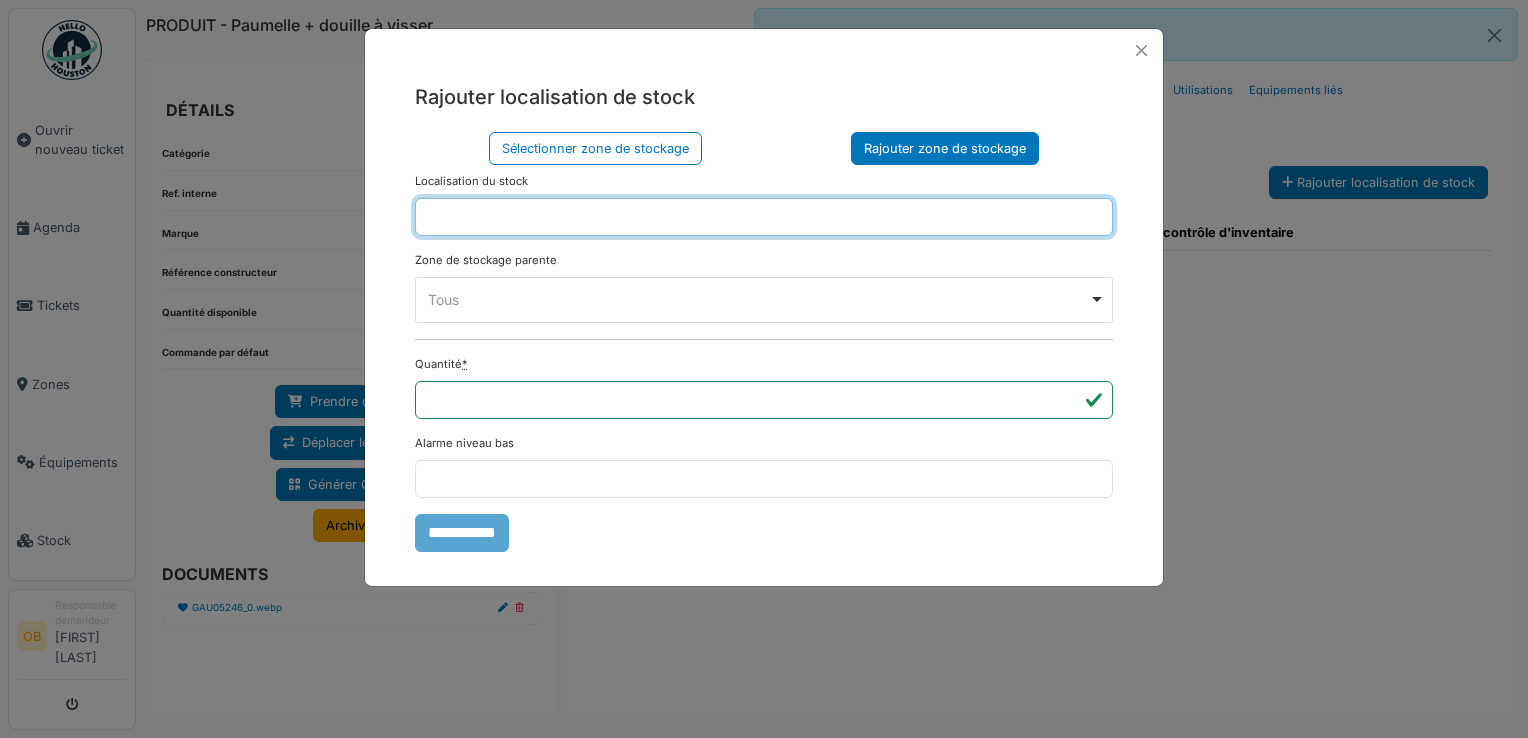 click at bounding box center [764, 217] 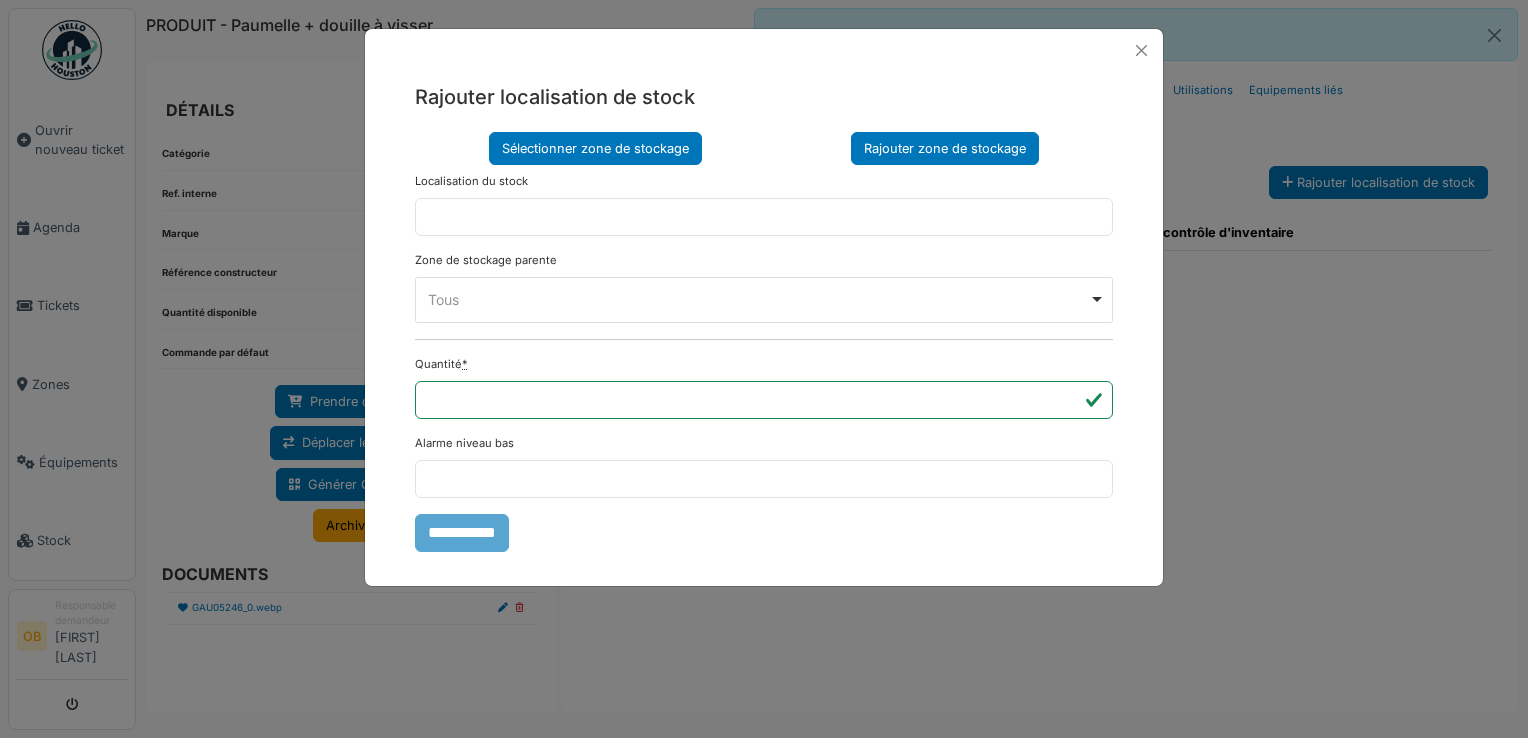 click on "Sélectionner zone de stockage" at bounding box center [595, 148] 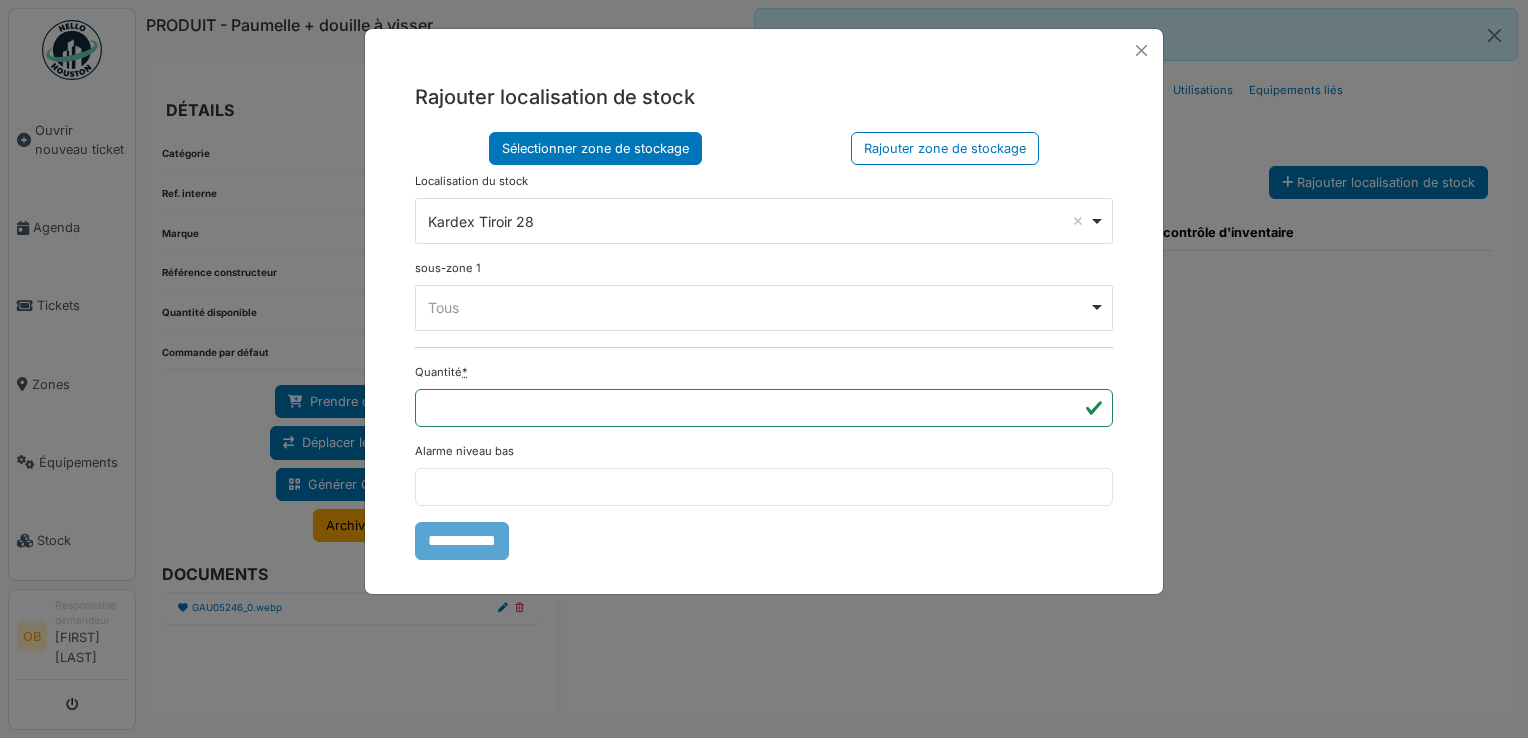 click on "Kardex Tiroir 28 Remove item" at bounding box center (758, 221) 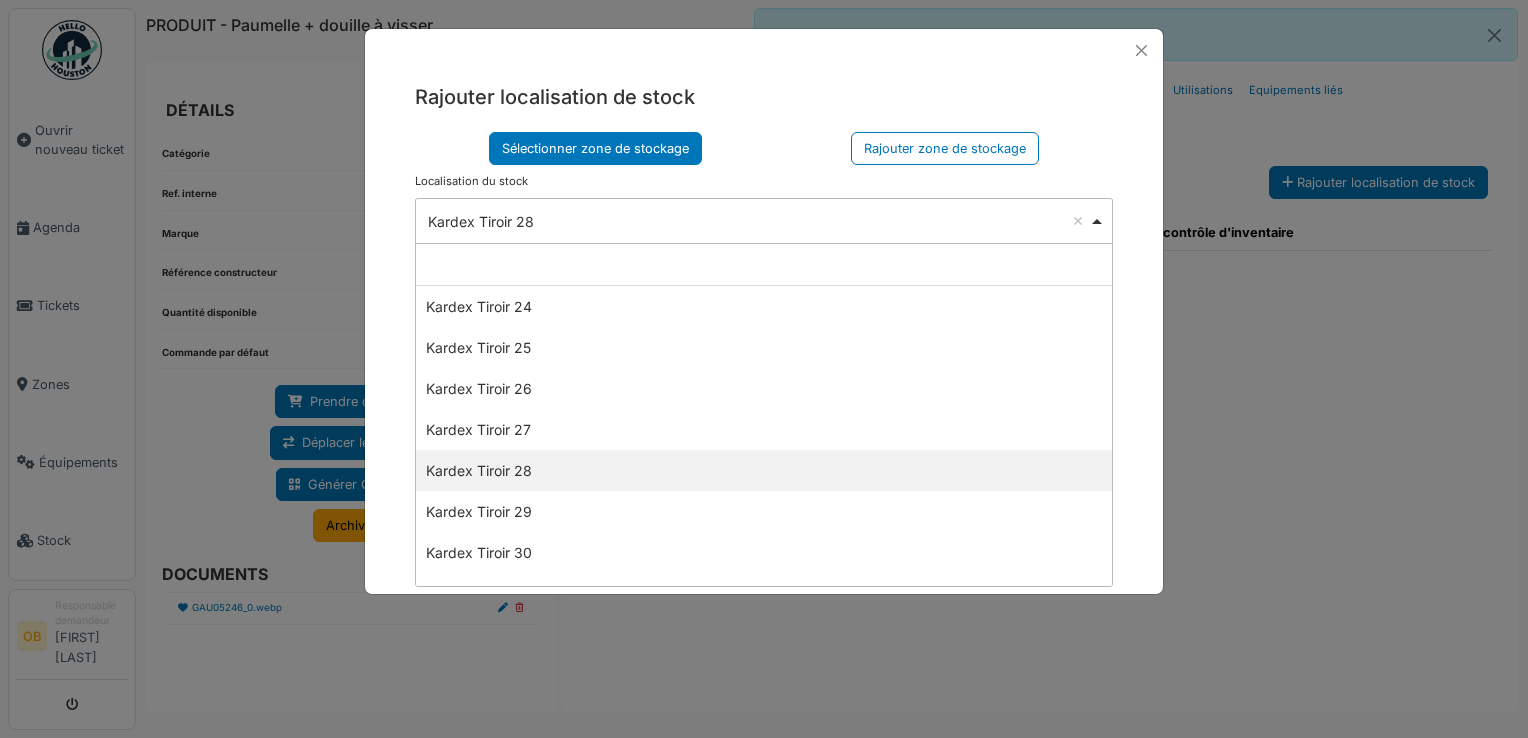 click on "Kardex Tiroir 28 Remove item" at bounding box center [758, 221] 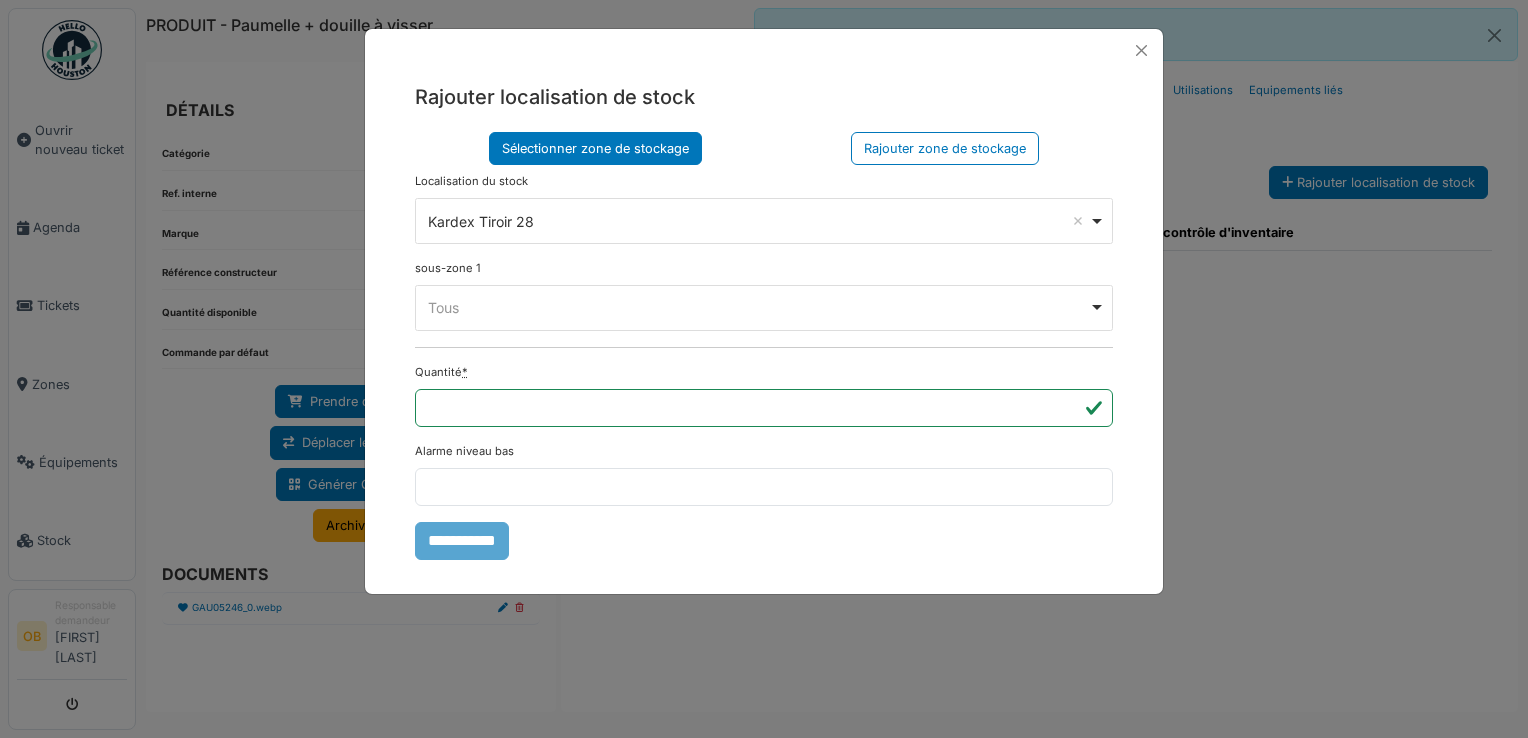 click on "**** Tous Remove item" at bounding box center [764, 308] 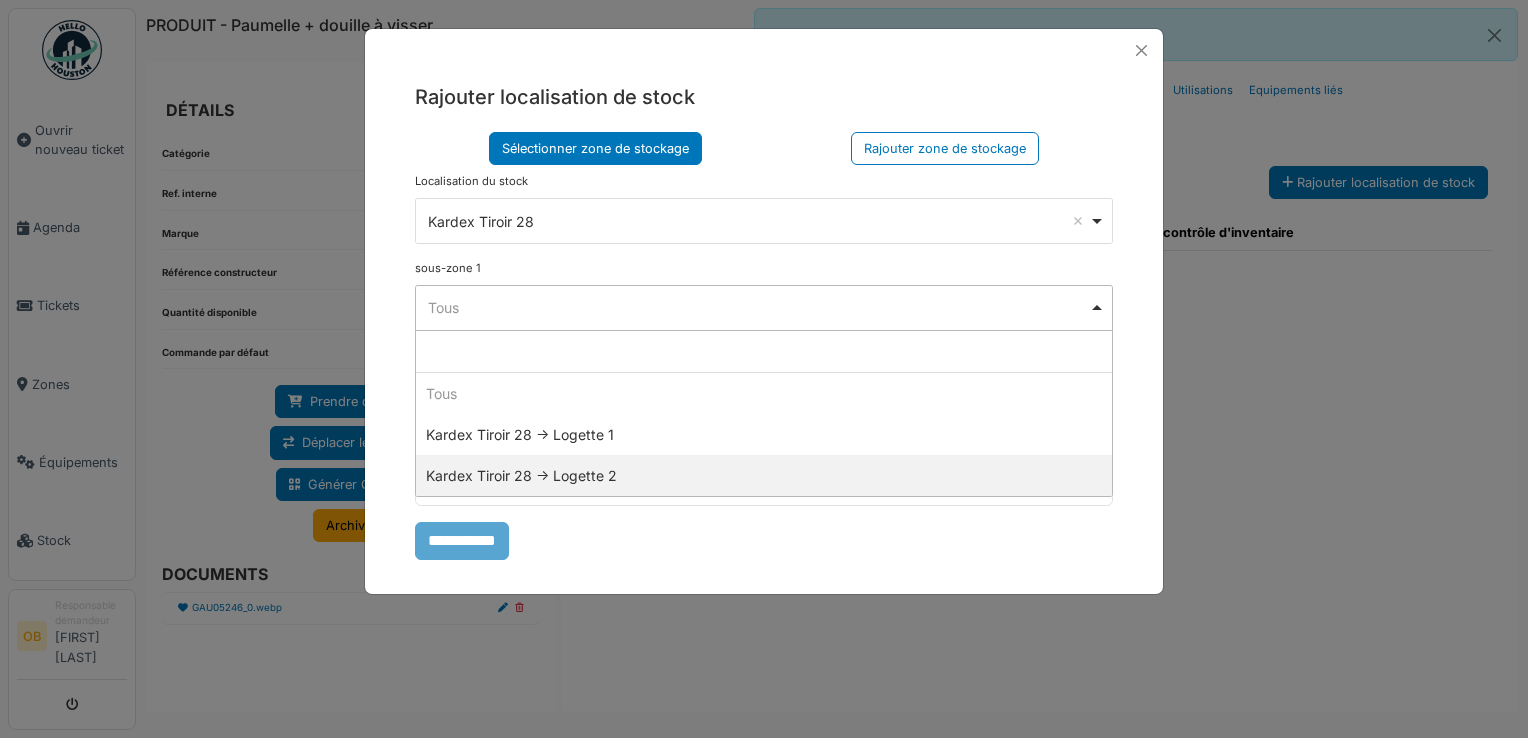 drag, startPoint x: 526, startPoint y: 478, endPoint x: 518, endPoint y: 467, distance: 13.601471 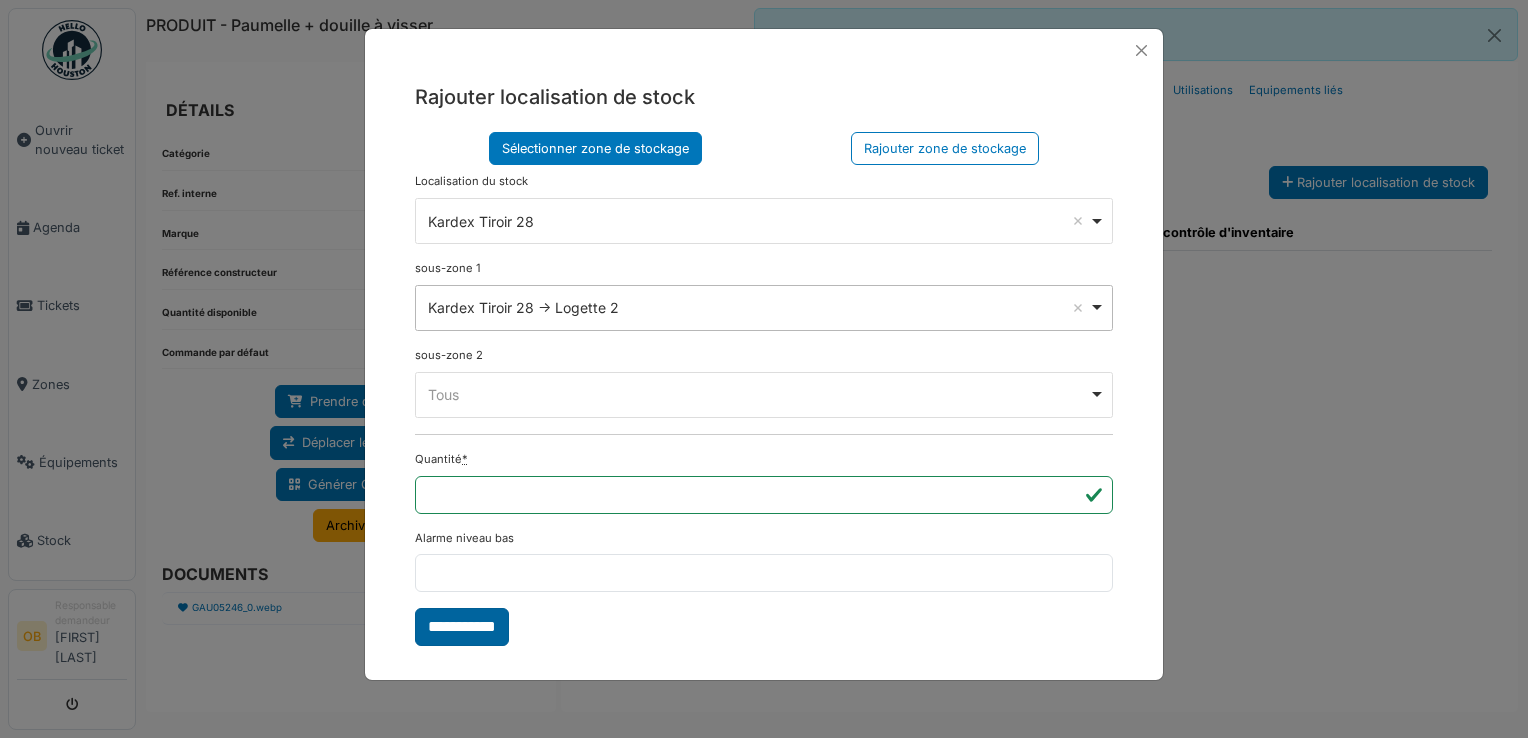 click on "**********" at bounding box center [462, 627] 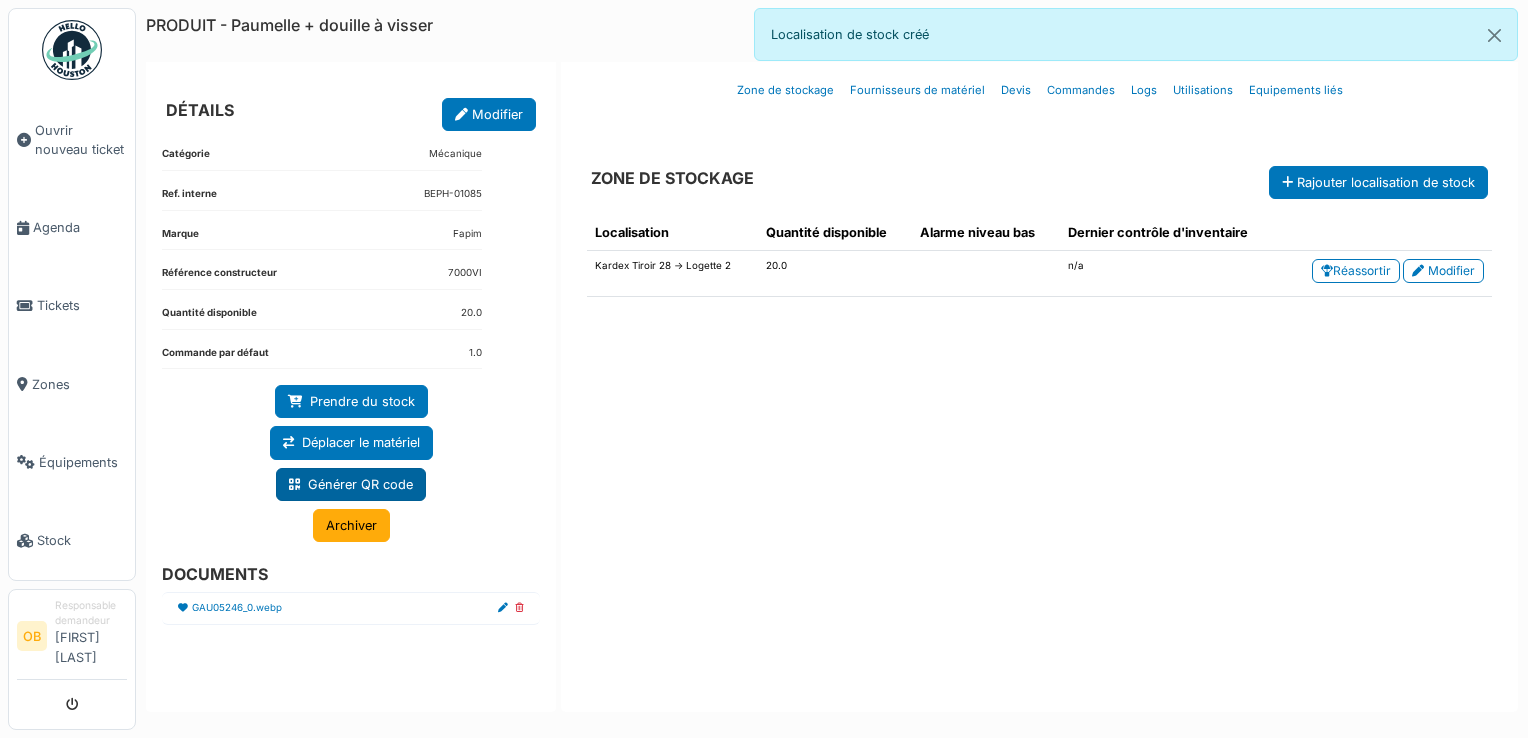 click on "Générer QR code" at bounding box center [351, 484] 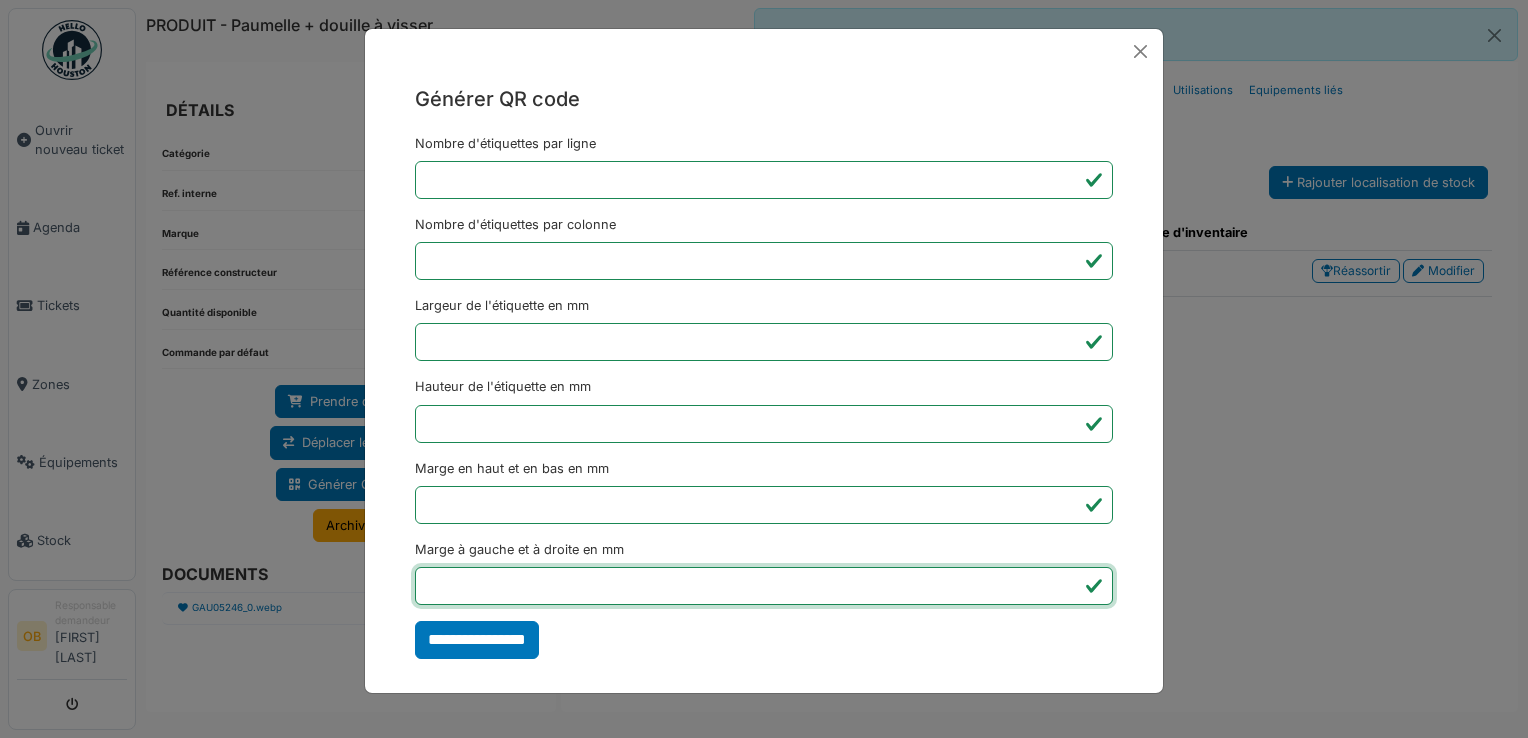 click on "*" at bounding box center (764, 586) 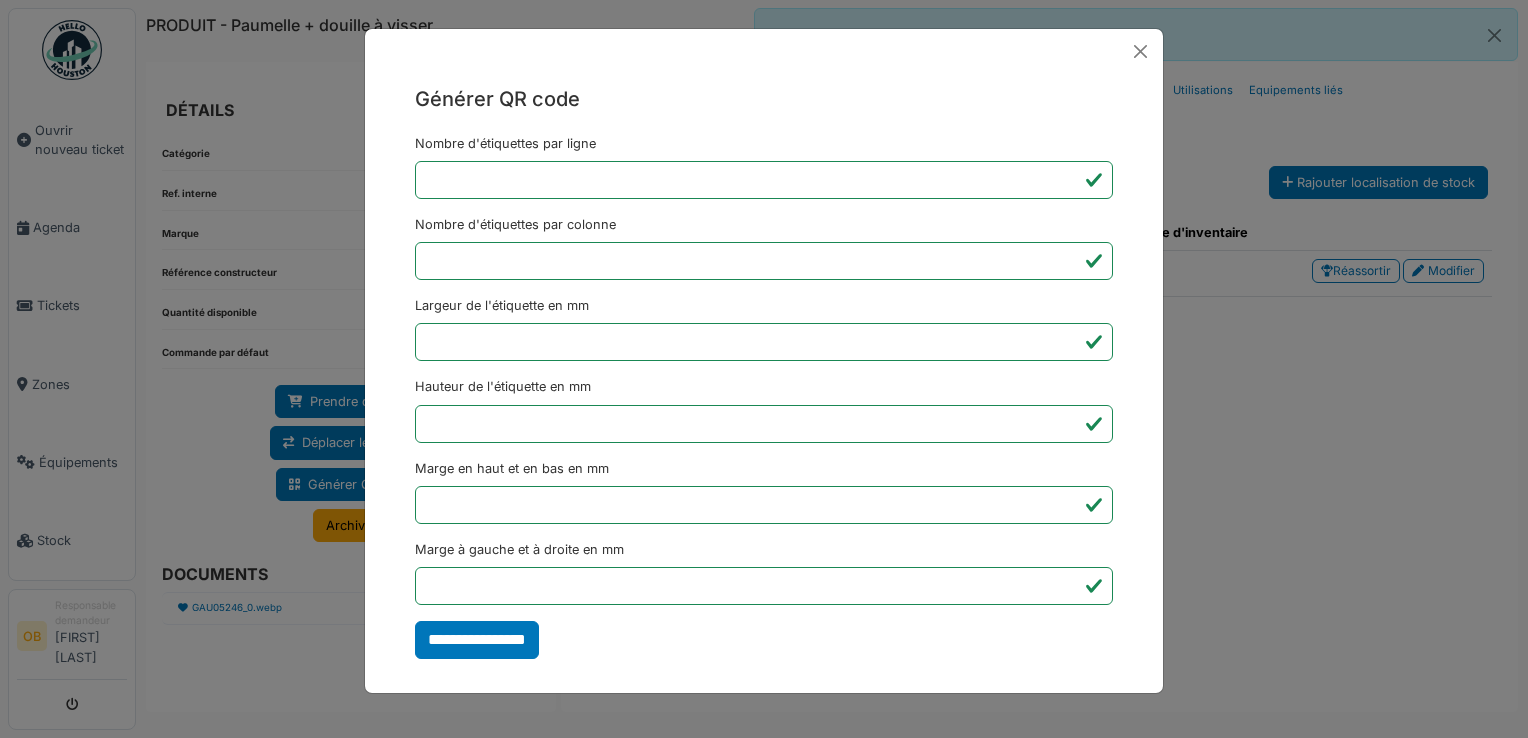 type on "*******" 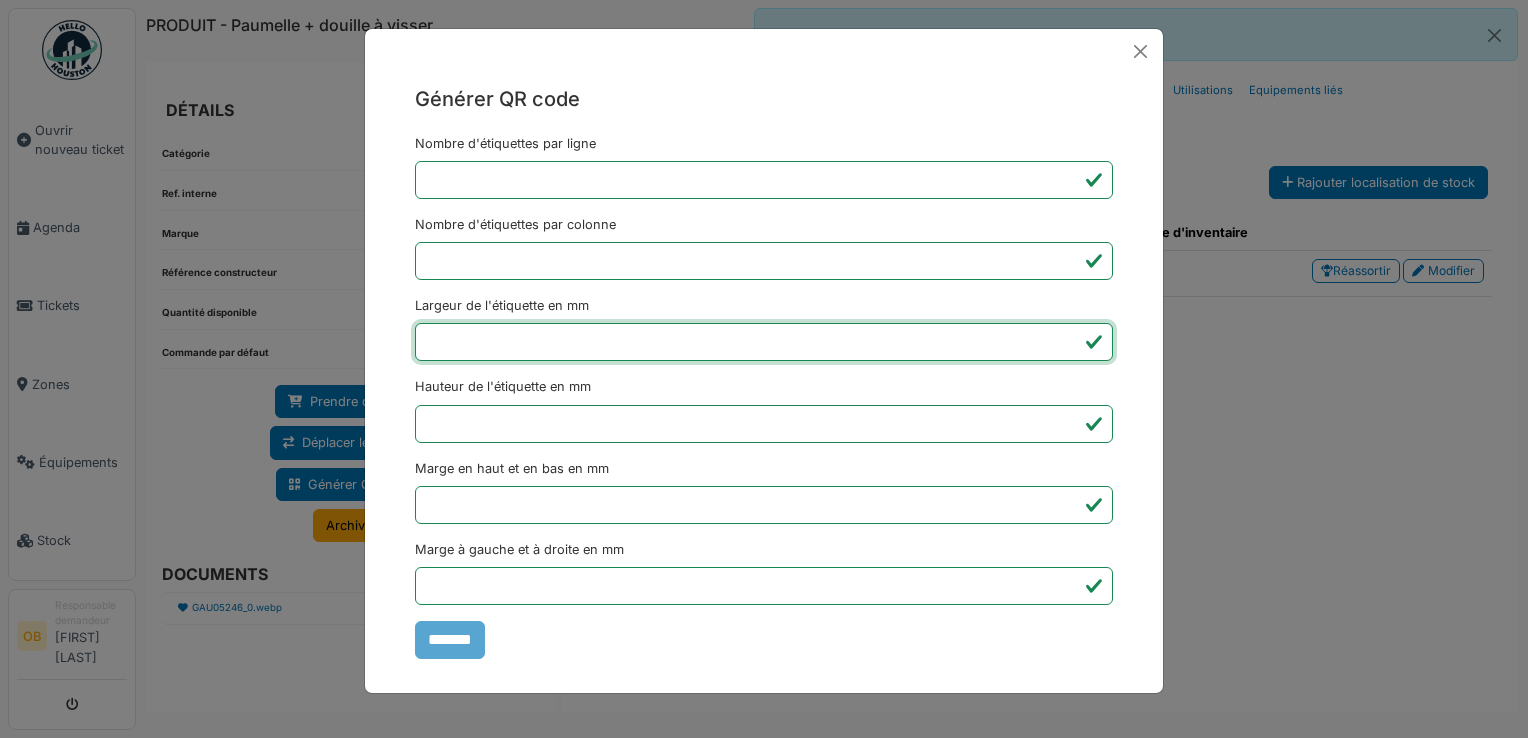 drag, startPoint x: 1394, startPoint y: 353, endPoint x: 1382, endPoint y: 331, distance: 25.059929 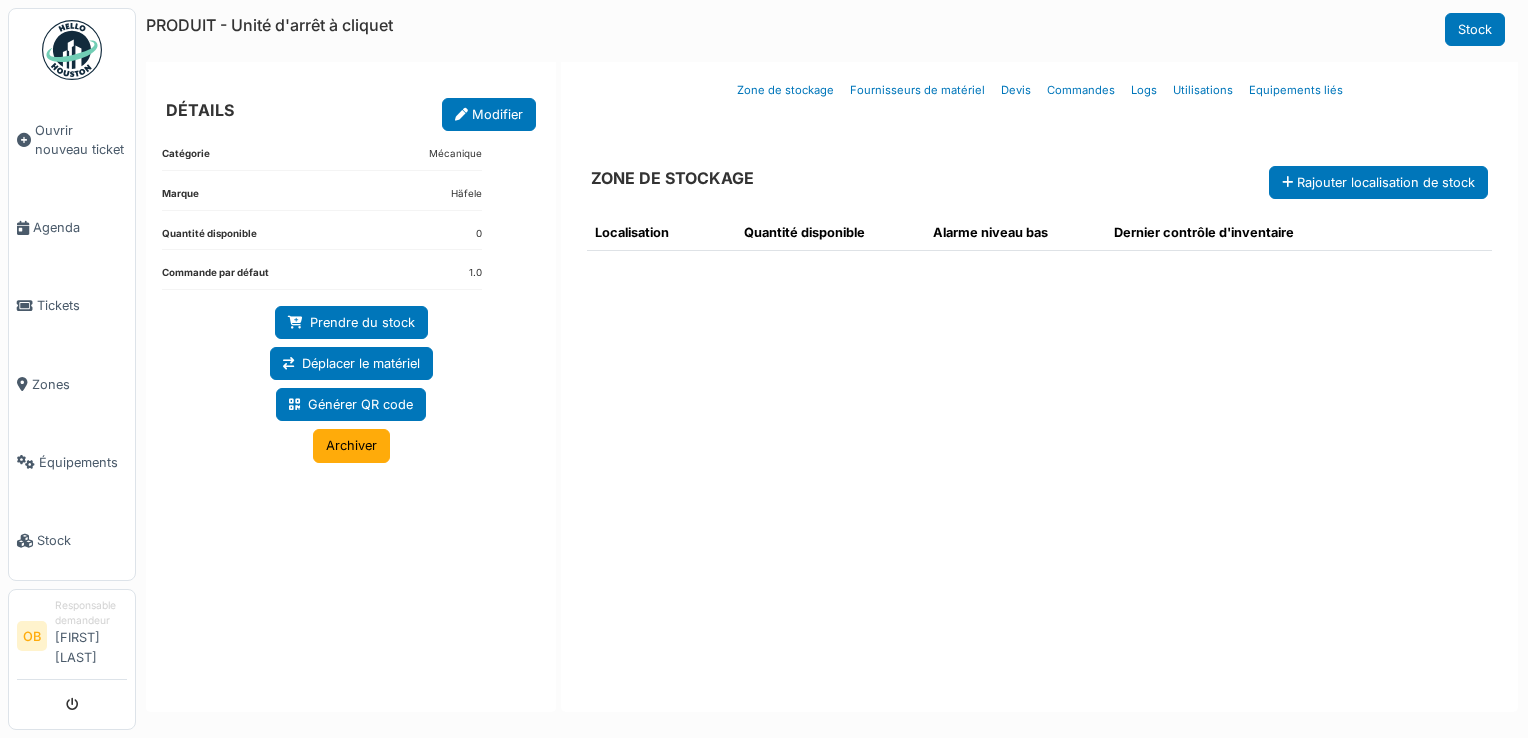 scroll, scrollTop: 0, scrollLeft: 0, axis: both 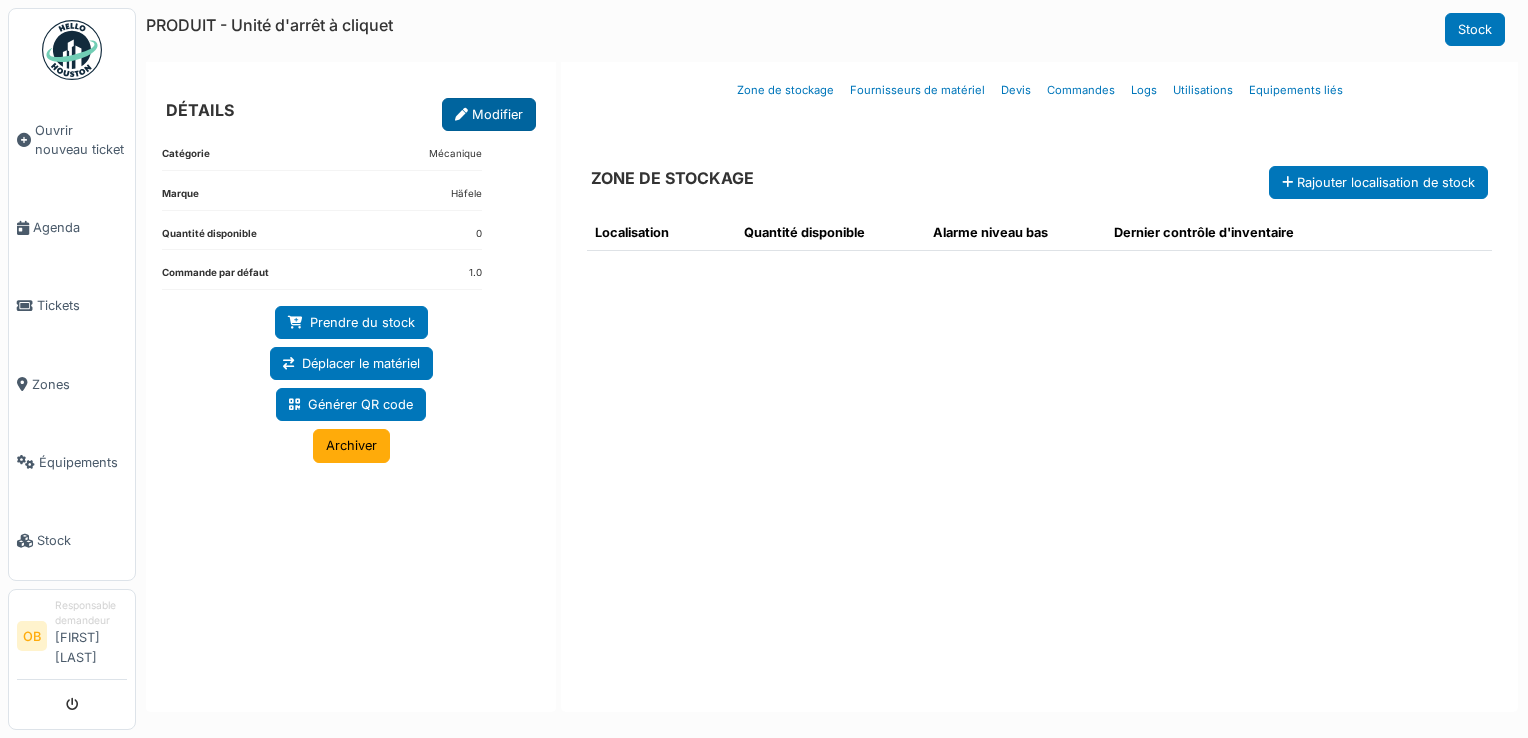 click on "Modifier" at bounding box center [489, 114] 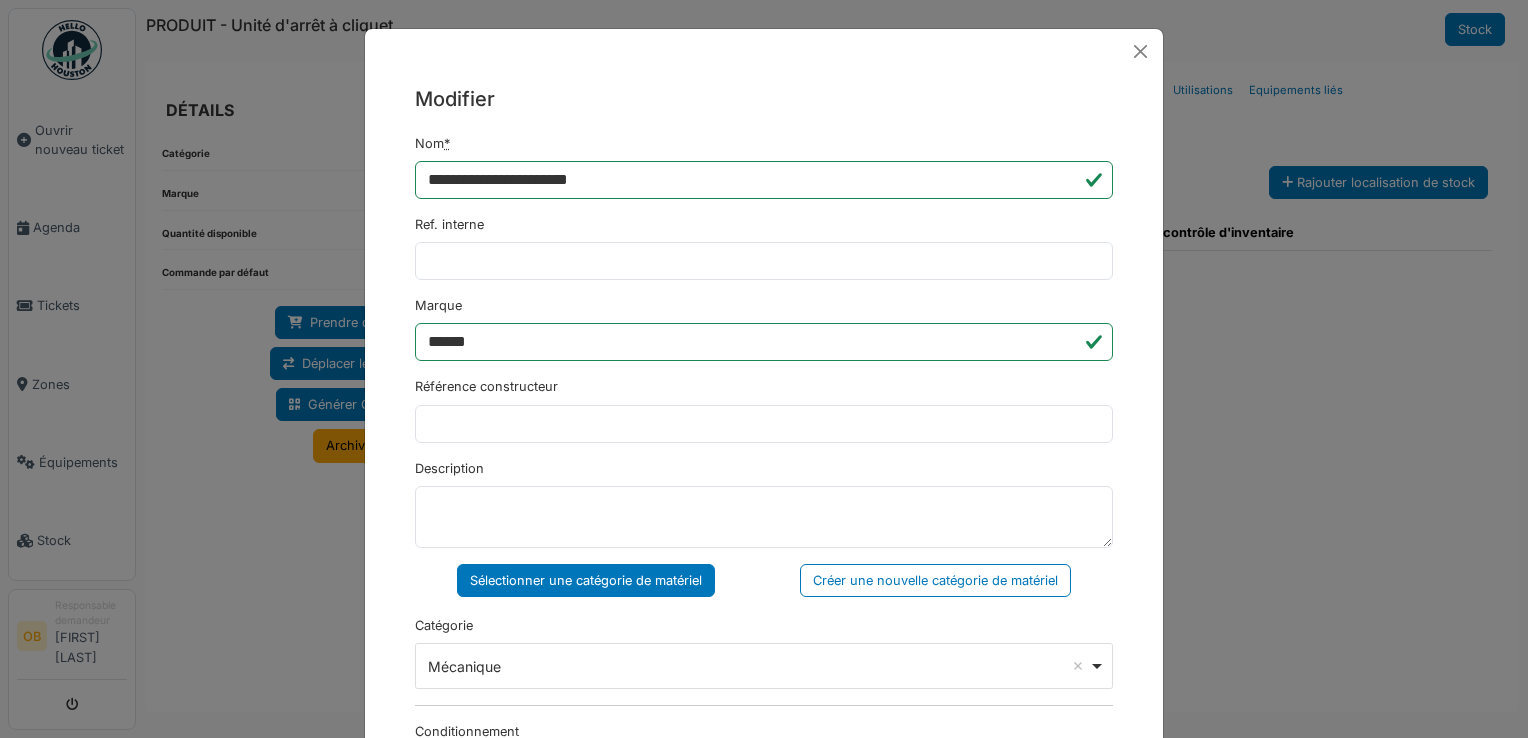 click on "Ref. interne" at bounding box center [764, 247] 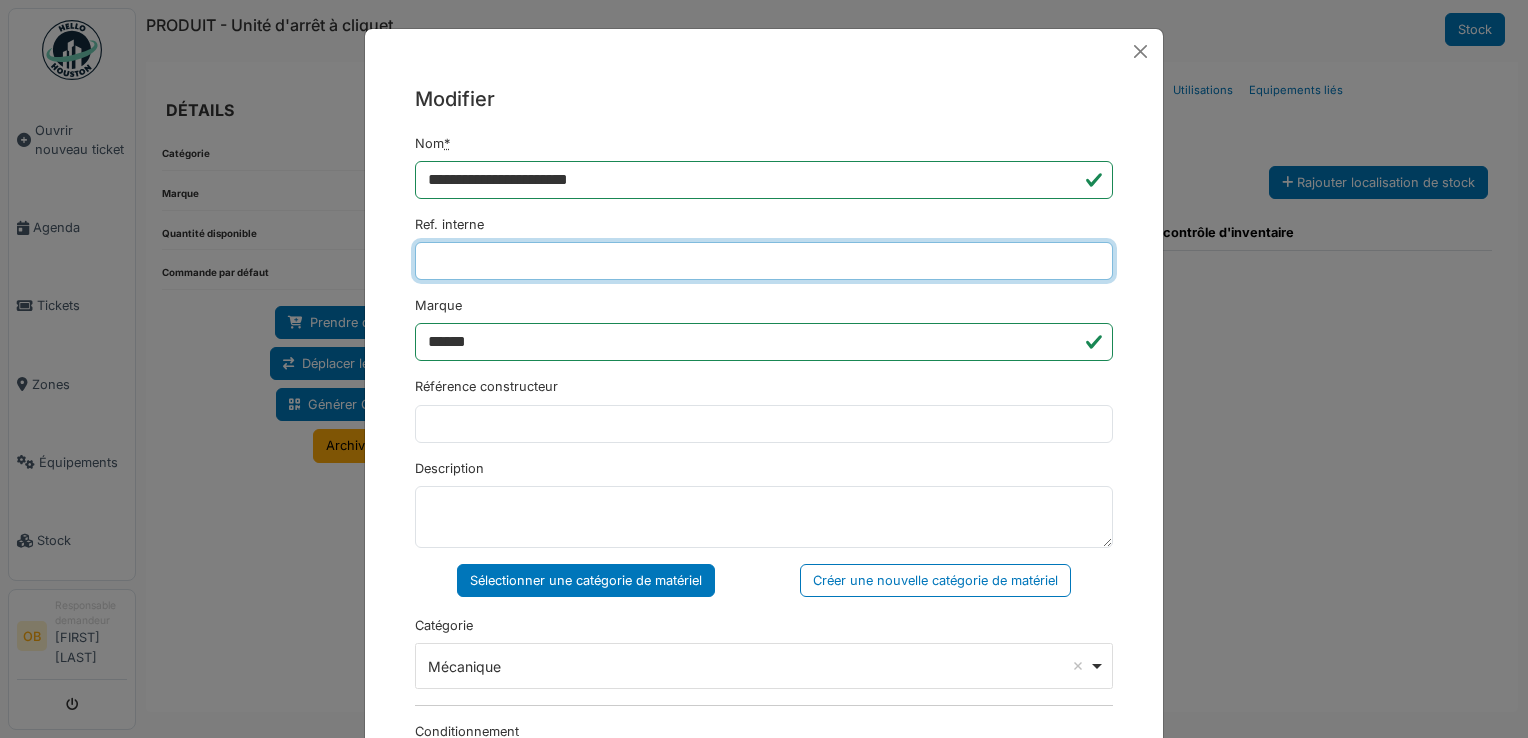 drag, startPoint x: 420, startPoint y: 237, endPoint x: 432, endPoint y: 256, distance: 22.472204 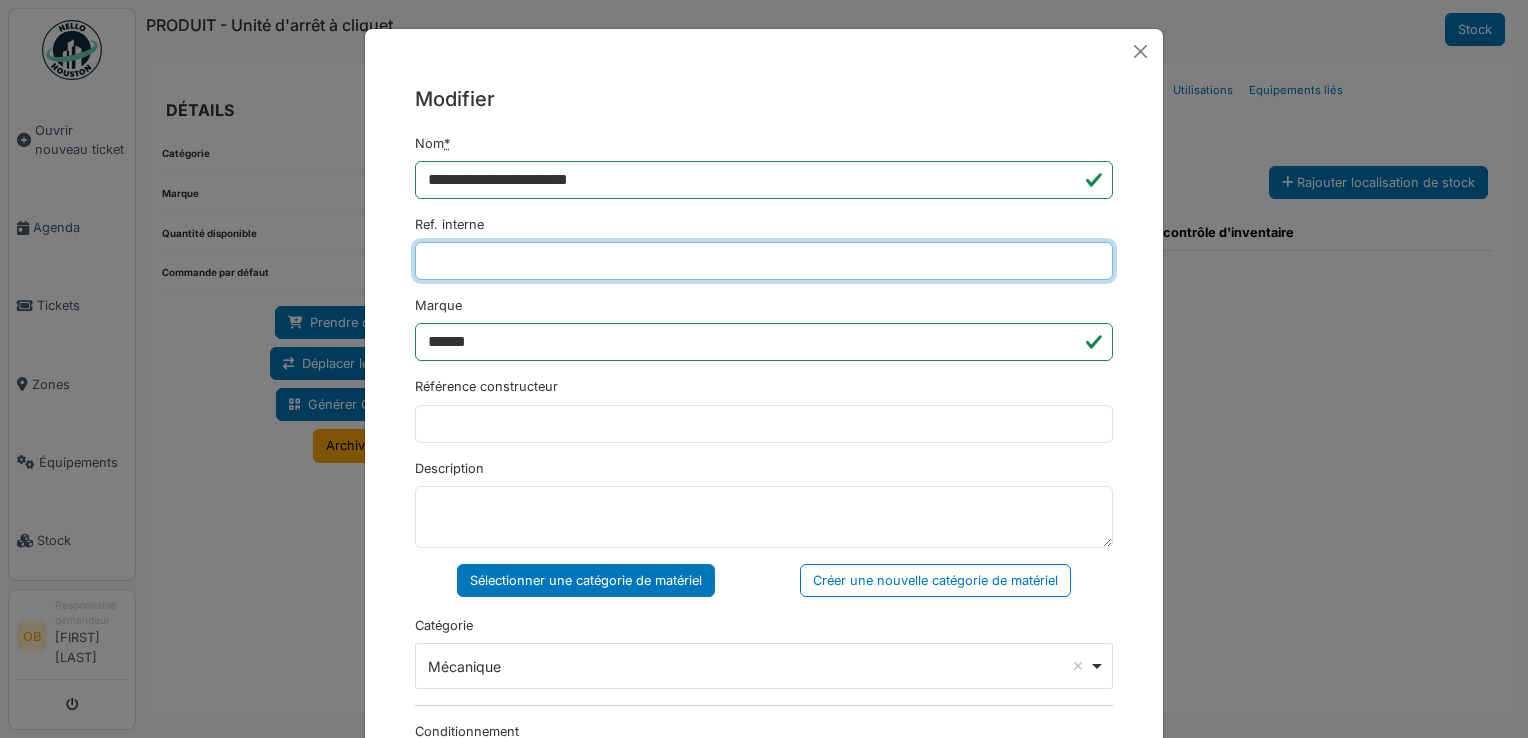 type on "**********" 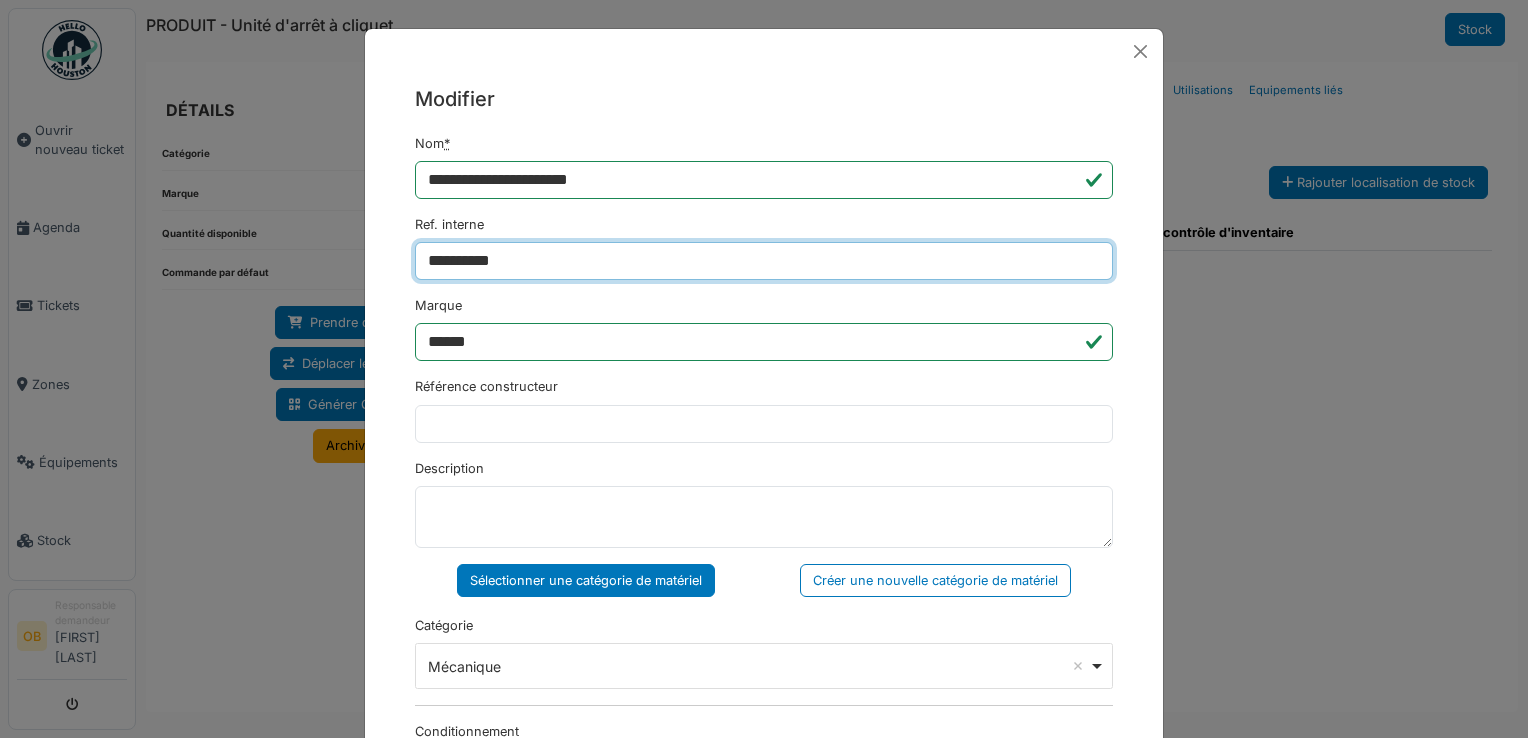 type on "******" 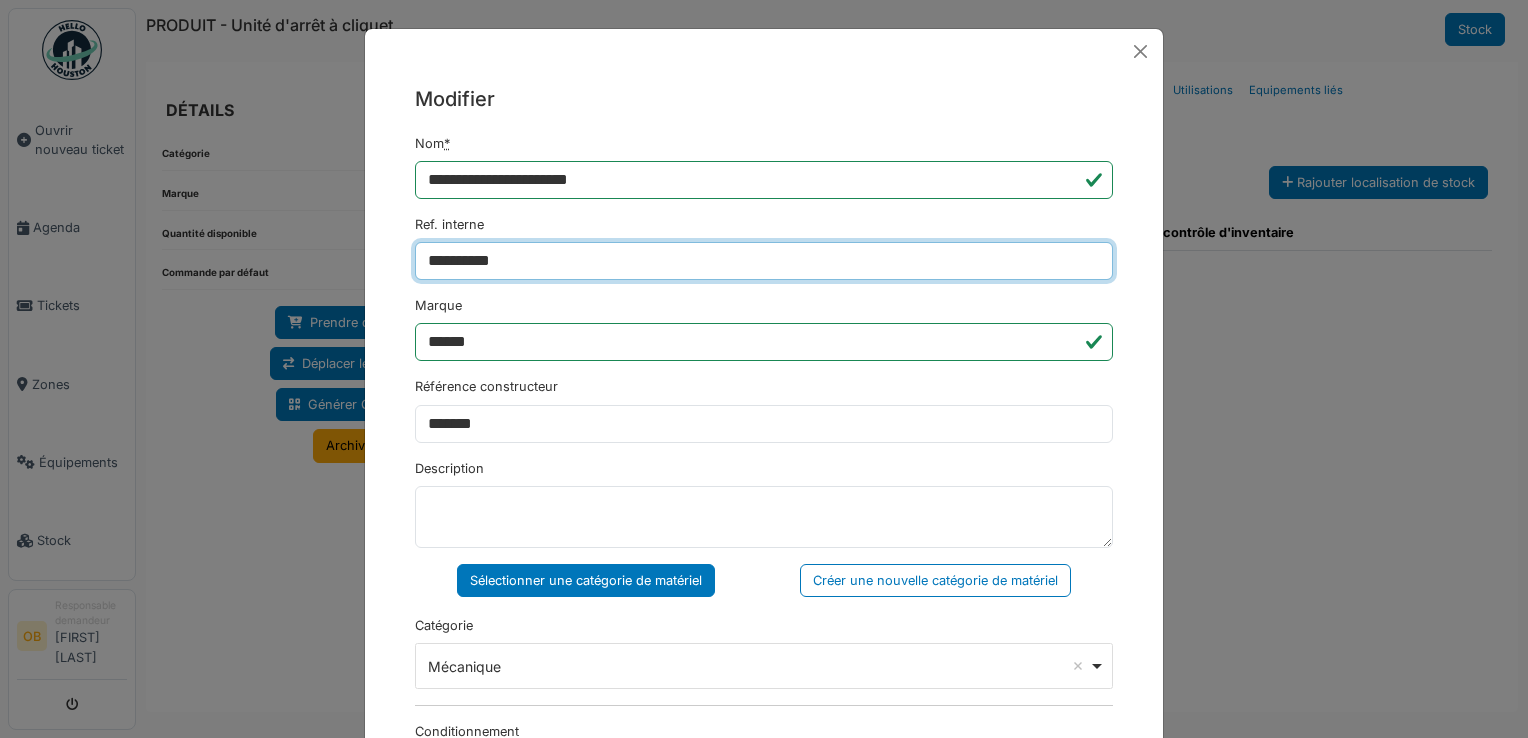 type on "**********" 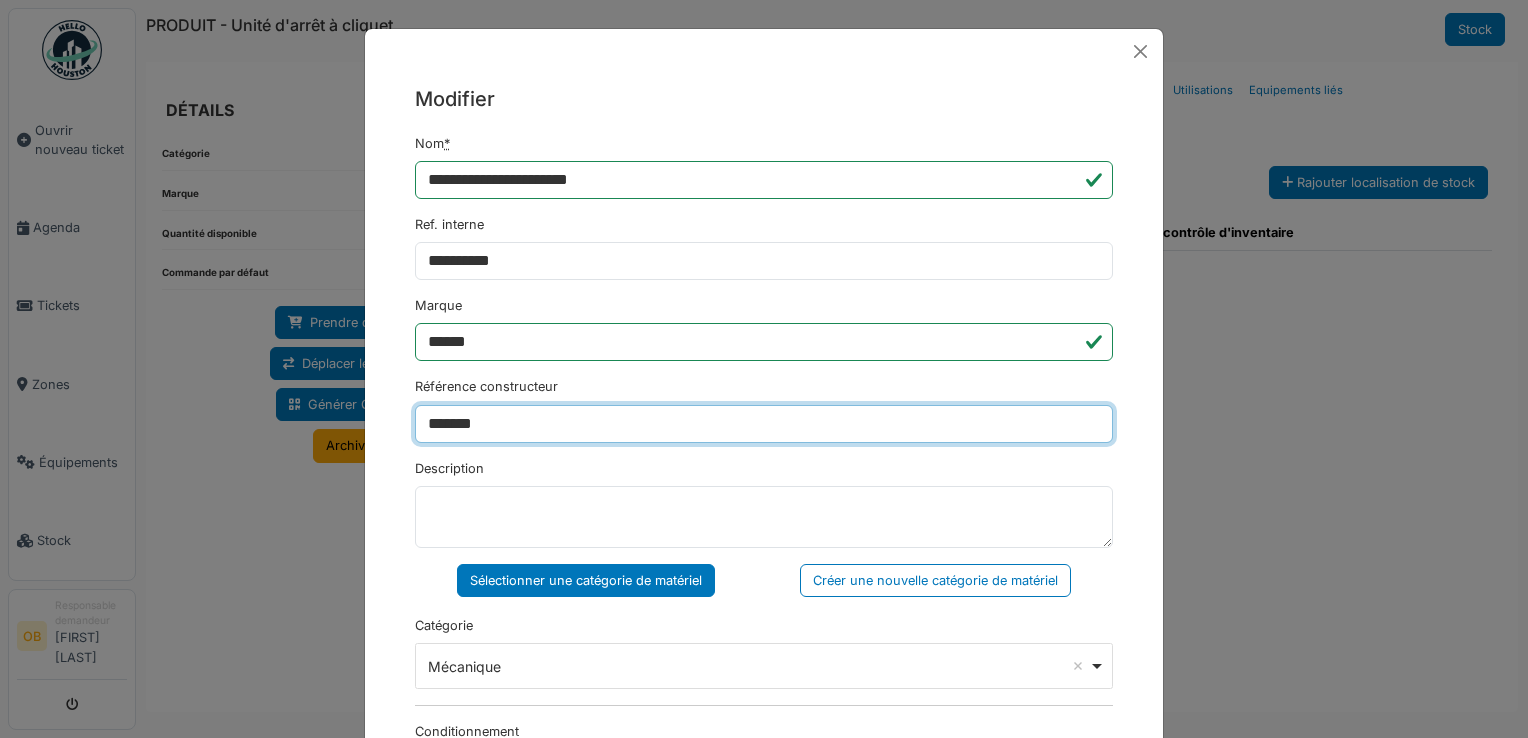 drag, startPoint x: 500, startPoint y: 417, endPoint x: 287, endPoint y: 446, distance: 214.96512 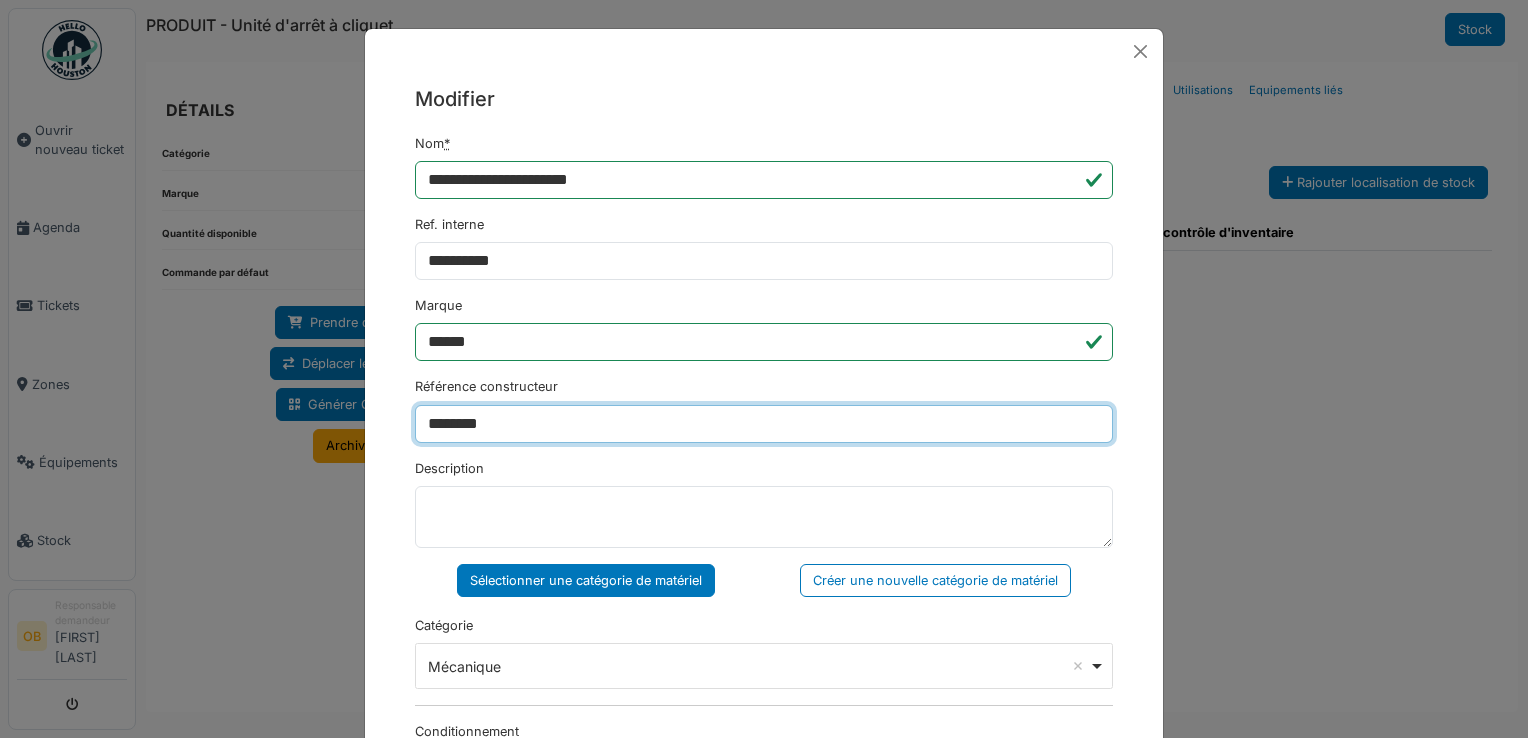 type on "********" 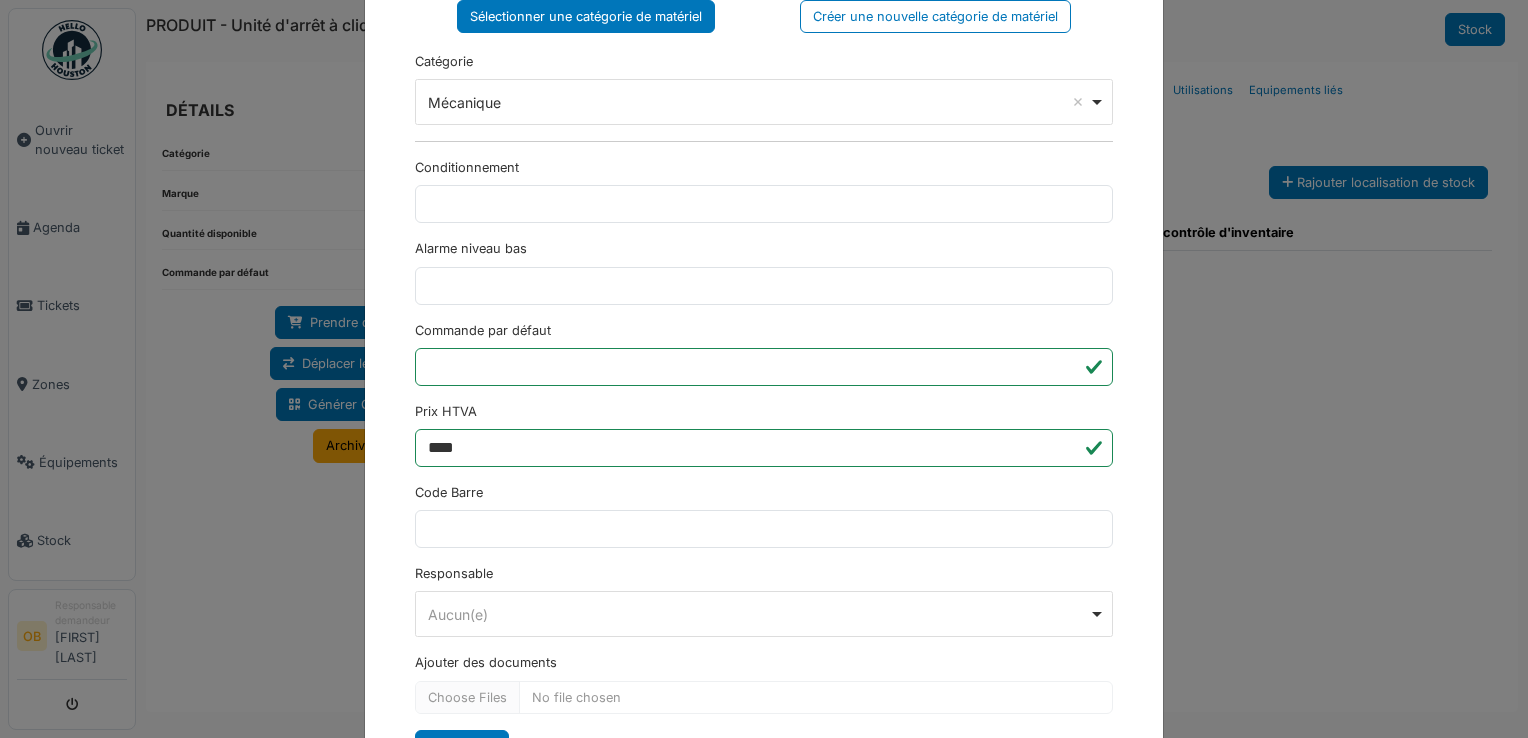 scroll, scrollTop: 650, scrollLeft: 0, axis: vertical 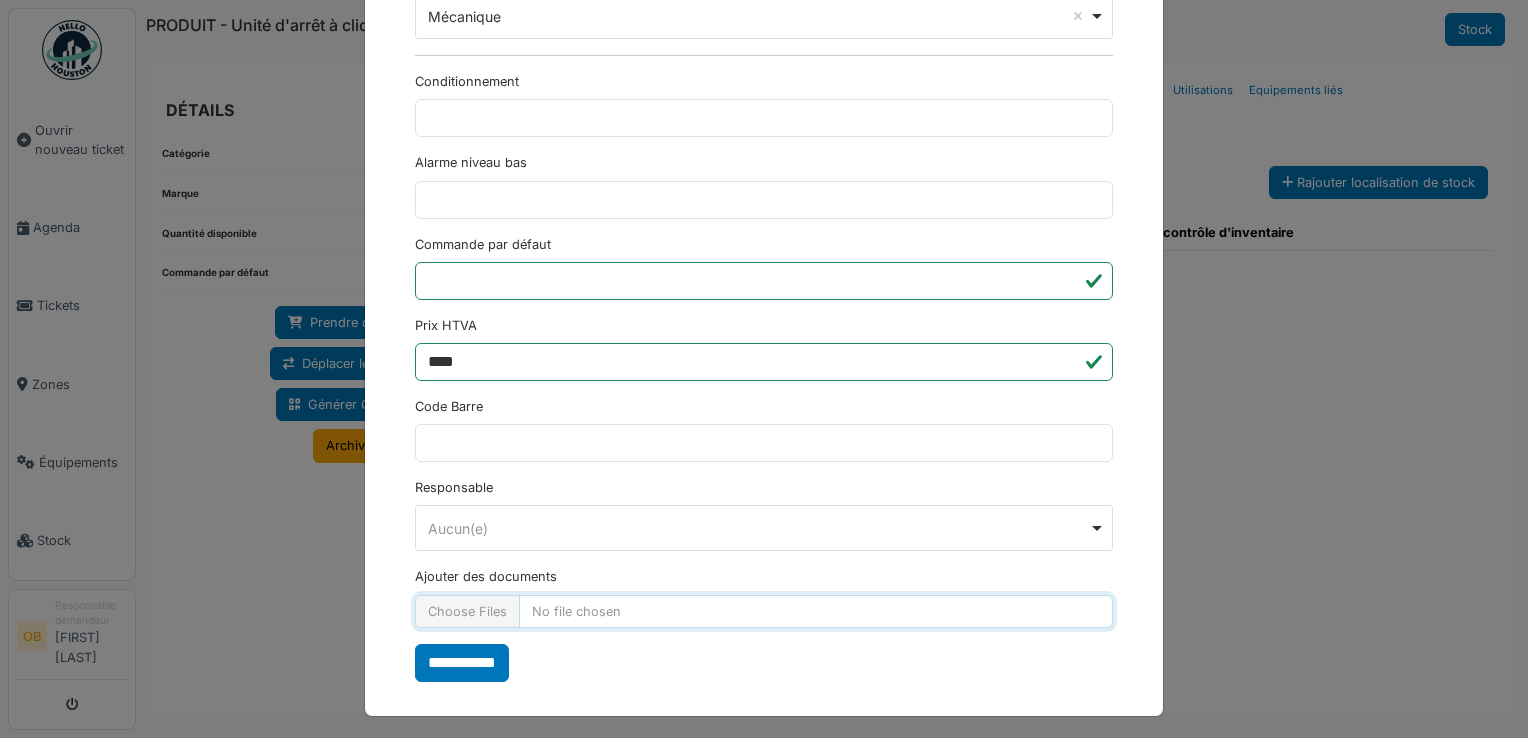 click on "Ajouter des documents" at bounding box center (764, 611) 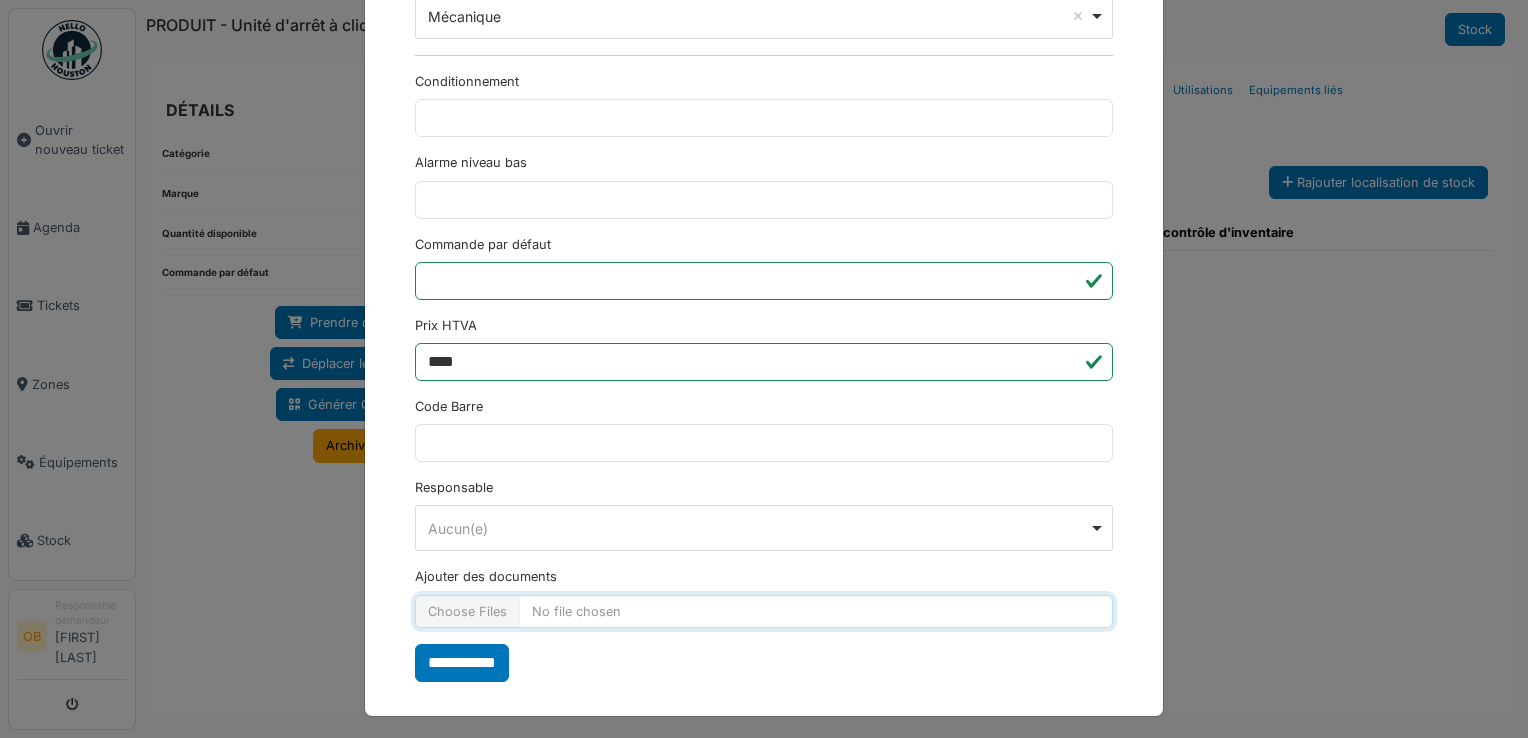 type on "**********" 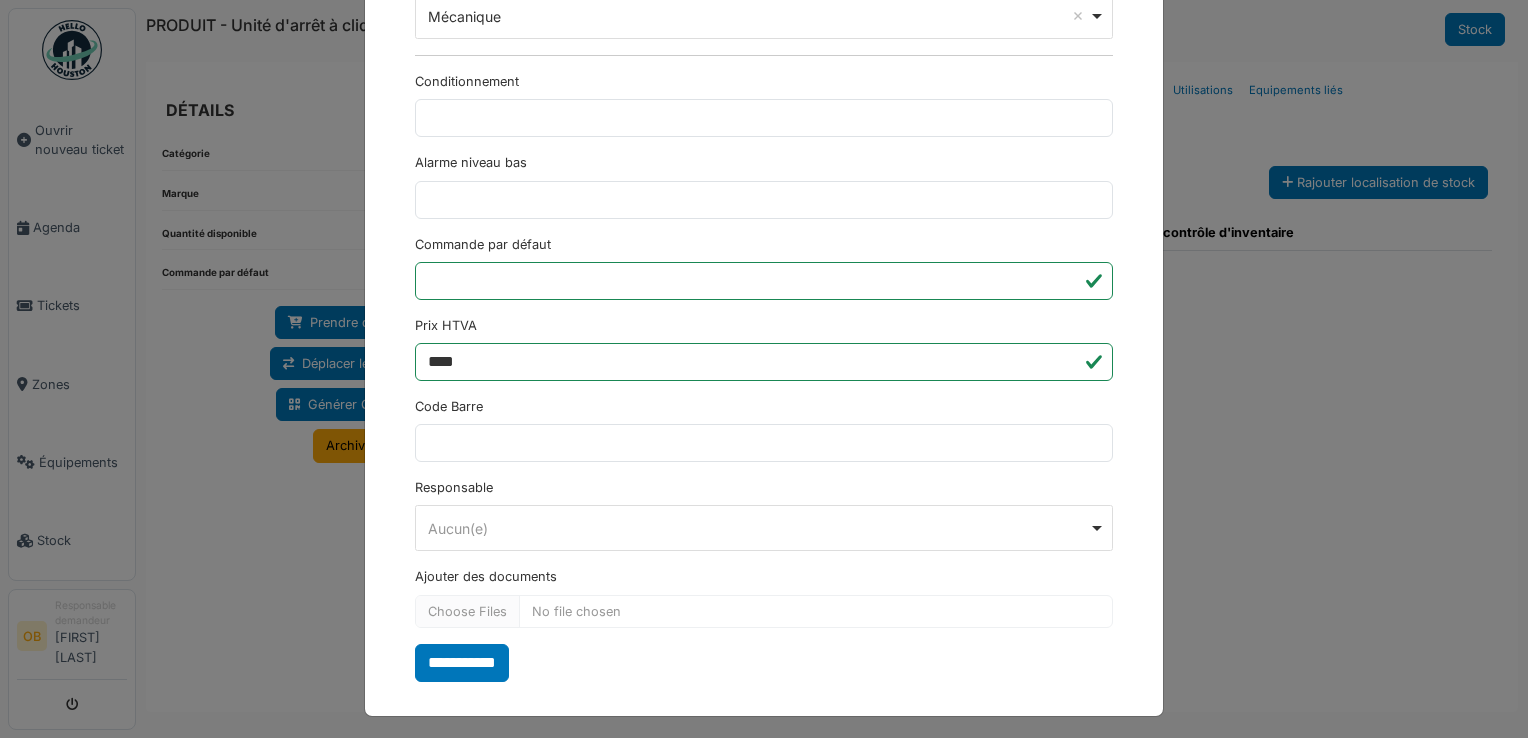 click on "**********" at bounding box center (462, 663) 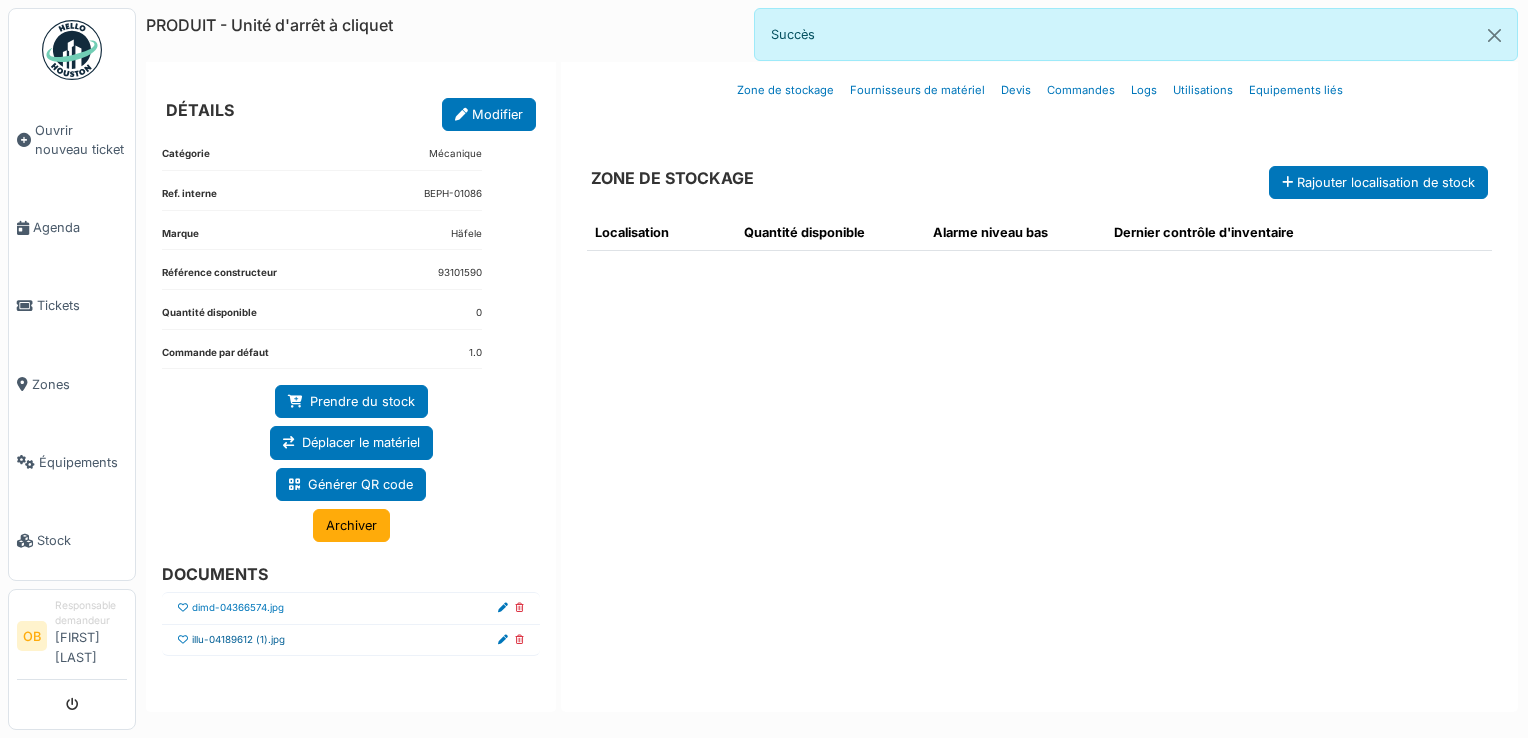 click on "illu-04189612 (1).jpg" at bounding box center (238, 640) 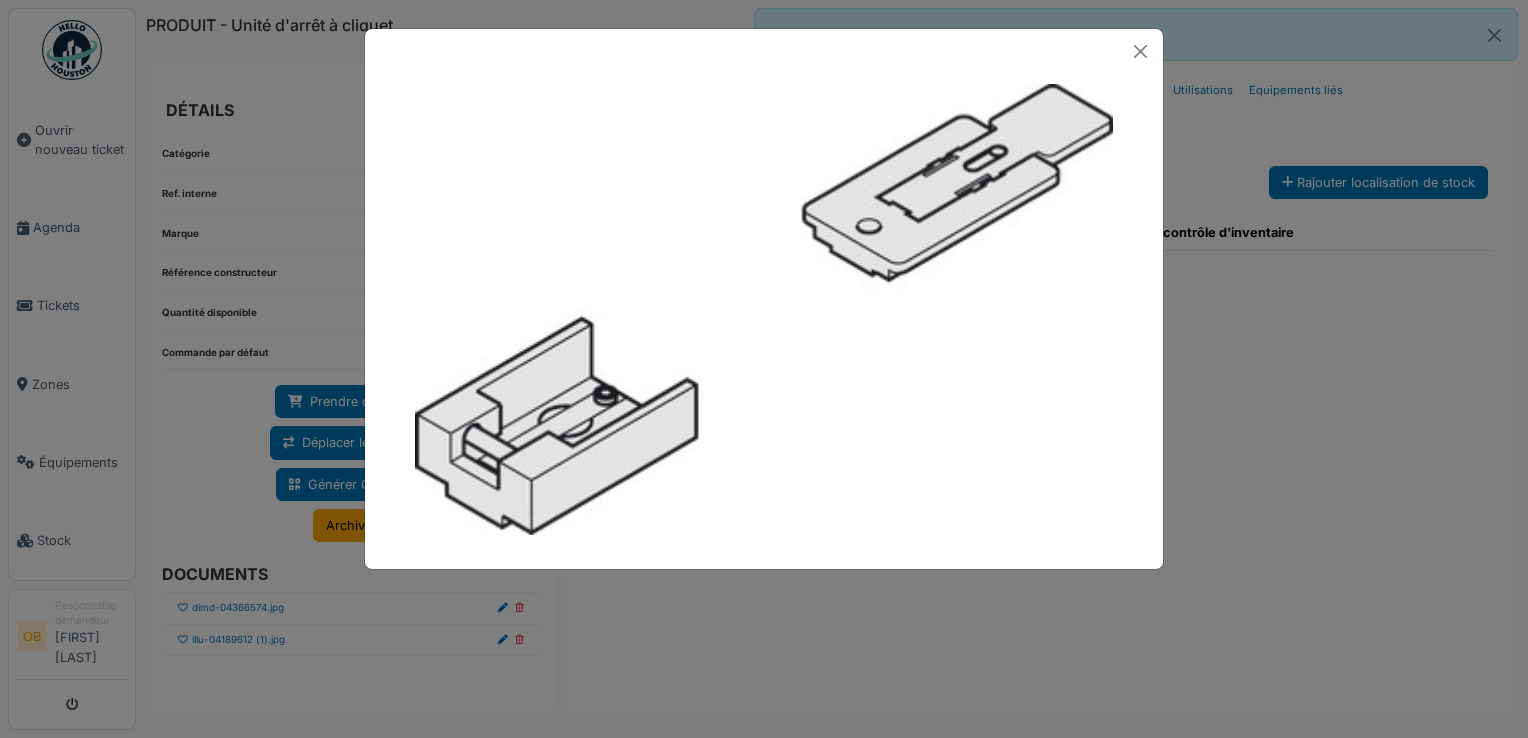 click at bounding box center [764, 369] 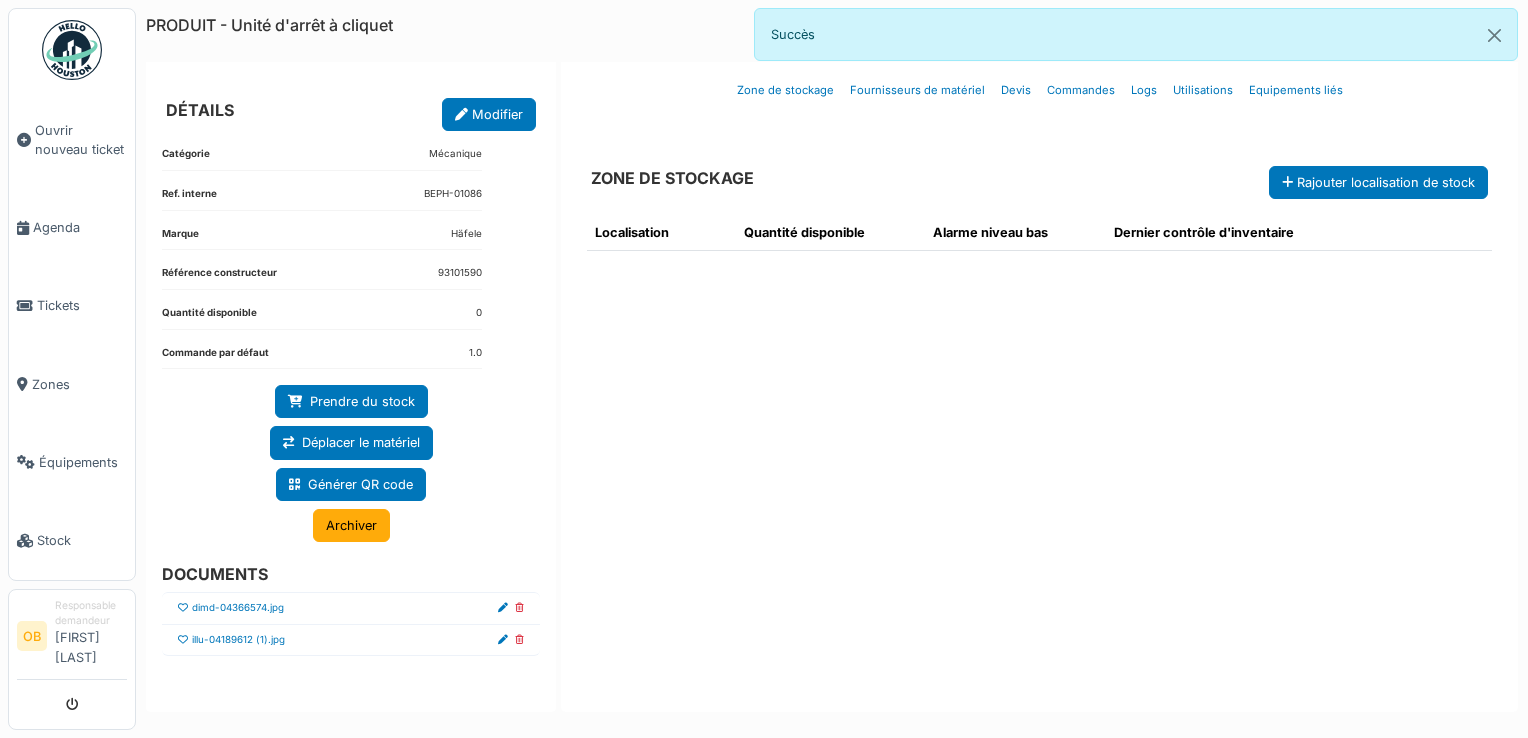 click at bounding box center (183, 640) 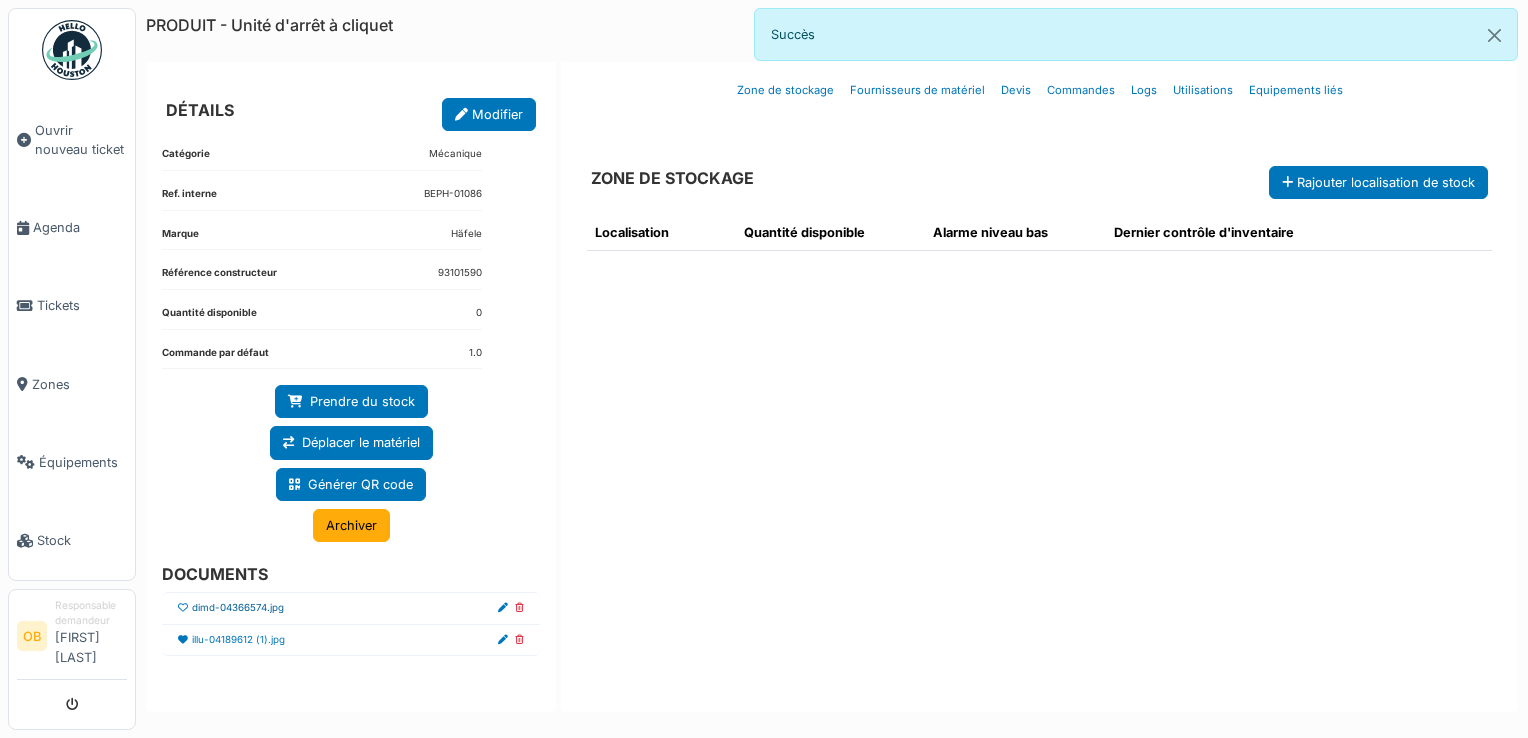 click on "dimd-04366574.jpg" at bounding box center (238, 608) 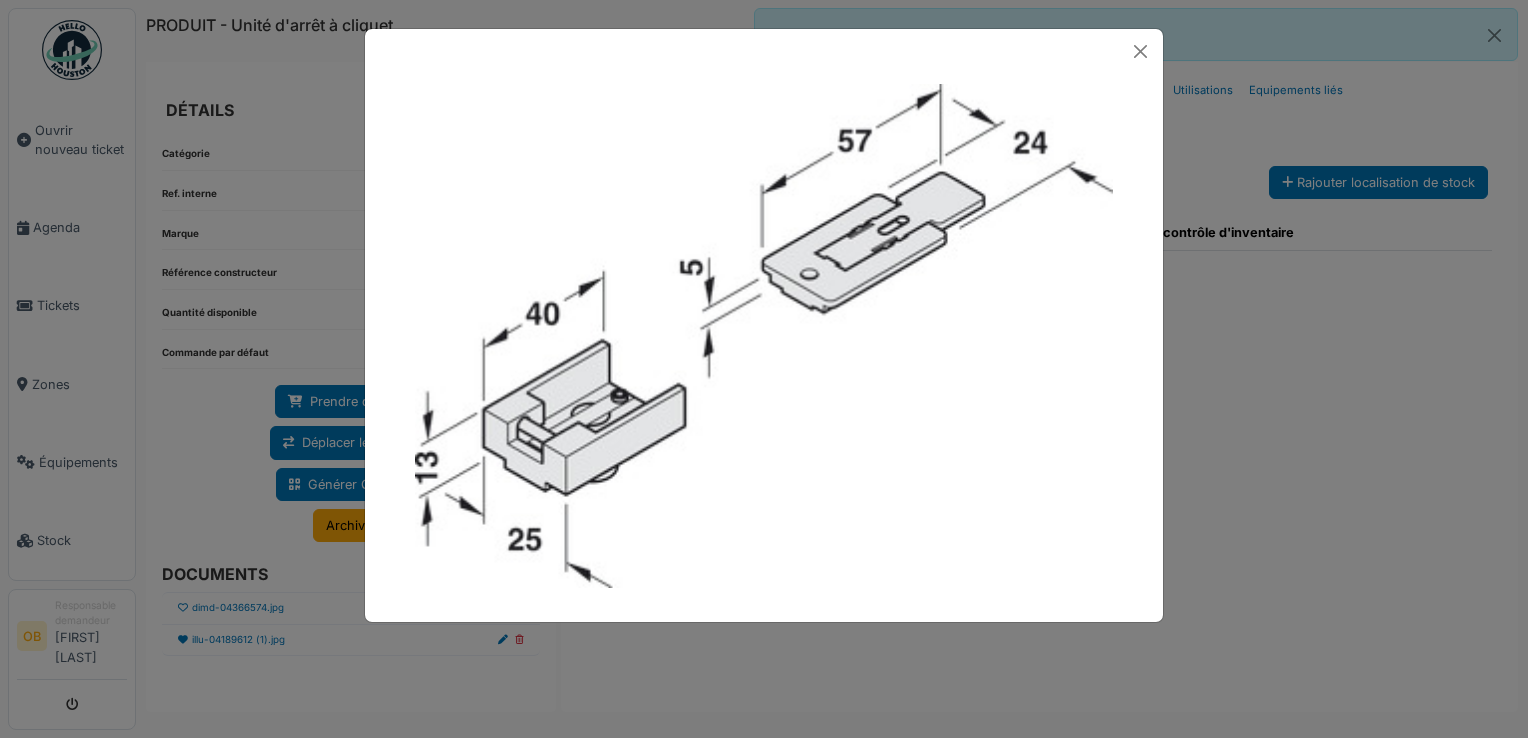 click at bounding box center [764, 369] 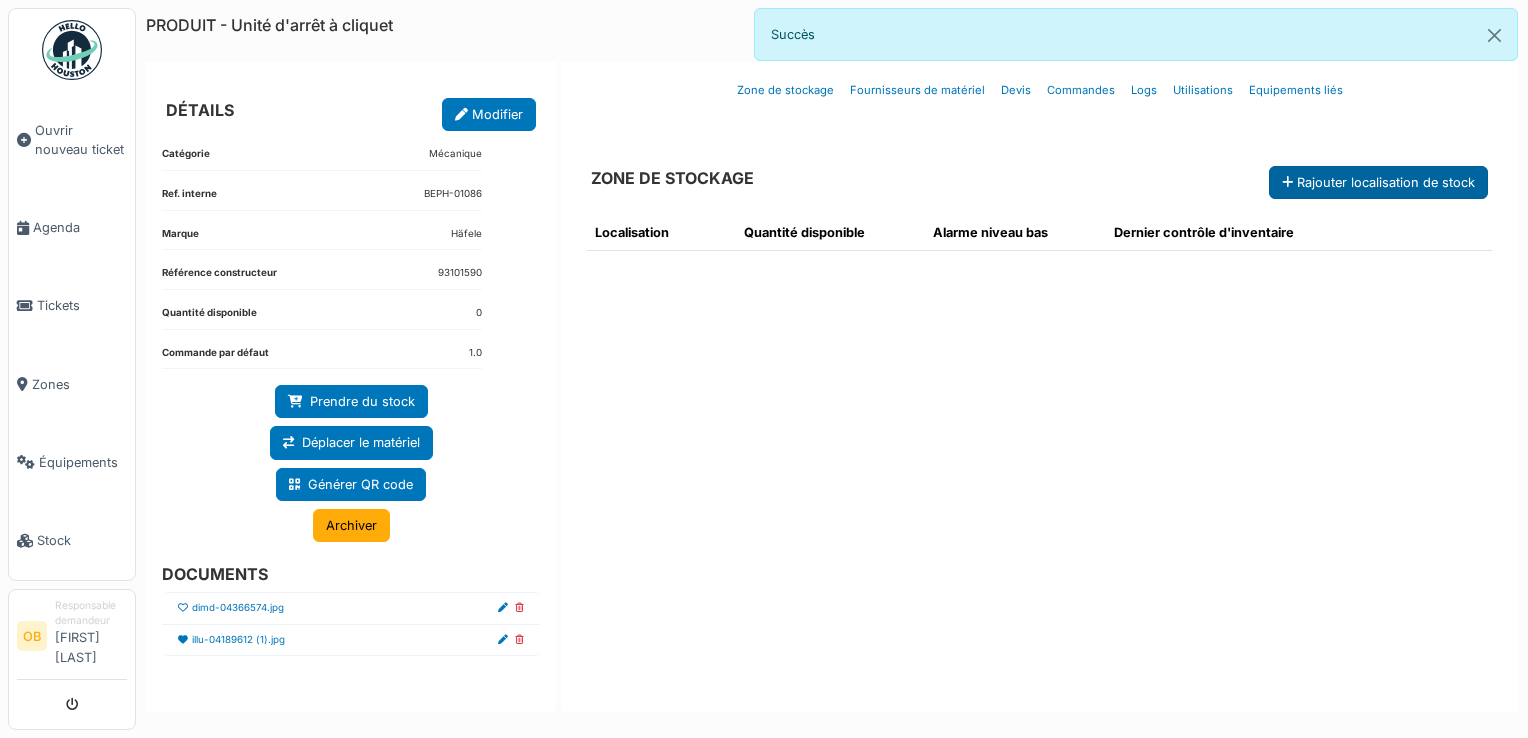 click on "Rajouter localisation de stock" at bounding box center (1378, 182) 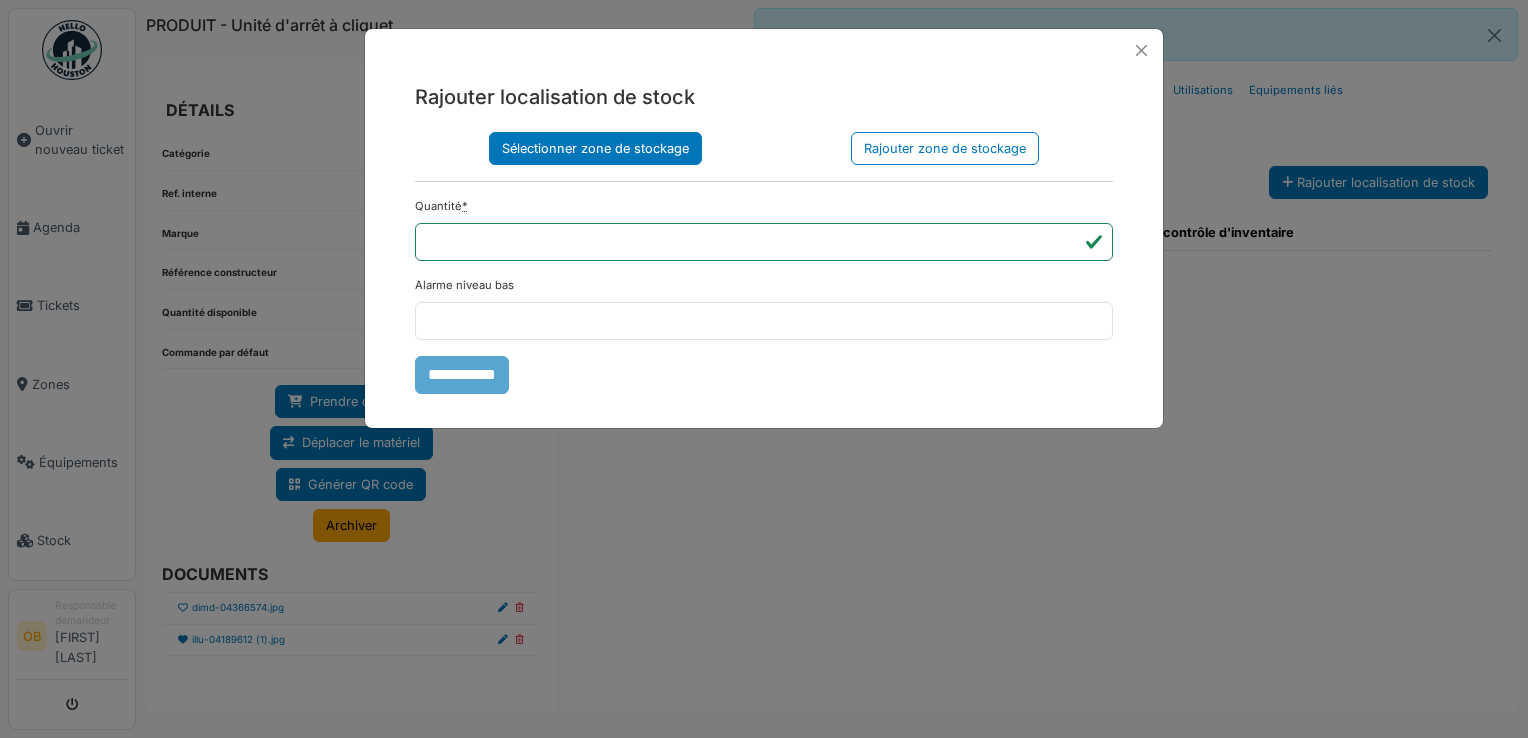 click on "Sélectionner zone de stockage" at bounding box center (595, 148) 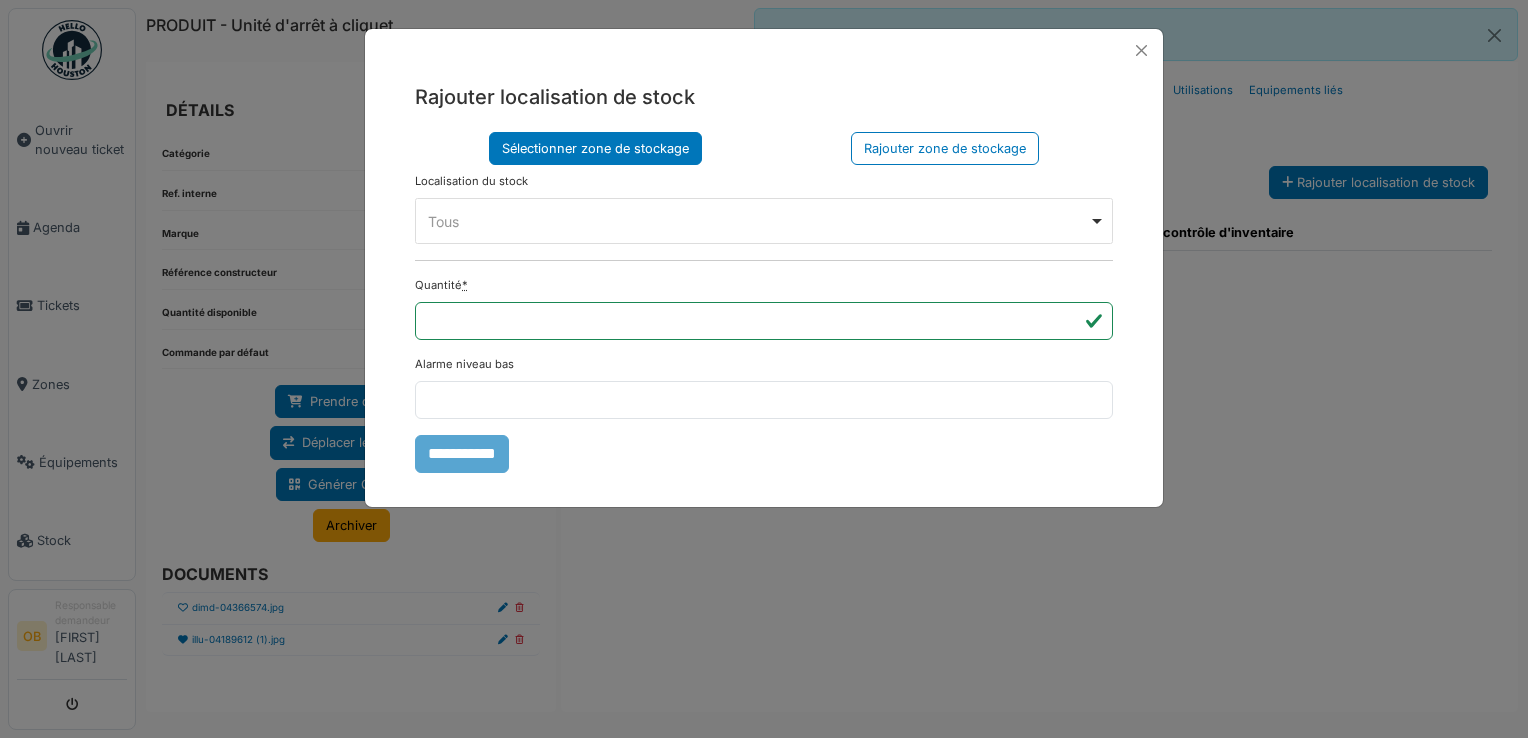click on "Tous Remove item" at bounding box center (758, 221) 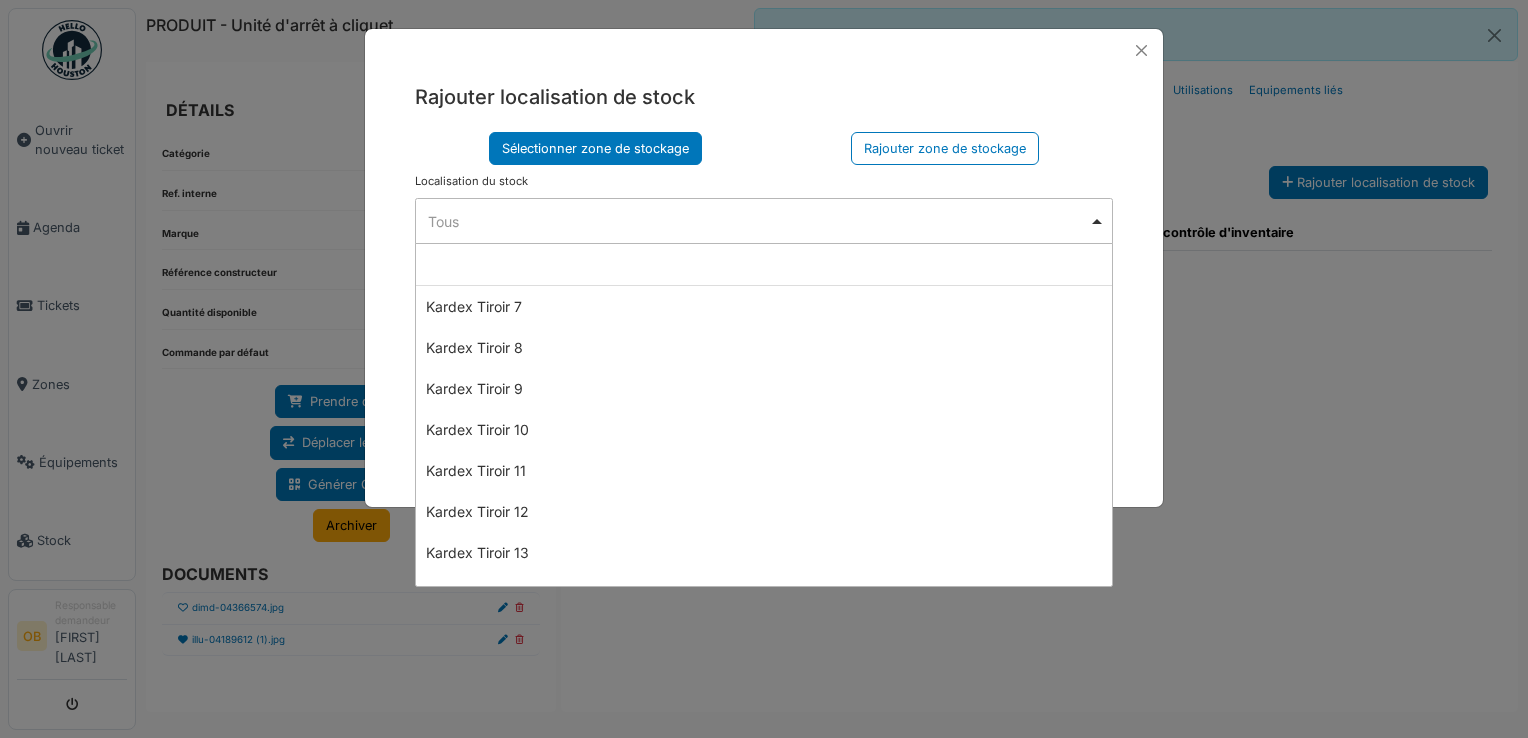 scroll, scrollTop: 400, scrollLeft: 0, axis: vertical 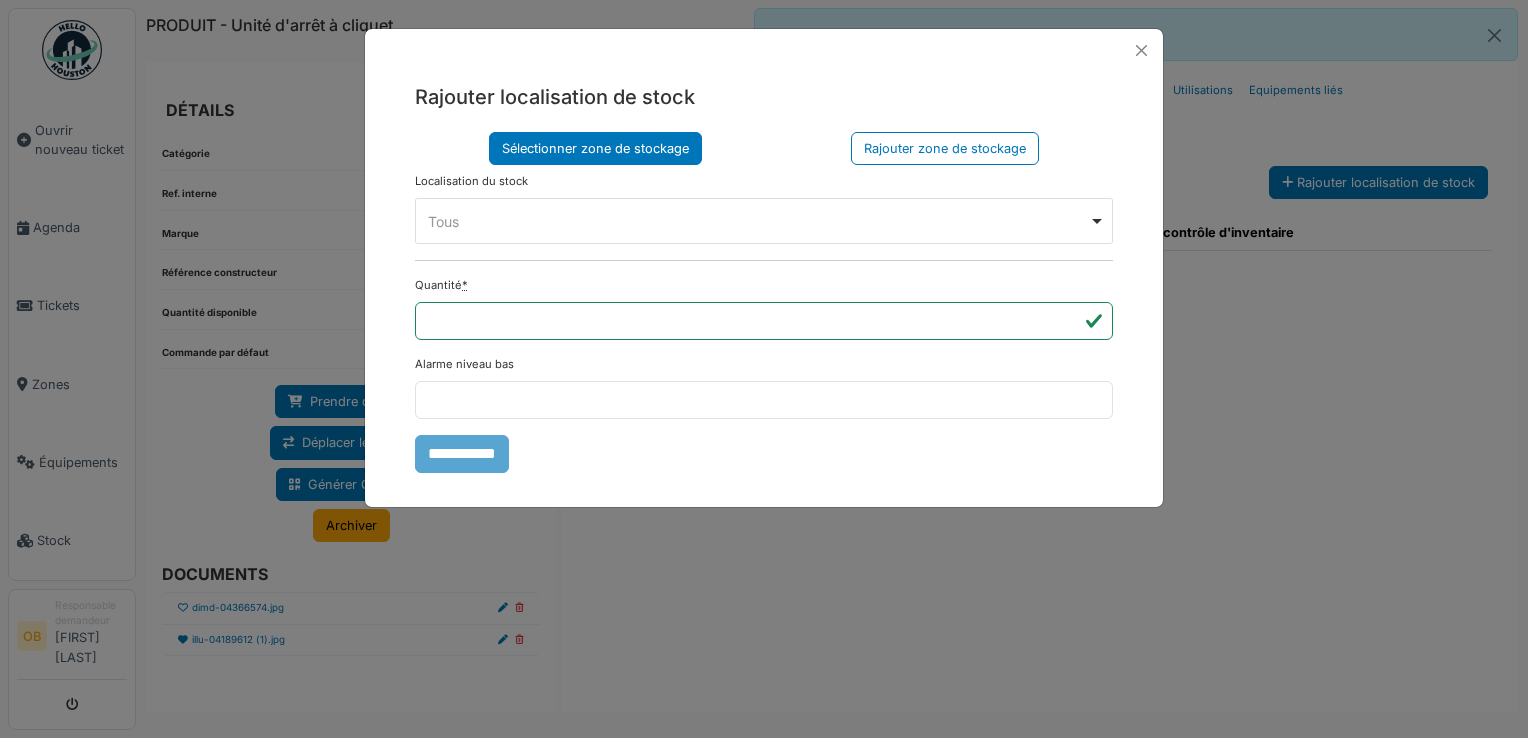 drag, startPoint x: 712, startPoint y: 172, endPoint x: 715, endPoint y: 187, distance: 15.297058 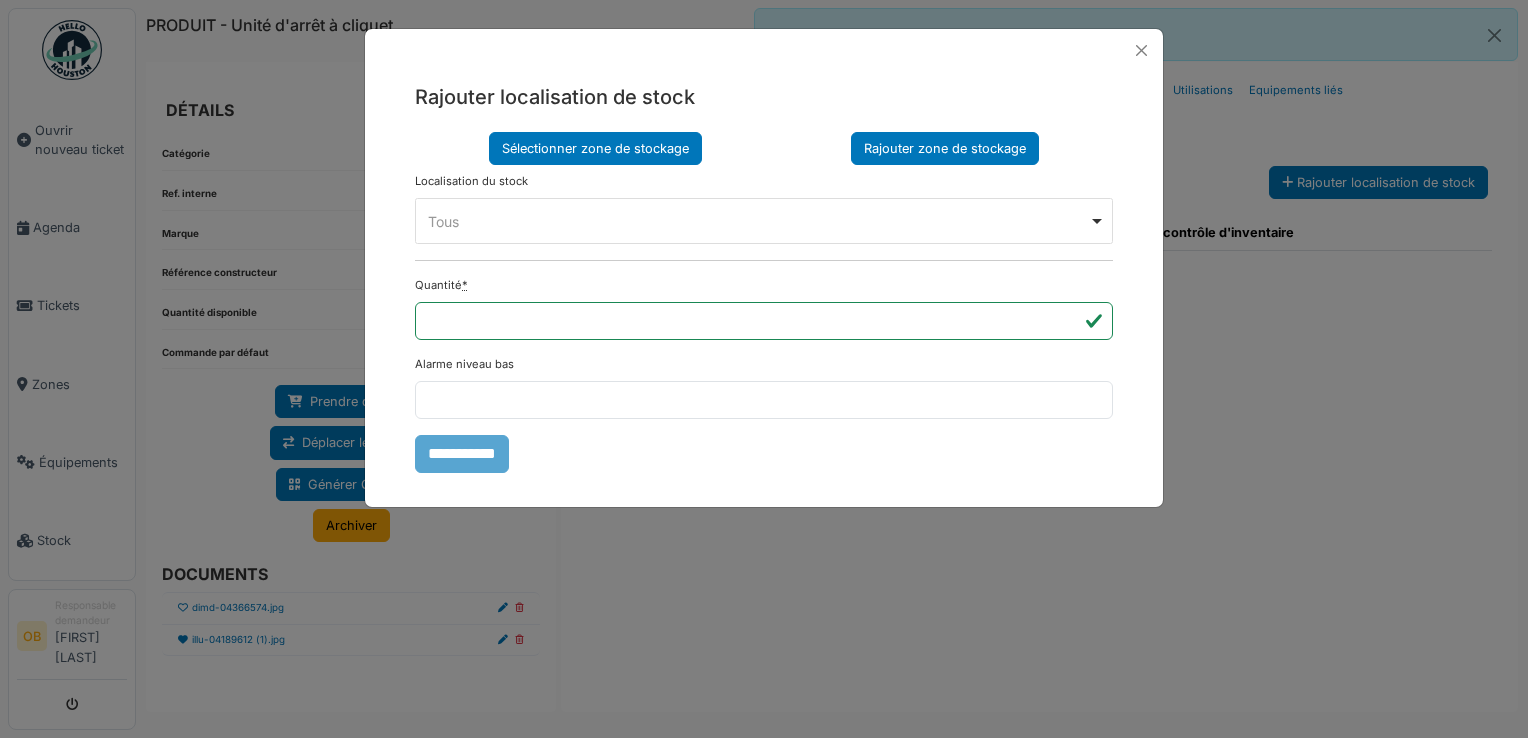 drag, startPoint x: 948, startPoint y: 152, endPoint x: 872, endPoint y: 163, distance: 76.79192 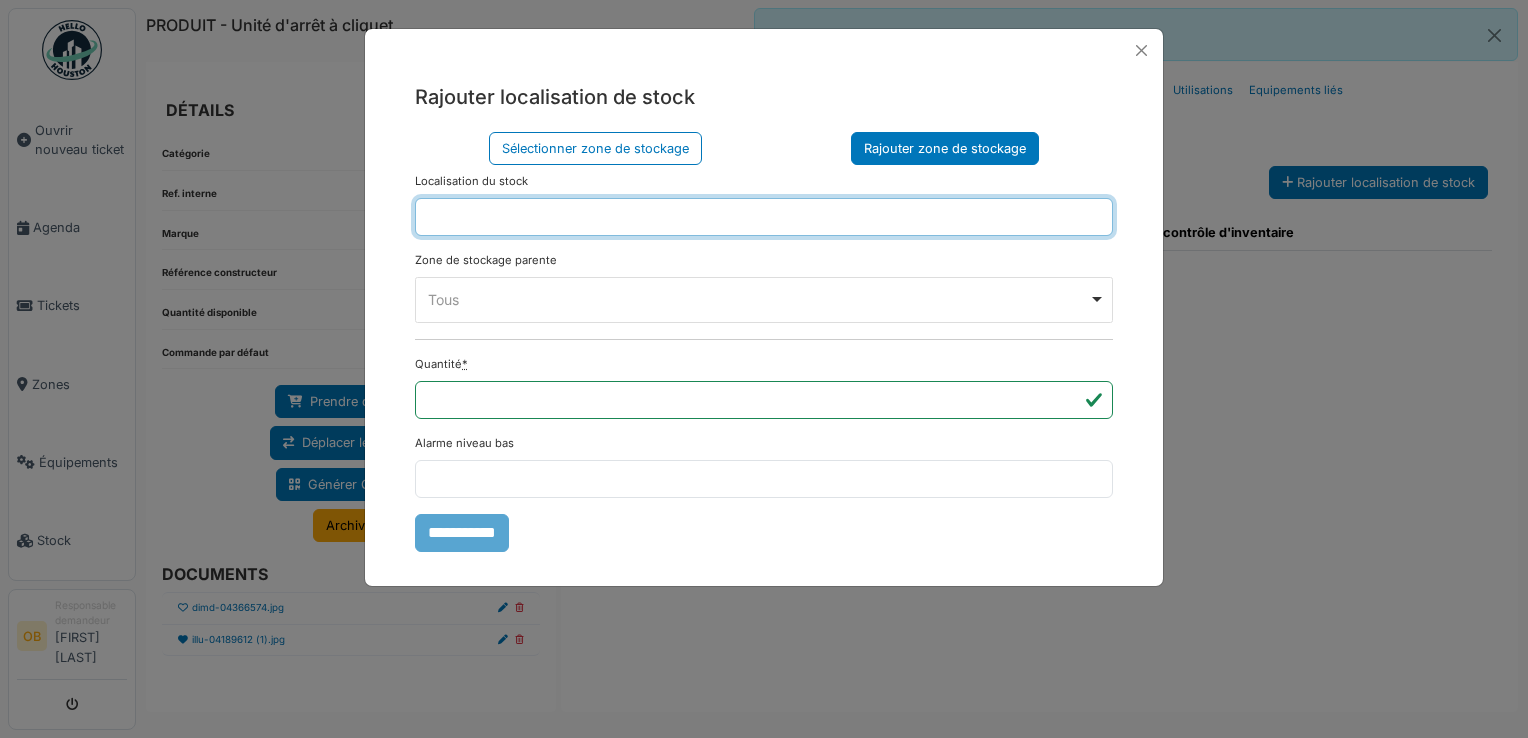 click at bounding box center (764, 217) 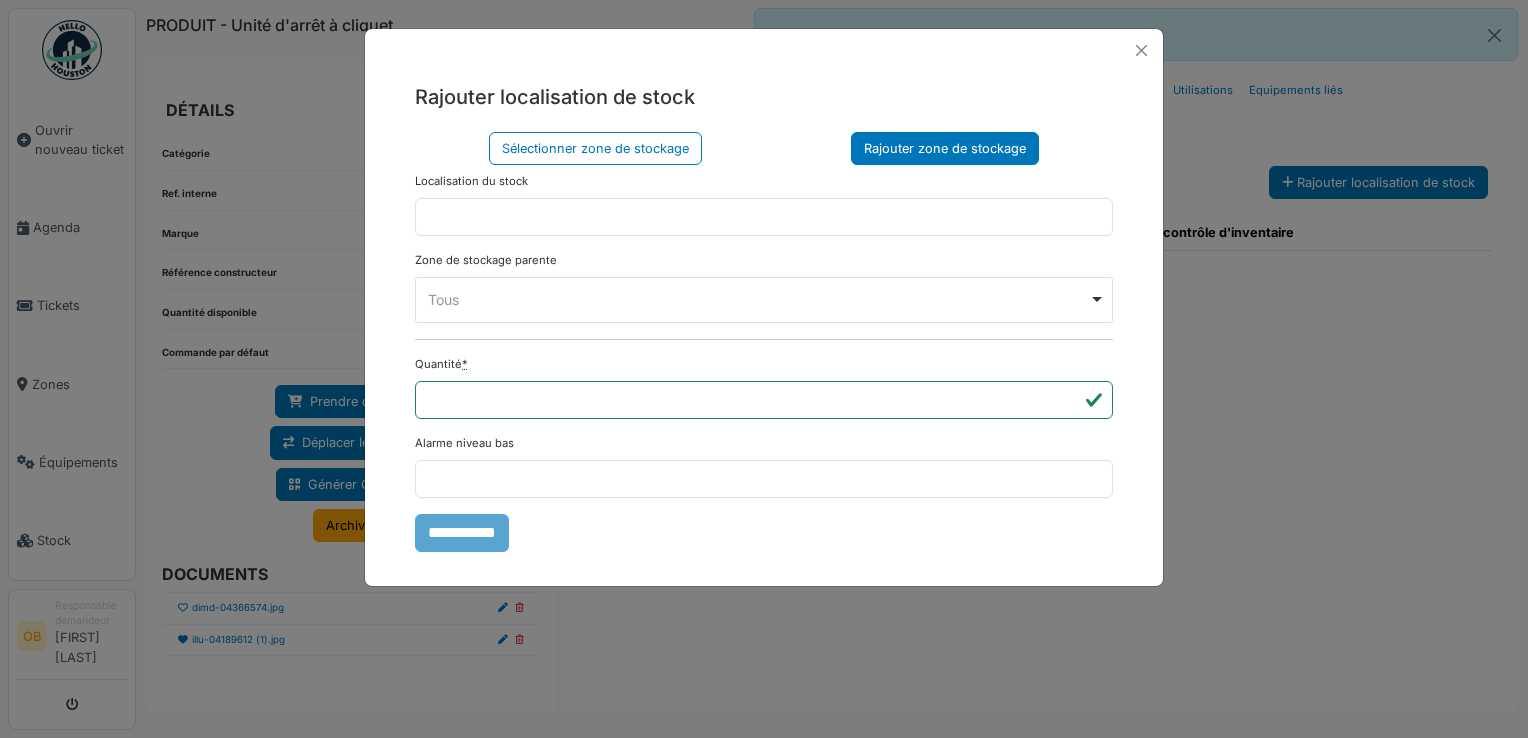 click on "Sélectionner zone de stockage
Rajouter zone de stockage
Localisation du stock
Zone de stockage parente
**** Tous Remove item Tous Armoire 1 Armoire 2 Kardex Tiroir 1 Kardex Tiroir 2 Kardex Tiroir 3 Kardex Tiroir 4 Kardex Tiroir 5 Kardex Tiroir 6 Kardex Tiroir 7 Kardex Tiroir 8 Kardex Tiroir 9 Kardex Tiroir 10 Kardex Tiroir 11 Kardex Tiroir 12 Kardex Tiroir 13 Kardex Tiroir 14 Kardex Tiroir 15 Kardex Tiroir 16 Kardex Tiroir 17 Kardex Tiroir 18 Kardex Tiroir 19 Kardex Tiroir 20 Kardex Tiroir 21 Kardex Tiroir 22 Kardex Tiroir 23 Kardex Tiroir 24 Kardex Tiroir 25 Kardex Tiroir 26 Kardex Tiroir 27 Kardex Tiroir 28 Kardex Tiroir 29 Kardex Tiroir 30 Kardex Tiroir 31 Kardex Tiroir 32 Kardex Tiroir 33 Kardex Tiroir 34 Kardex Tiroir 35 Kardex Tiroir 36 Kardex Tiroir 37 Kardex Tiroir 38 *" at bounding box center [764, 341] 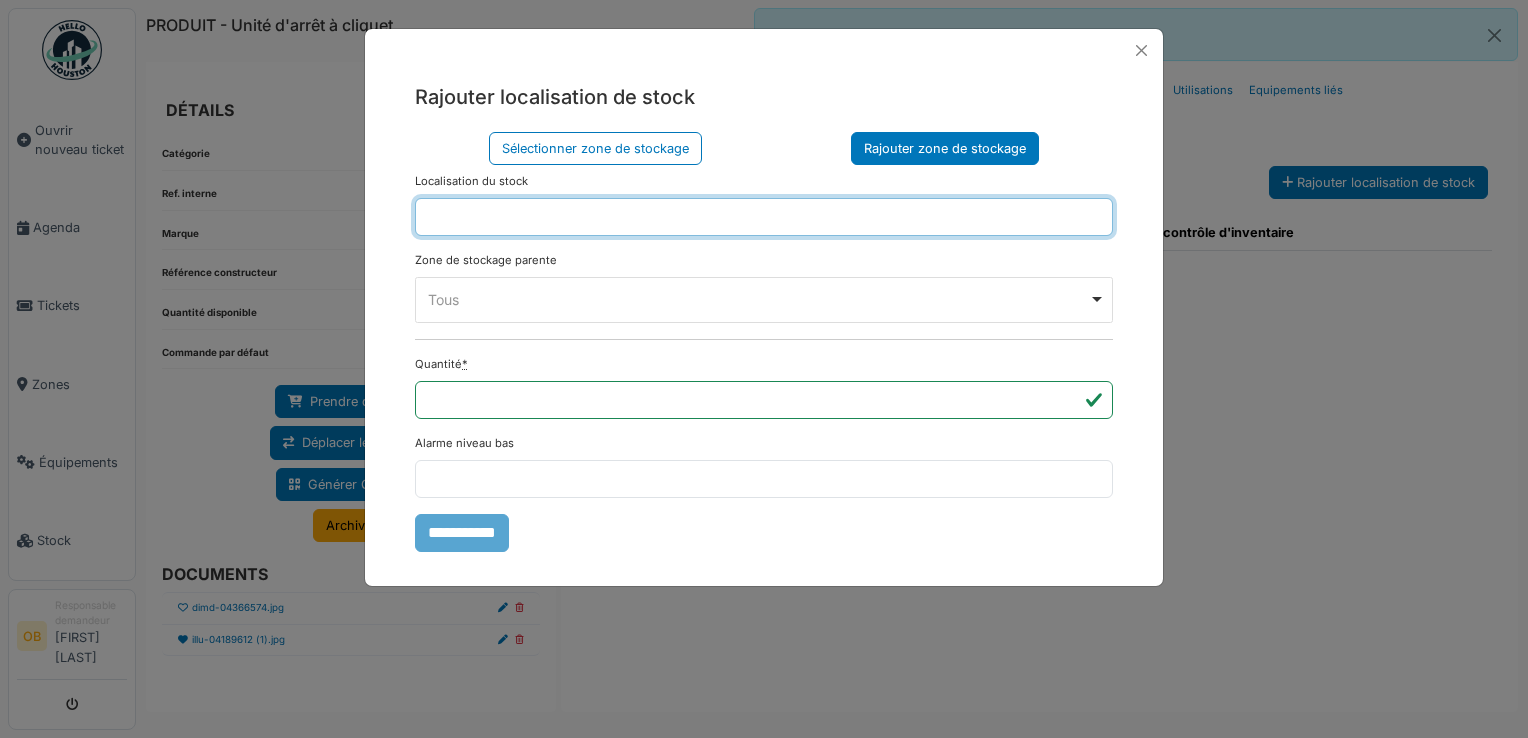 click at bounding box center (764, 217) 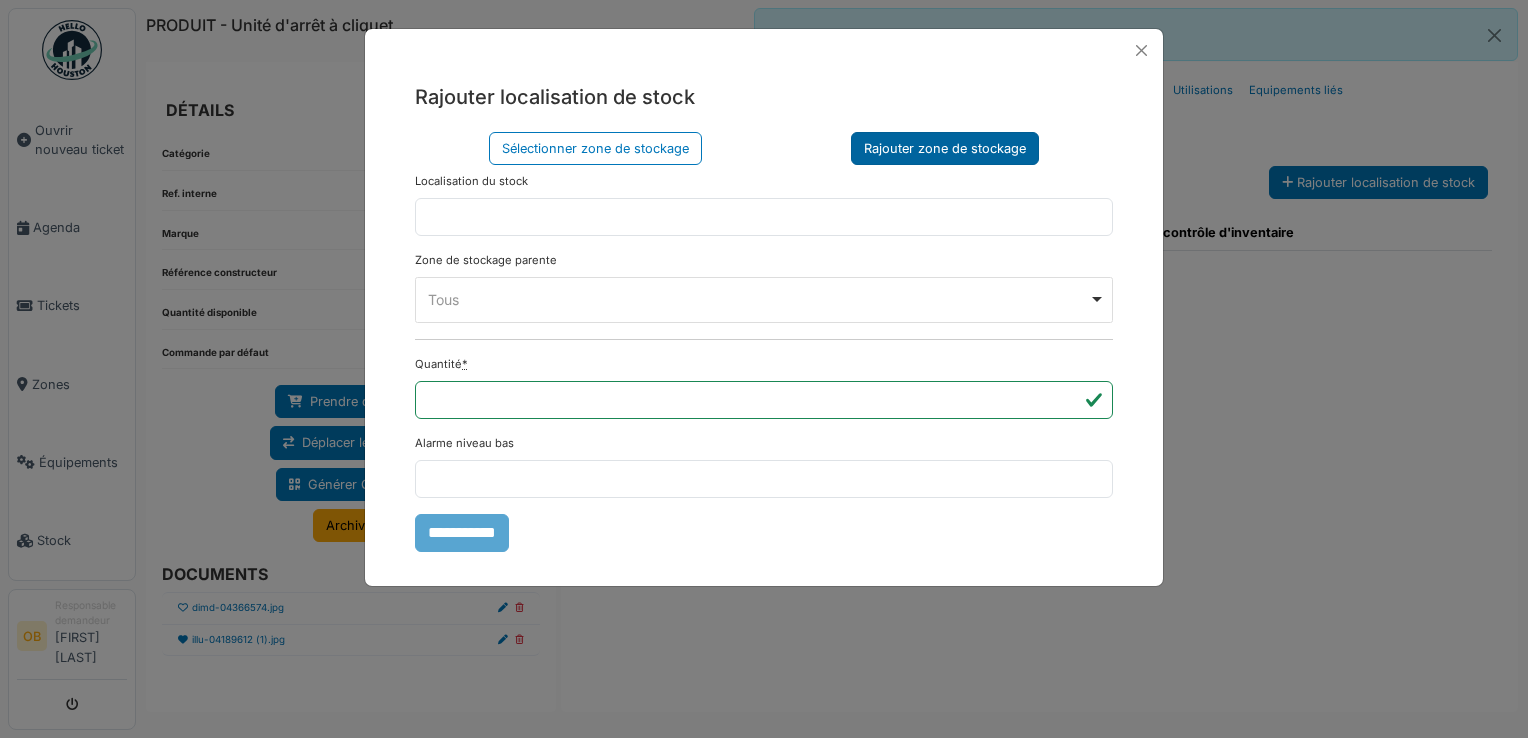 click on "Rajouter zone de stockage" at bounding box center (945, 148) 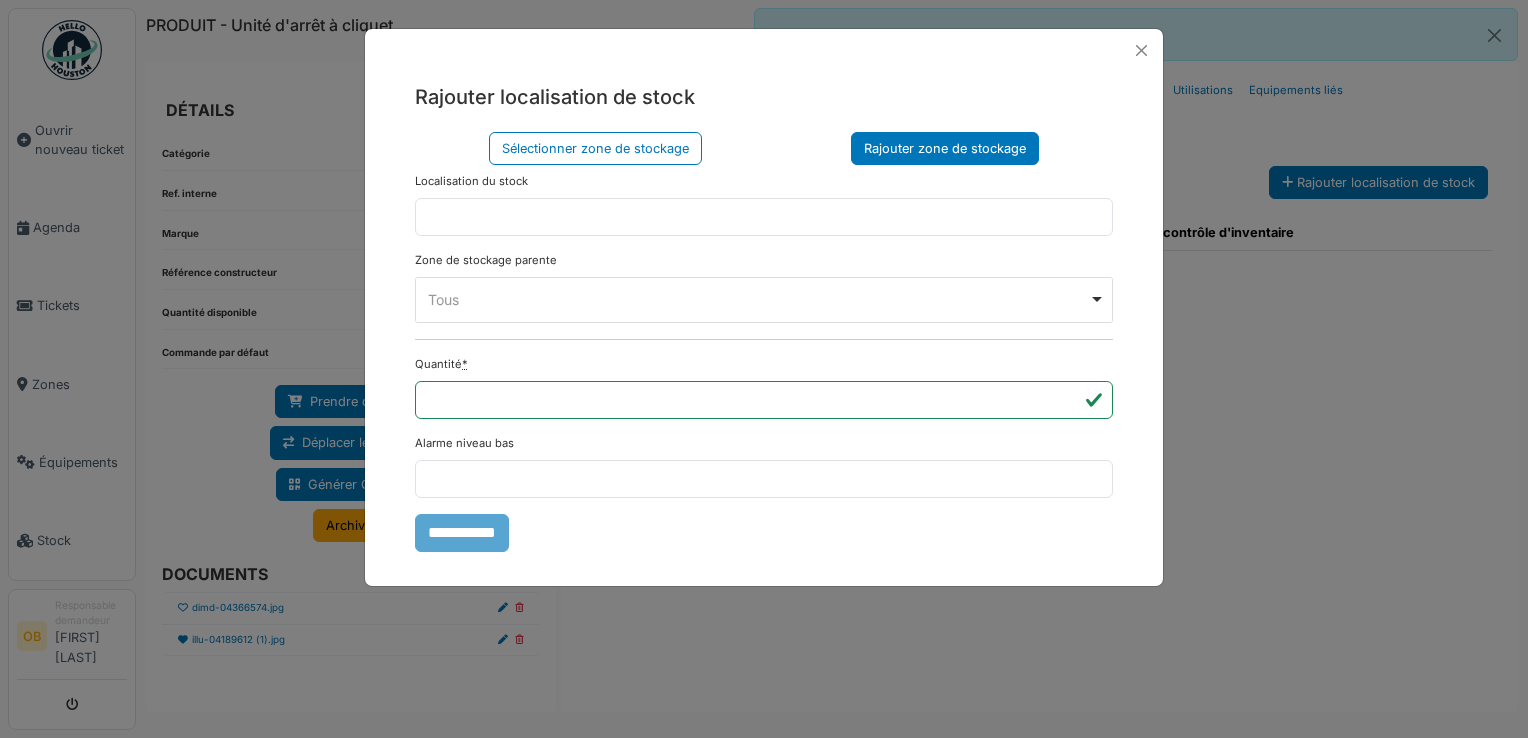 click on "Localisation du stock
Zone de stockage parente
**** Tous Remove item Tous Armoire 1 Armoire 2 Kardex Tiroir 1 Kardex Tiroir 2 Kardex Tiroir 3 Kardex Tiroir 4 Kardex Tiroir 5 Kardex Tiroir 6 Kardex Tiroir 7 Kardex Tiroir 8 Kardex Tiroir 9 Kardex Tiroir 10 Kardex Tiroir 11 Kardex Tiroir 12 Kardex Tiroir 13 Kardex Tiroir 14 Kardex Tiroir 15 Kardex Tiroir 16 Kardex Tiroir 17 Kardex Tiroir 18 Kardex Tiroir 19 Kardex Tiroir 20 Kardex Tiroir 21 Kardex Tiroir 22 Kardex Tiroir 23 Kardex Tiroir 24 Kardex Tiroir 25 Kardex Tiroir 26 Kardex Tiroir 27 Kardex Tiroir 28 Kardex Tiroir 29 Kardex Tiroir 30 Kardex Tiroir 31 Kardex Tiroir 32 Kardex Tiroir 33 Kardex Tiroir 34 Kardex Tiroir 35 Kardex Tiroir 36 Kardex Tiroir 37 Kardex Tiroir 38 Kardex Tiroir 39 Kardex Tiroir 40 Kardex Tiroir 41 Kardex Tiroir 42 Kardex Tiroir 43 Kardex Tiroir 44 Kardex Tiroir 45 Kardex Tiroir 46 Kardex Tiroir 47 Kardex Tiroir 48" at bounding box center (764, 248) 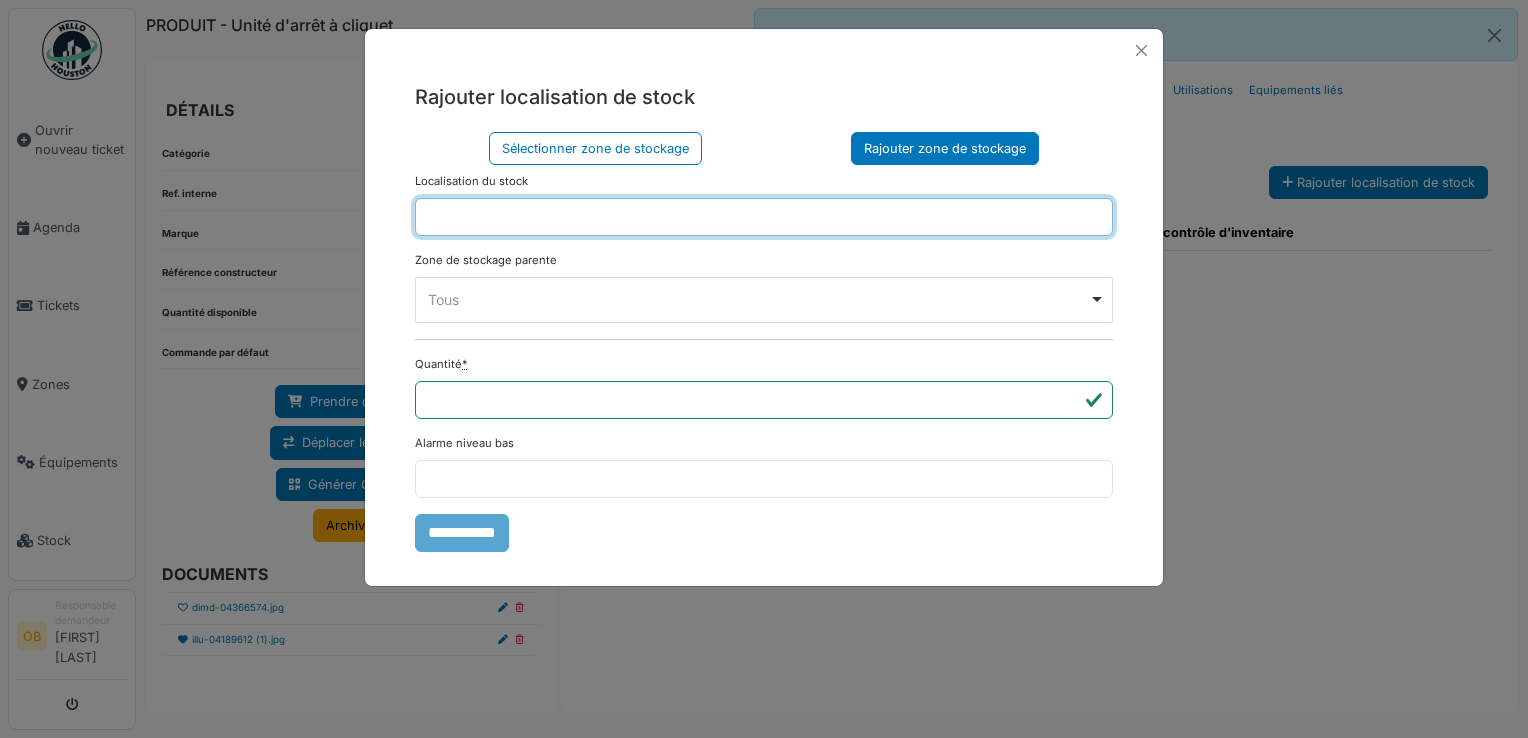 click at bounding box center [764, 217] 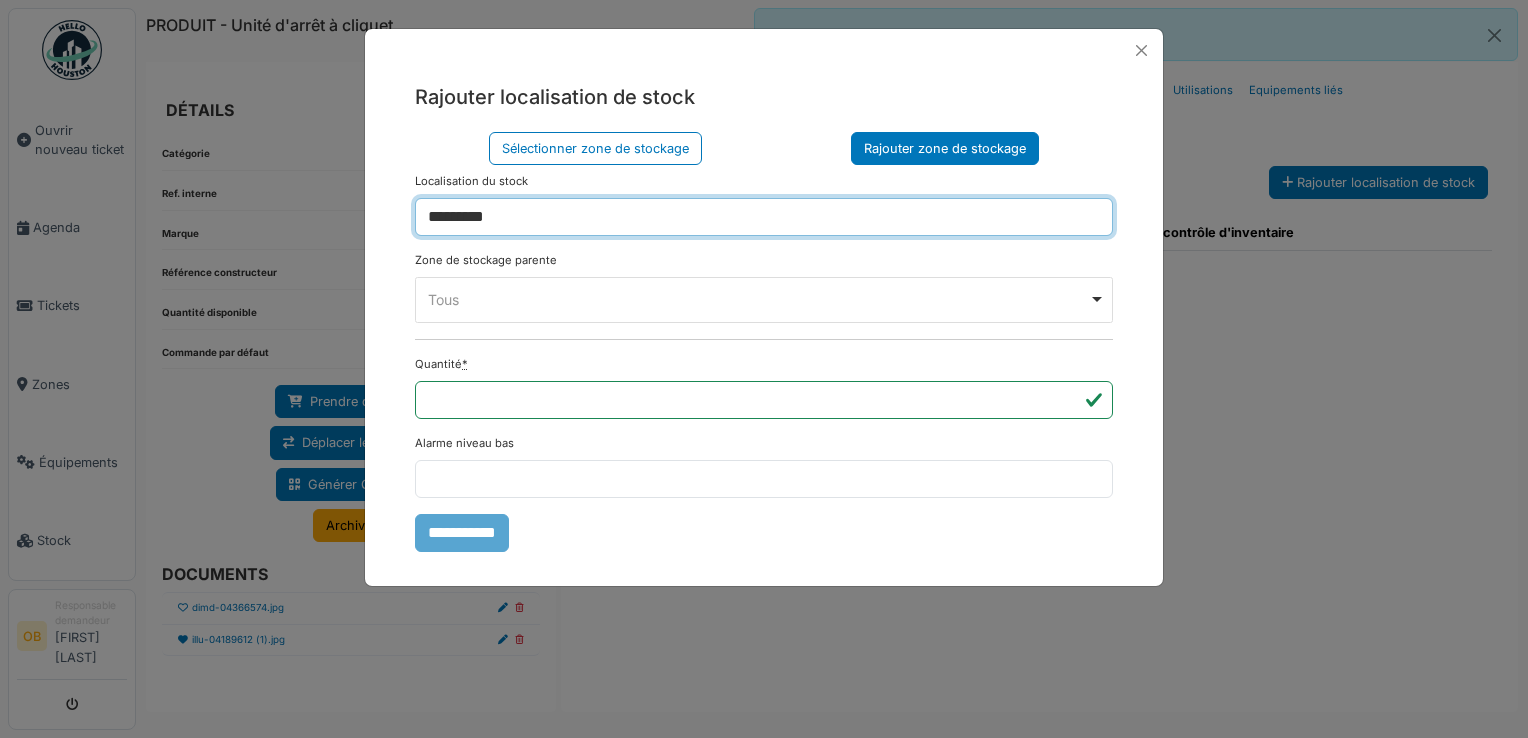click on "Tous Remove item" at bounding box center [764, 299] 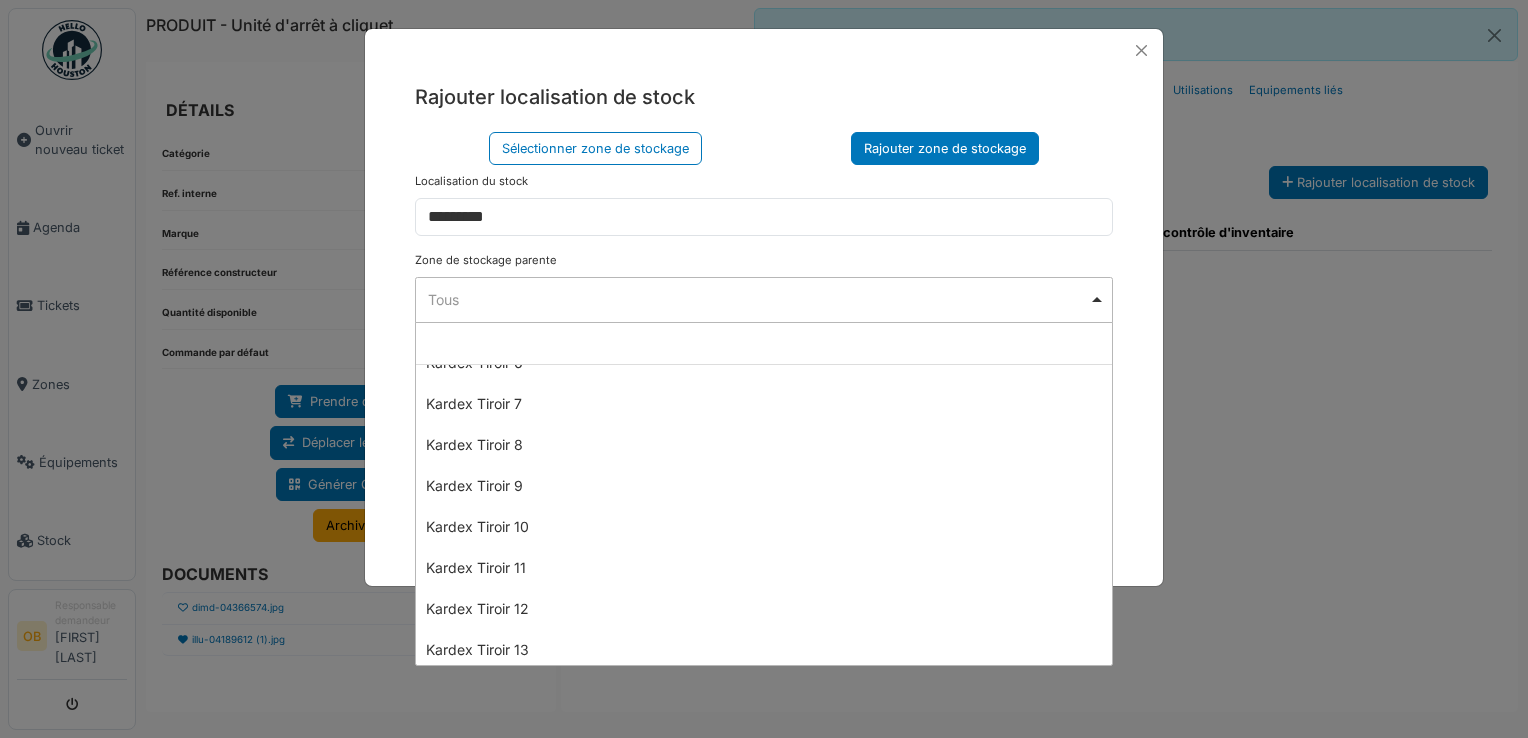 scroll, scrollTop: 1066, scrollLeft: 0, axis: vertical 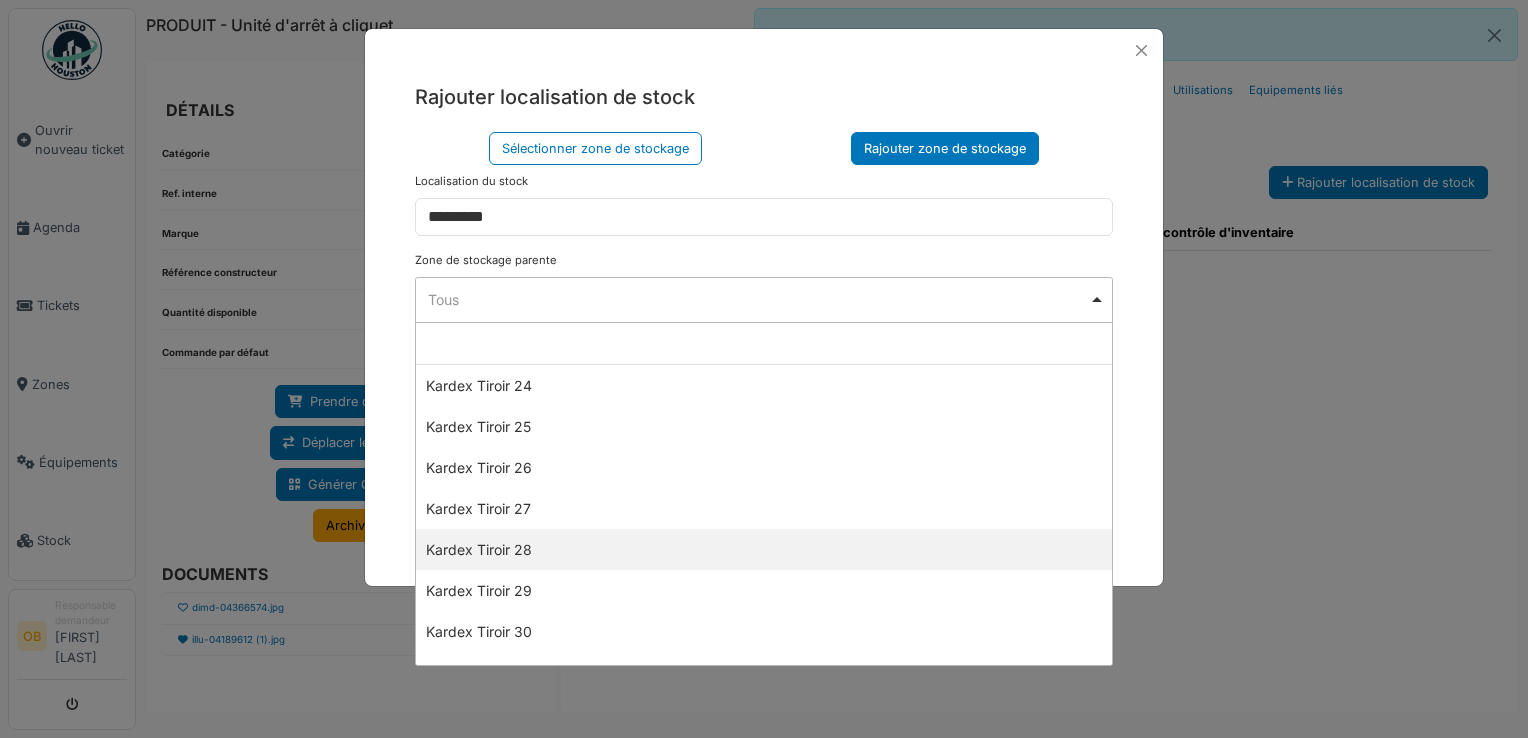select on "****" 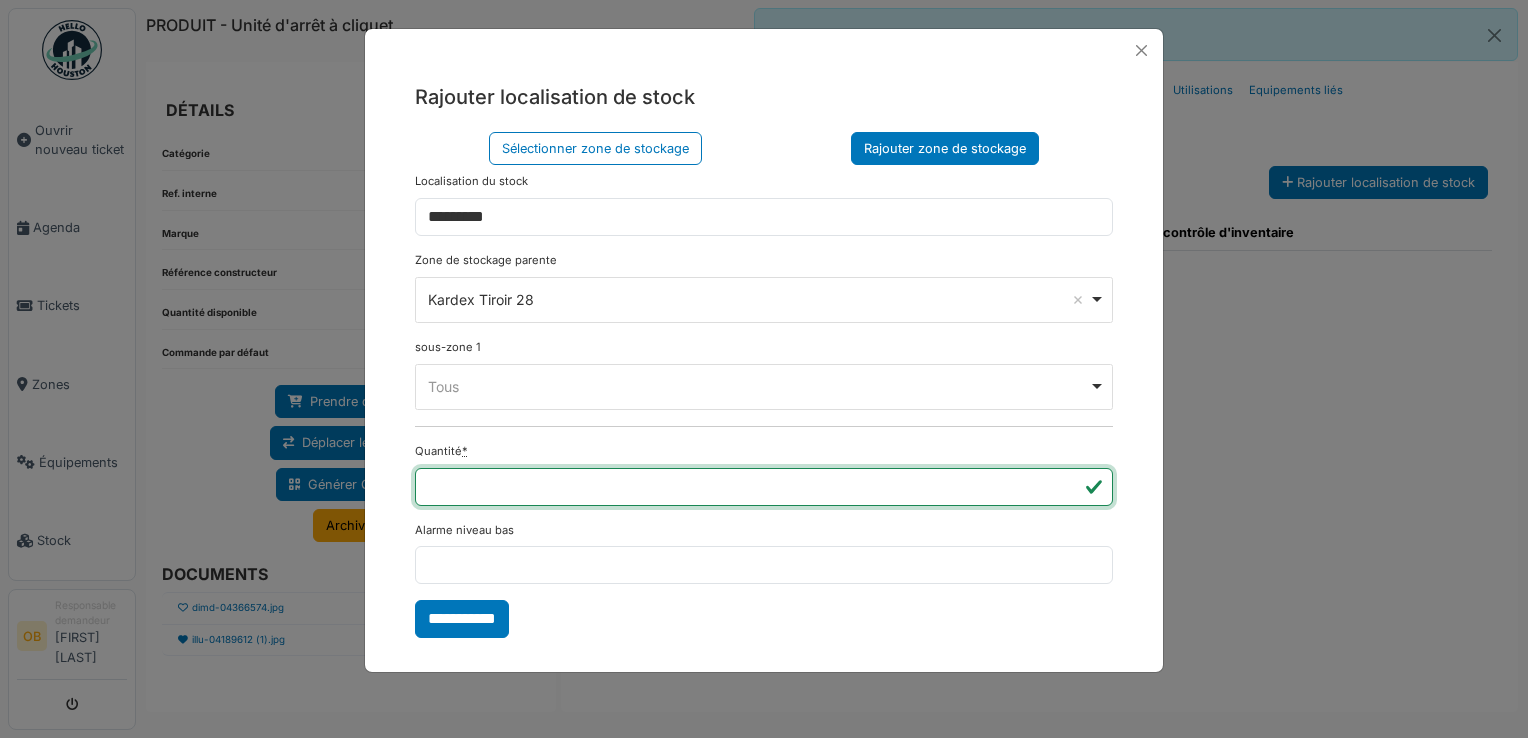 click on "**" at bounding box center (764, 487) 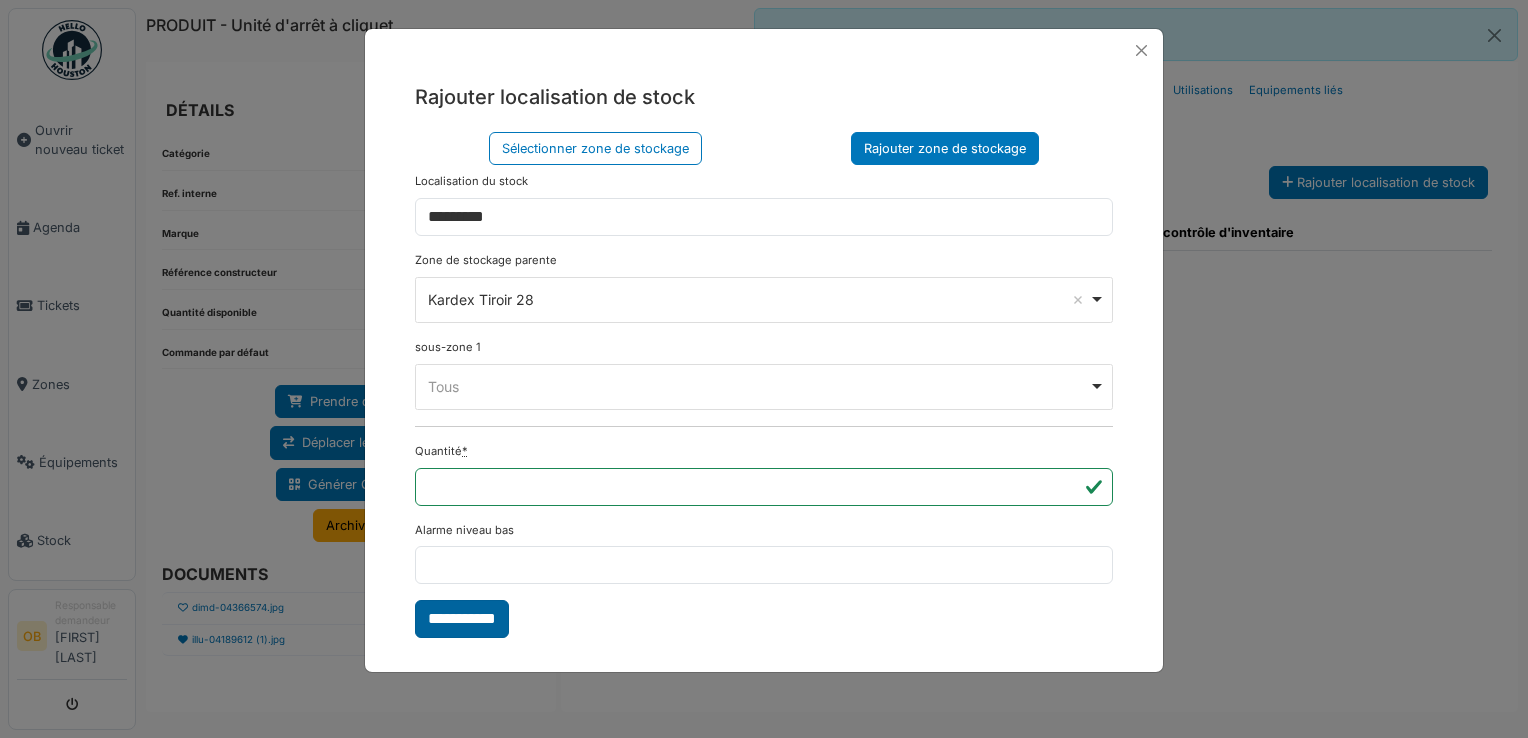 click on "**********" at bounding box center (462, 619) 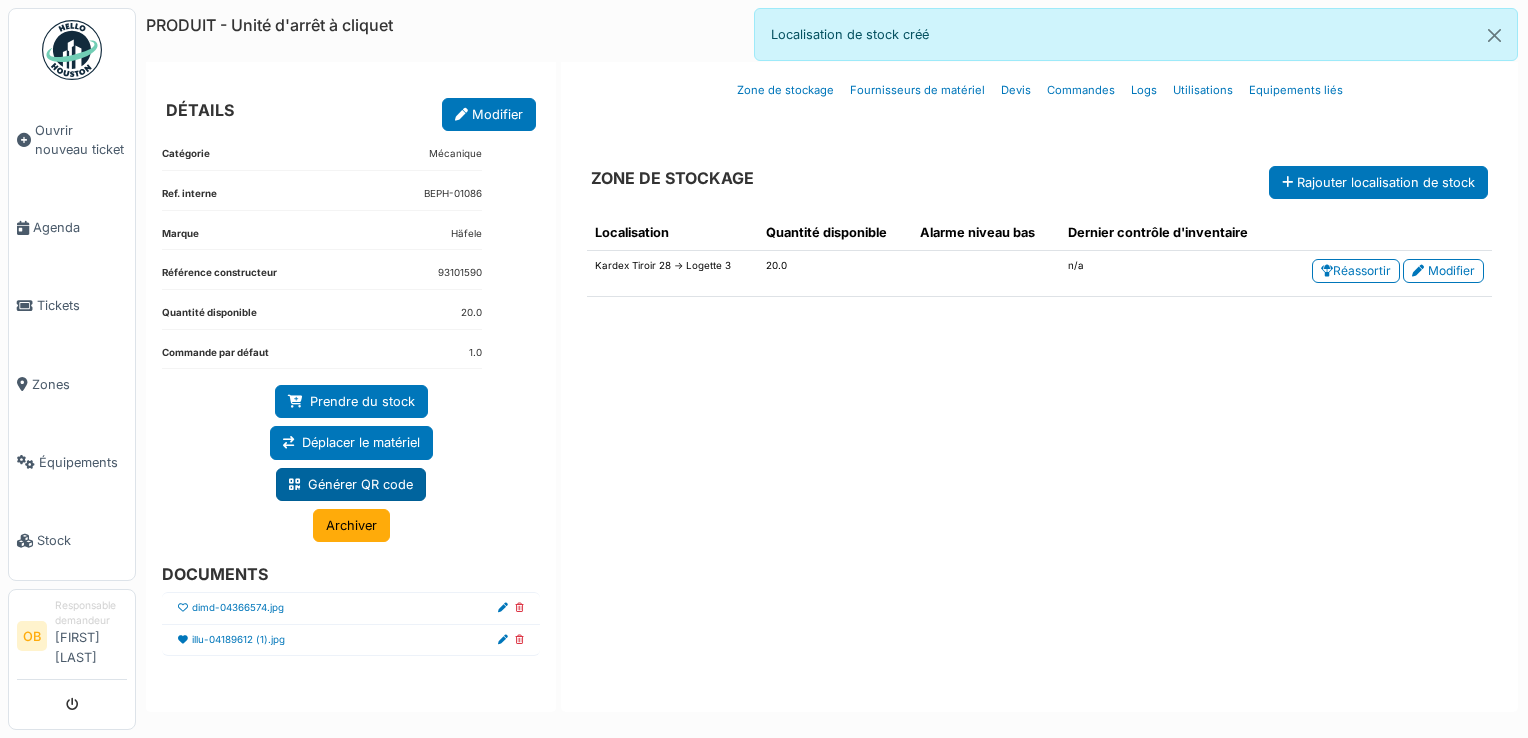 click on "Générer QR code" at bounding box center [351, 484] 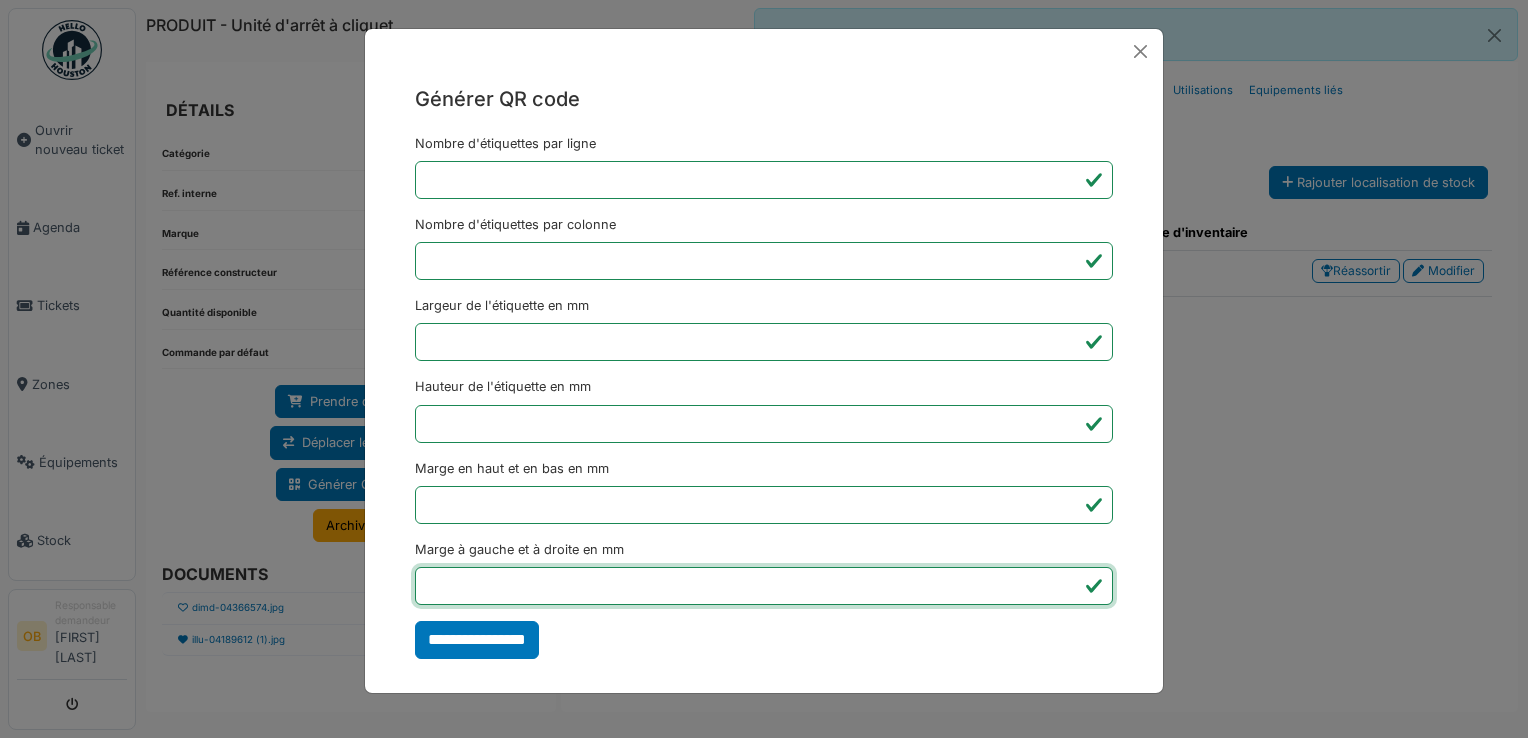 click on "*" at bounding box center (764, 586) 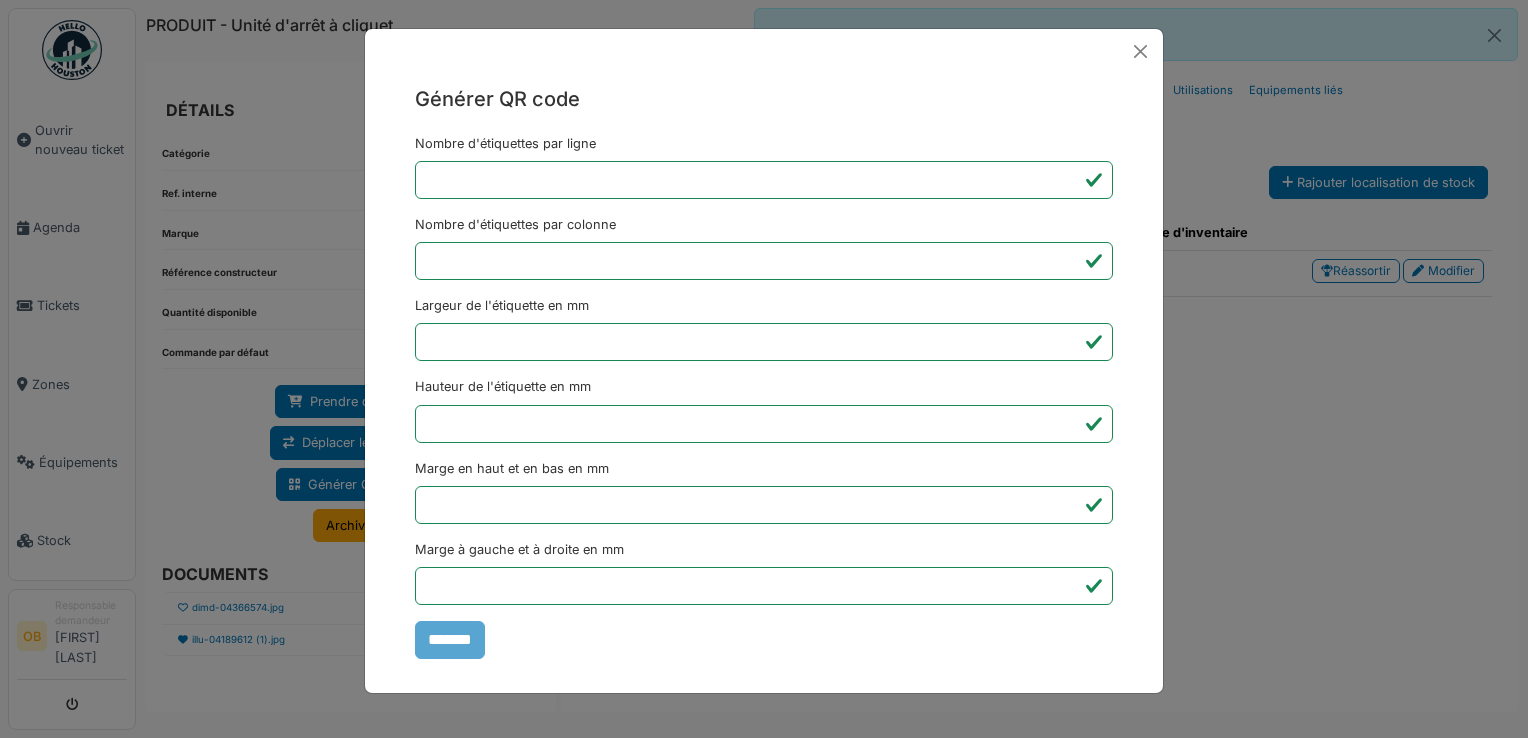 type on "*******" 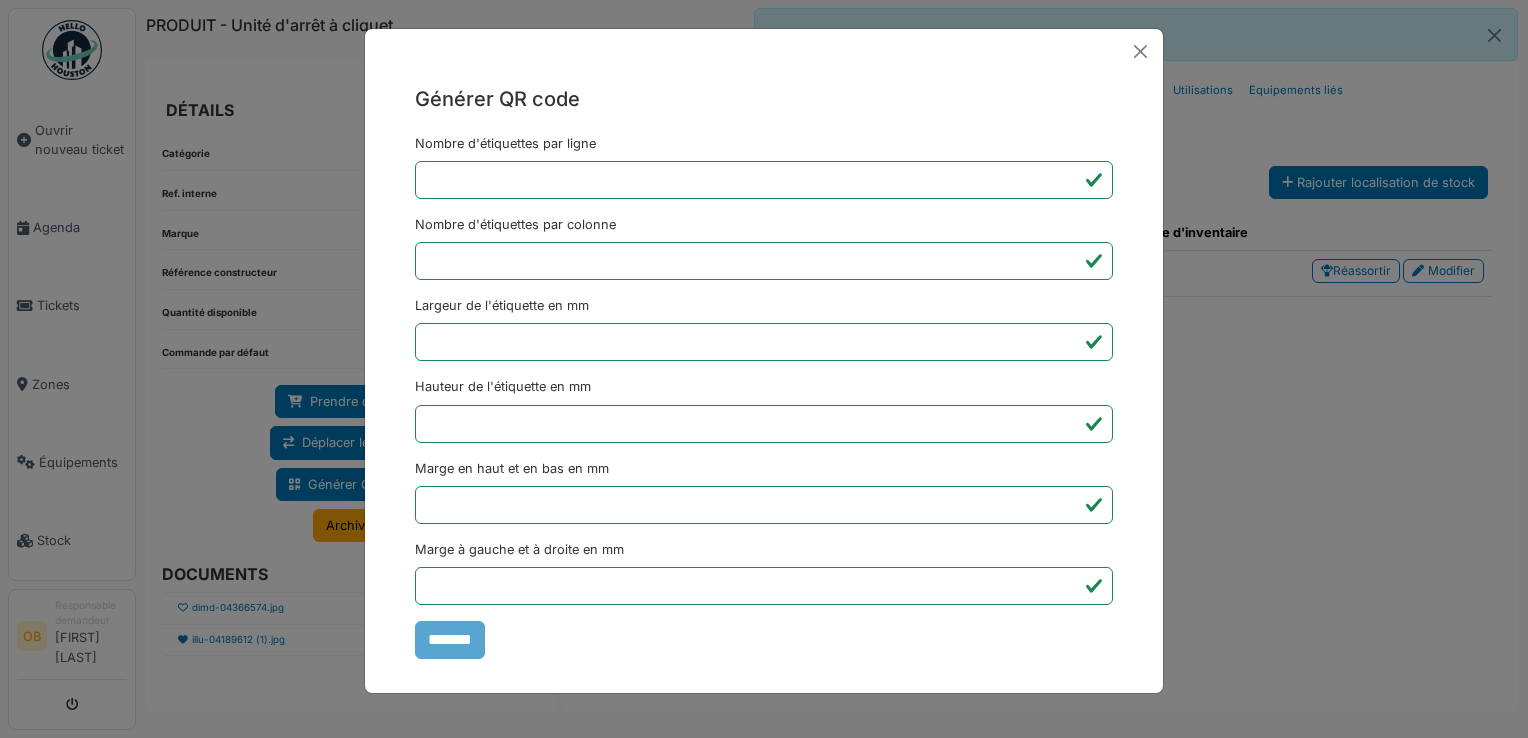 click on "Générer QR code
Nombre d'étiquettes par ligne
*
Nombre d'étiquettes par colonne
*
Largeur de l'étiquette en mm
**
Hauteur de l'étiquette en mm
**
Marge en haut et en bas en mm
*
Marge à gauche et à droite en mm
***
*******" at bounding box center [764, 369] 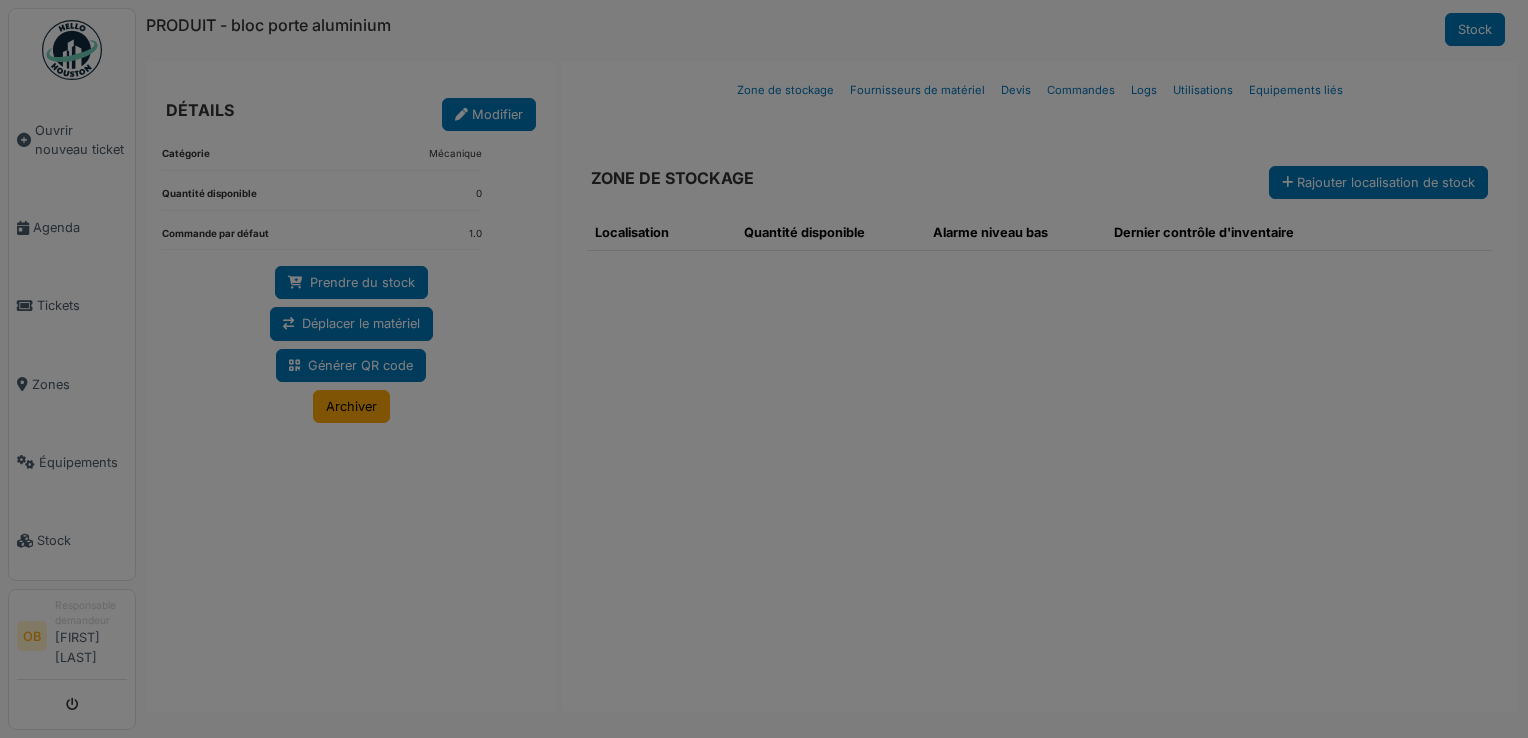 scroll, scrollTop: 0, scrollLeft: 0, axis: both 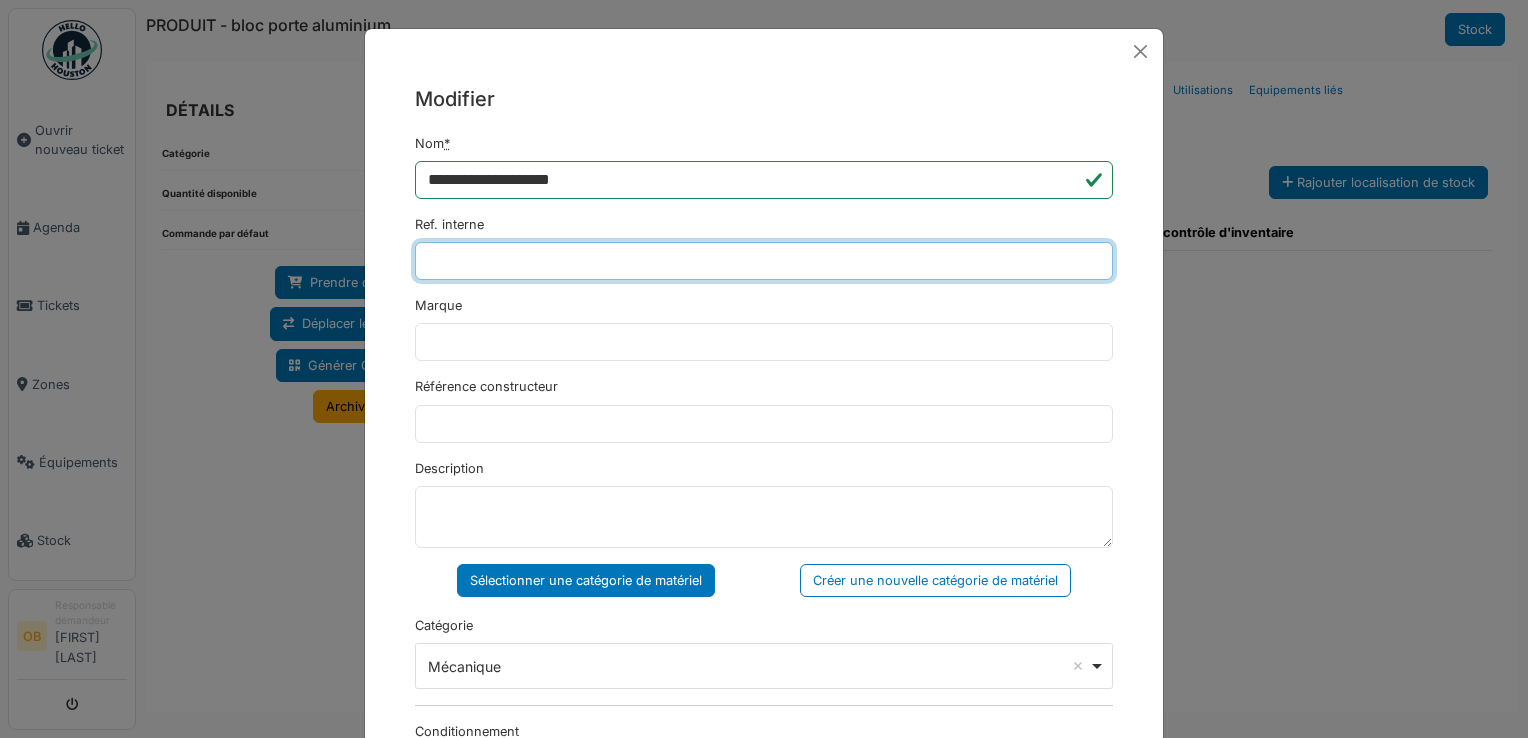 click on "Ref. interne" at bounding box center [764, 261] 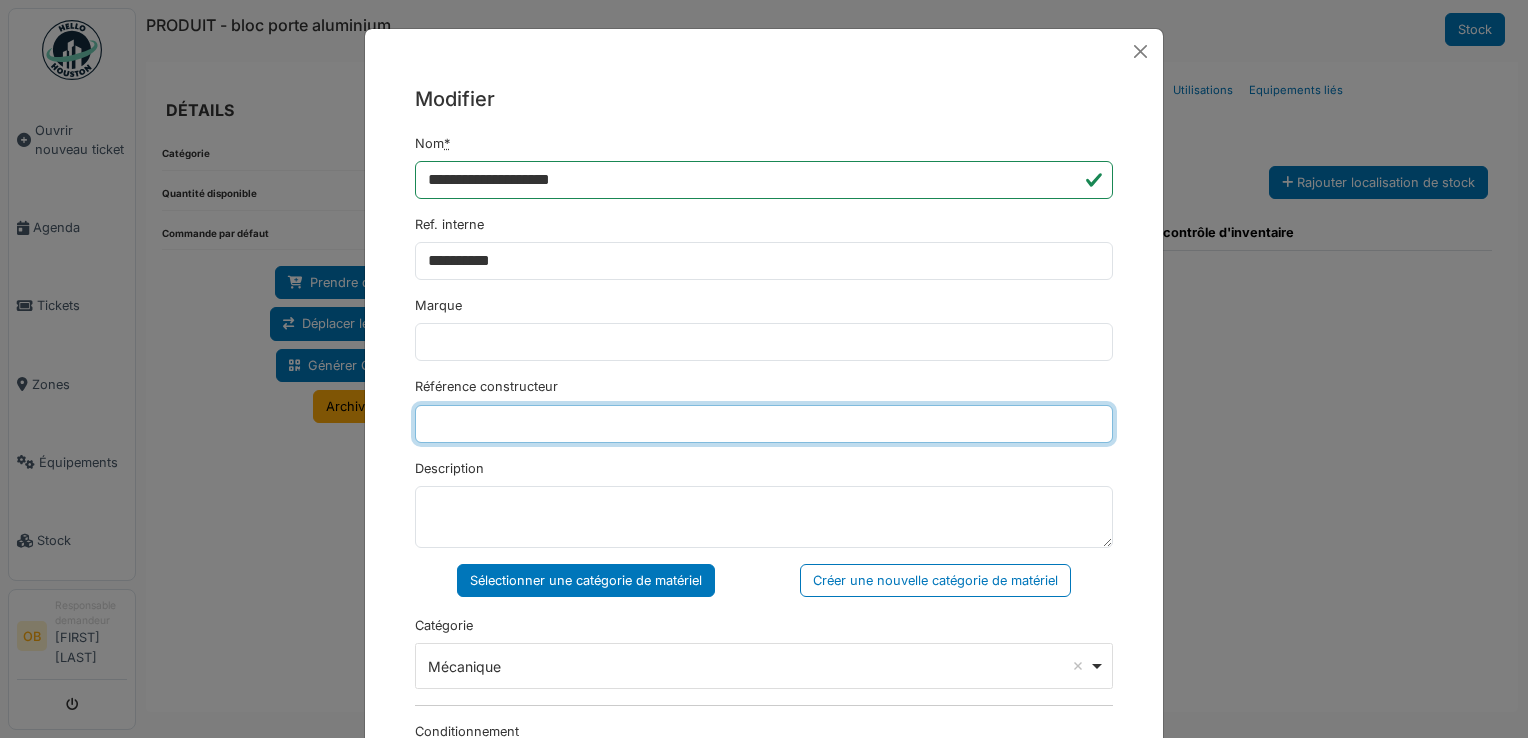 type on "********" 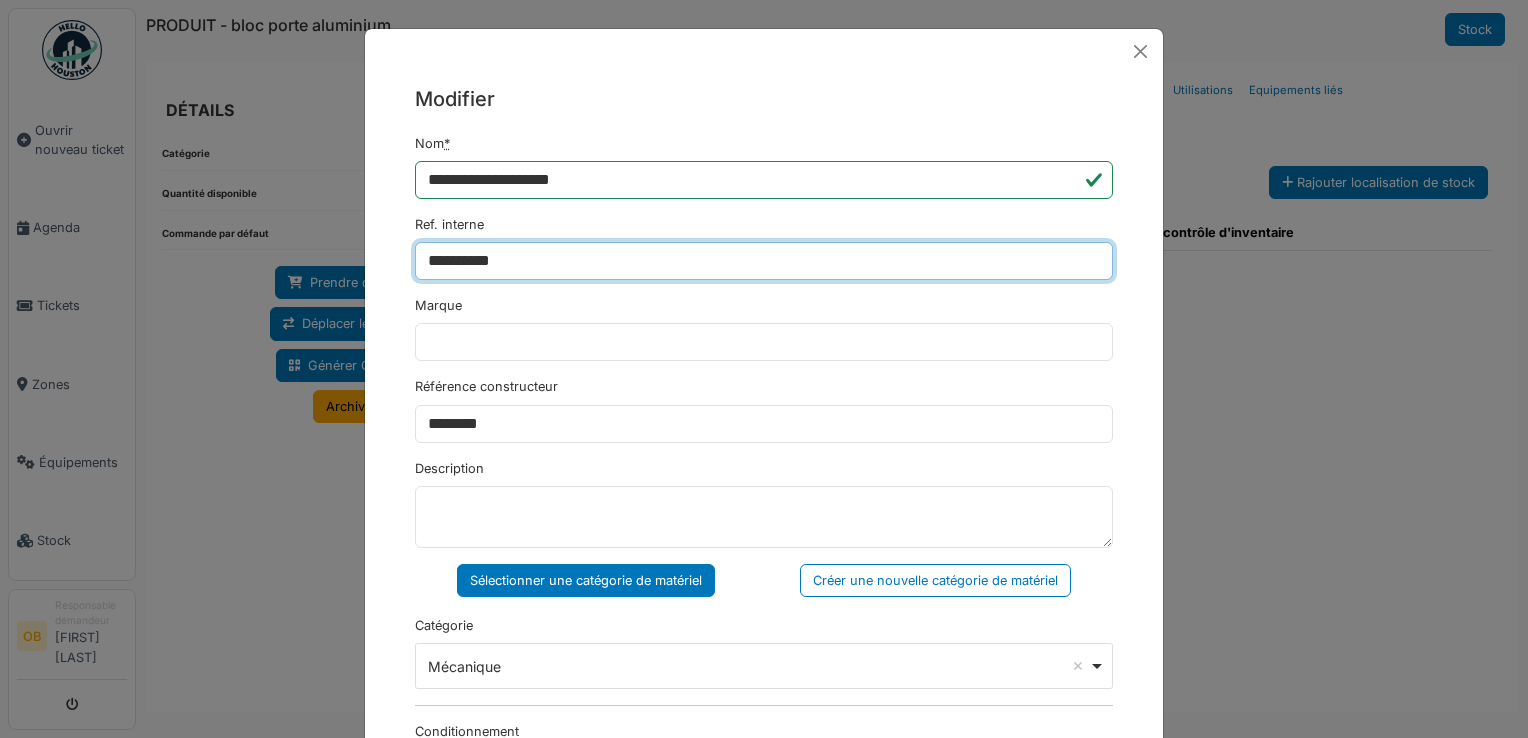 type on "**********" 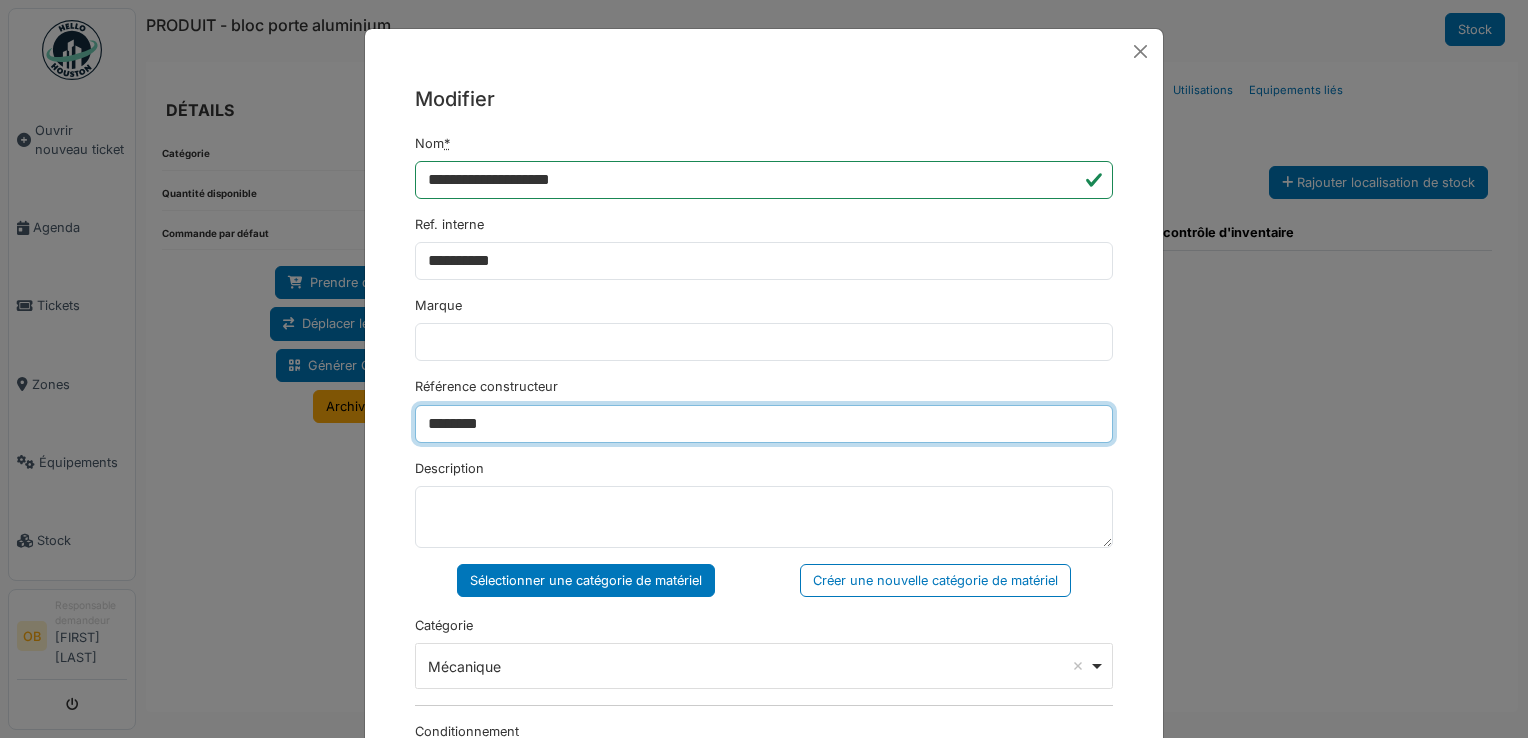 drag, startPoint x: 552, startPoint y: 412, endPoint x: 266, endPoint y: 642, distance: 367.00952 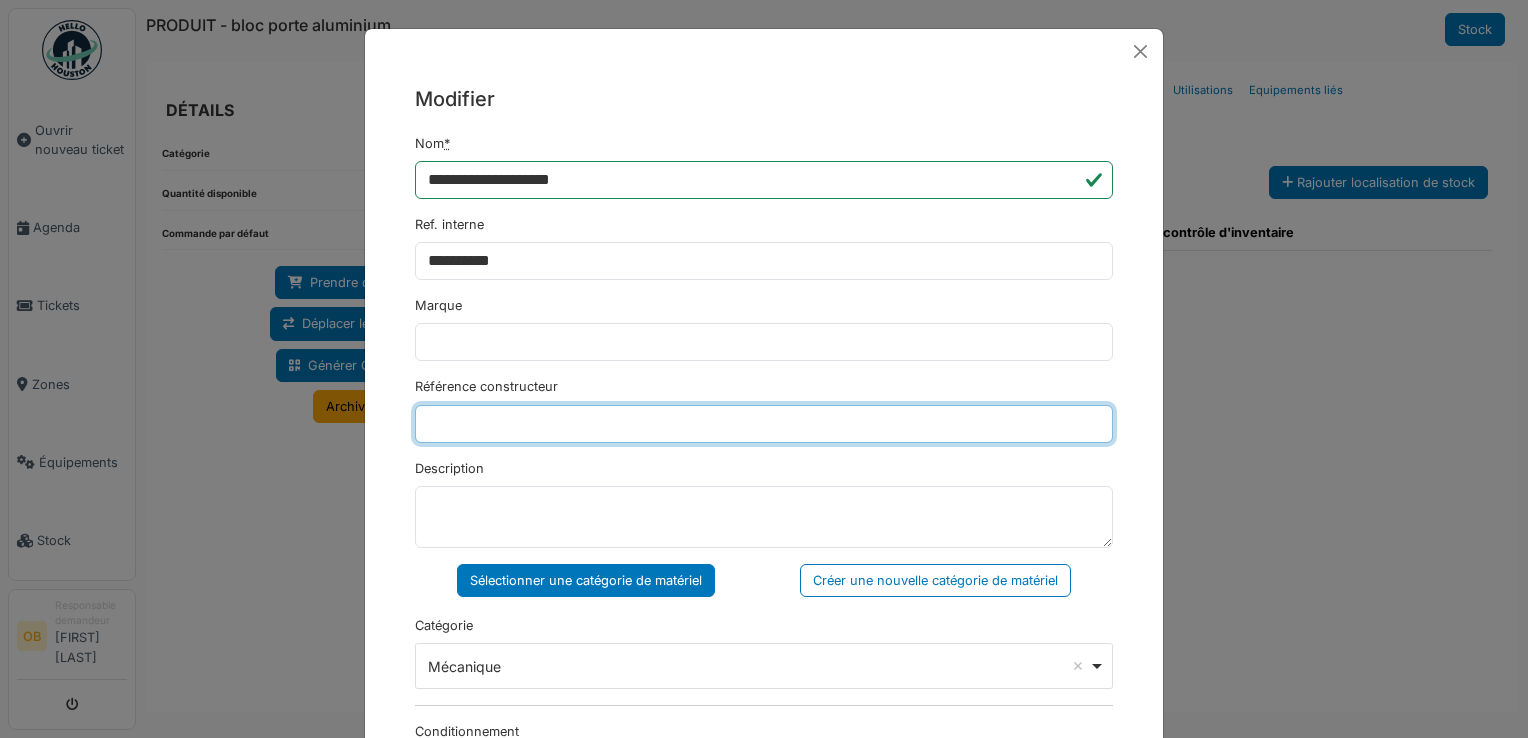 scroll, scrollTop: 133, scrollLeft: 0, axis: vertical 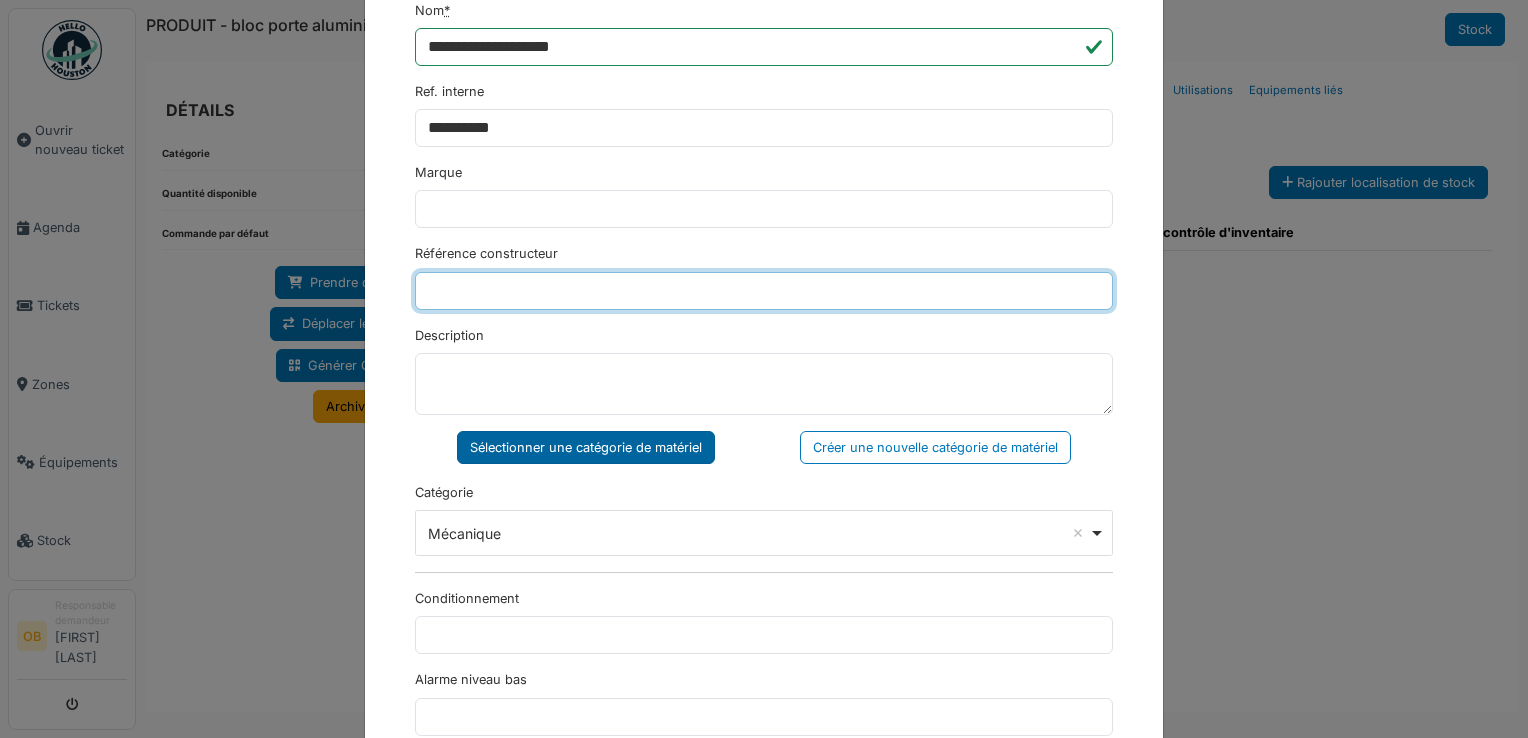 type 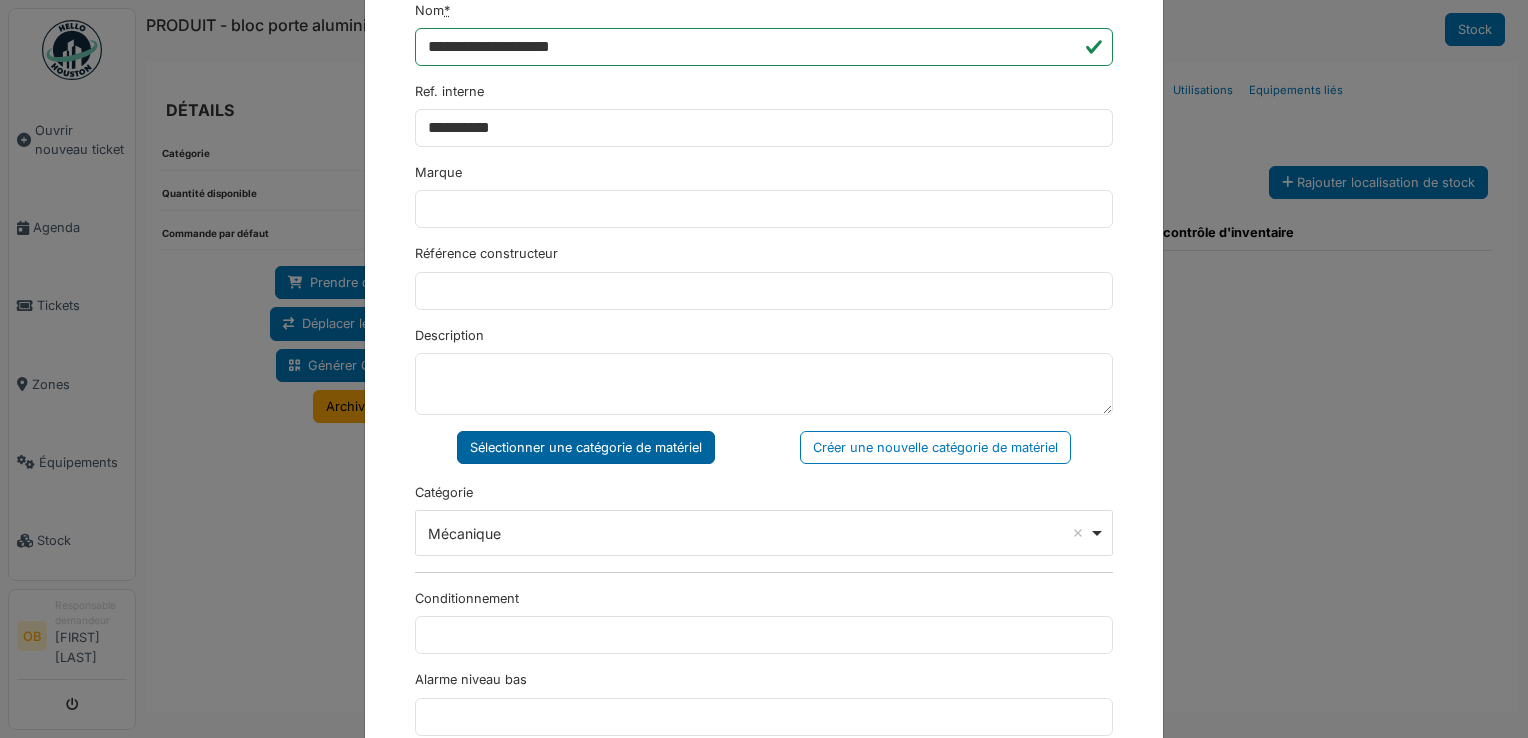 click on "Sélectionner une catégorie de matériel" at bounding box center (586, 447) 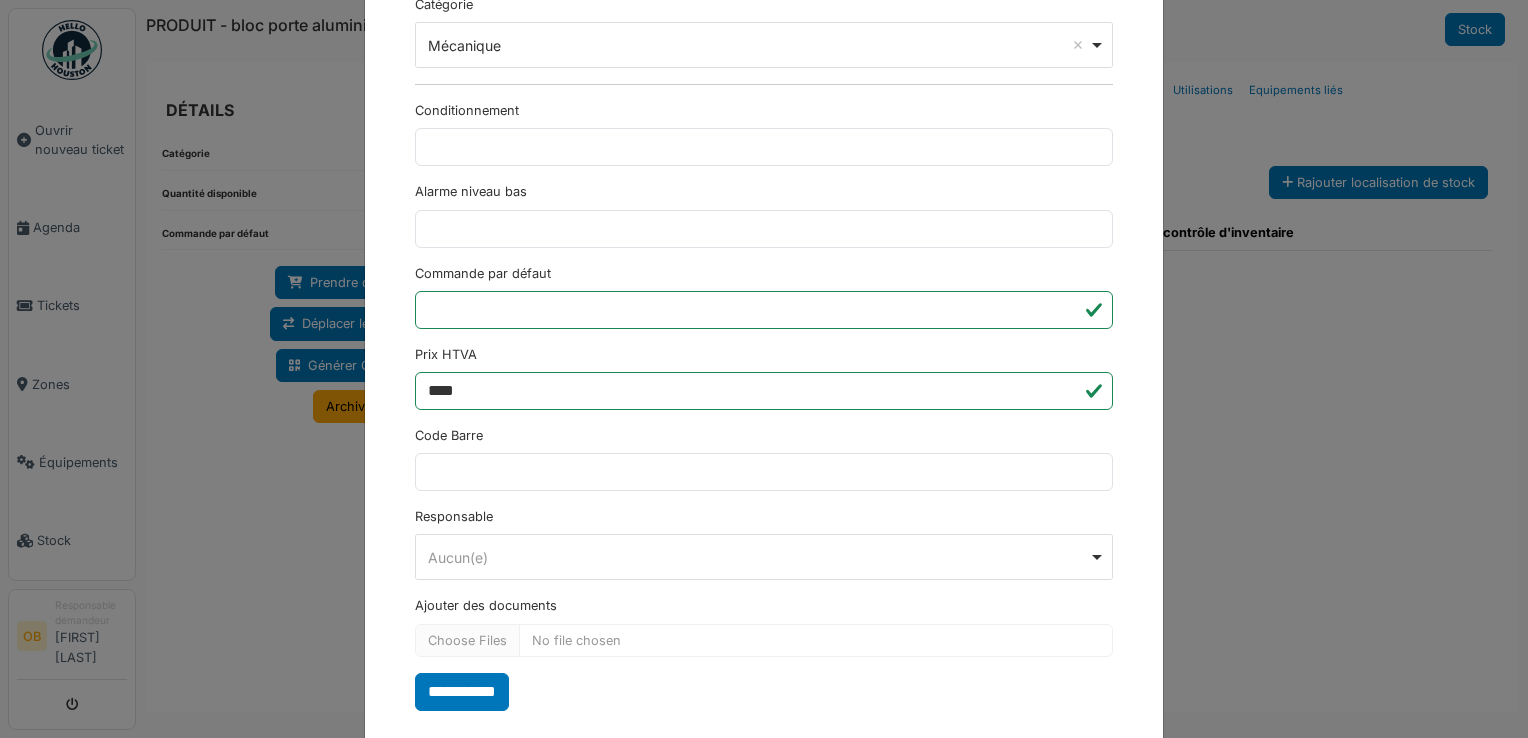 scroll, scrollTop: 650, scrollLeft: 0, axis: vertical 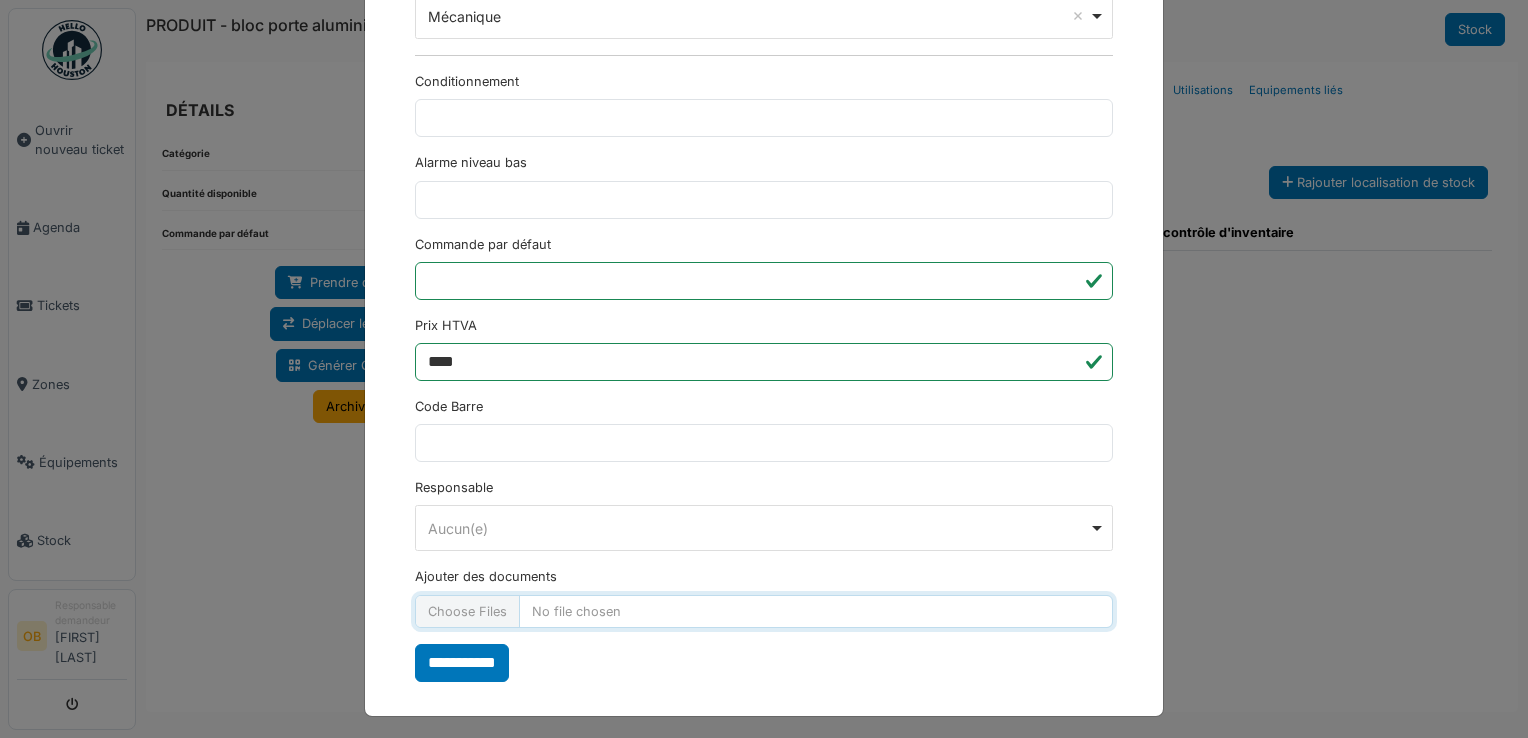 click on "Ajouter des documents" at bounding box center [764, 611] 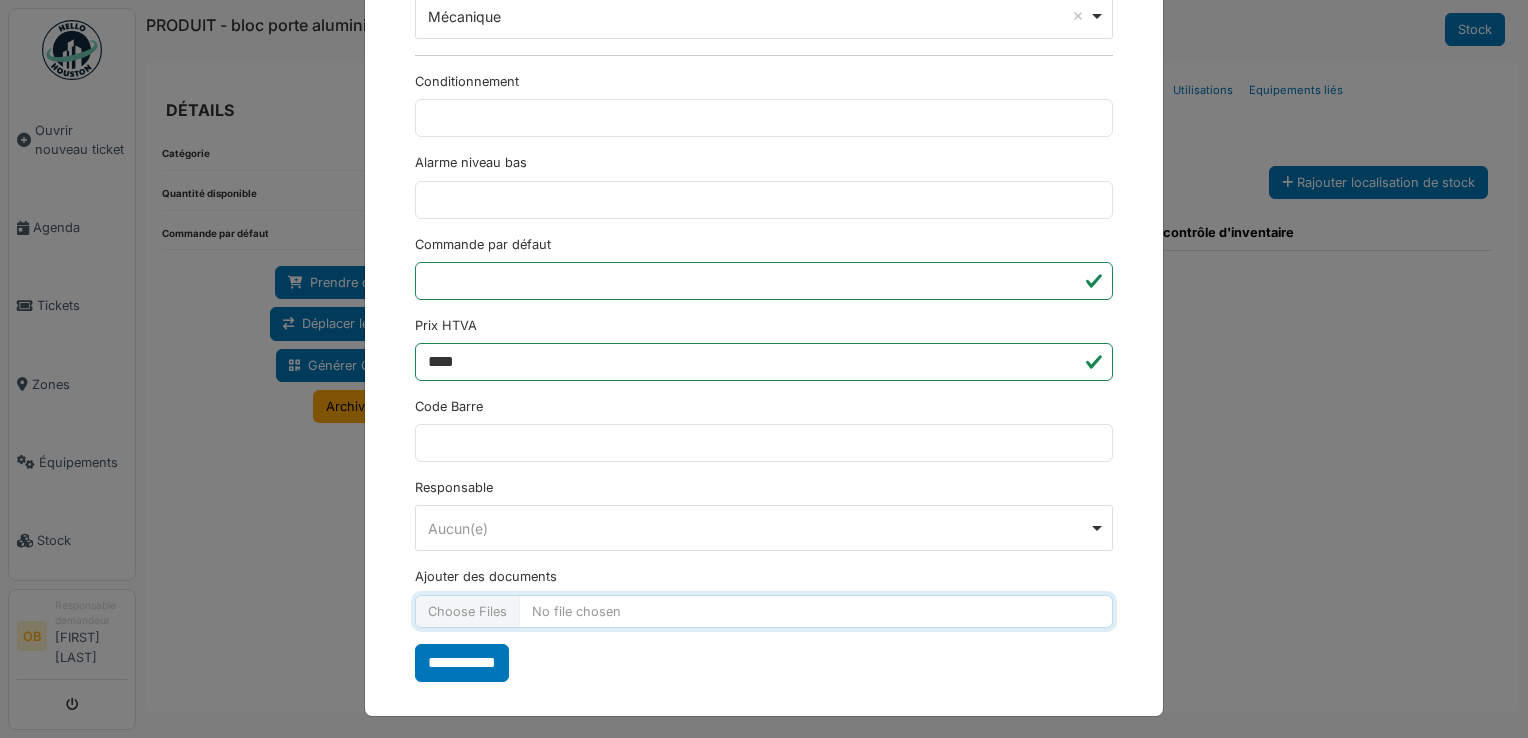 type on "**********" 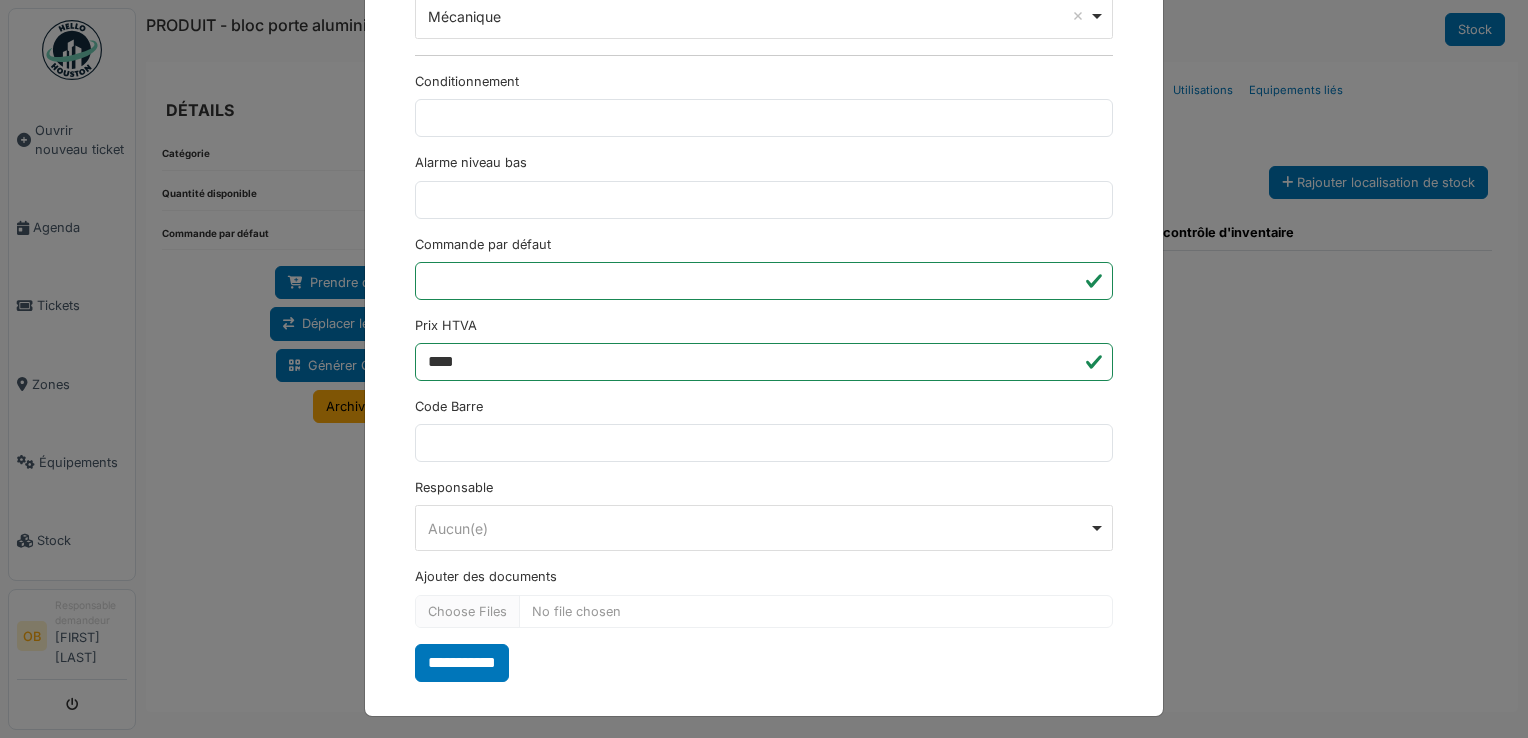 click on "**********" at bounding box center [764, 83] 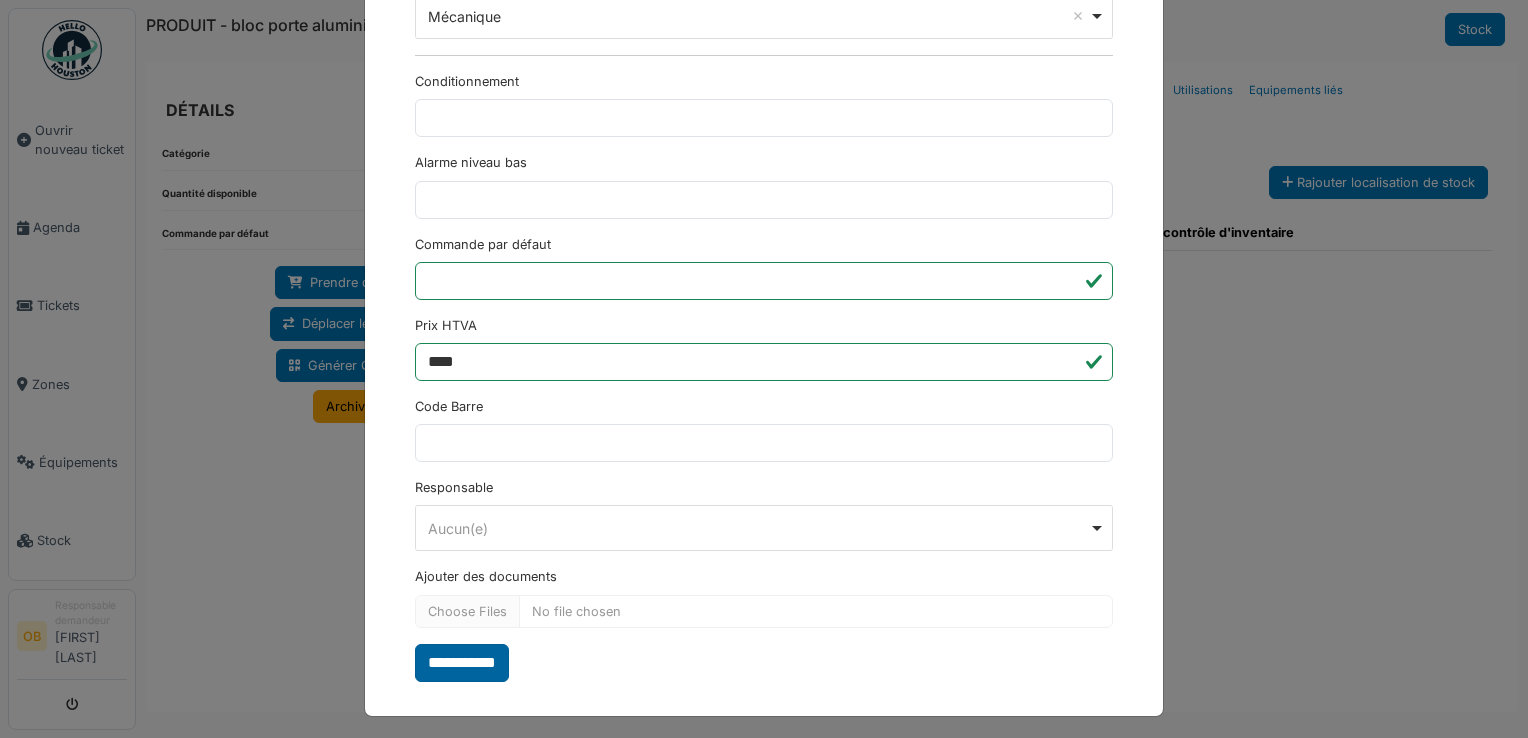 click on "**********" at bounding box center [462, 663] 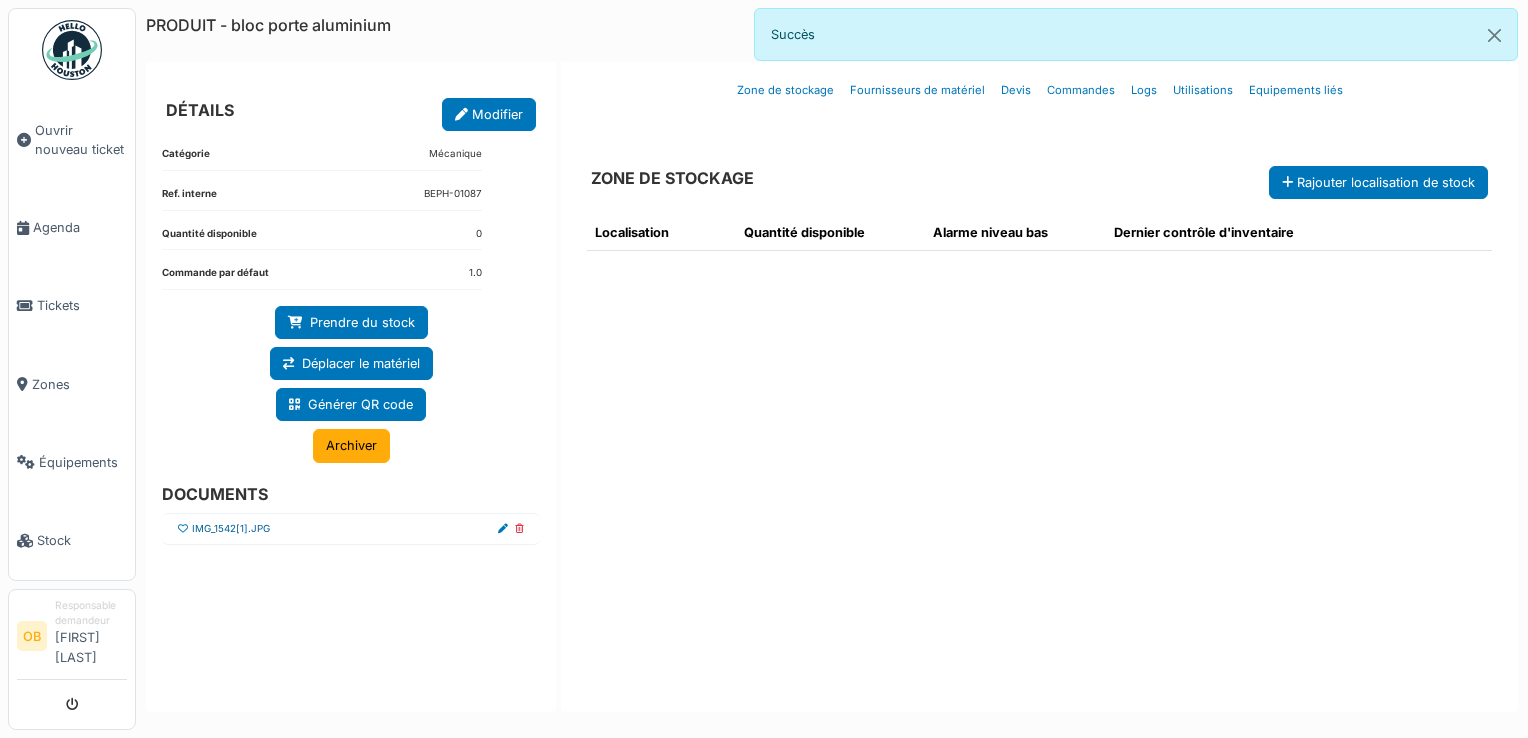 click on "IMG_1542[1].JPG" at bounding box center [231, 529] 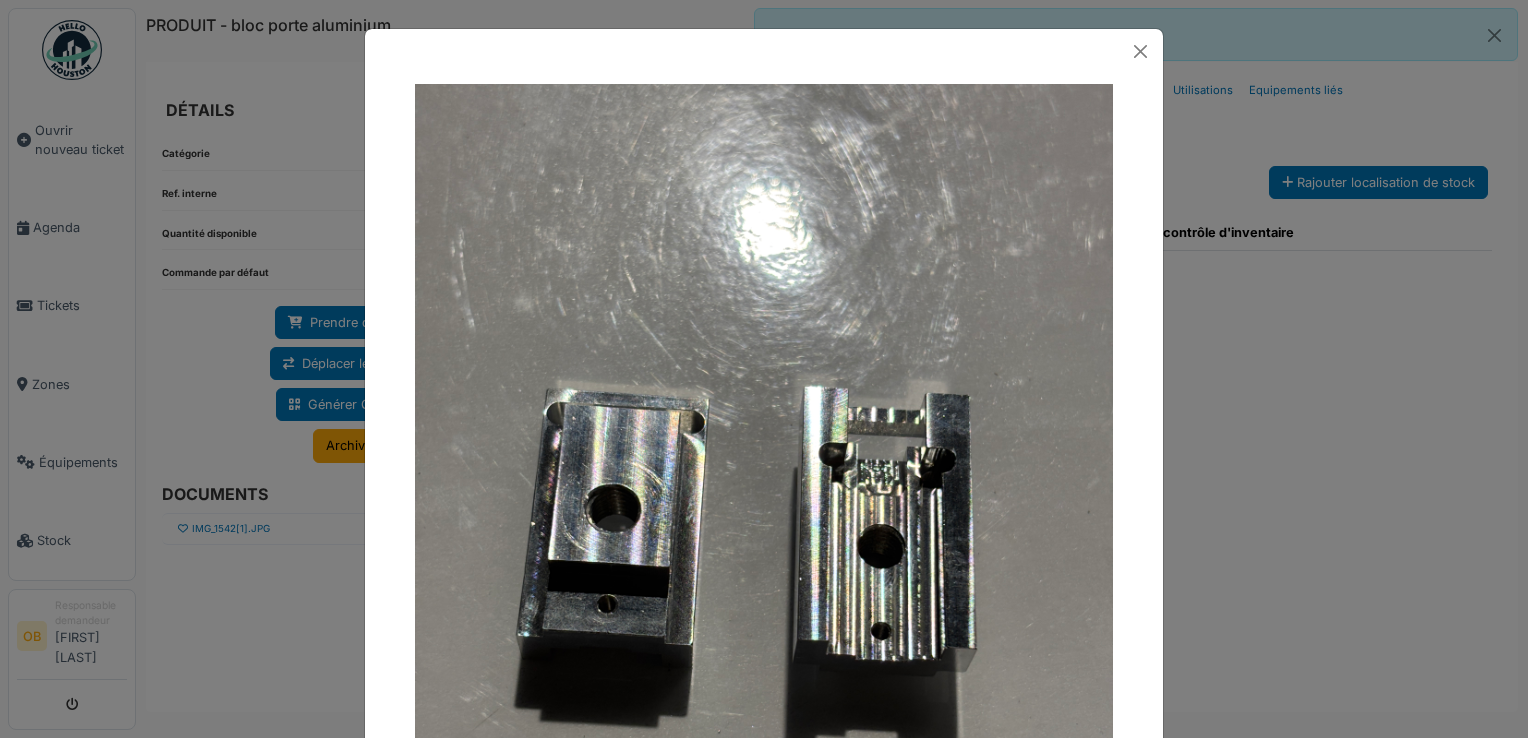 scroll, scrollTop: 339, scrollLeft: 0, axis: vertical 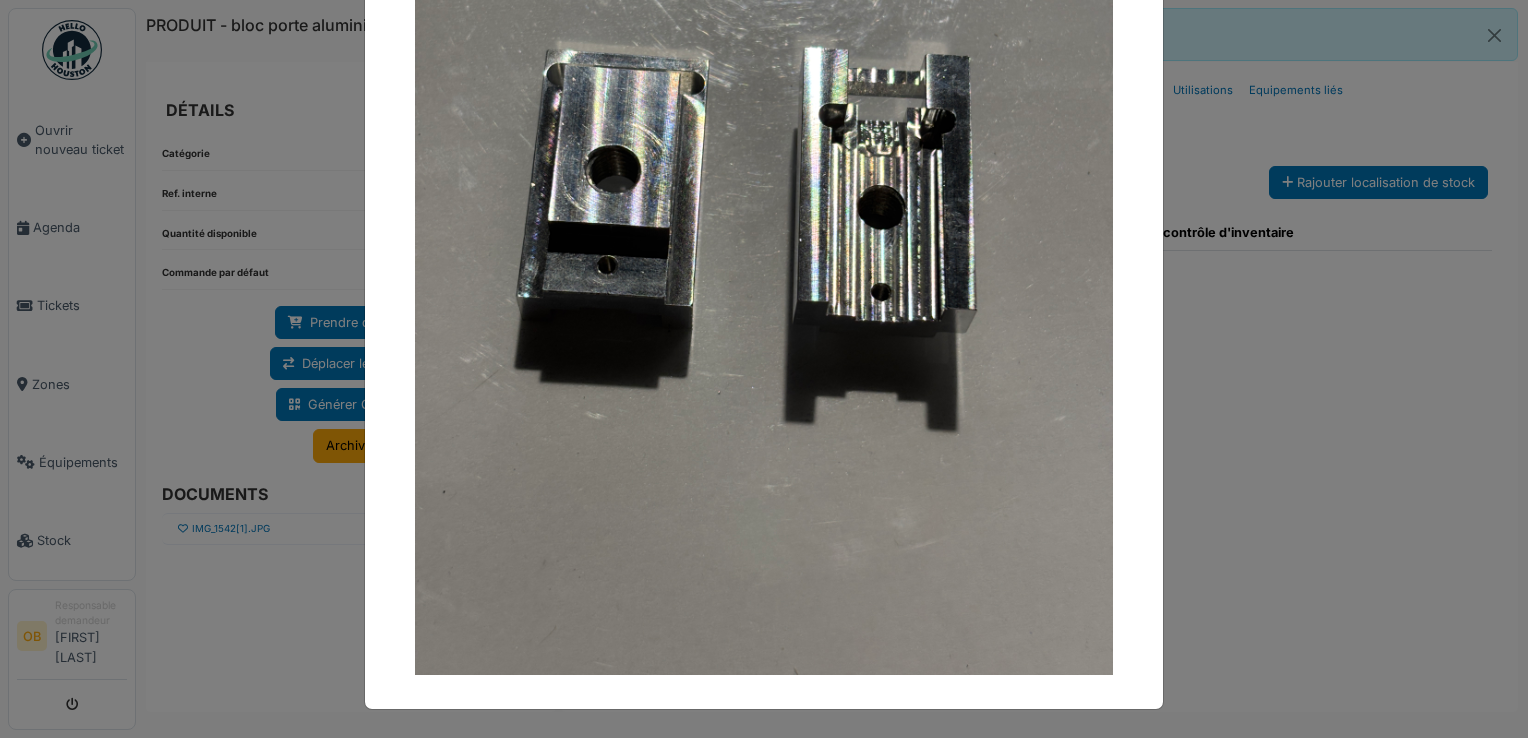 click at bounding box center (764, 369) 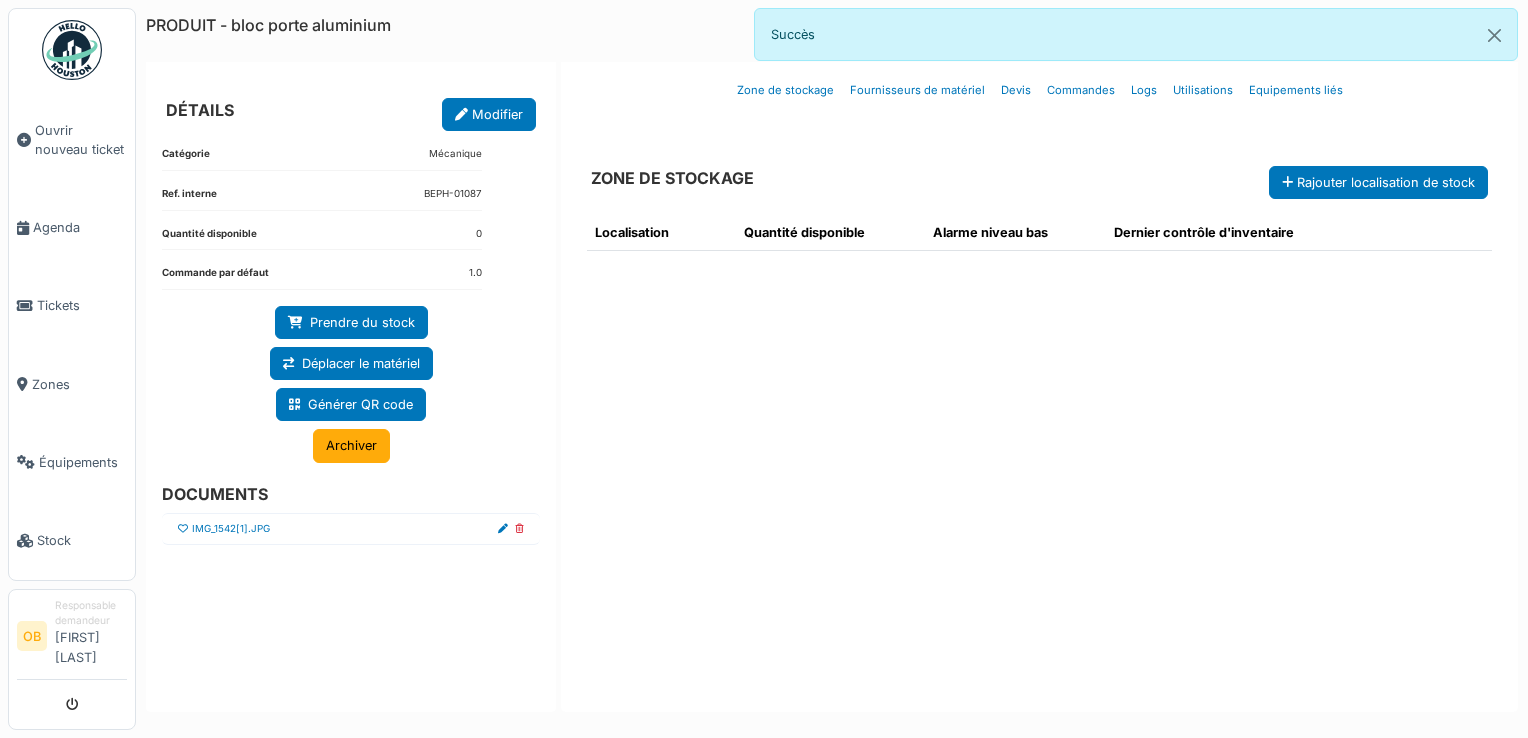 click at bounding box center [183, 529] 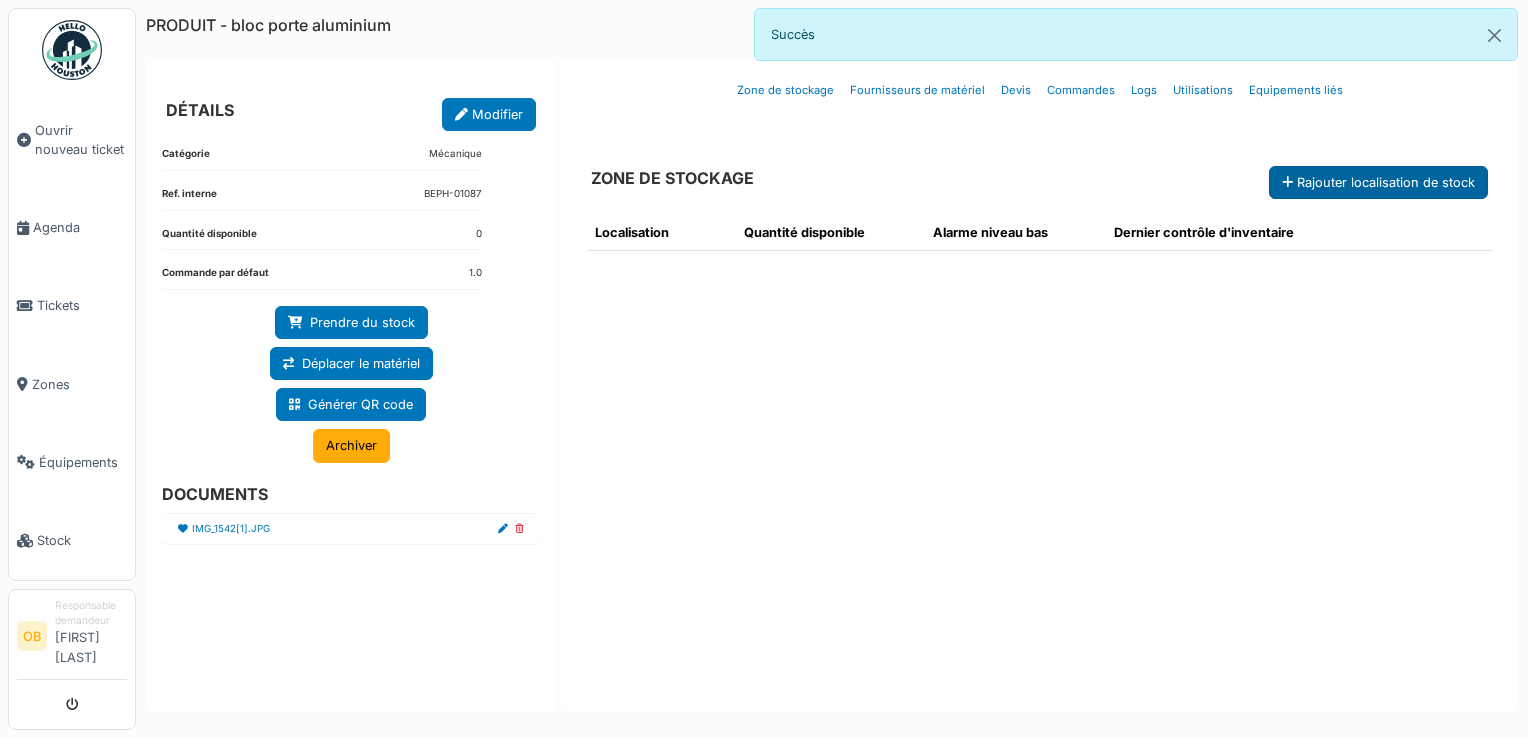click on "Rajouter localisation de stock" at bounding box center [1378, 182] 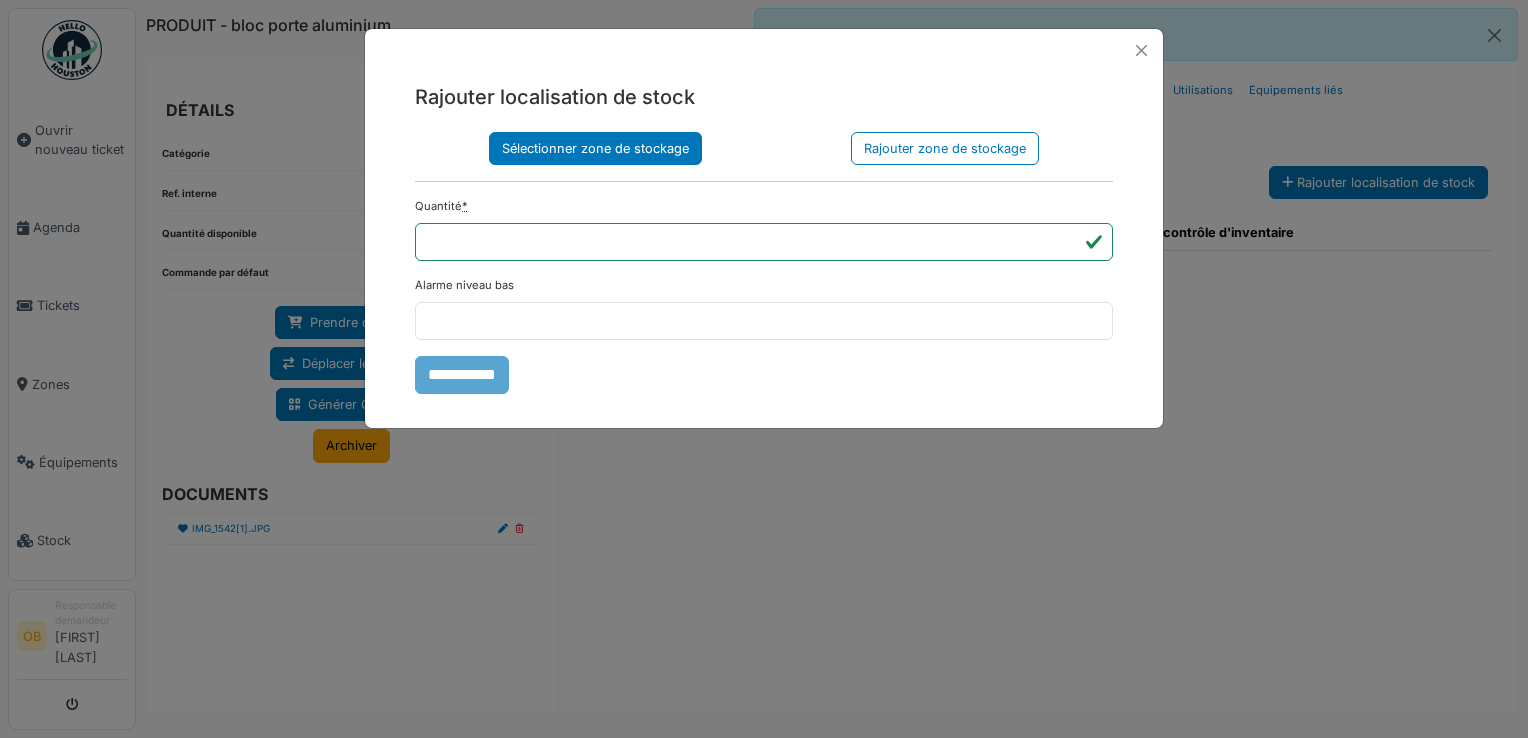 click on "Sélectionner zone de stockage" at bounding box center [595, 148] 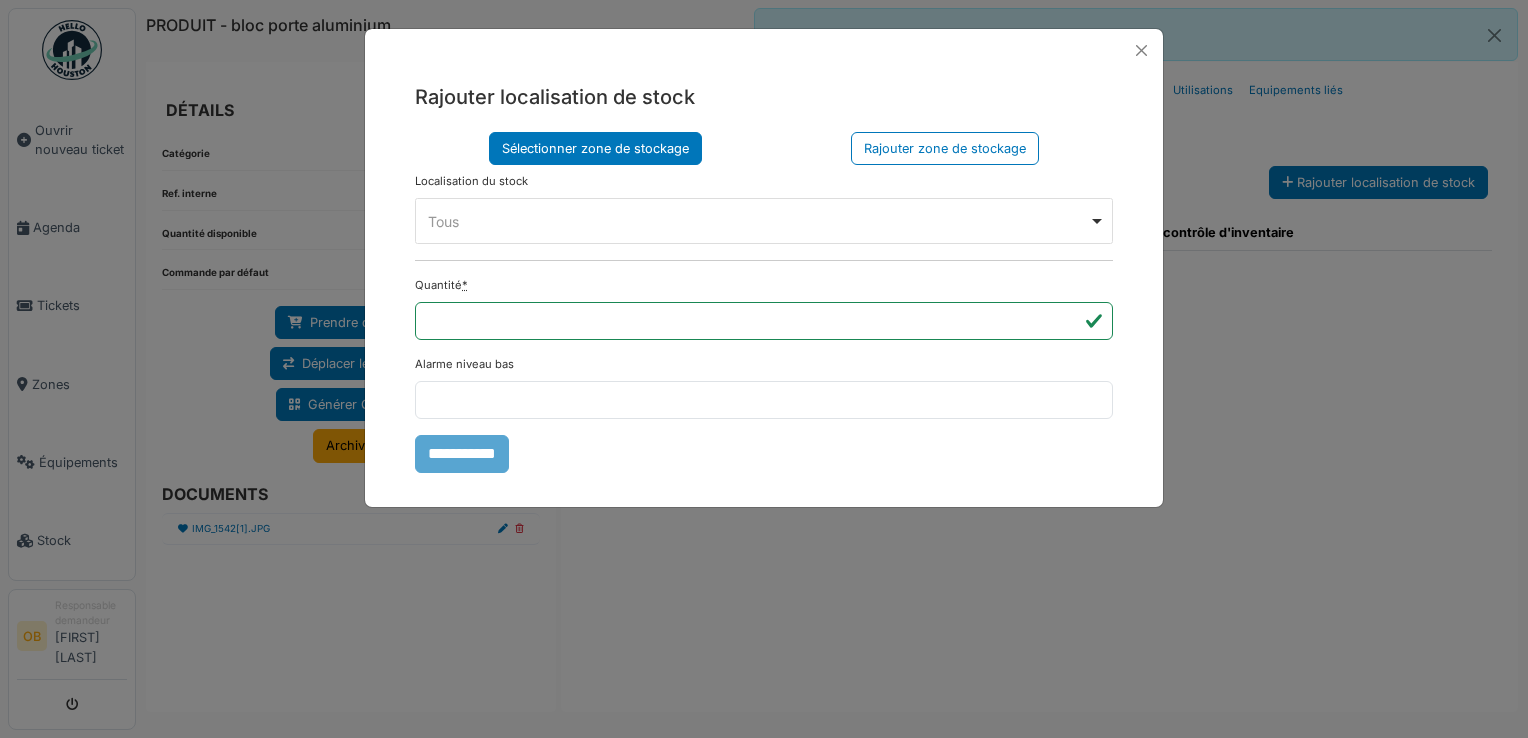 click on "Tous Remove item" at bounding box center [758, 221] 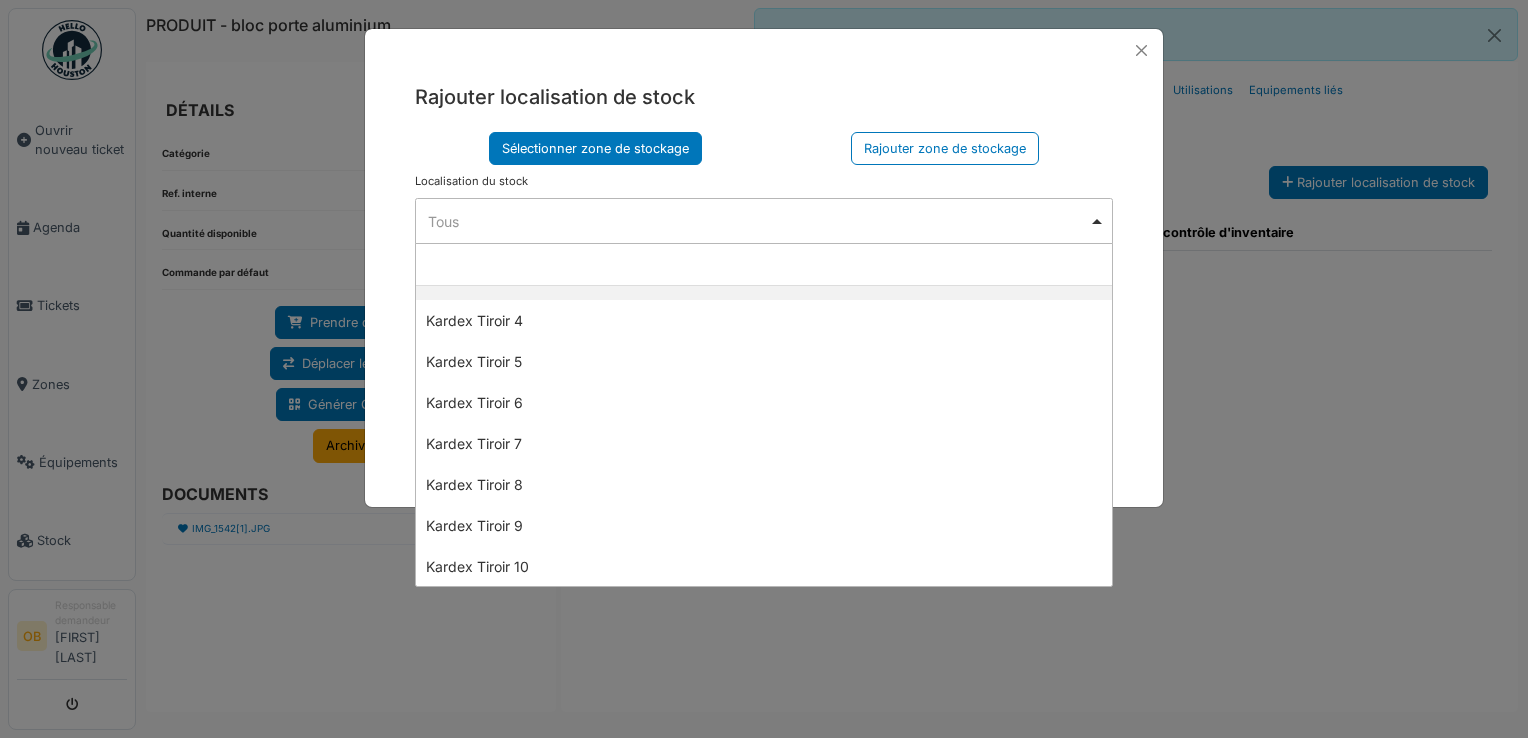 scroll, scrollTop: 533, scrollLeft: 0, axis: vertical 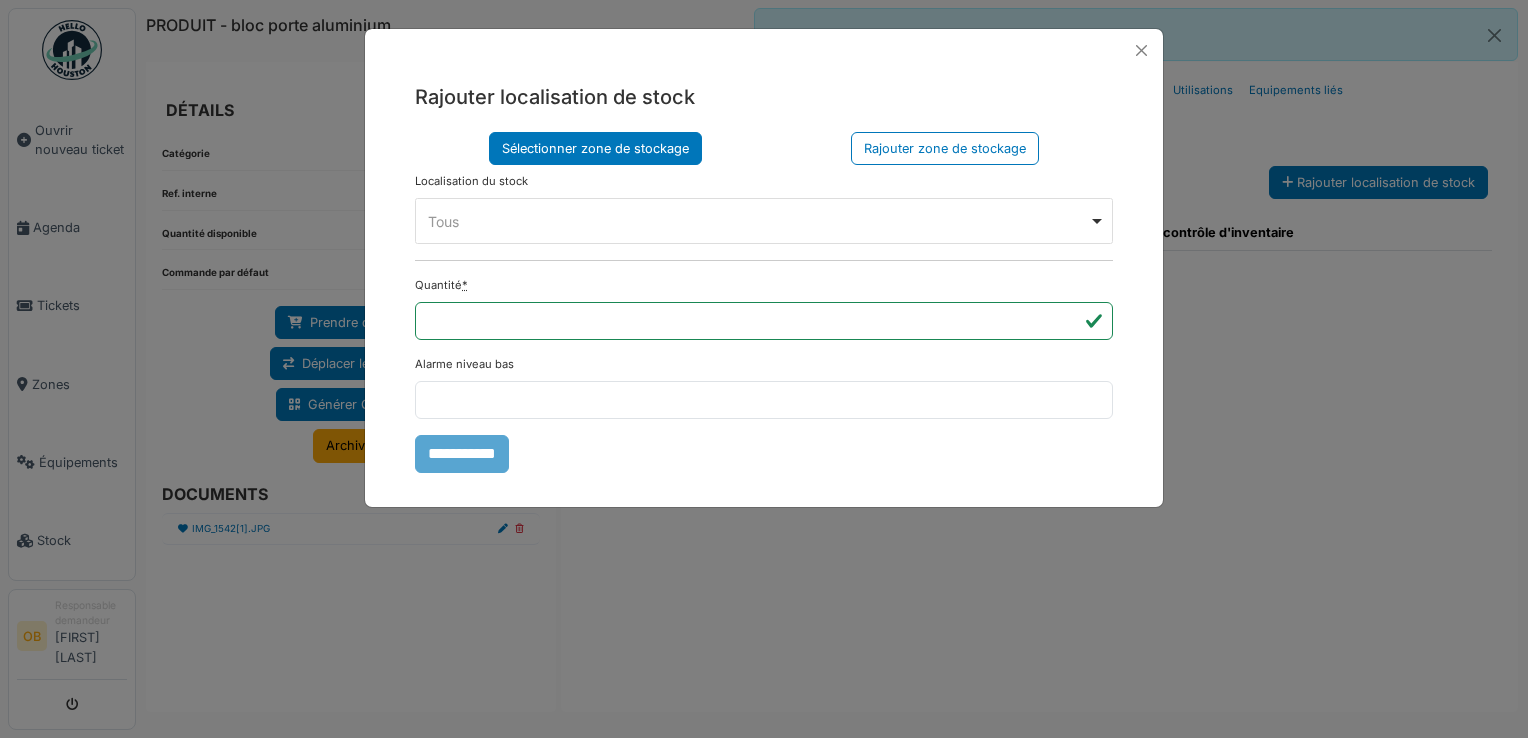 click on "Rajouter localisation de stock
Sélectionner zone de stockage
Rajouter zone de stockage
Localisation du stock
Zone de stockage parente
**** Tous Remove item Tous Armoire 1 Armoire 2 Kardex Tiroir 1 Kardex Tiroir 2 Kardex Tiroir 3 Kardex Tiroir 4 Kardex Tiroir 5 Kardex Tiroir 6 Kardex Tiroir 7 Kardex Tiroir 8 Kardex Tiroir 9 Kardex Tiroir 10 Kardex Tiroir 11 Kardex Tiroir 12 Kardex Tiroir 13 Kardex Tiroir 14 Kardex Tiroir 15 Kardex Tiroir 16 Kardex Tiroir 17 Kardex Tiroir 18 Kardex Tiroir 19 Kardex Tiroir 20 Kardex Tiroir 21 Kardex Tiroir 22 Kardex Tiroir 23 Kardex Tiroir 24 Kardex Tiroir 25 Kardex Tiroir 26 Kardex Tiroir 27 Kardex Tiroir 28 Kardex Tiroir 29 Kardex Tiroir 30 Kardex Tiroir 31 Kardex Tiroir 32 Kardex Tiroir 33 Kardex Tiroir 34 ****" at bounding box center (764, 277) 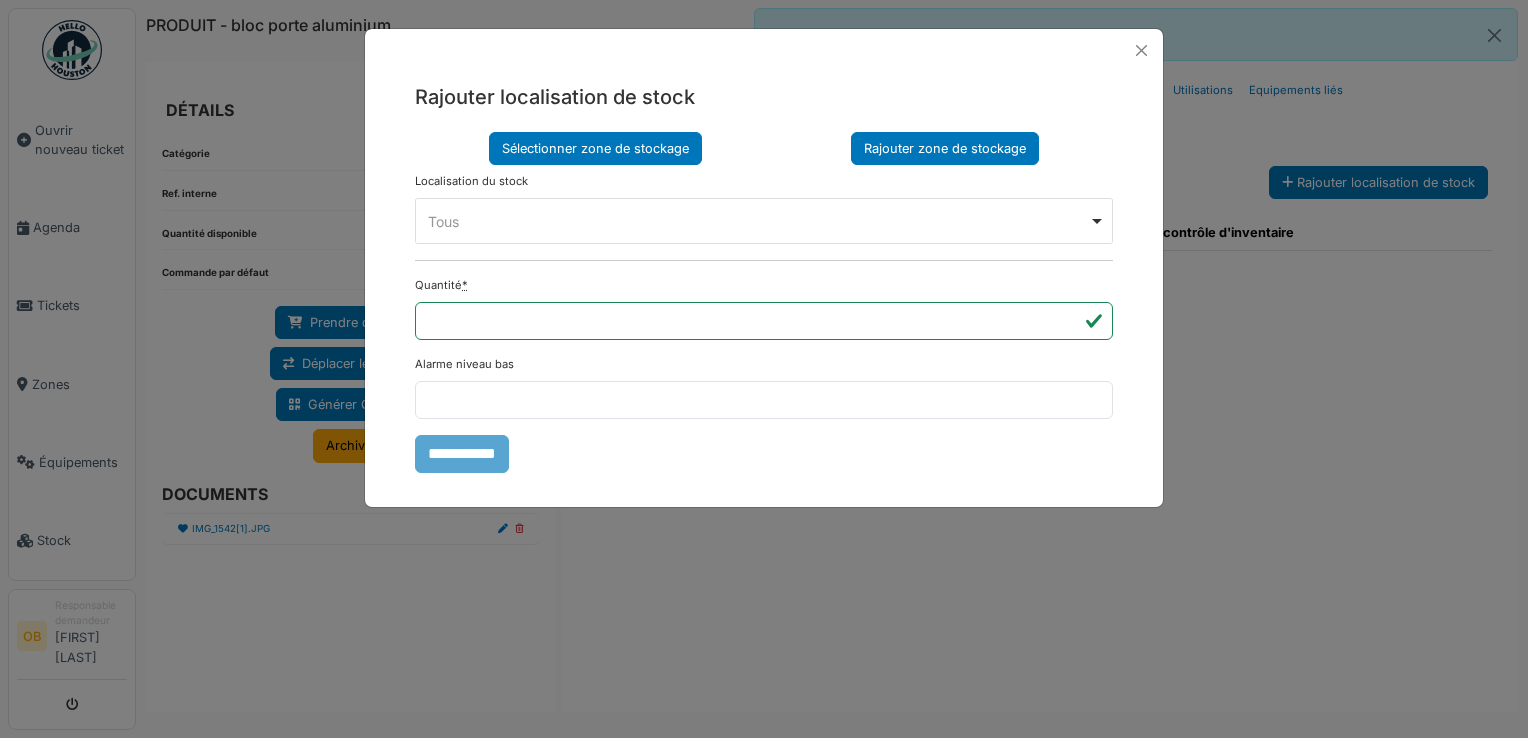click on "Rajouter zone de stockage" at bounding box center [945, 148] 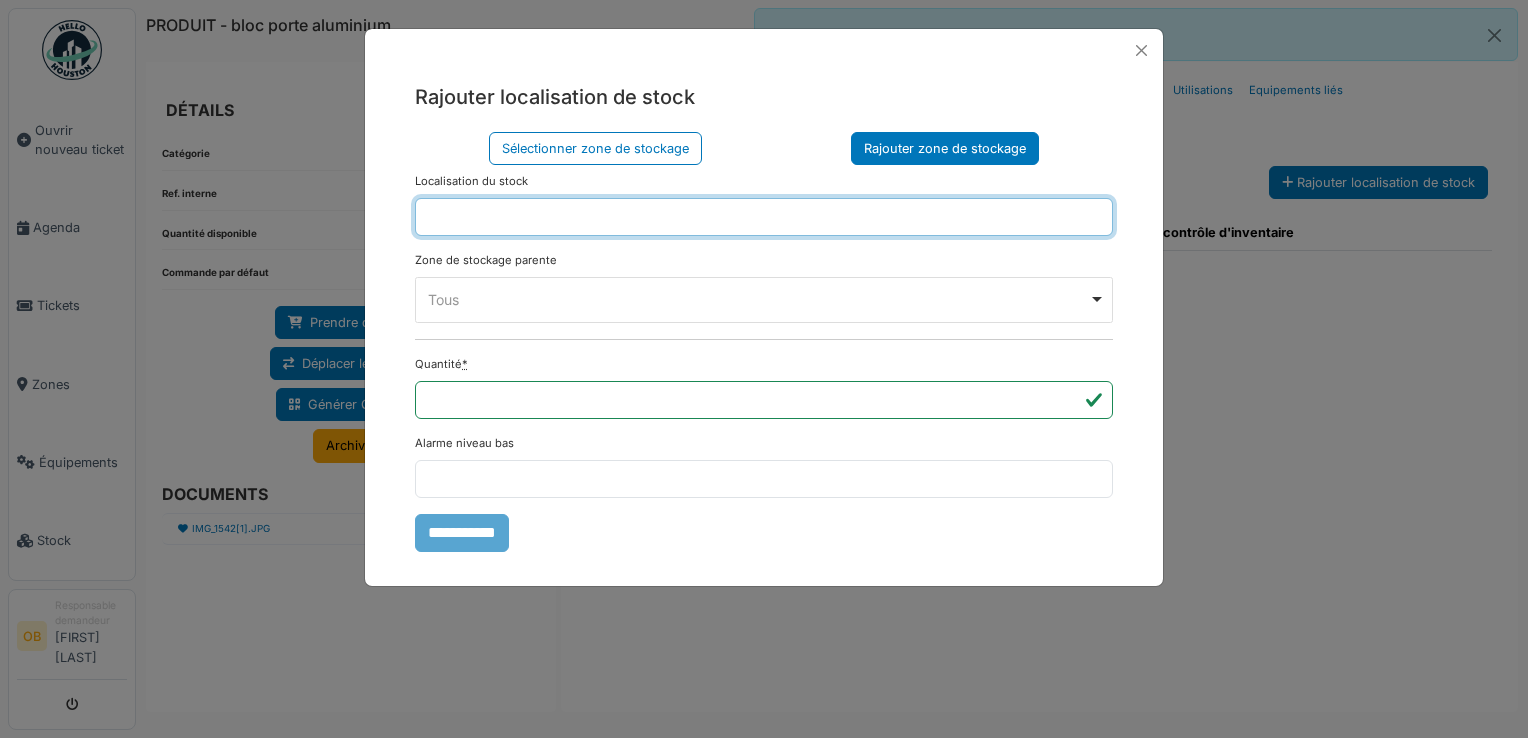 click at bounding box center [764, 217] 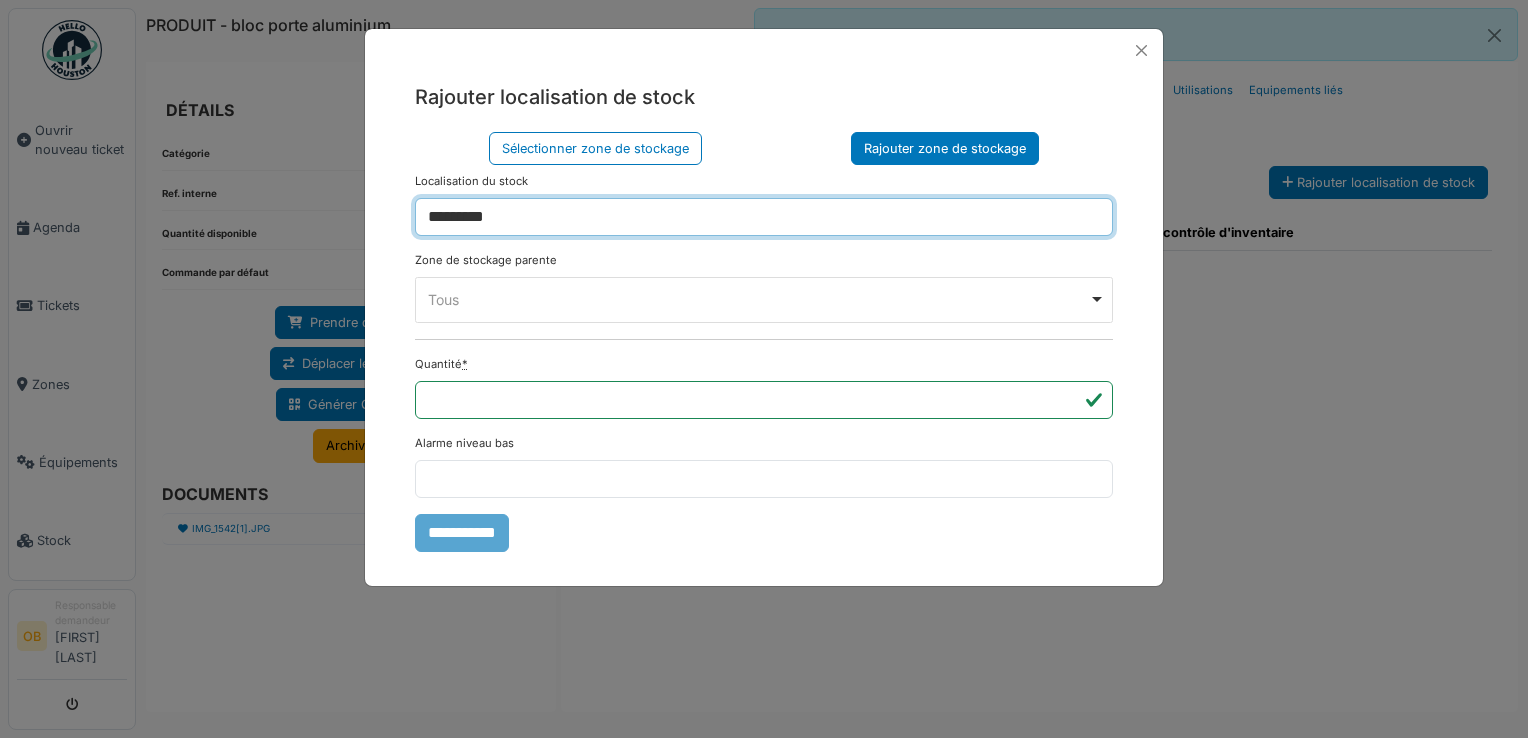 click on "*********" at bounding box center (764, 217) 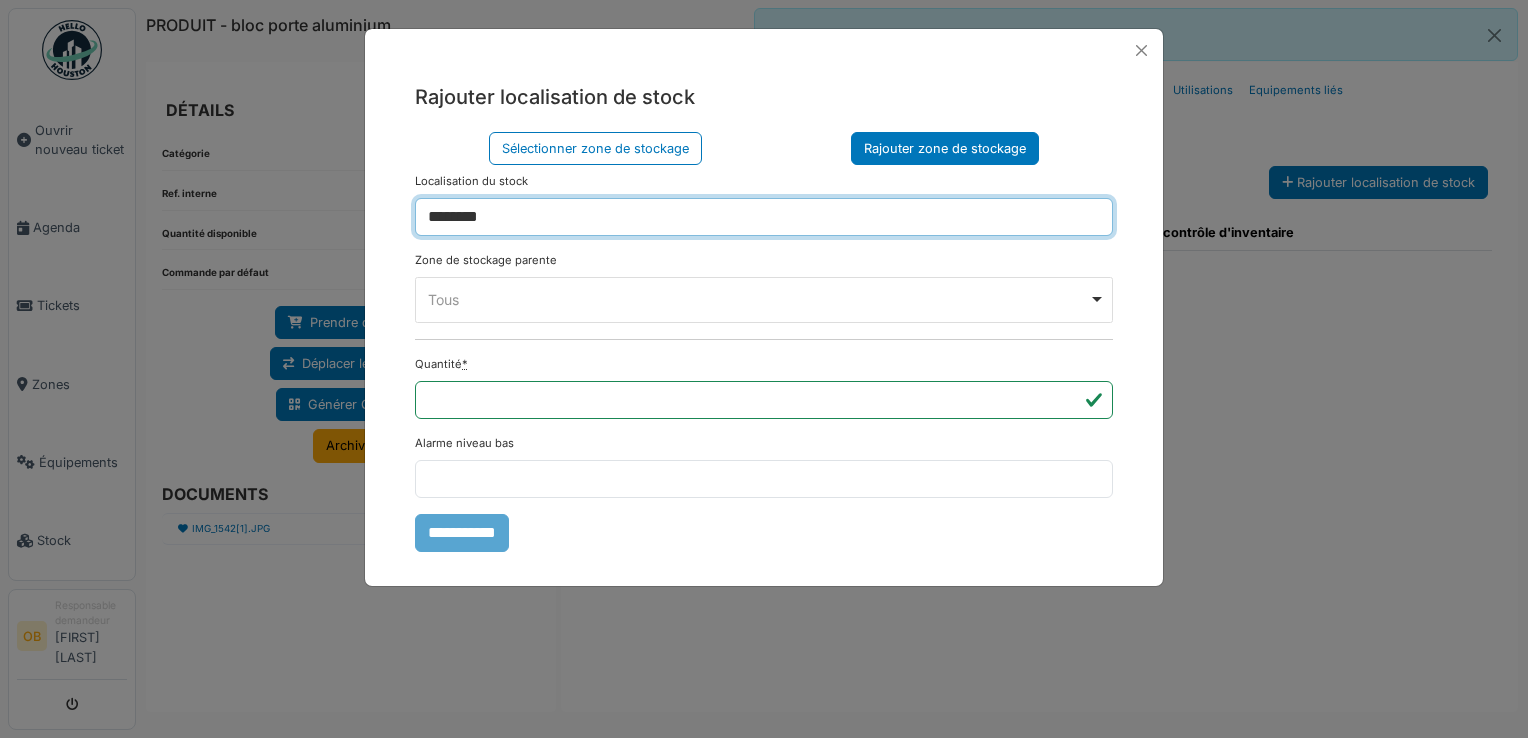 type on "*********" 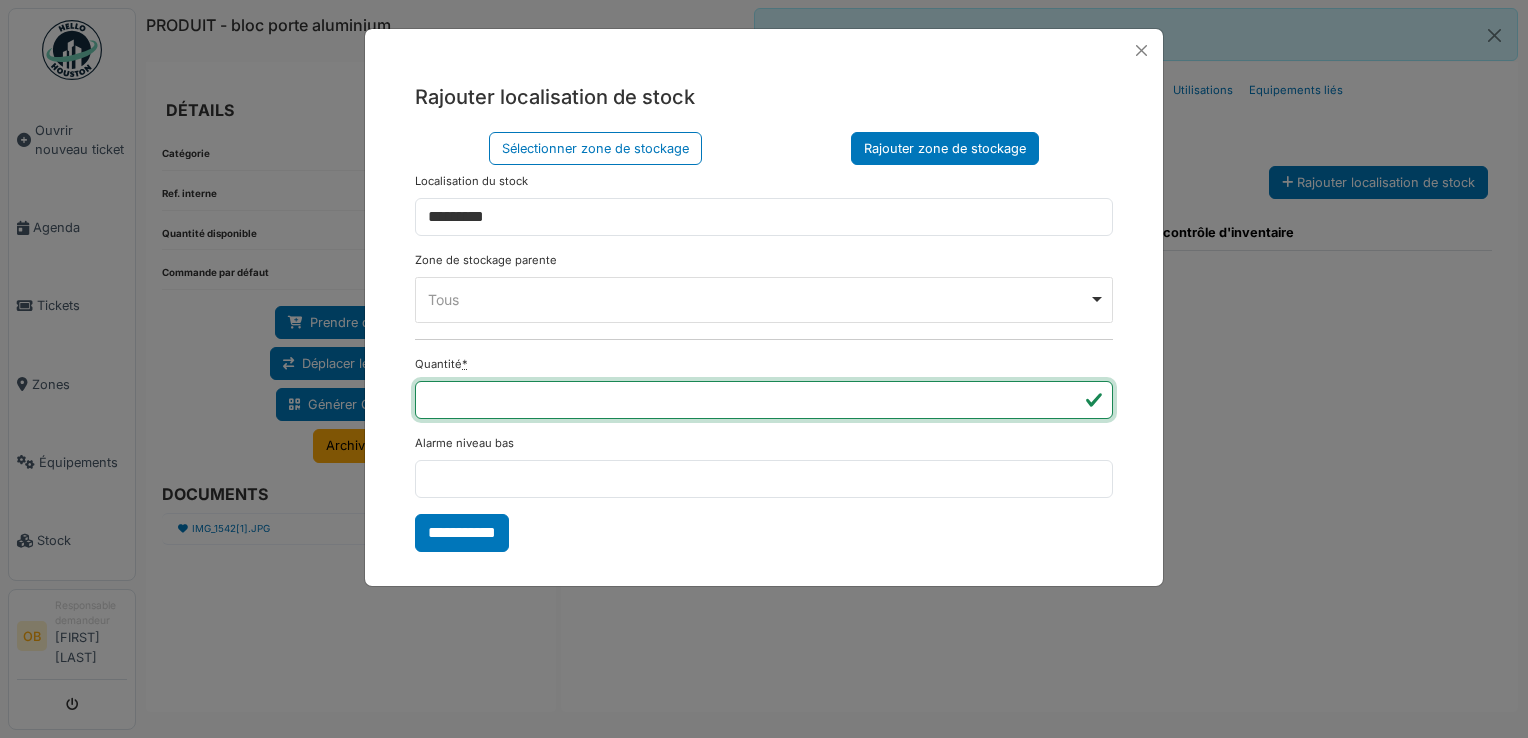 click on "**" at bounding box center (764, 400) 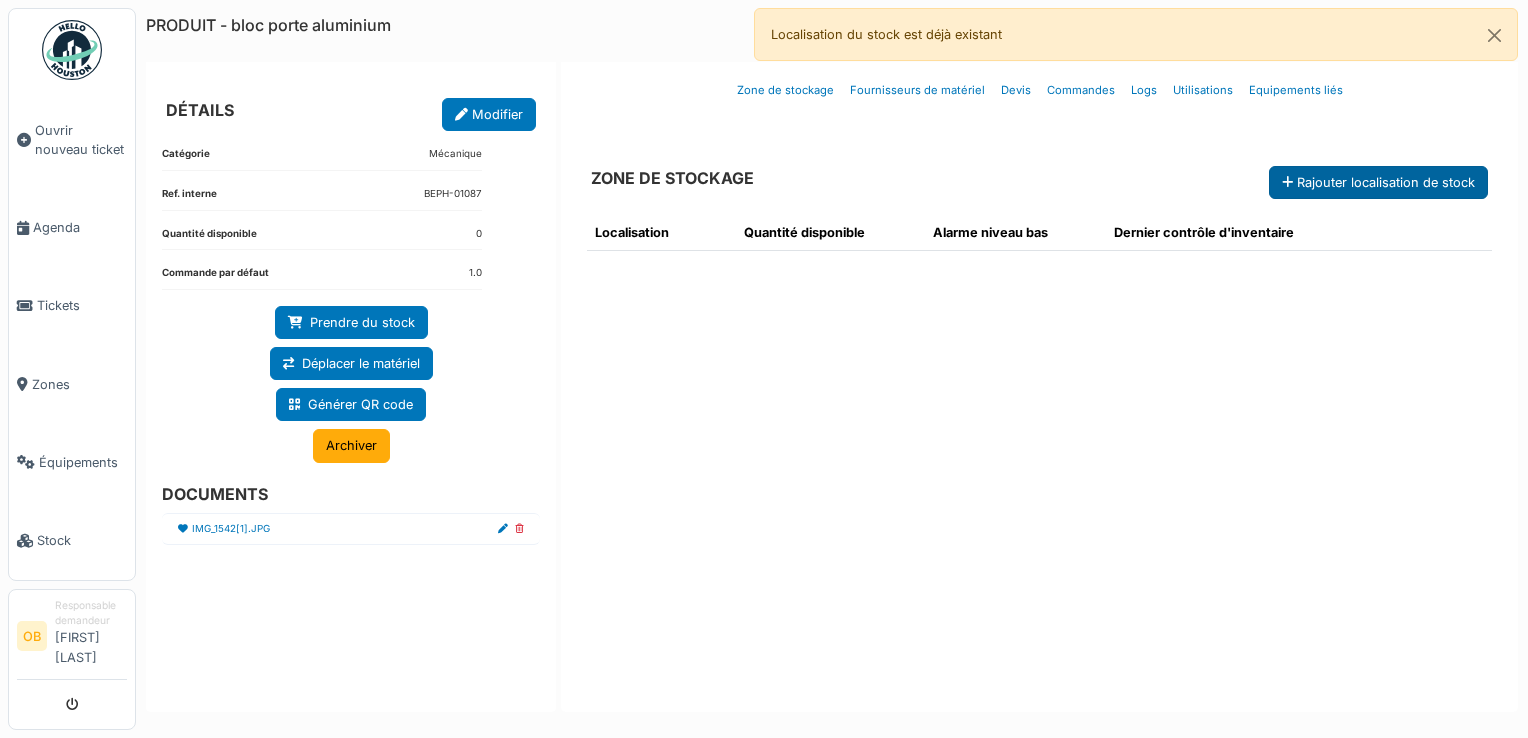 click on "Rajouter localisation de stock" at bounding box center [1378, 182] 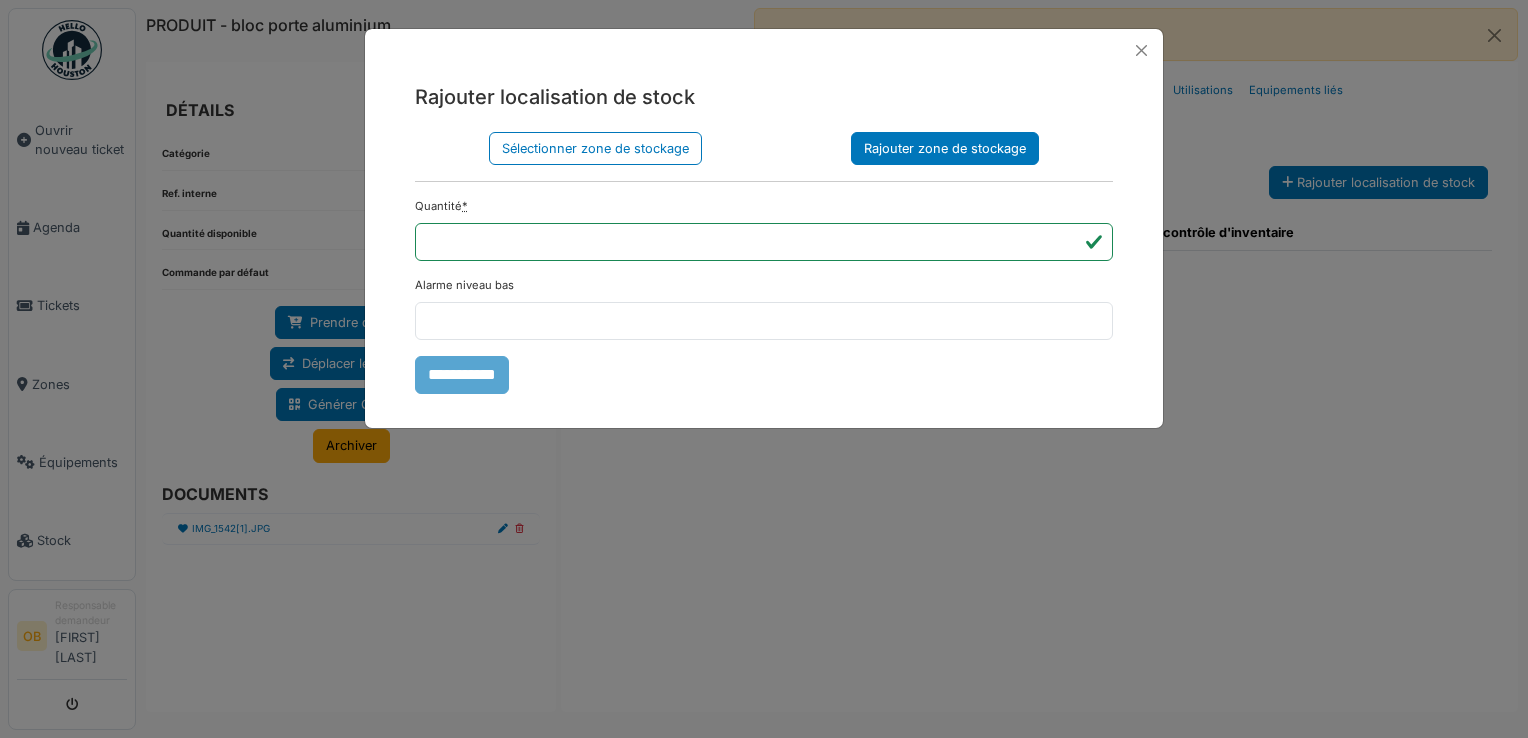 click on "Rajouter zone de stockage" at bounding box center [945, 148] 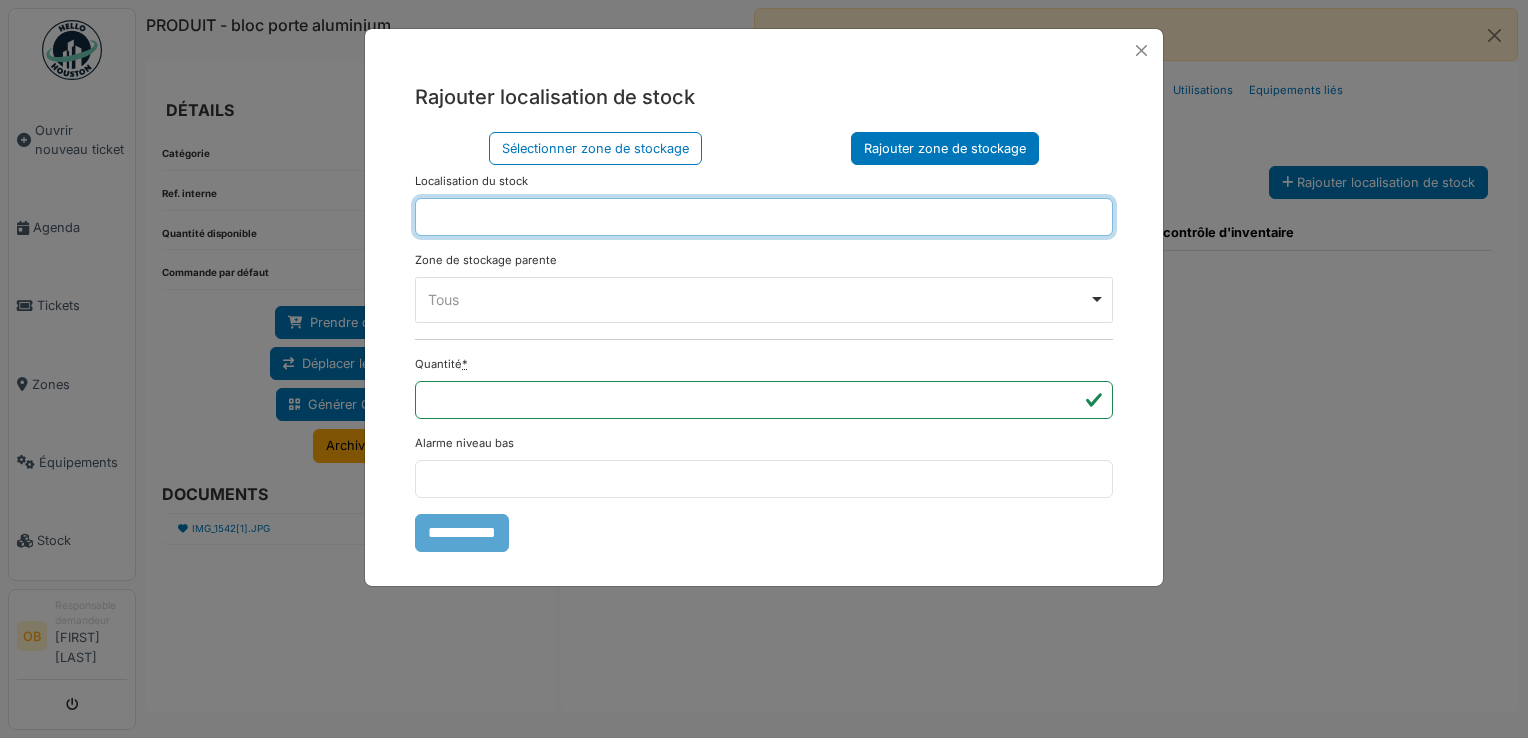 click at bounding box center (764, 217) 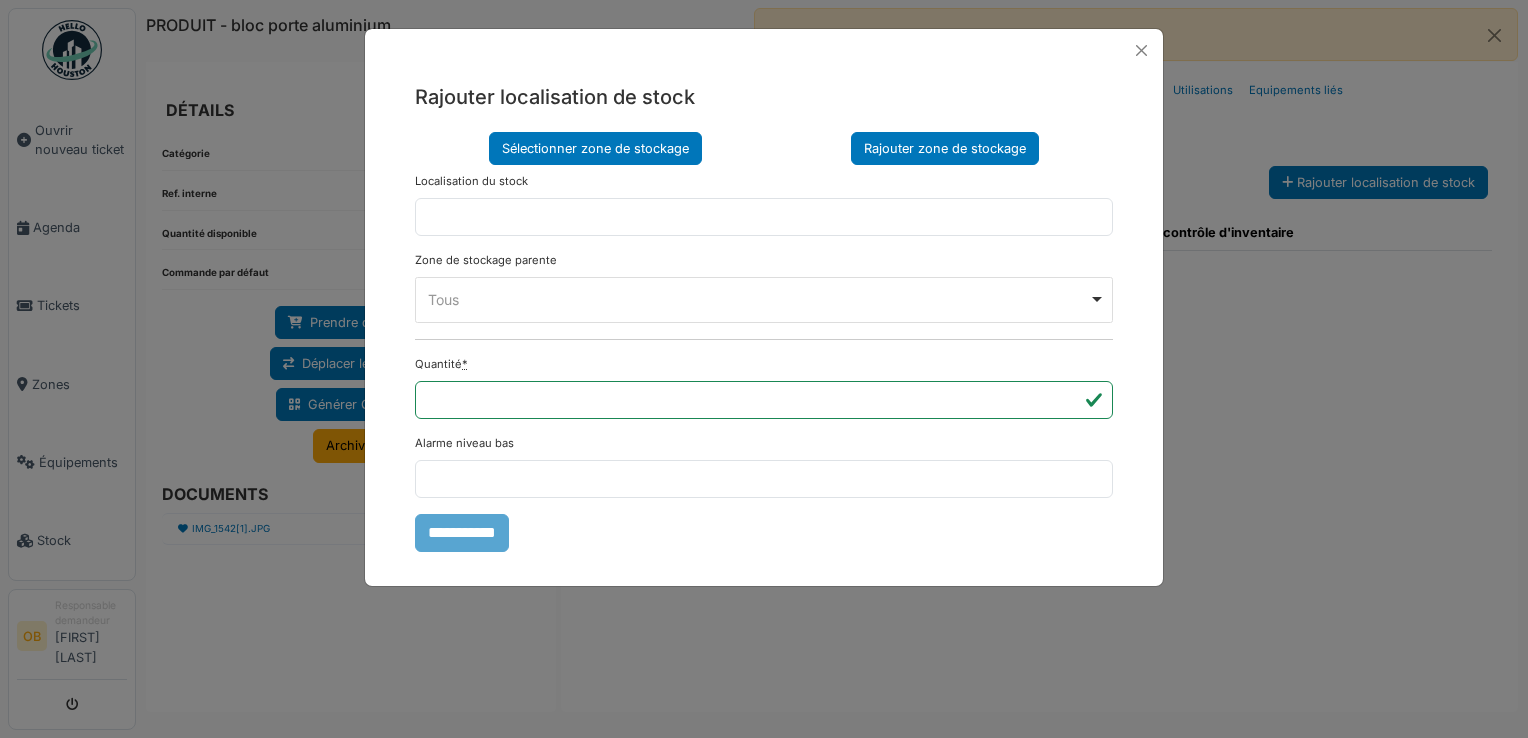click on "Sélectionner zone de stockage" at bounding box center (595, 148) 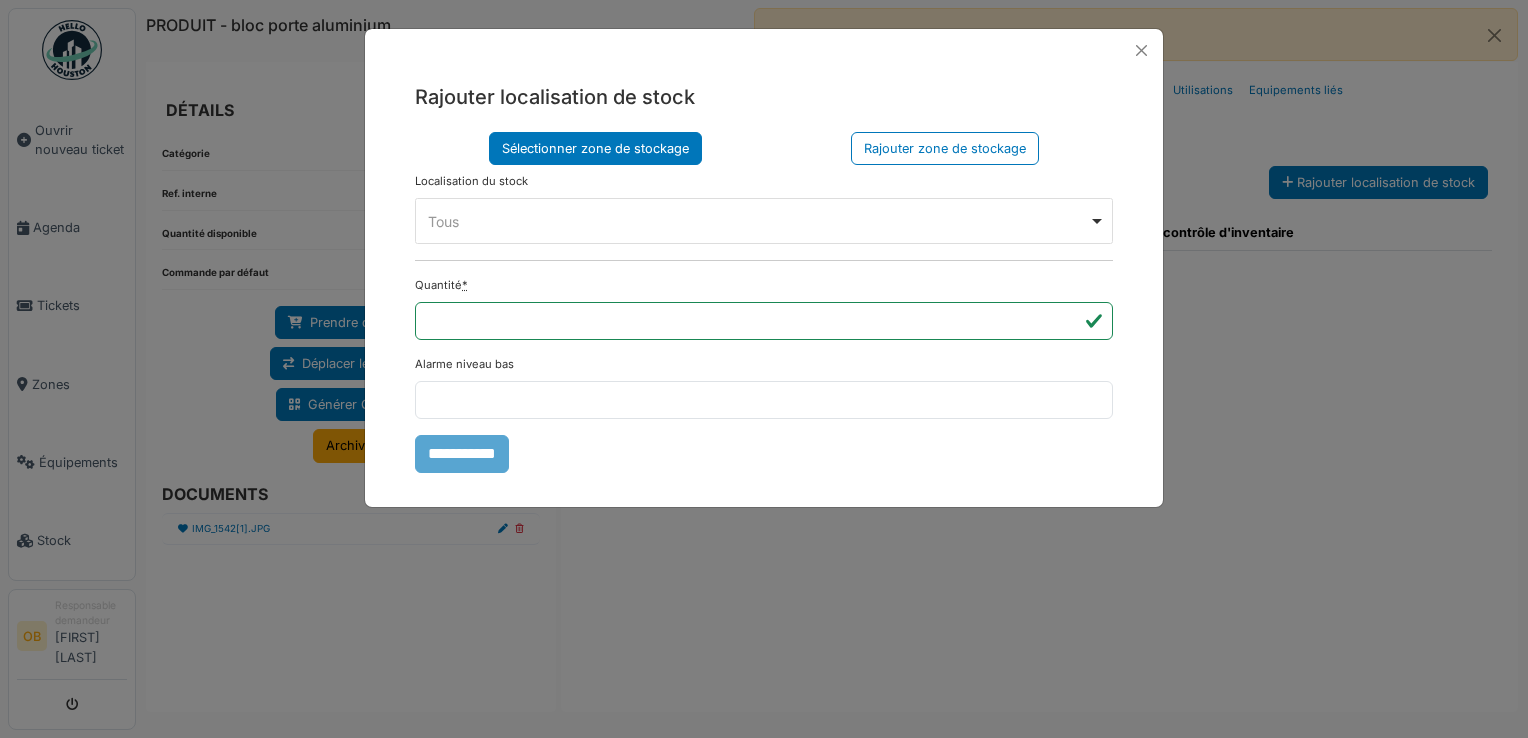click on "Tous Remove item" at bounding box center (758, 221) 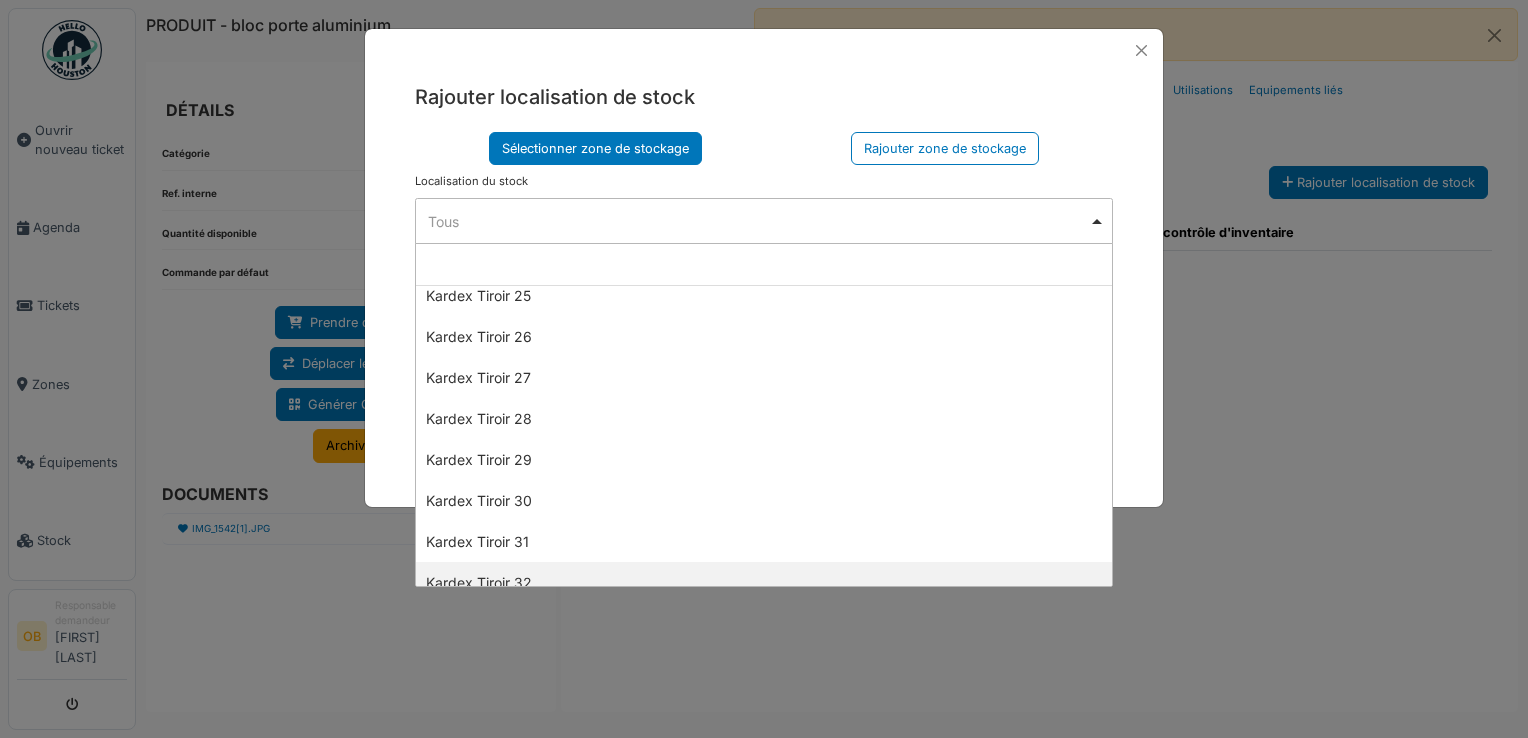 scroll, scrollTop: 1200, scrollLeft: 0, axis: vertical 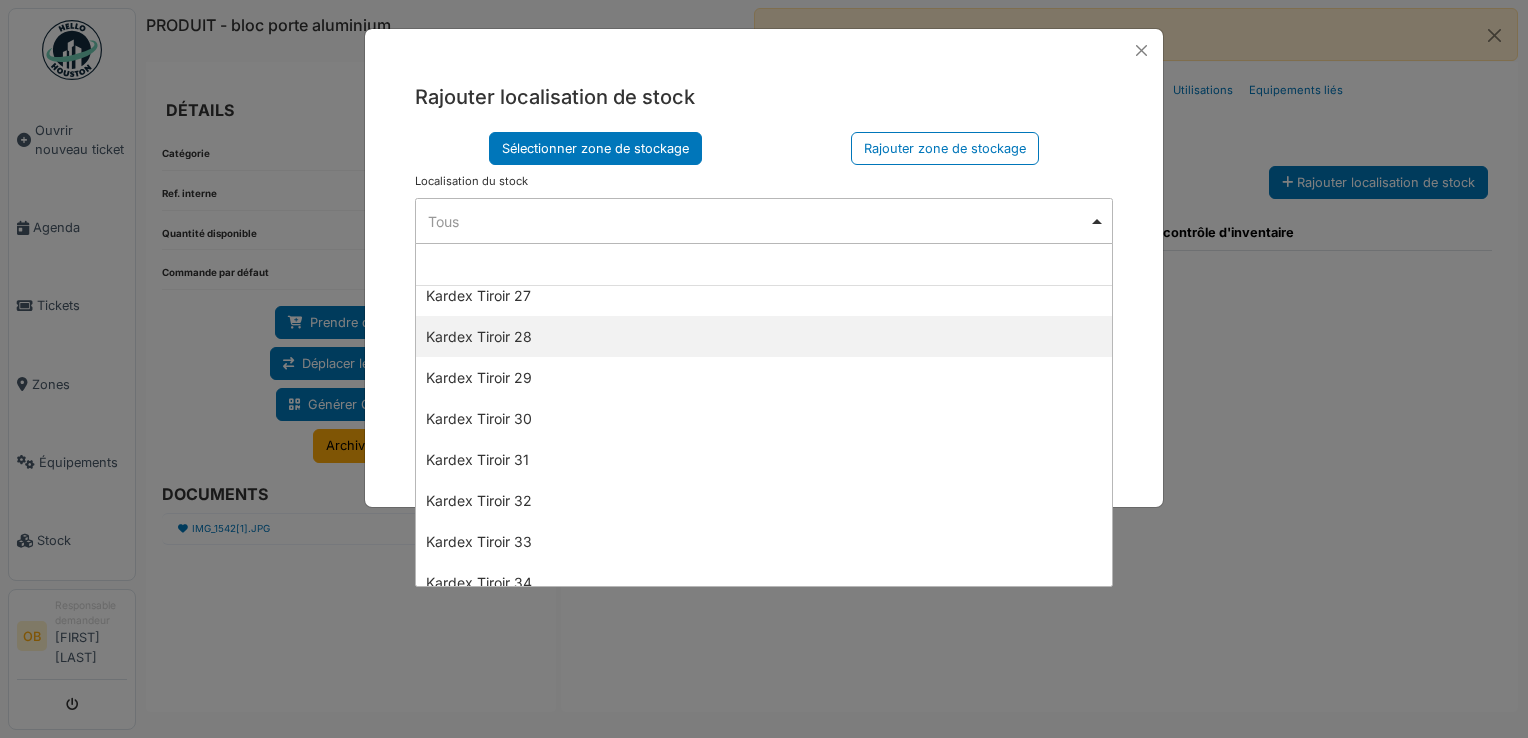 select on "****" 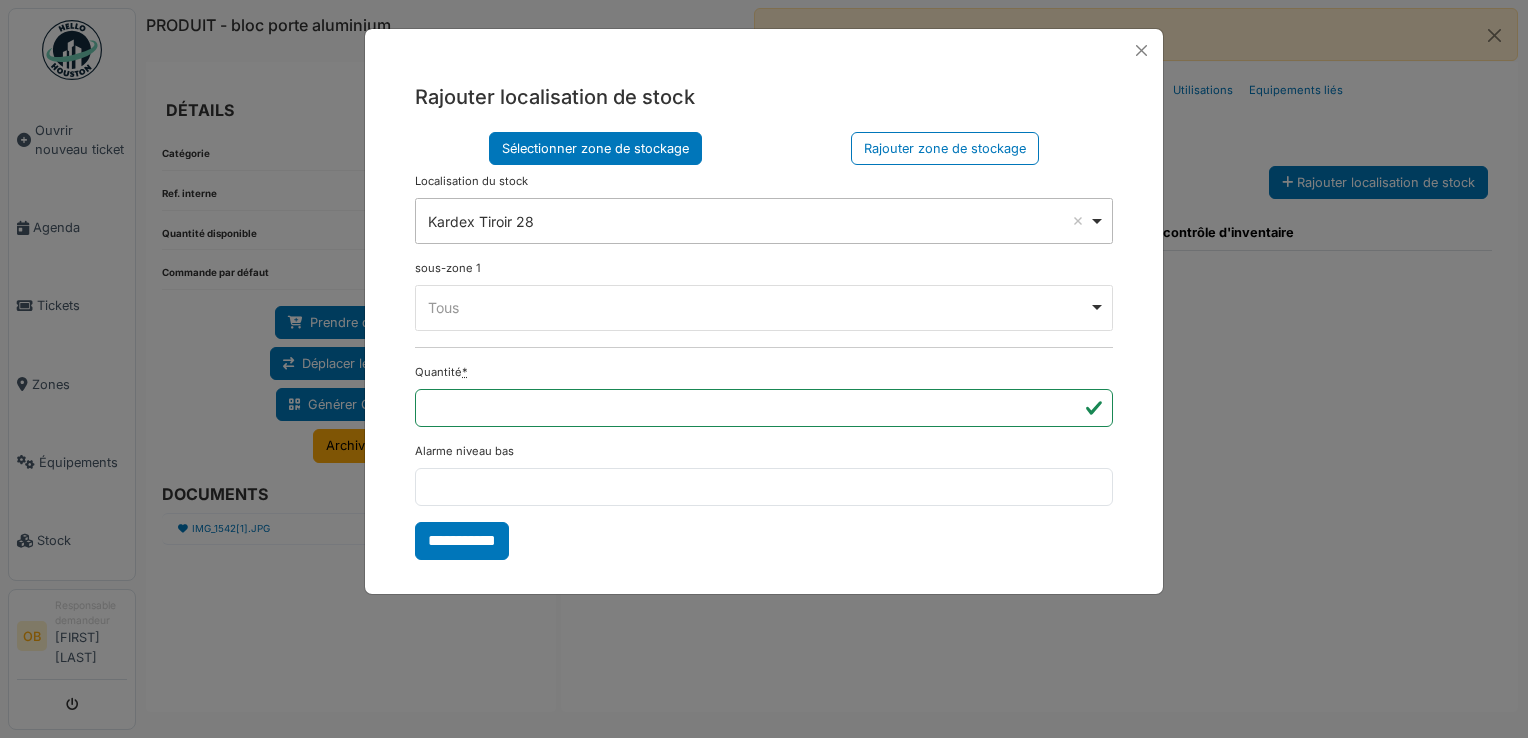 click on "Tous Remove item" at bounding box center (758, 307) 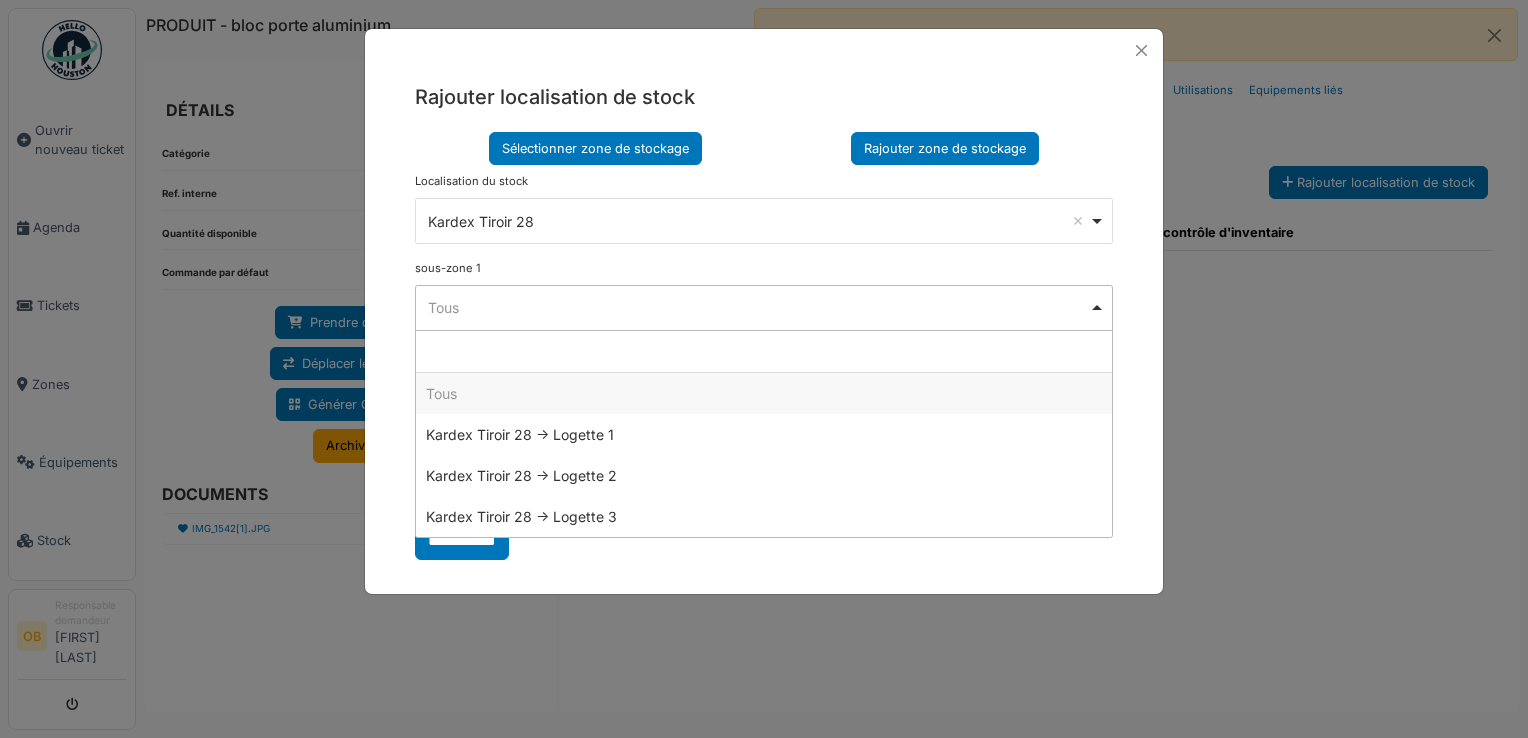 click on "Rajouter zone de stockage" at bounding box center (945, 148) 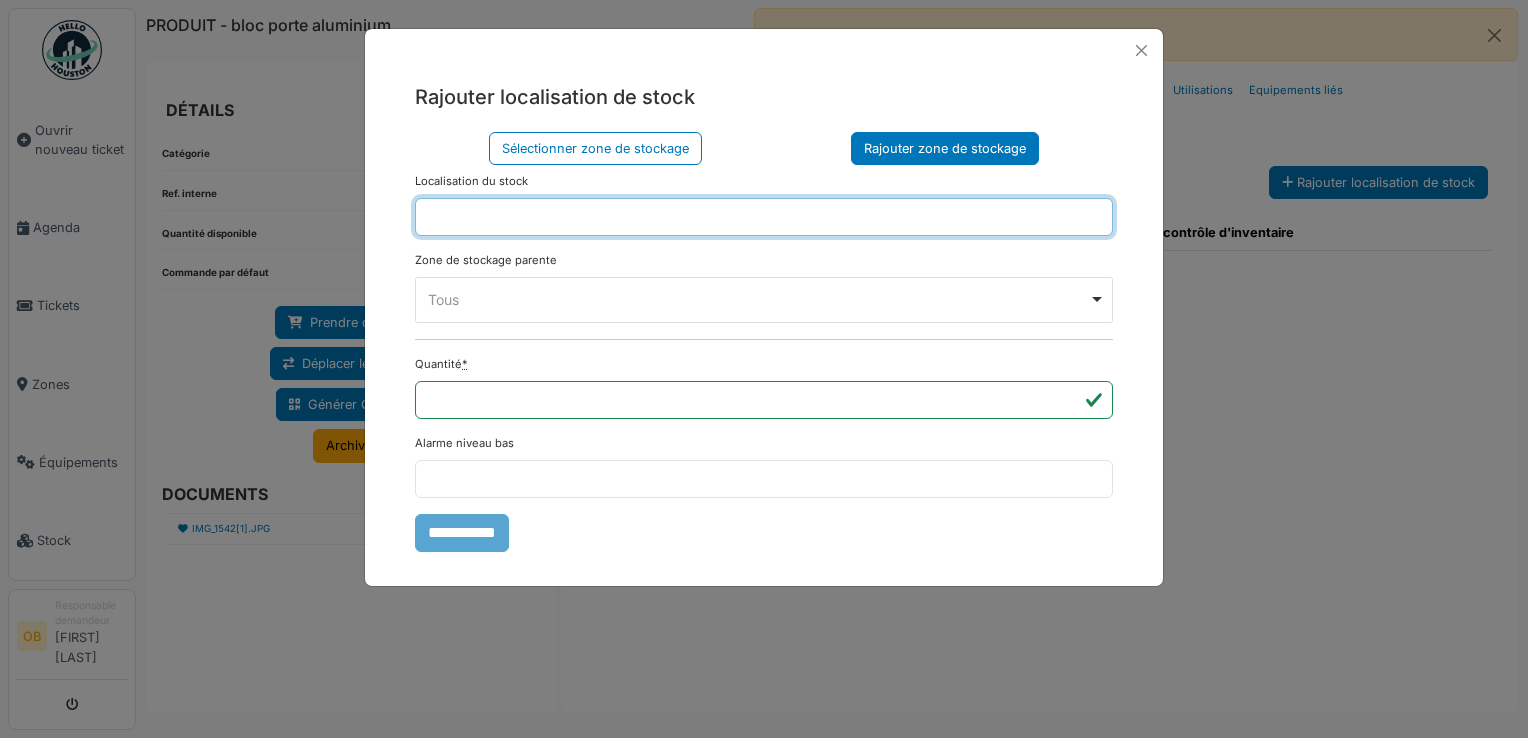 click at bounding box center (764, 217) 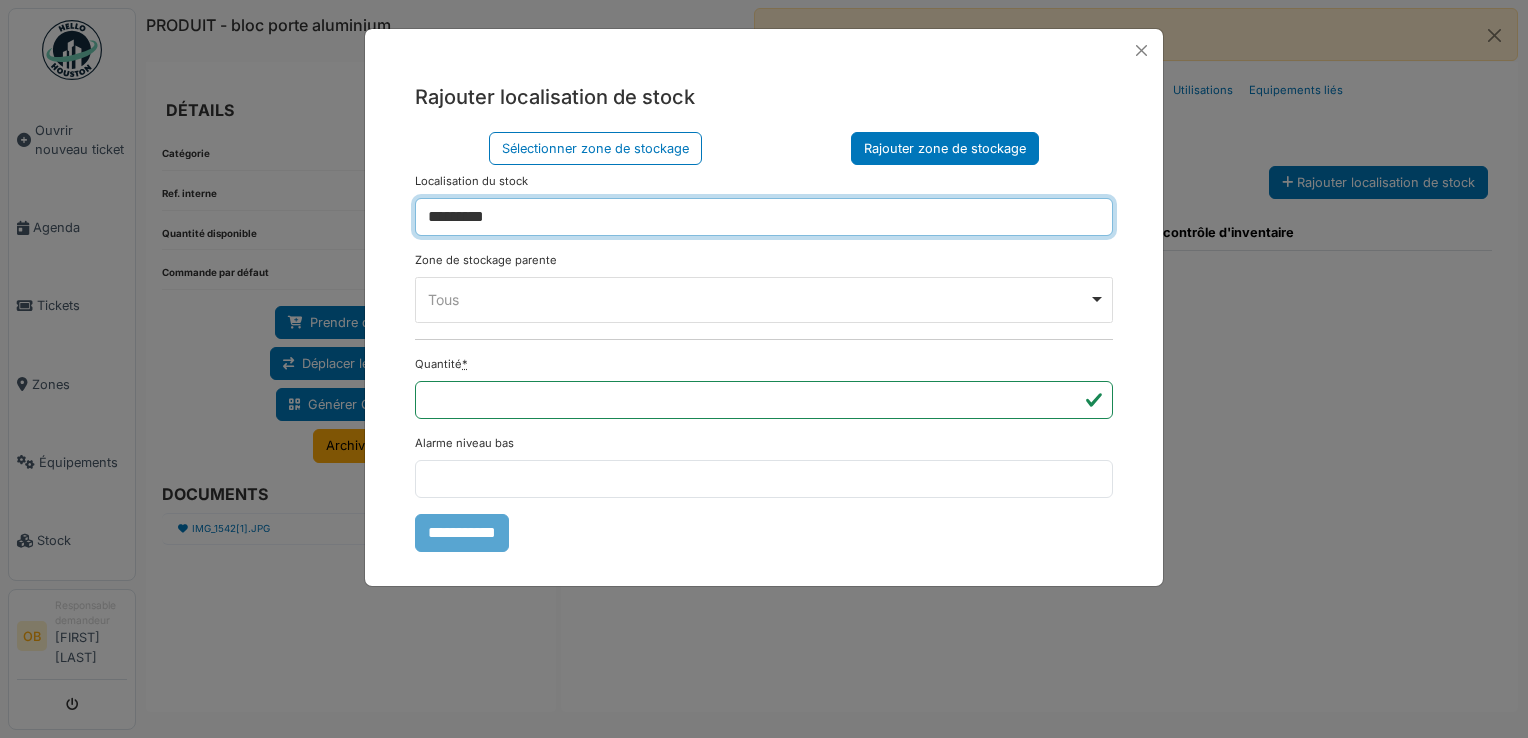 click on "Tous Remove item" at bounding box center (758, 299) 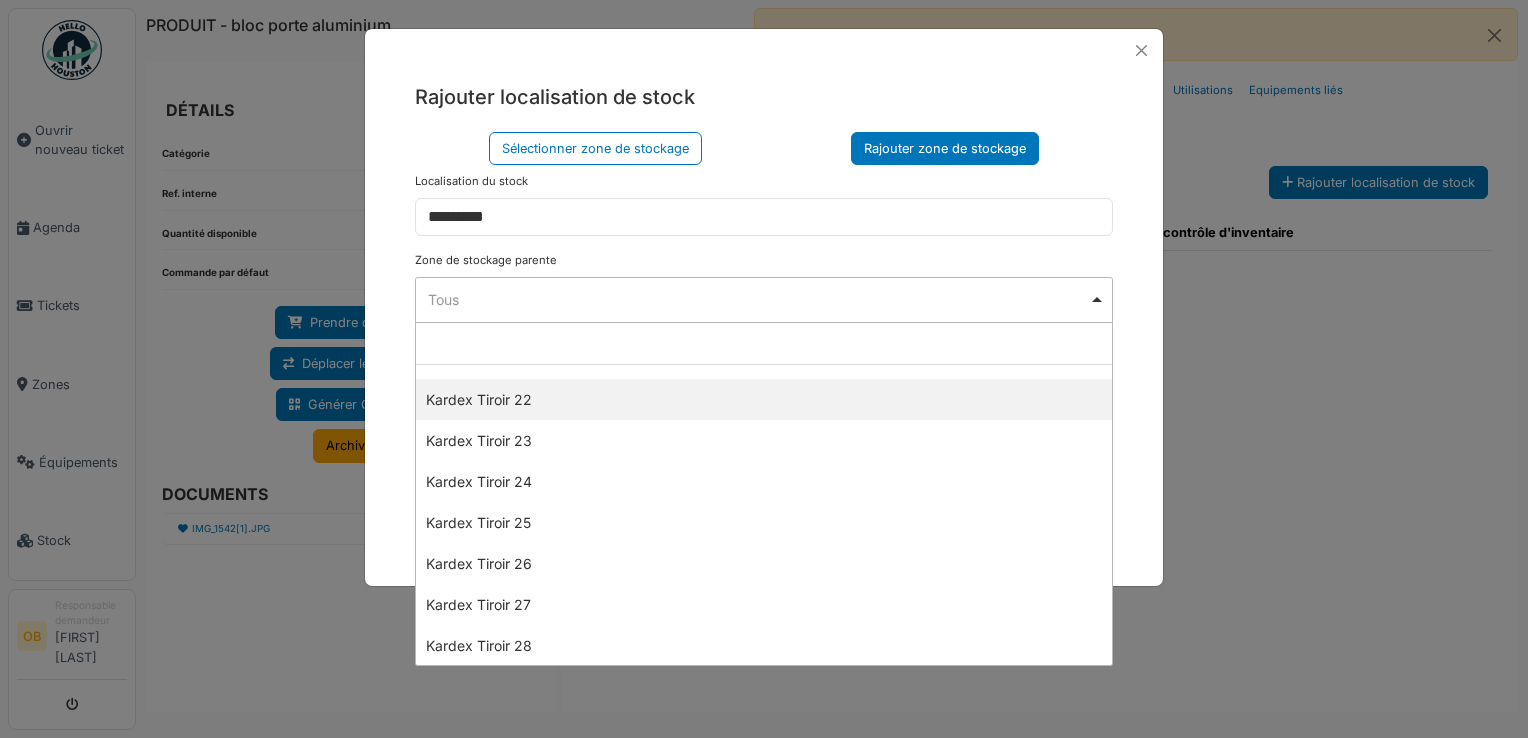 scroll, scrollTop: 1066, scrollLeft: 0, axis: vertical 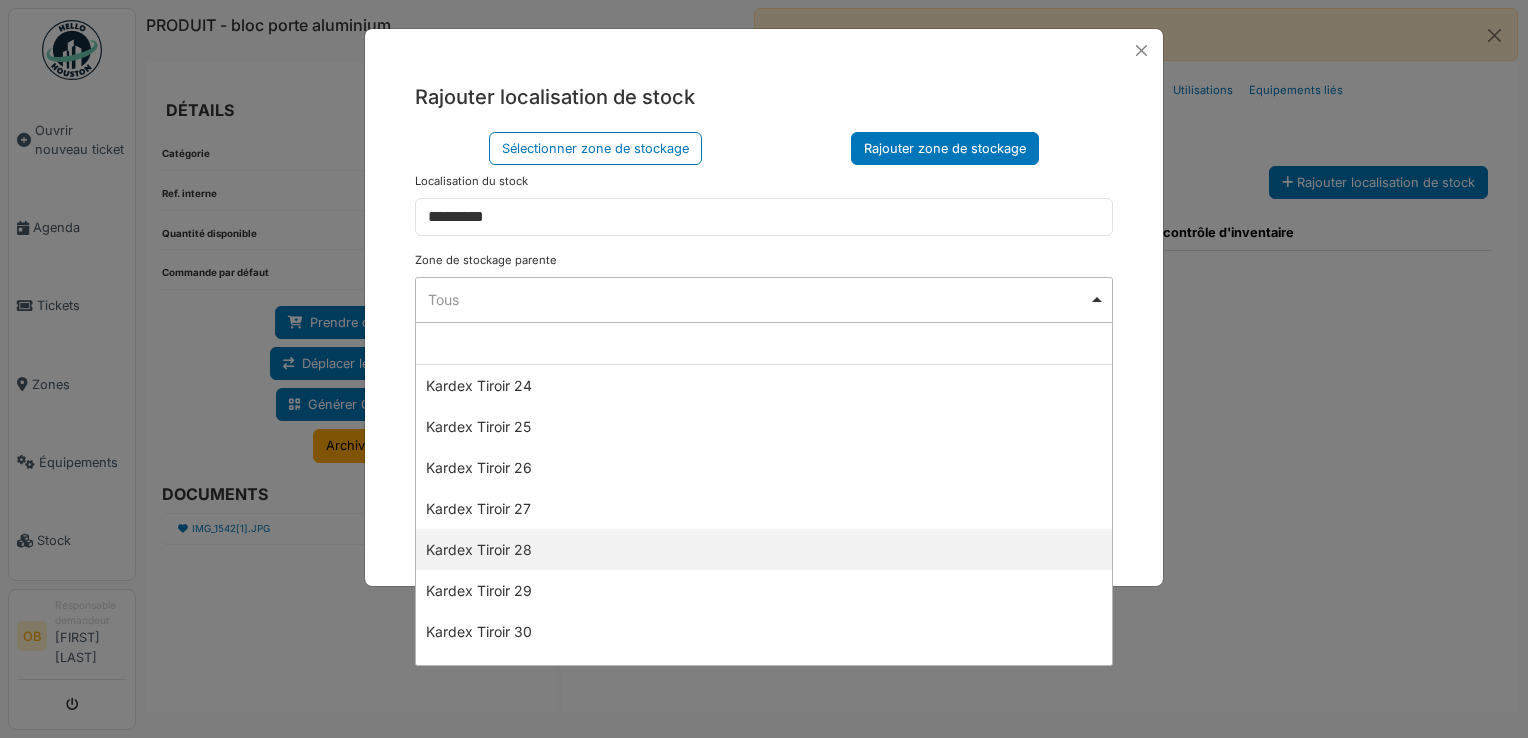 select on "****" 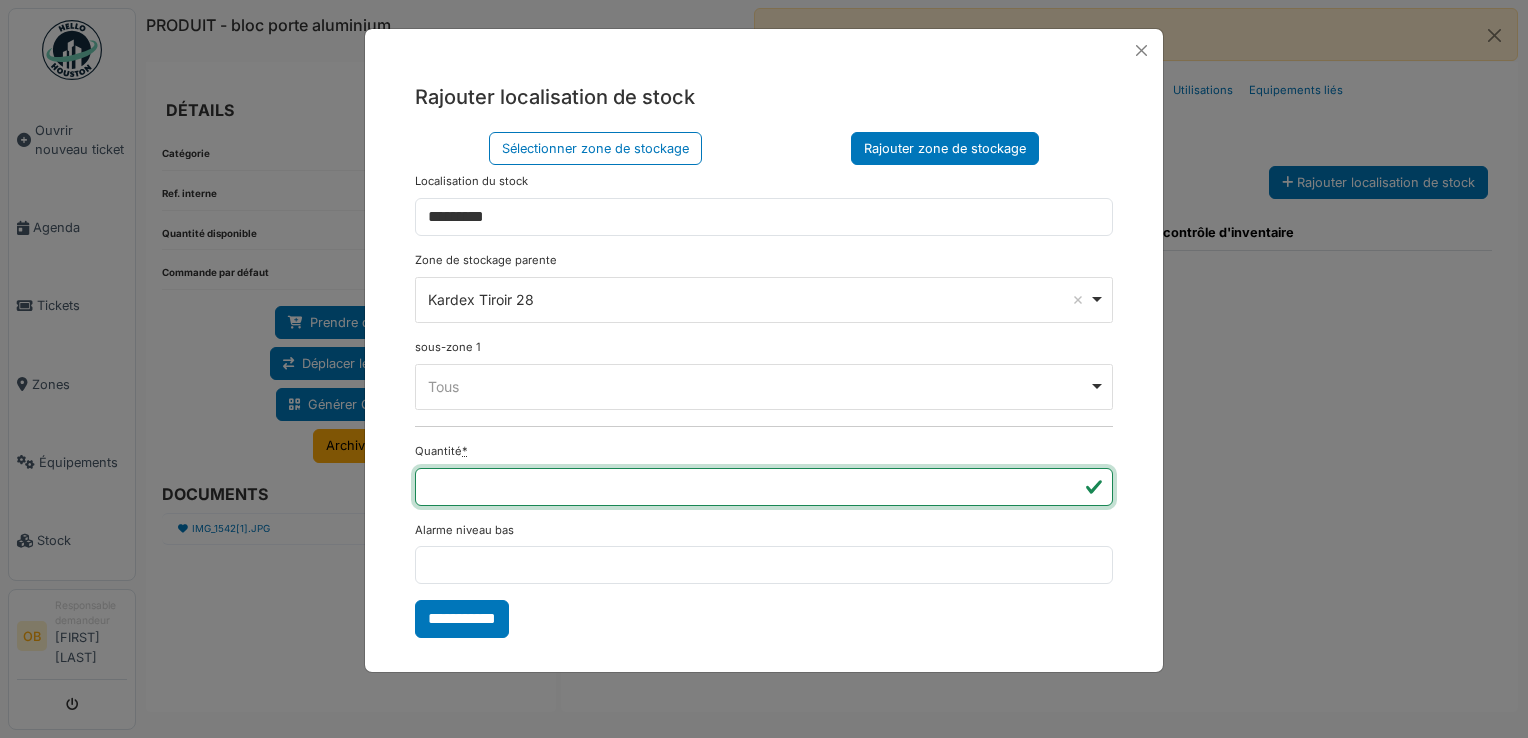 click on "***" at bounding box center (764, 487) 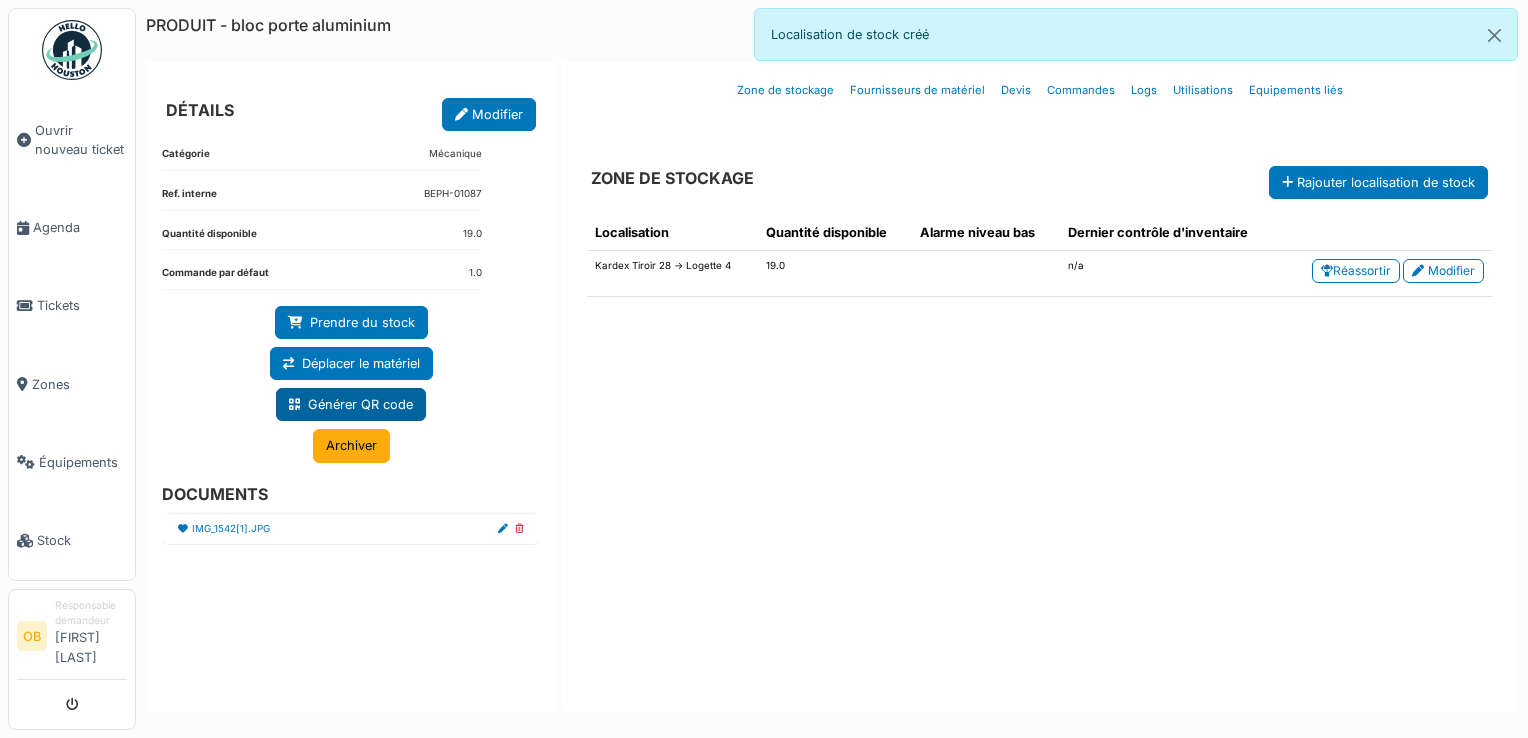 click on "Générer QR code" at bounding box center [351, 404] 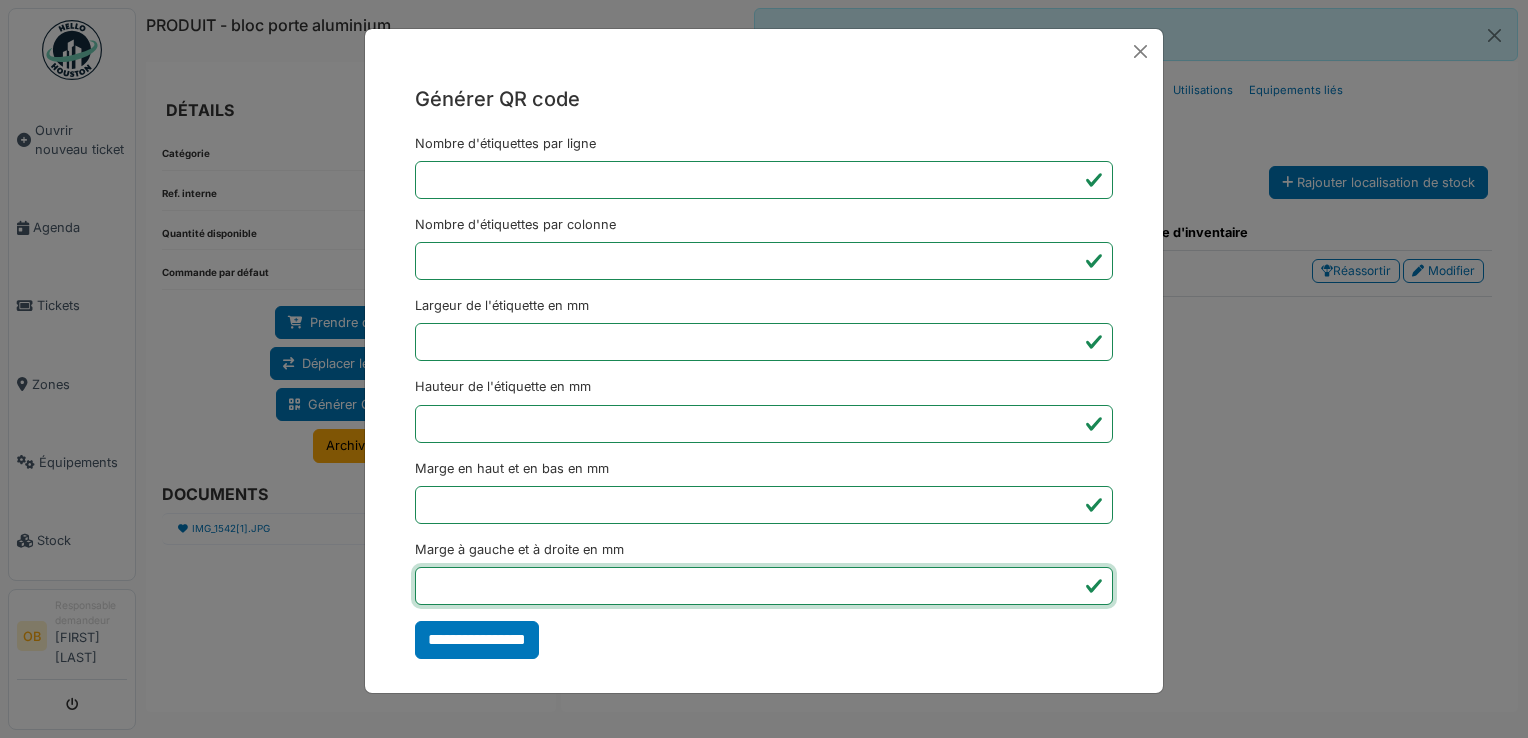 click on "*" at bounding box center [764, 586] 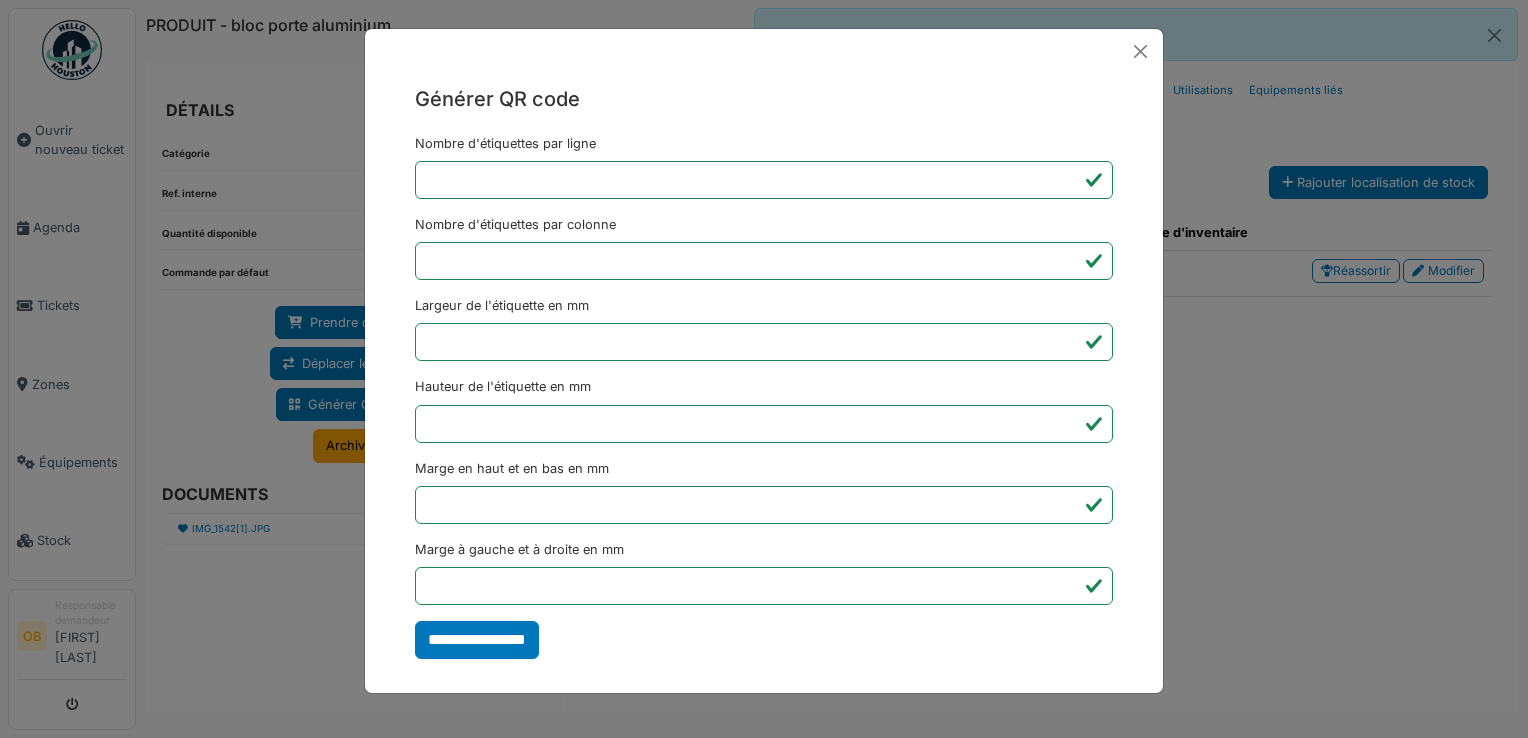 type on "*******" 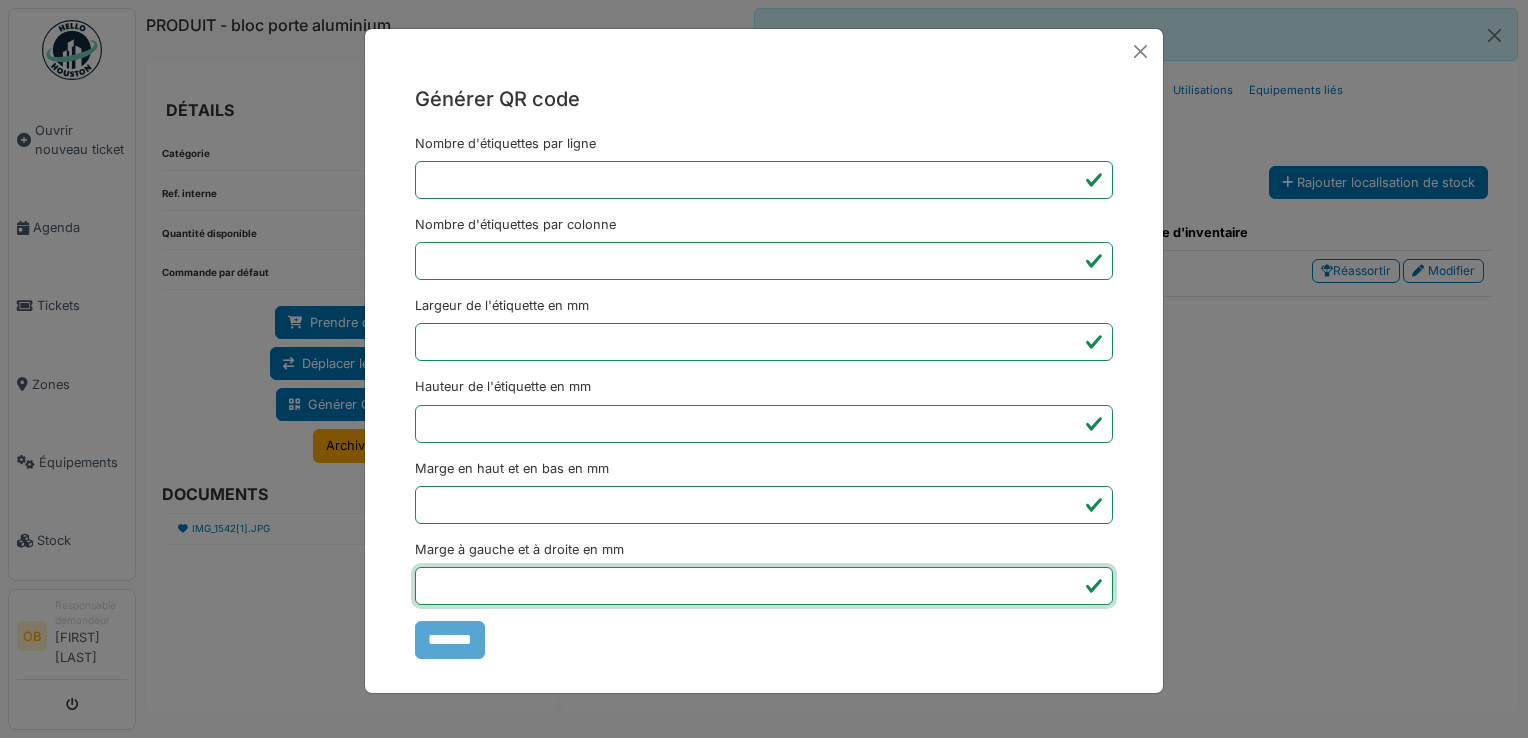 drag, startPoint x: 169, startPoint y: 439, endPoint x: 574, endPoint y: 599, distance: 435.45953 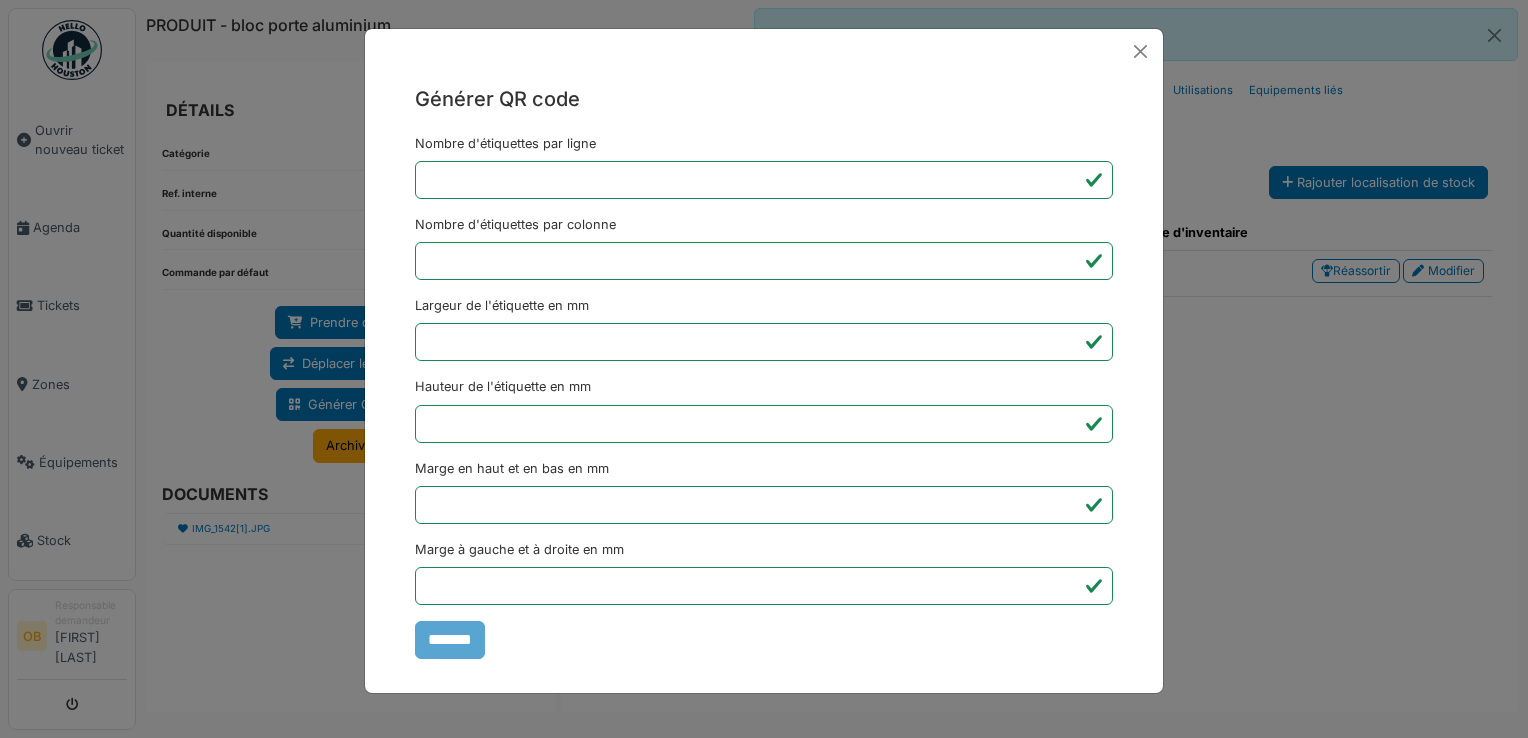 click on "Nombre d'étiquettes par ligne
*
Nombre d'étiquettes par colonne
*
Largeur de l'étiquette en mm
**
Hauteur de l'étiquette en mm
**
Marge en haut et en bas en mm
*
Marge à gauche et à droite en mm
***
*******" at bounding box center [764, 396] 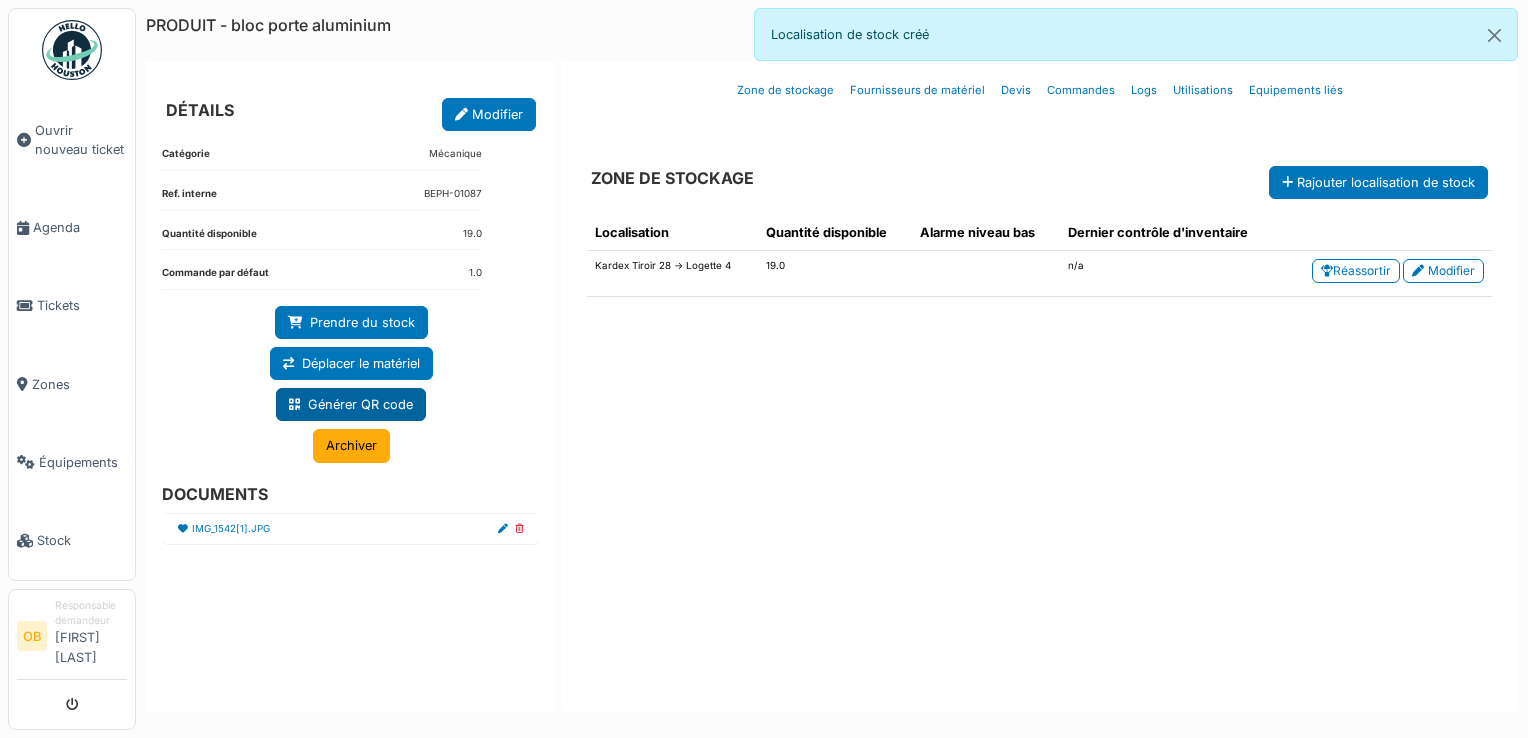 click on "Générer QR code" at bounding box center [351, 404] 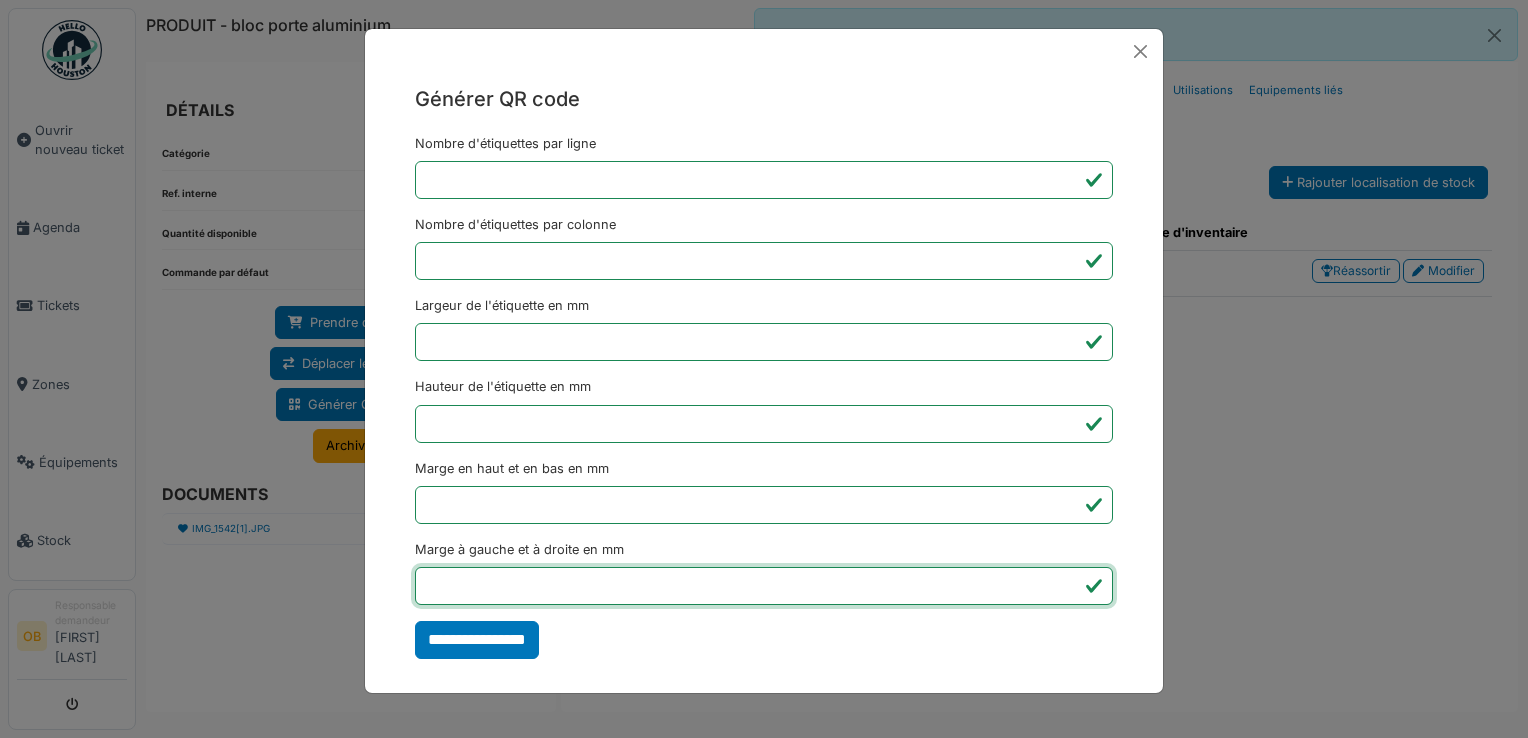 click on "*" at bounding box center (764, 586) 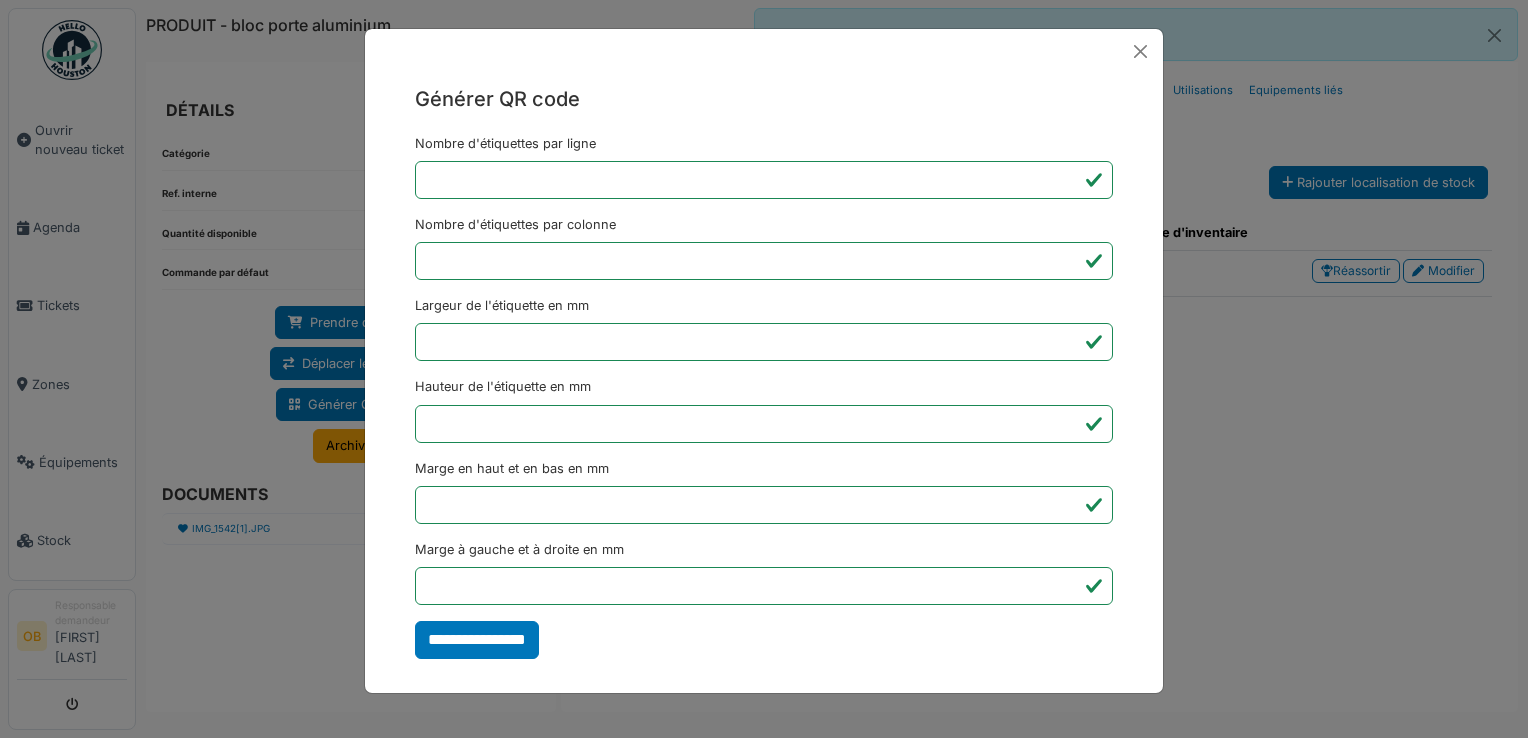 type on "*******" 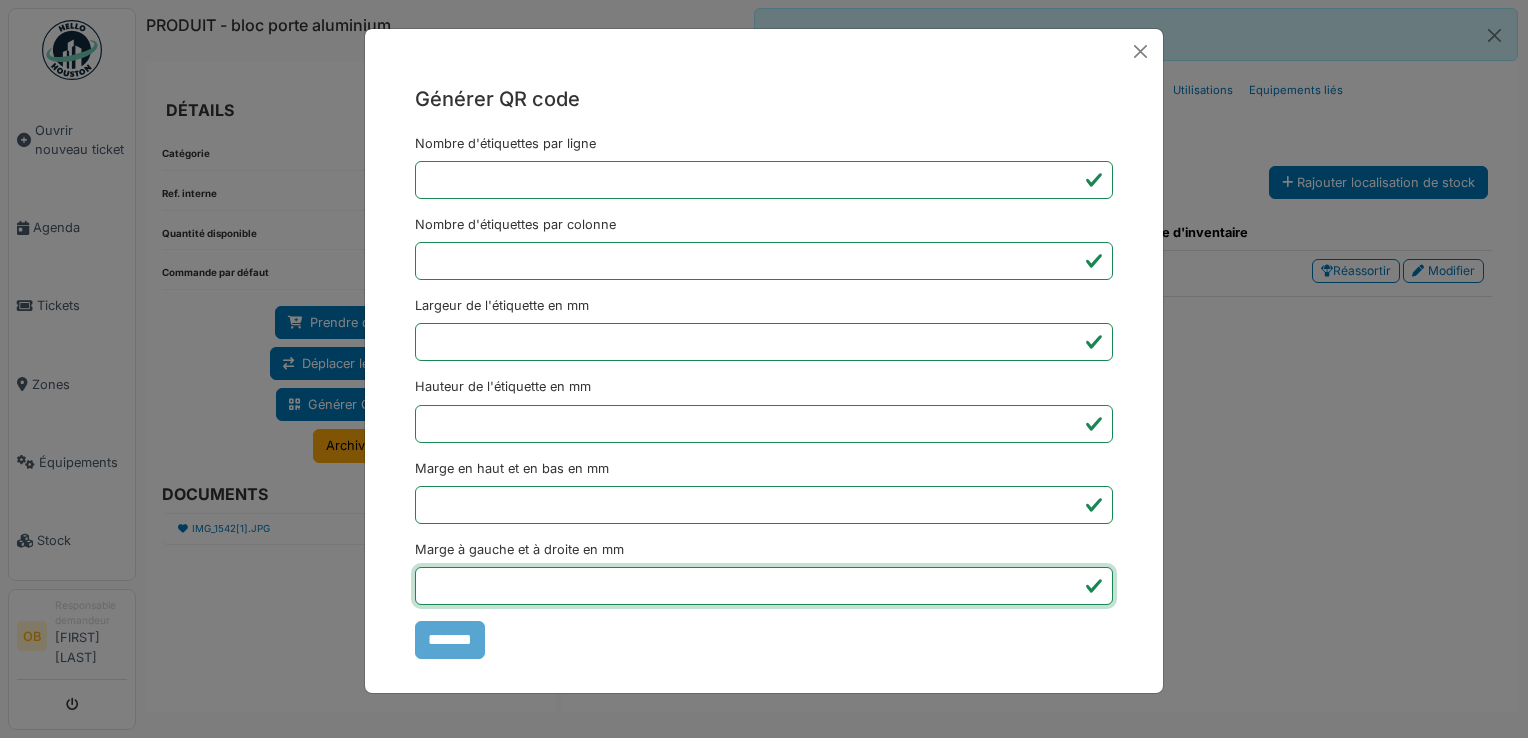 click on "Générer QR code
Nombre d'étiquettes par ligne
*
Nombre d'étiquettes par colonne
*
Largeur de l'étiquette en mm
**
Hauteur de l'étiquette en mm
**
Marge en haut et en bas en mm
*
Marge à gauche et à droite en mm
***
*******" at bounding box center [764, 369] 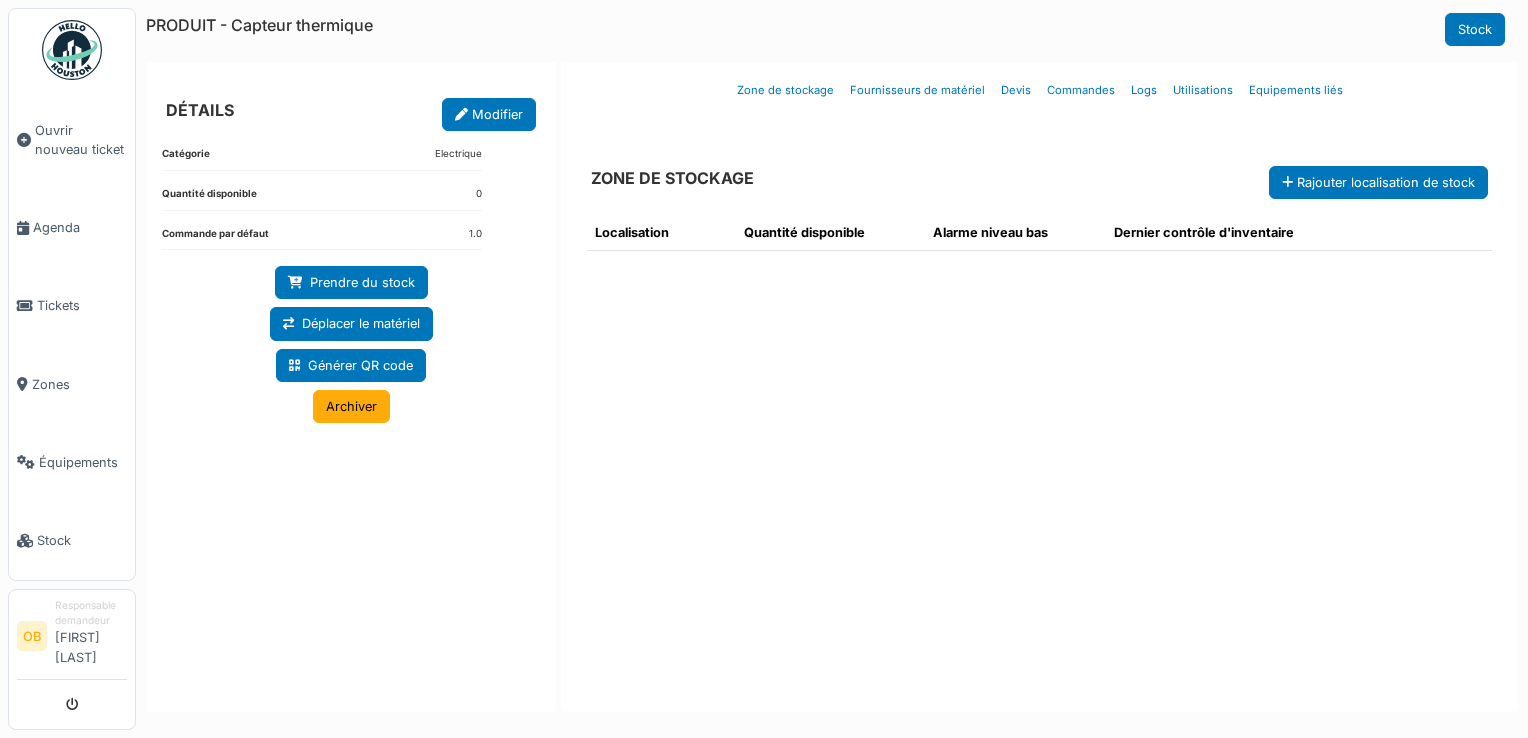 scroll, scrollTop: 0, scrollLeft: 0, axis: both 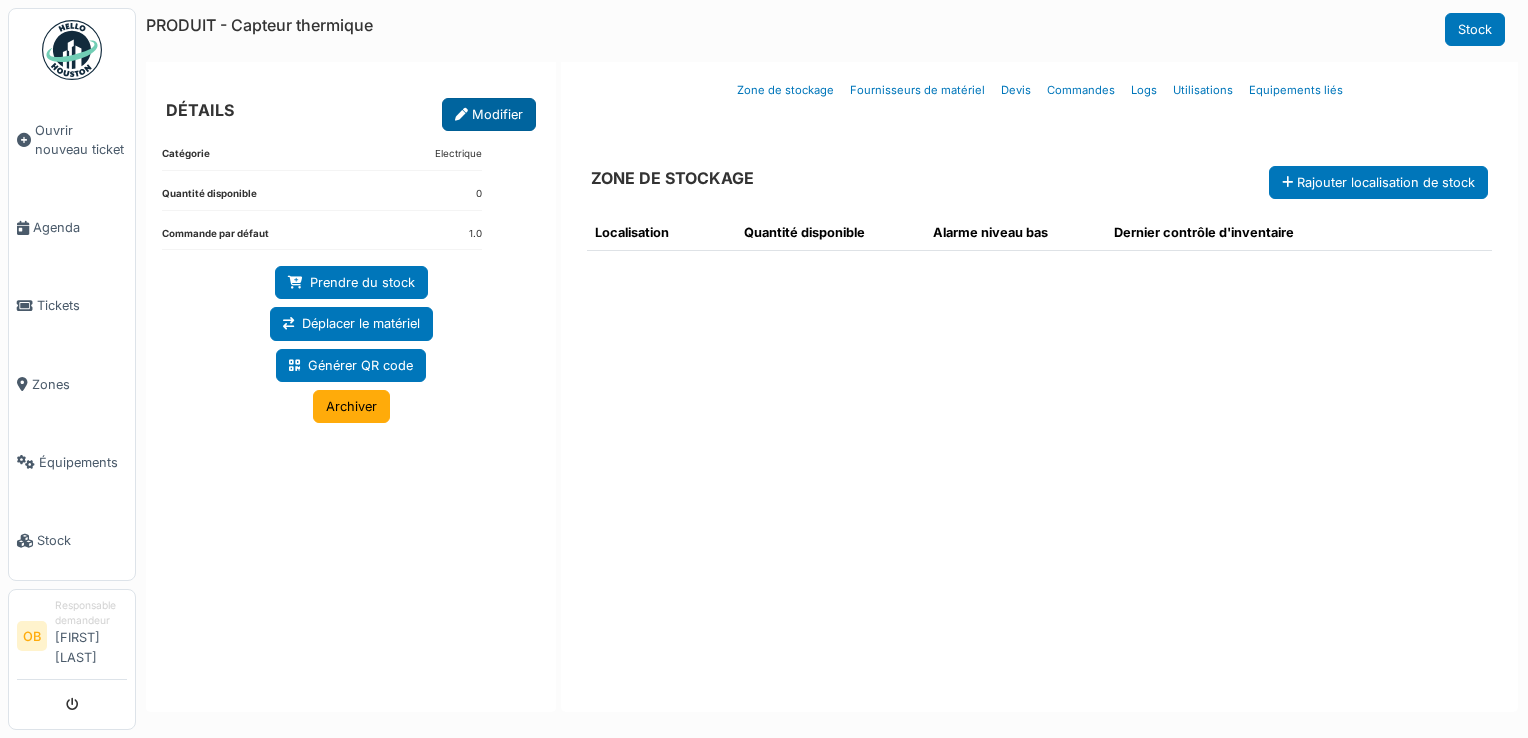 click on "Modifier" at bounding box center (489, 114) 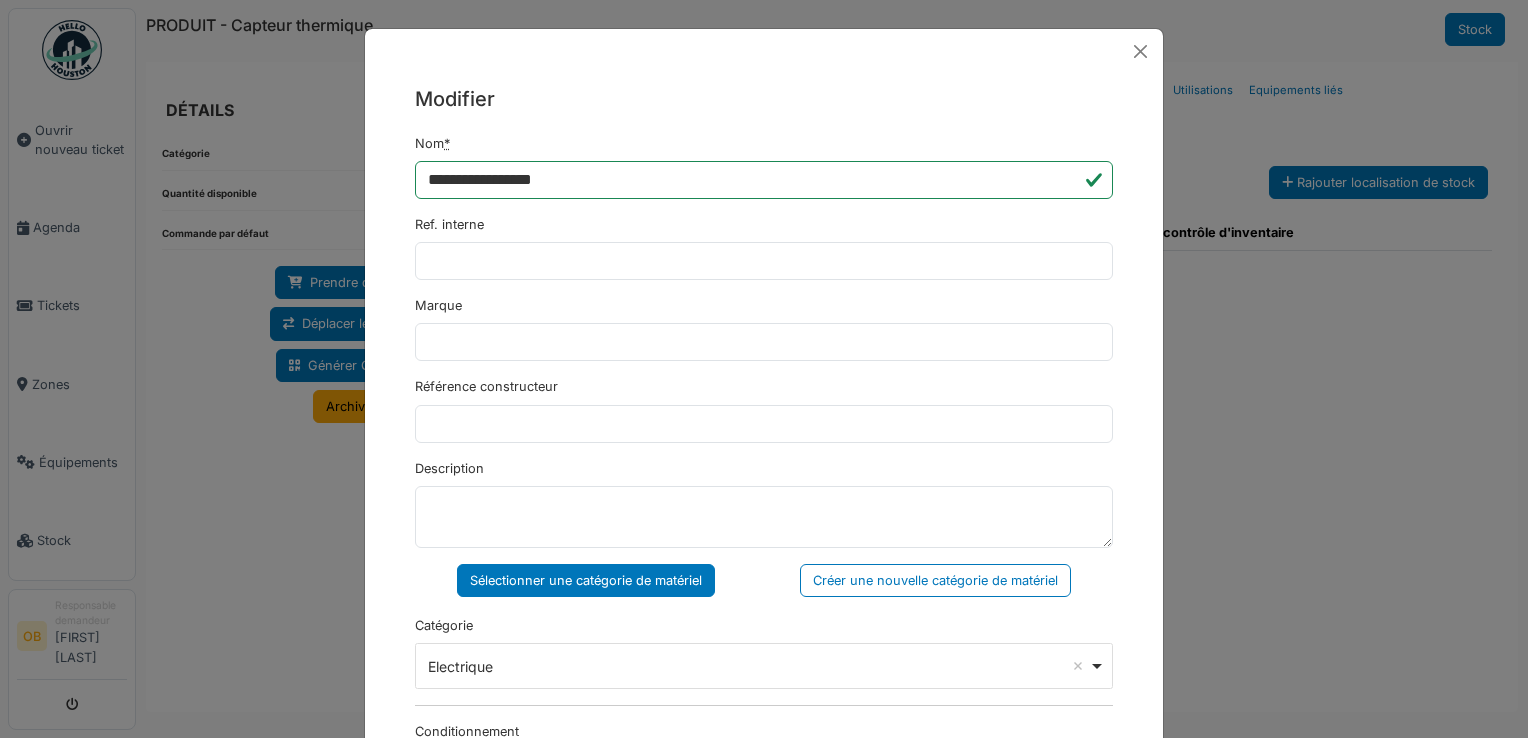 drag, startPoint x: 515, startPoint y: 284, endPoint x: 500, endPoint y: 270, distance: 20.518284 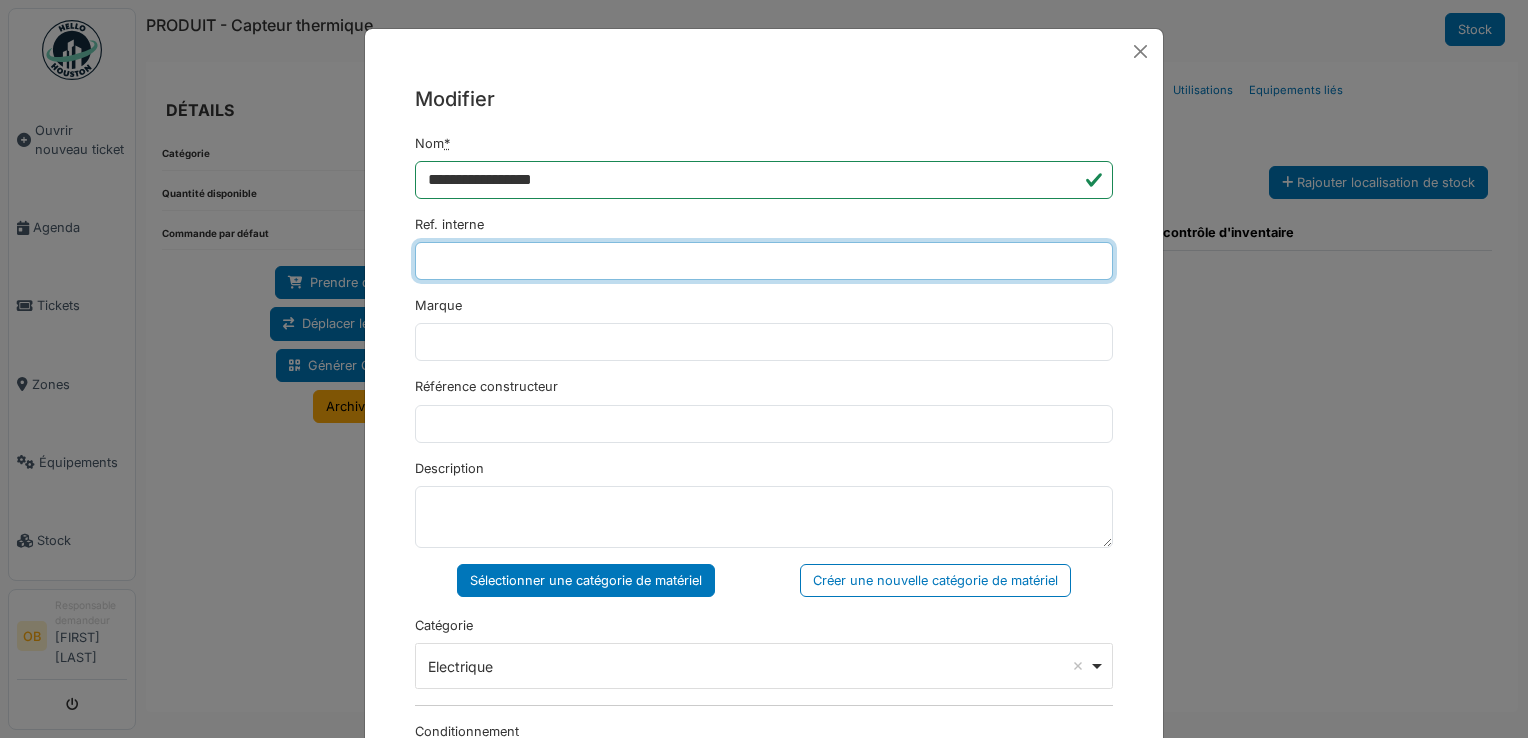 click on "Ref. interne" at bounding box center [764, 261] 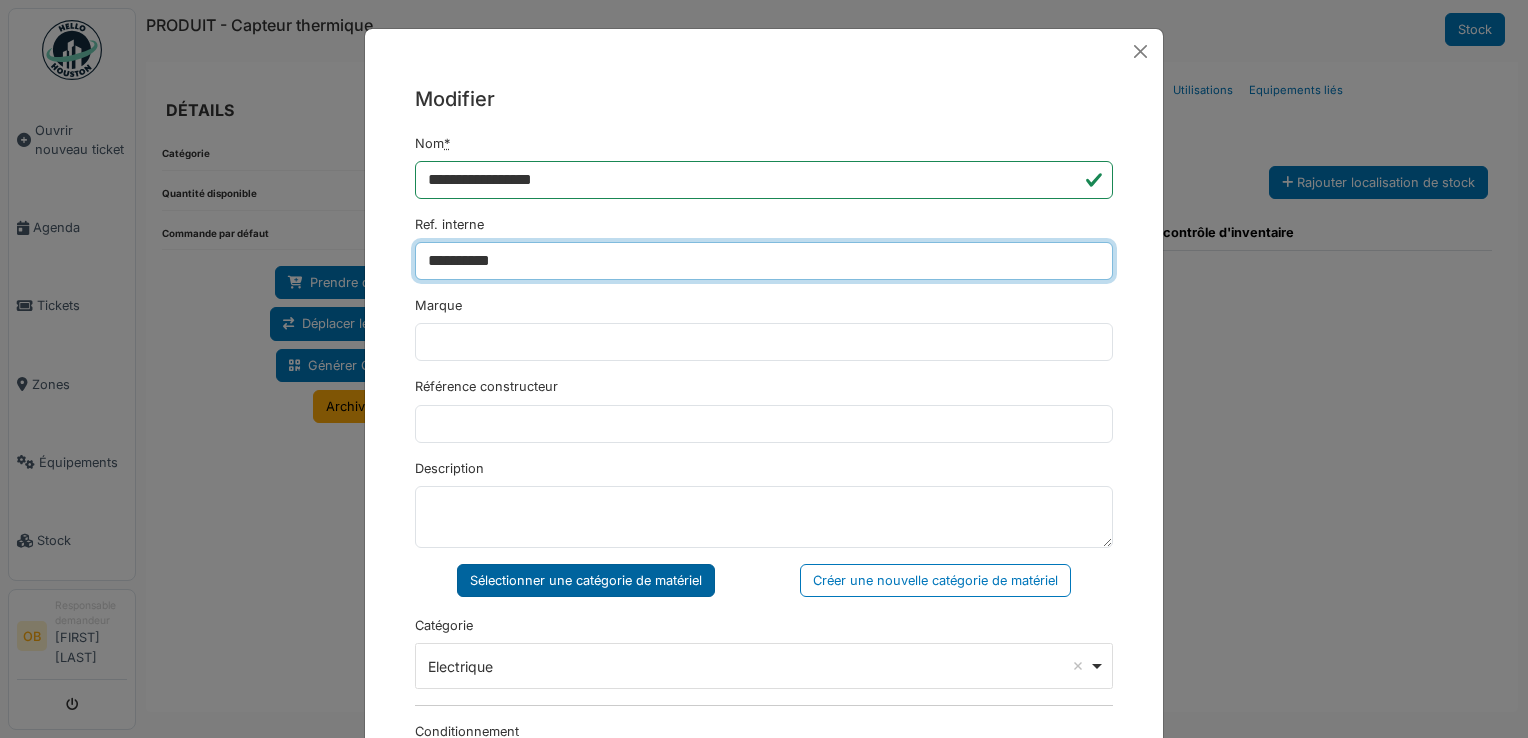 type on "**********" 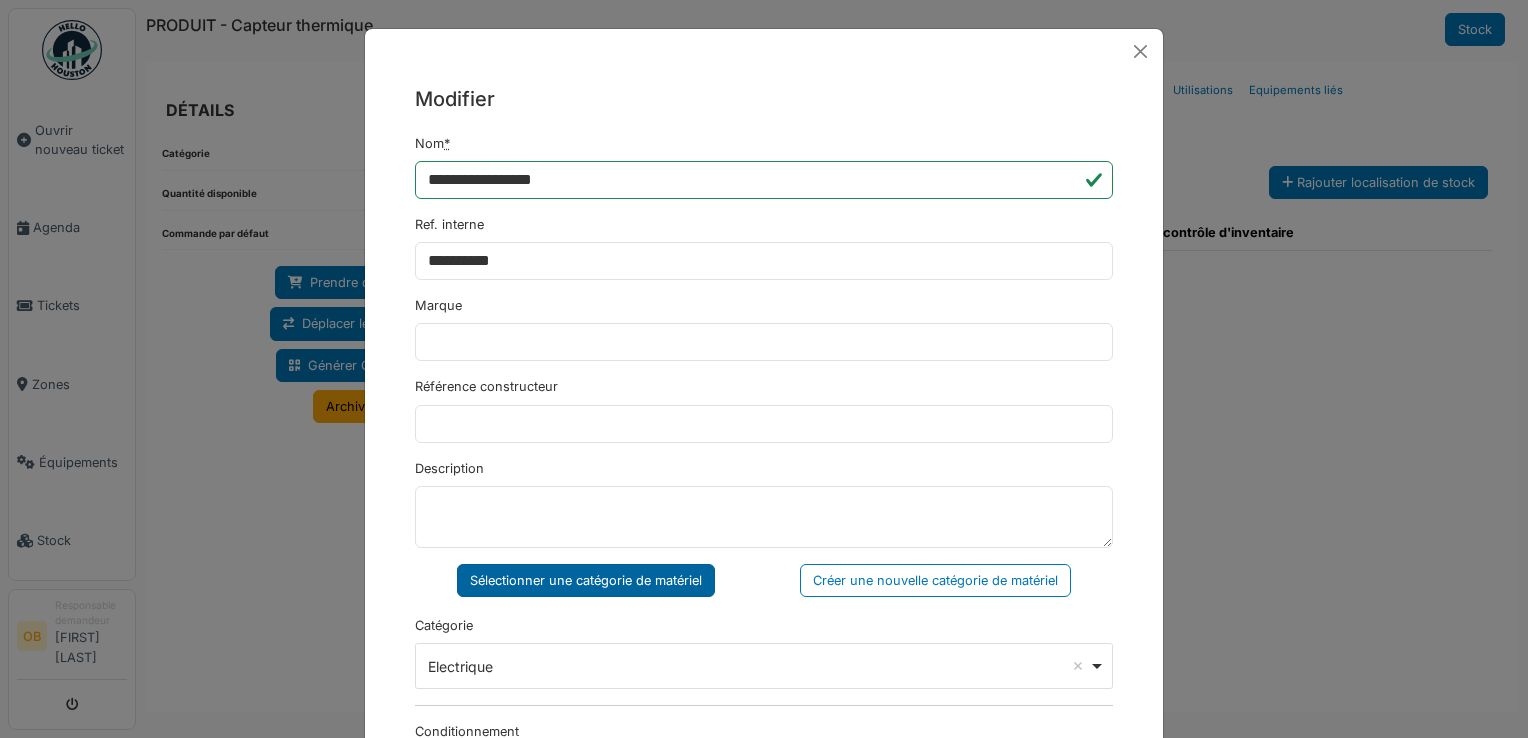 click on "Sélectionner une catégorie de matériel" at bounding box center [586, 580] 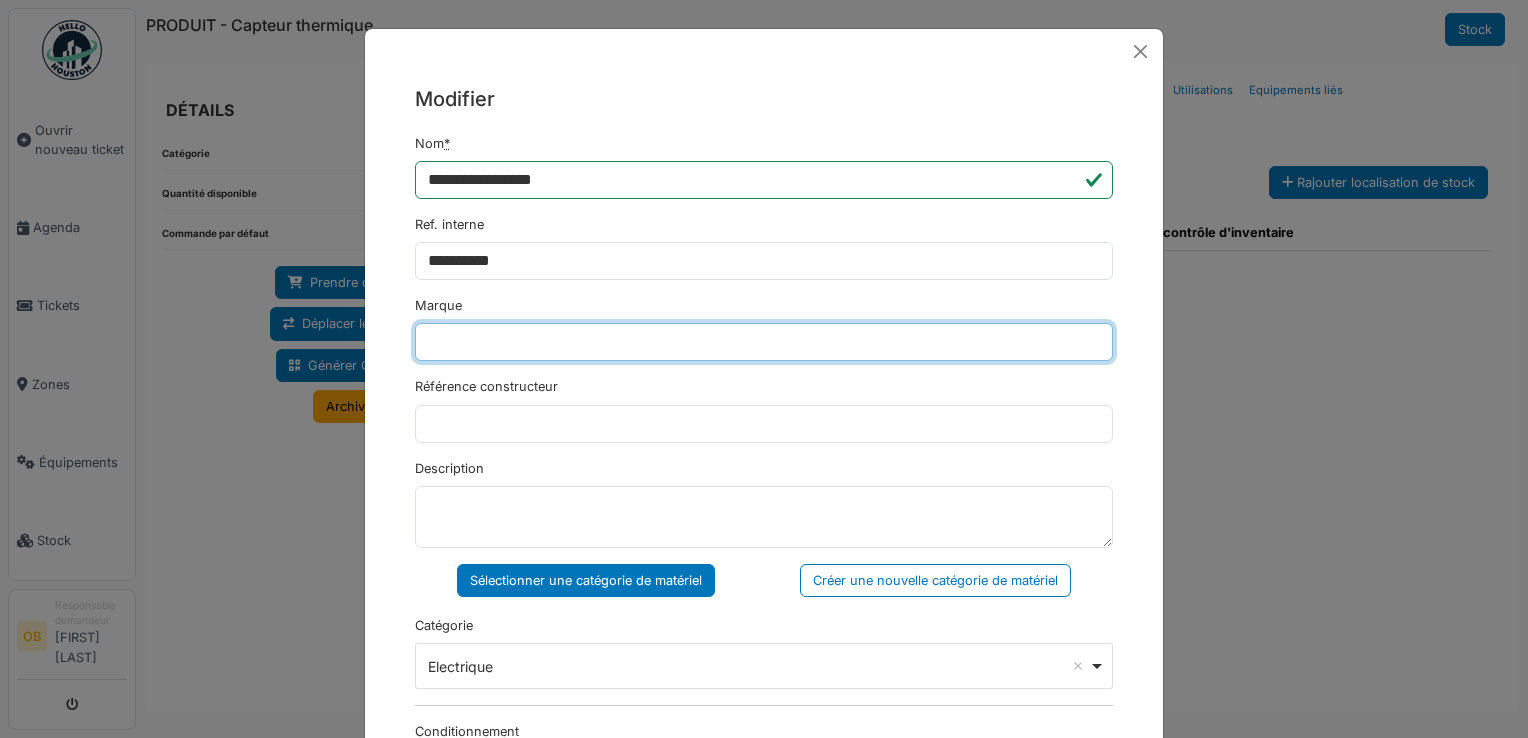 click on "Marque" at bounding box center [764, 342] 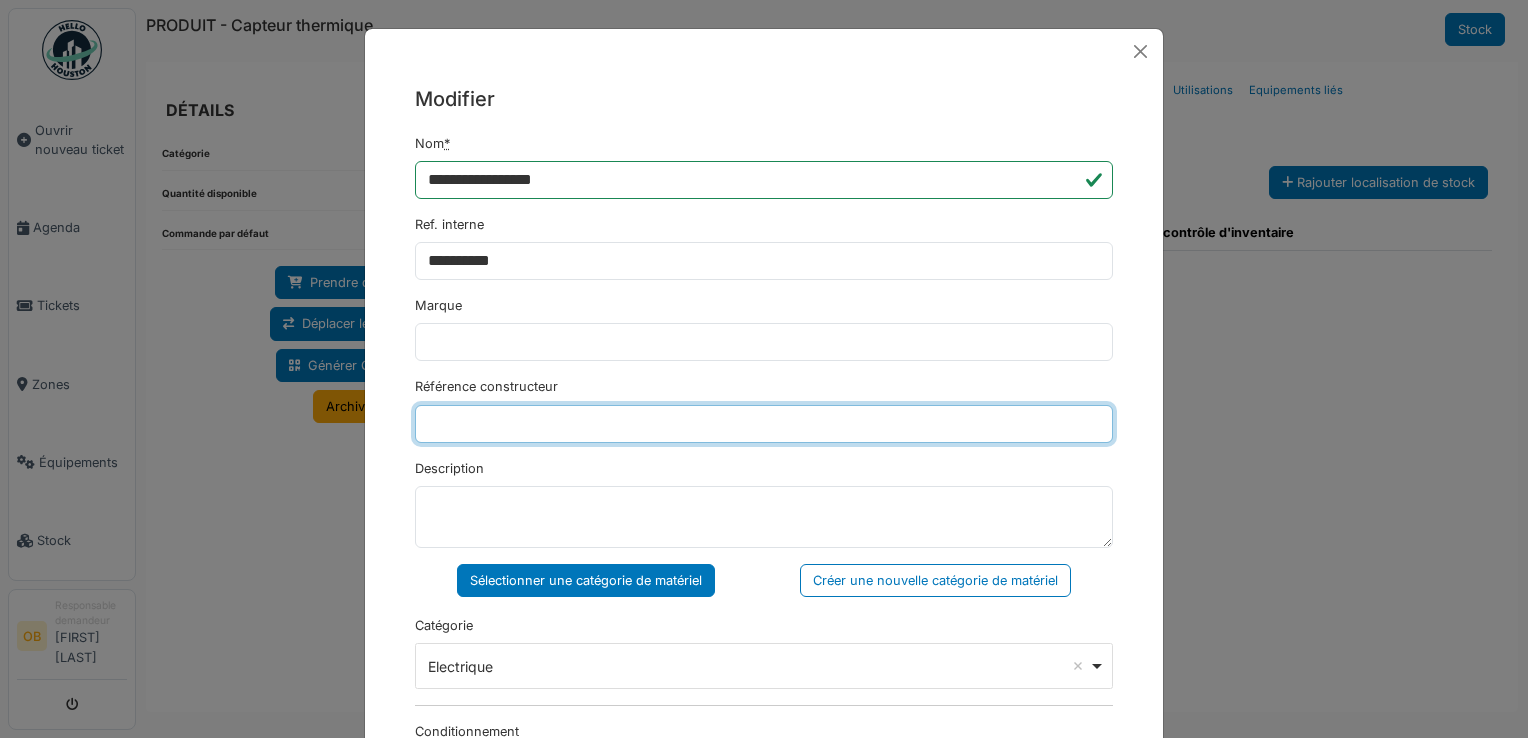 click on "Référence constructeur" at bounding box center (764, 424) 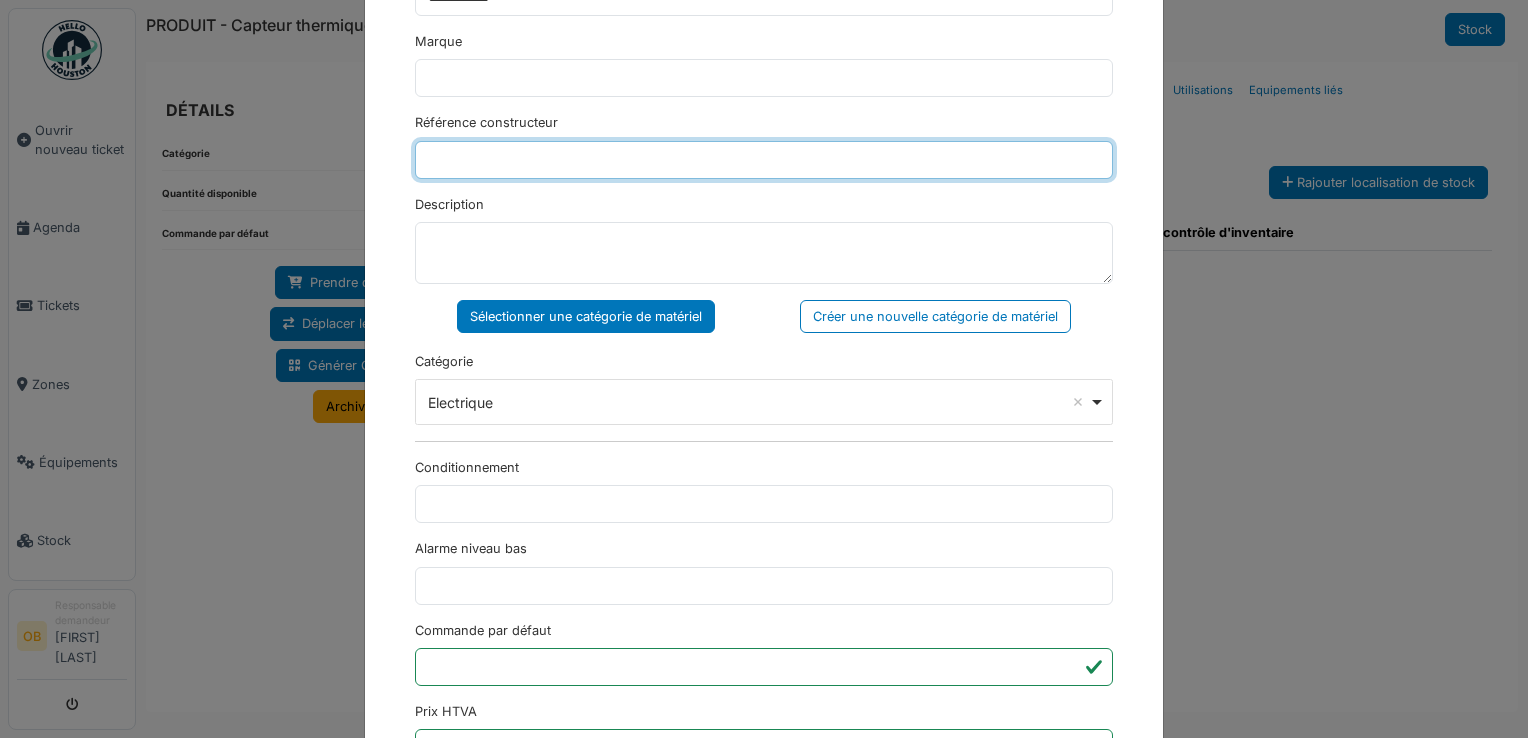 scroll, scrollTop: 266, scrollLeft: 0, axis: vertical 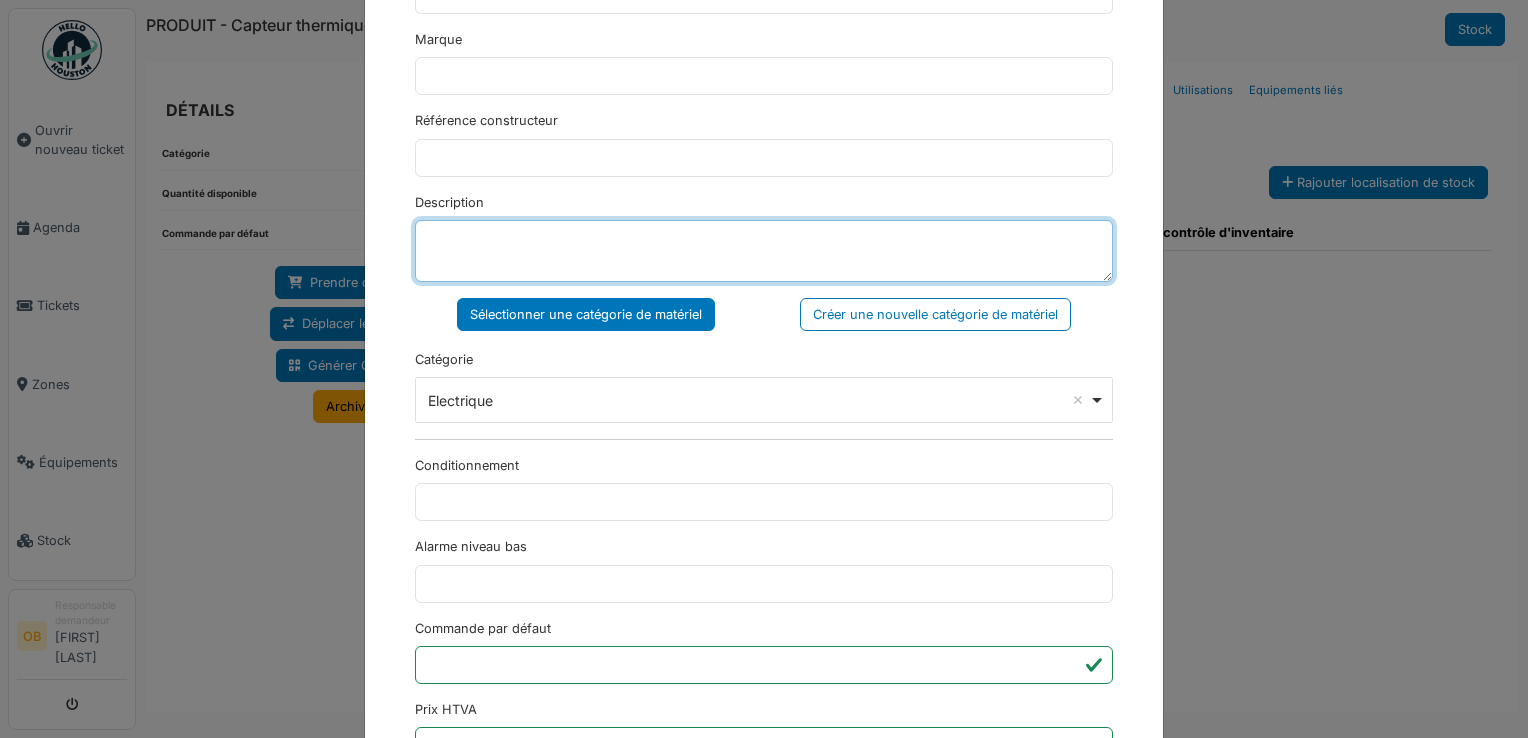 click on "Description" at bounding box center [764, 251] 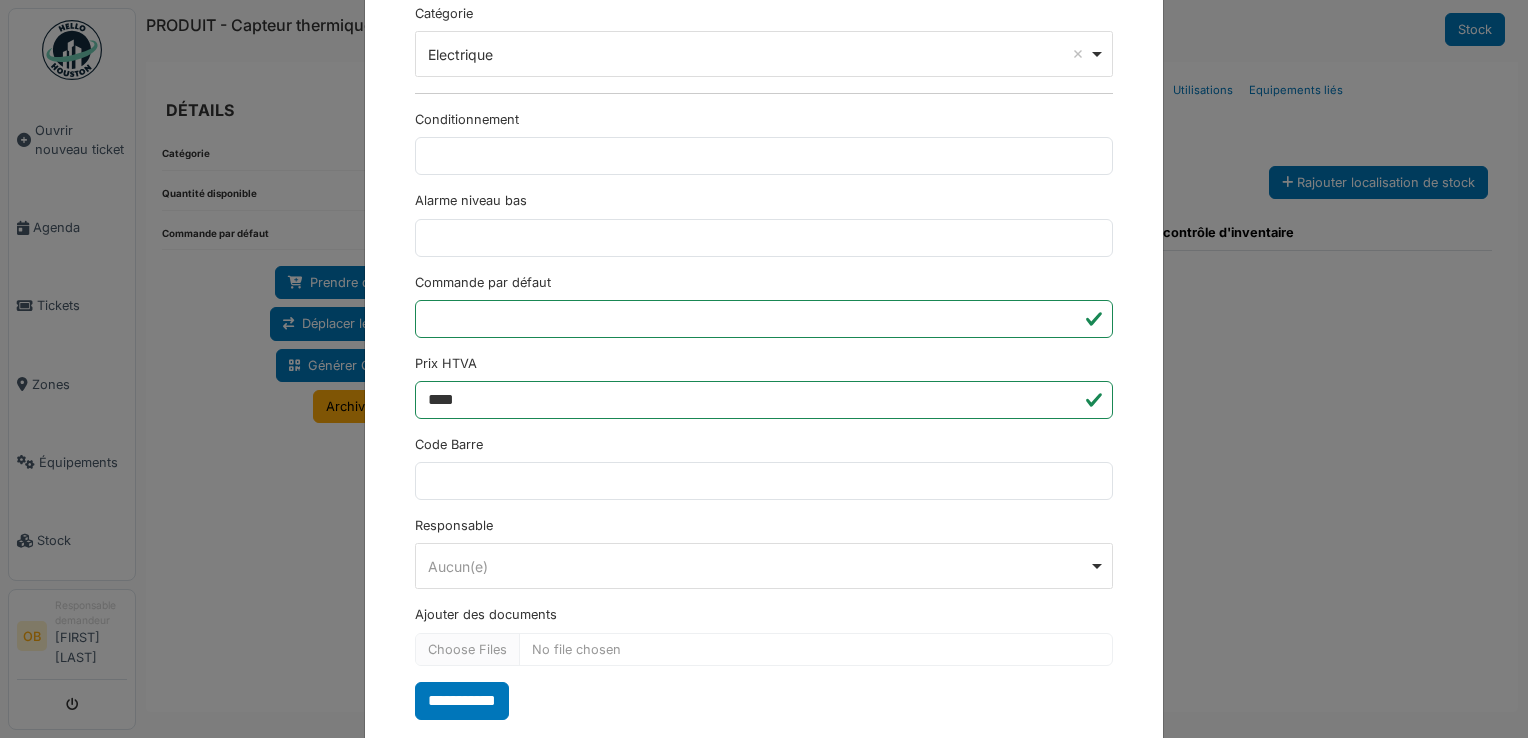 scroll, scrollTop: 650, scrollLeft: 0, axis: vertical 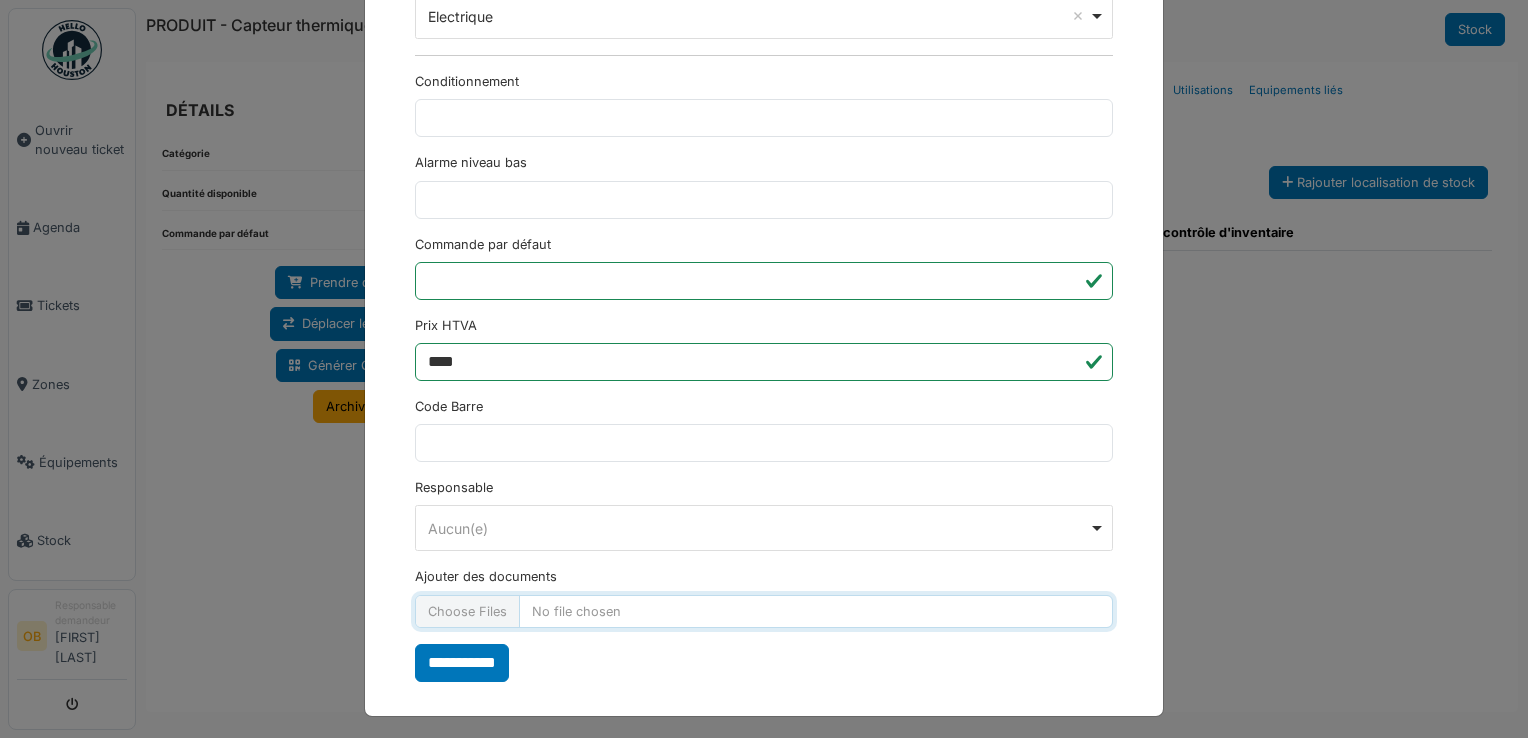 click on "Ajouter des documents" at bounding box center (764, 611) 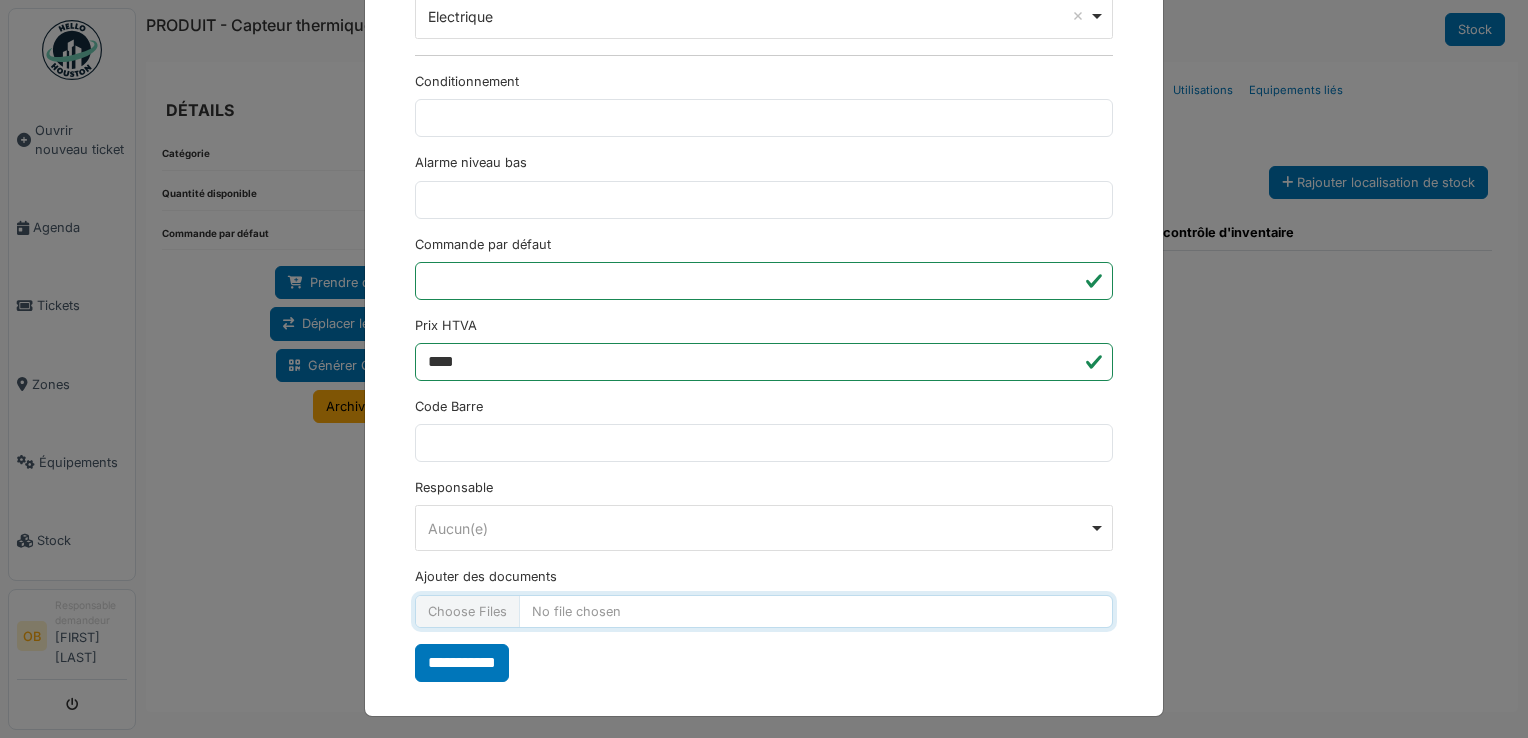 type on "**********" 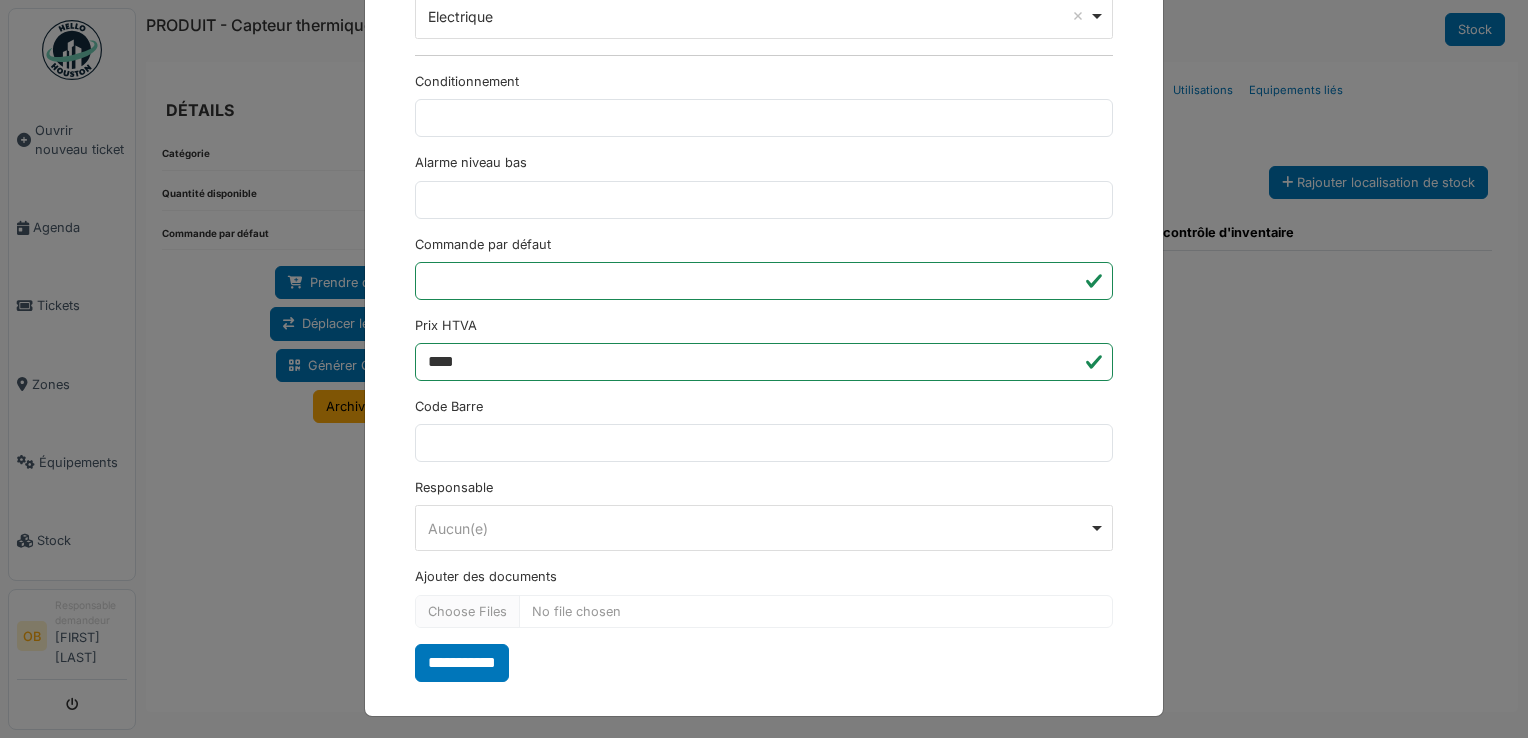 click on "**********" at bounding box center (764, 369) 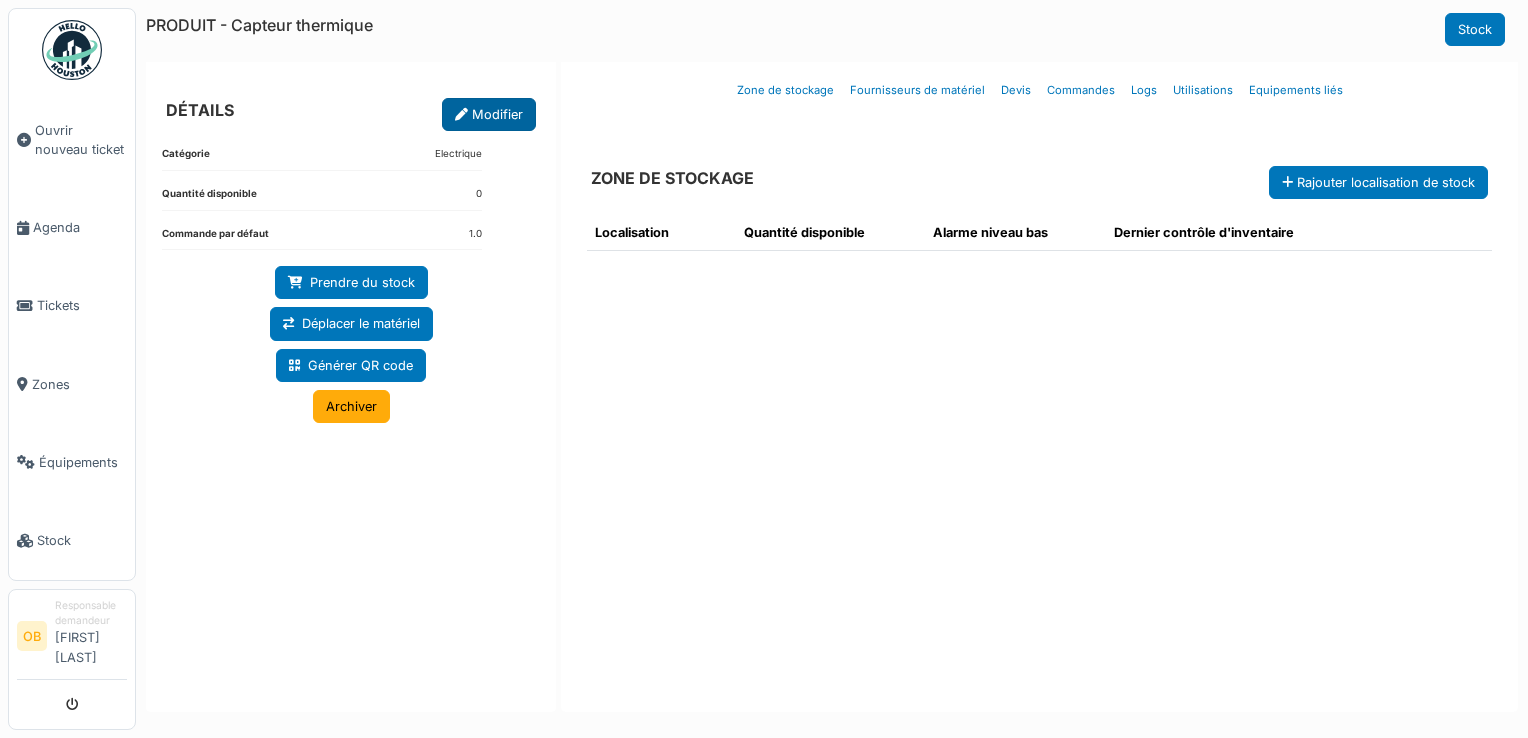 click on "Modifier" at bounding box center (489, 114) 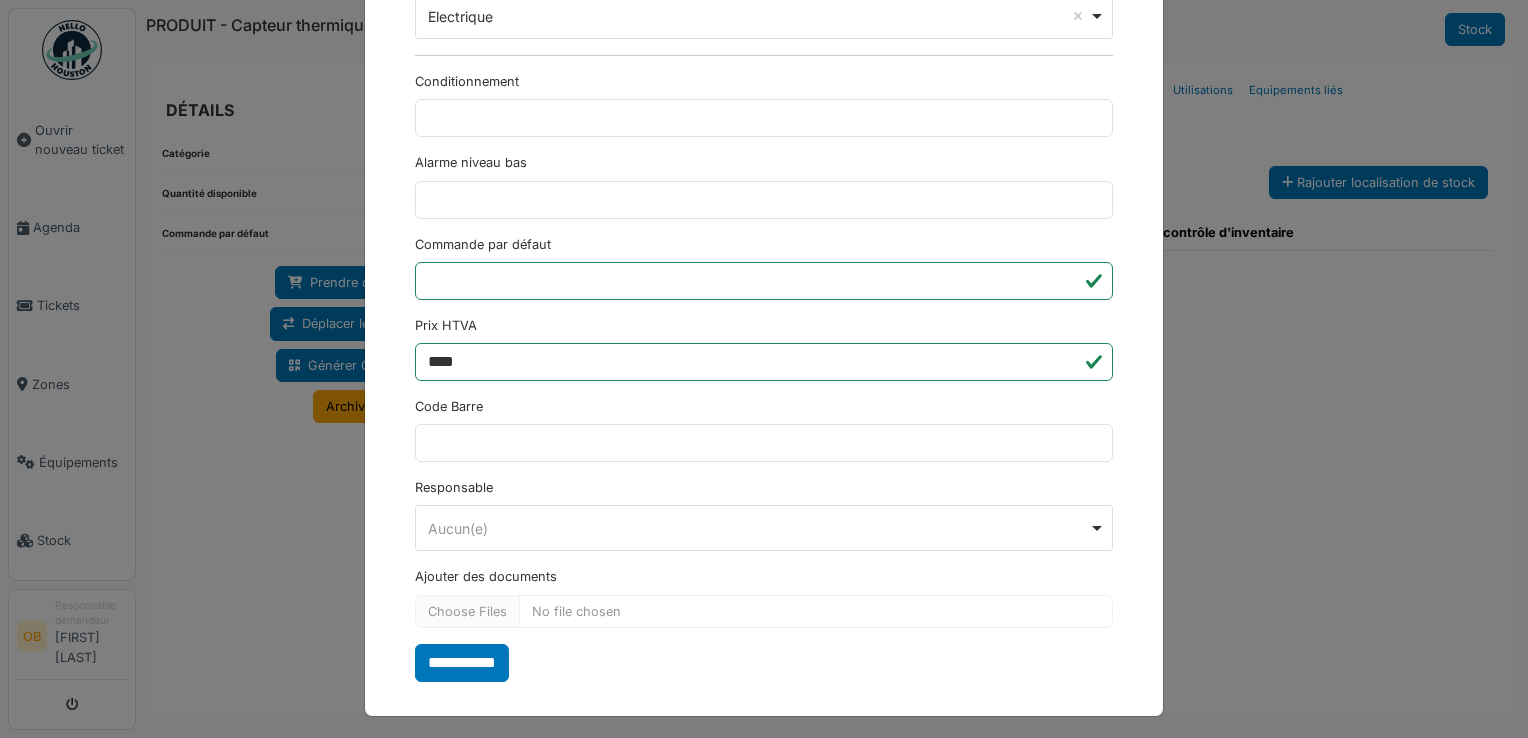 scroll, scrollTop: 0, scrollLeft: 0, axis: both 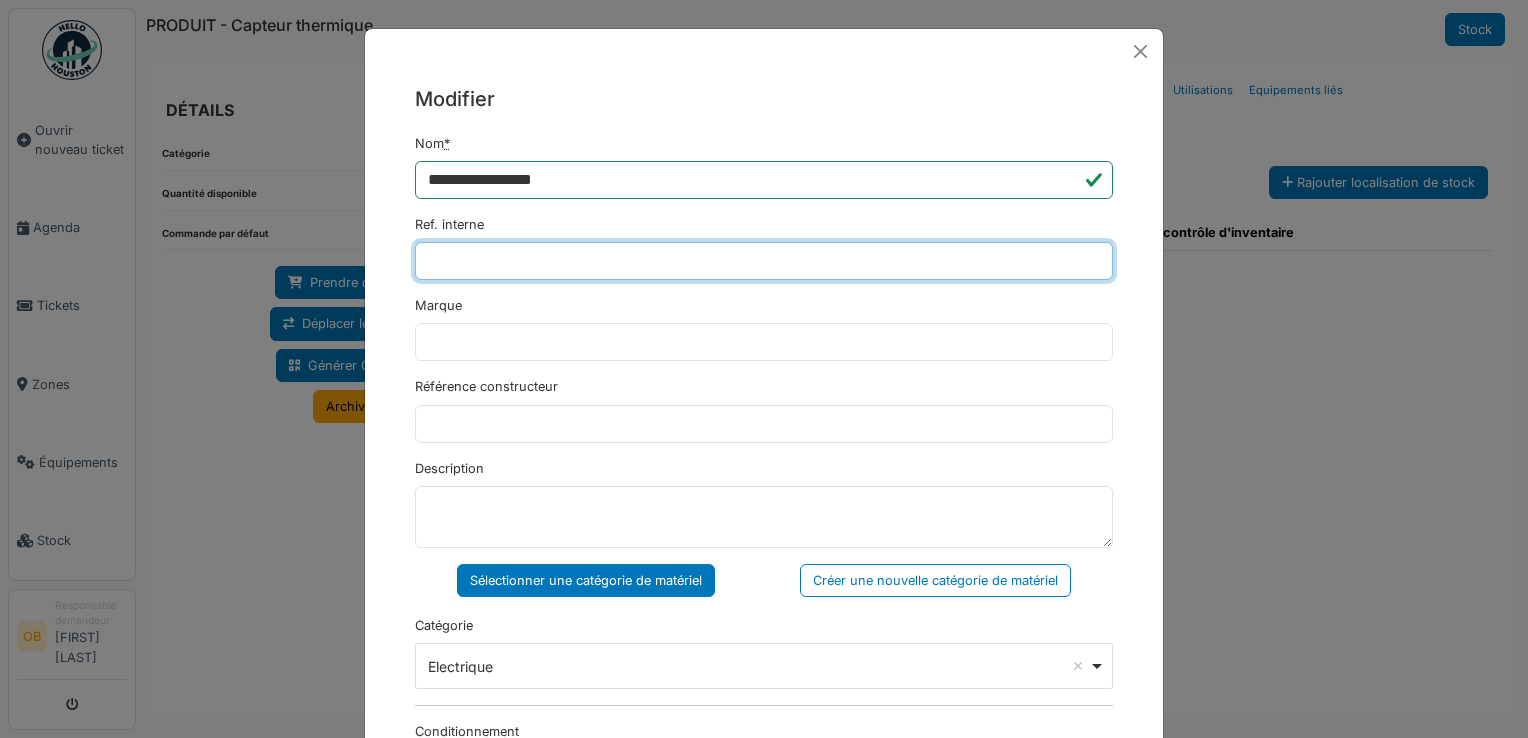 click on "Ref. interne" at bounding box center (764, 261) 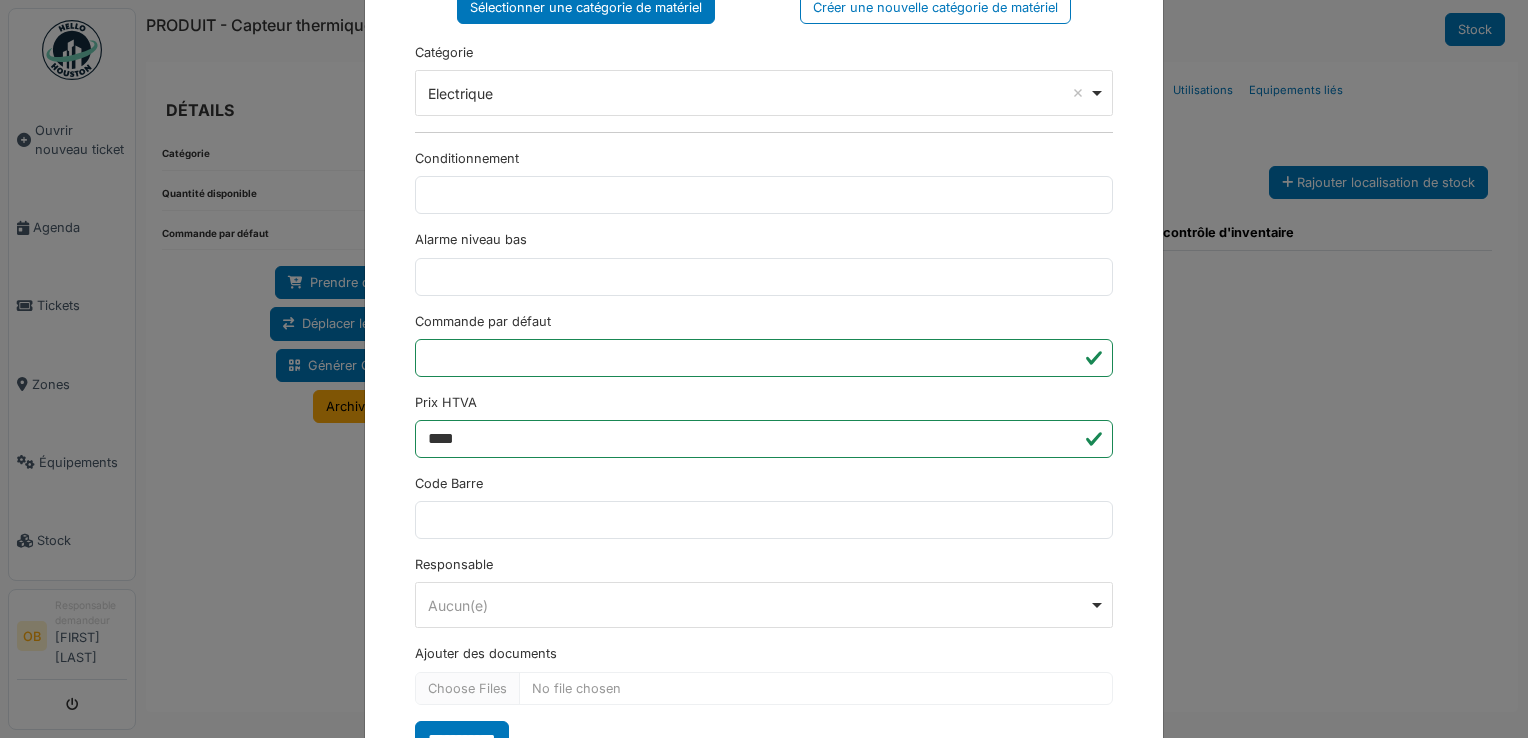 scroll, scrollTop: 650, scrollLeft: 0, axis: vertical 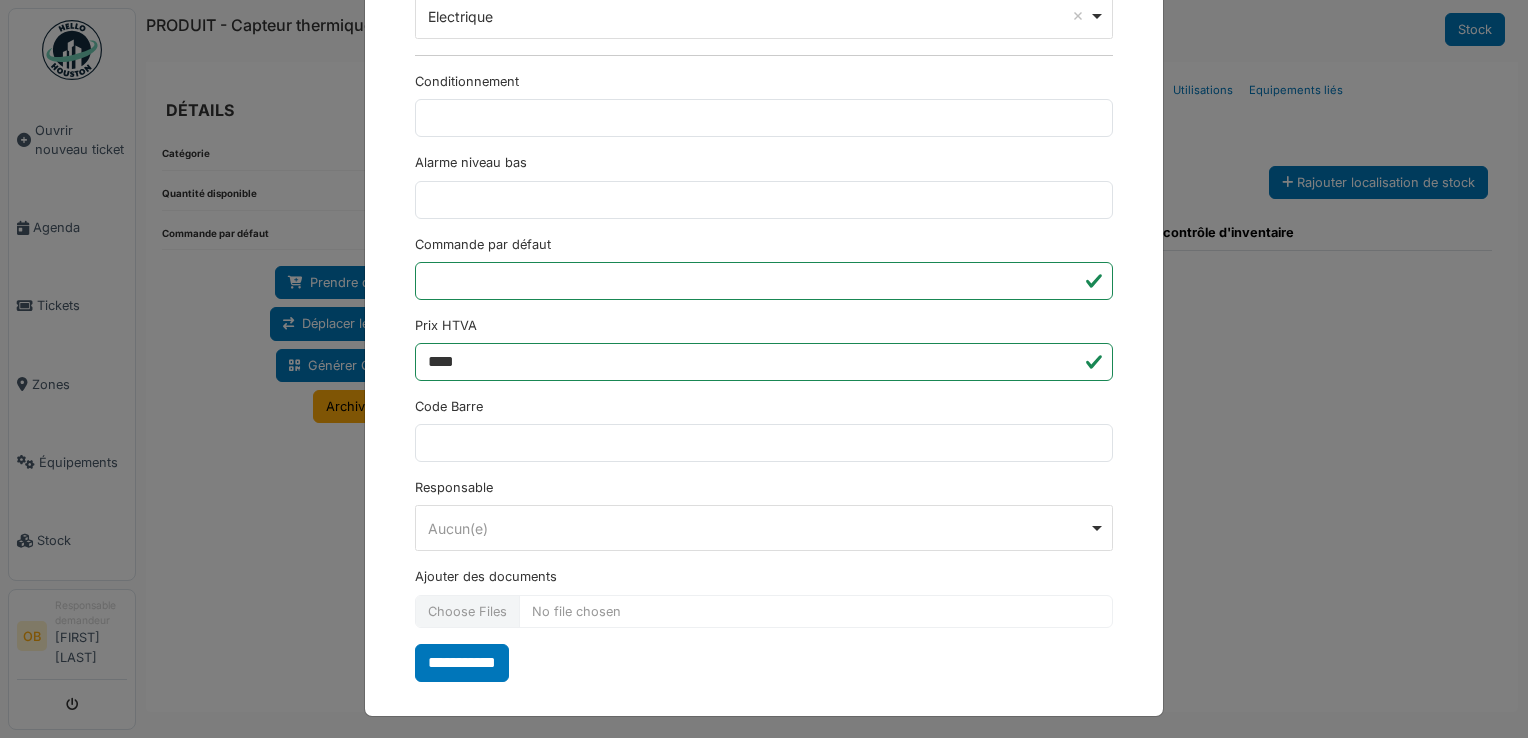type on "**********" 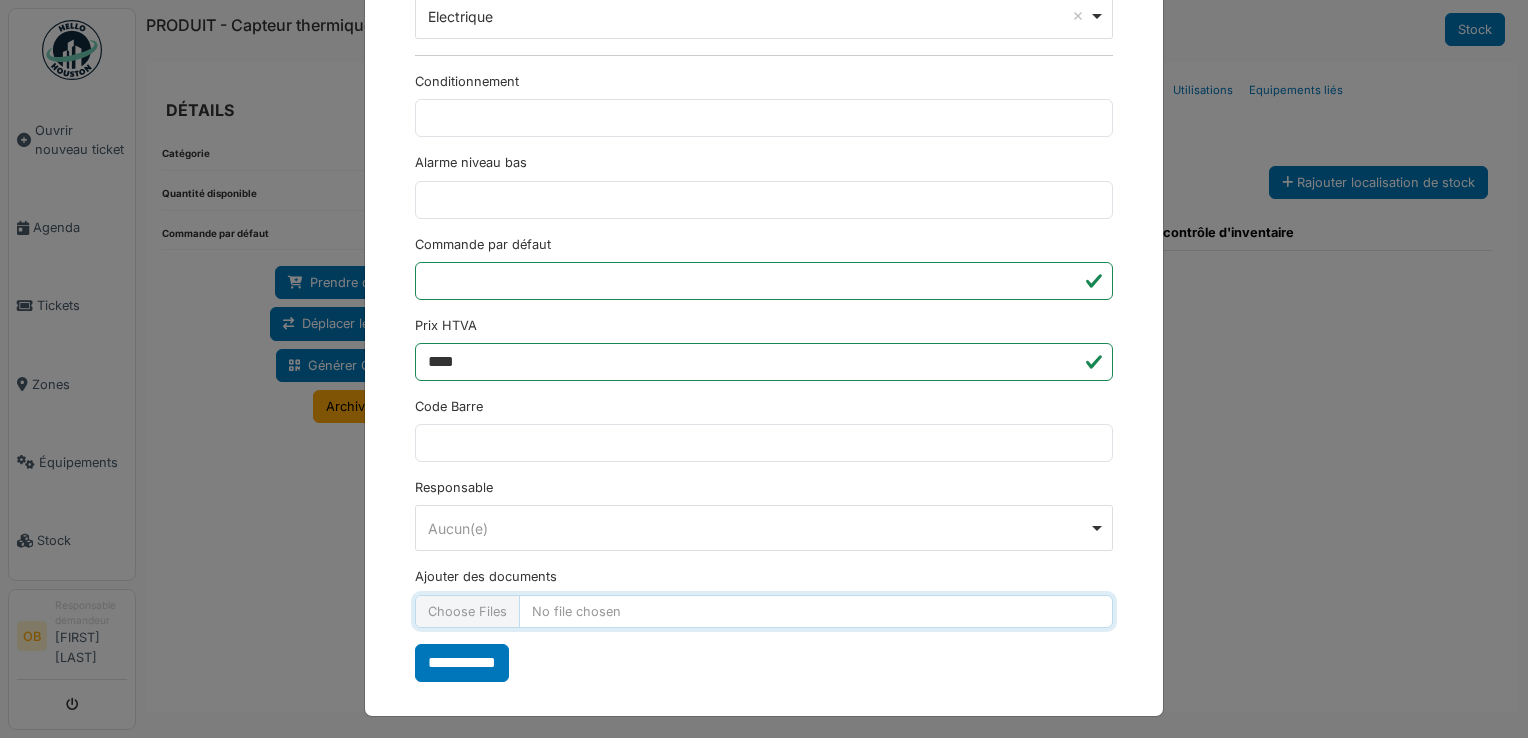 click on "Ajouter des documents" at bounding box center [764, 611] 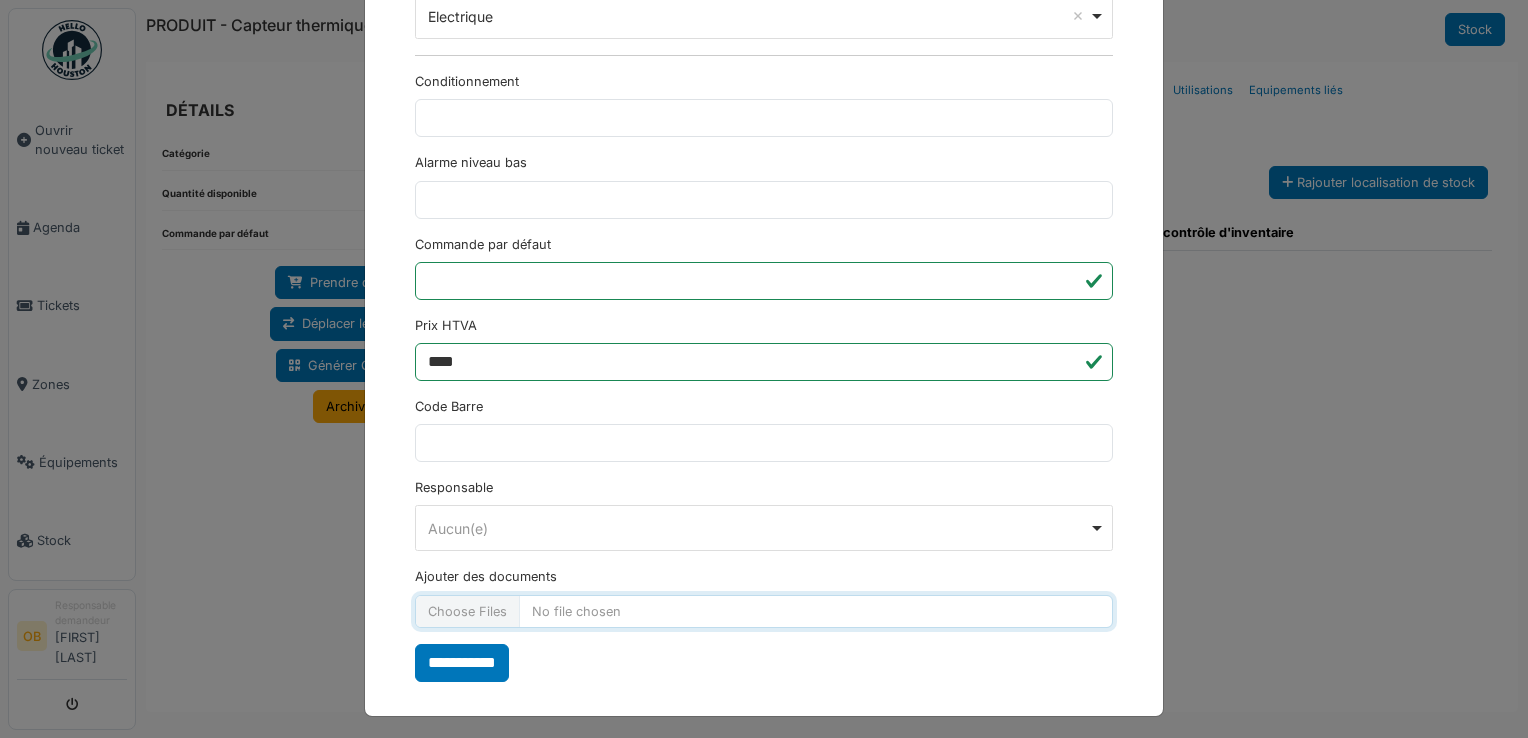 type on "**********" 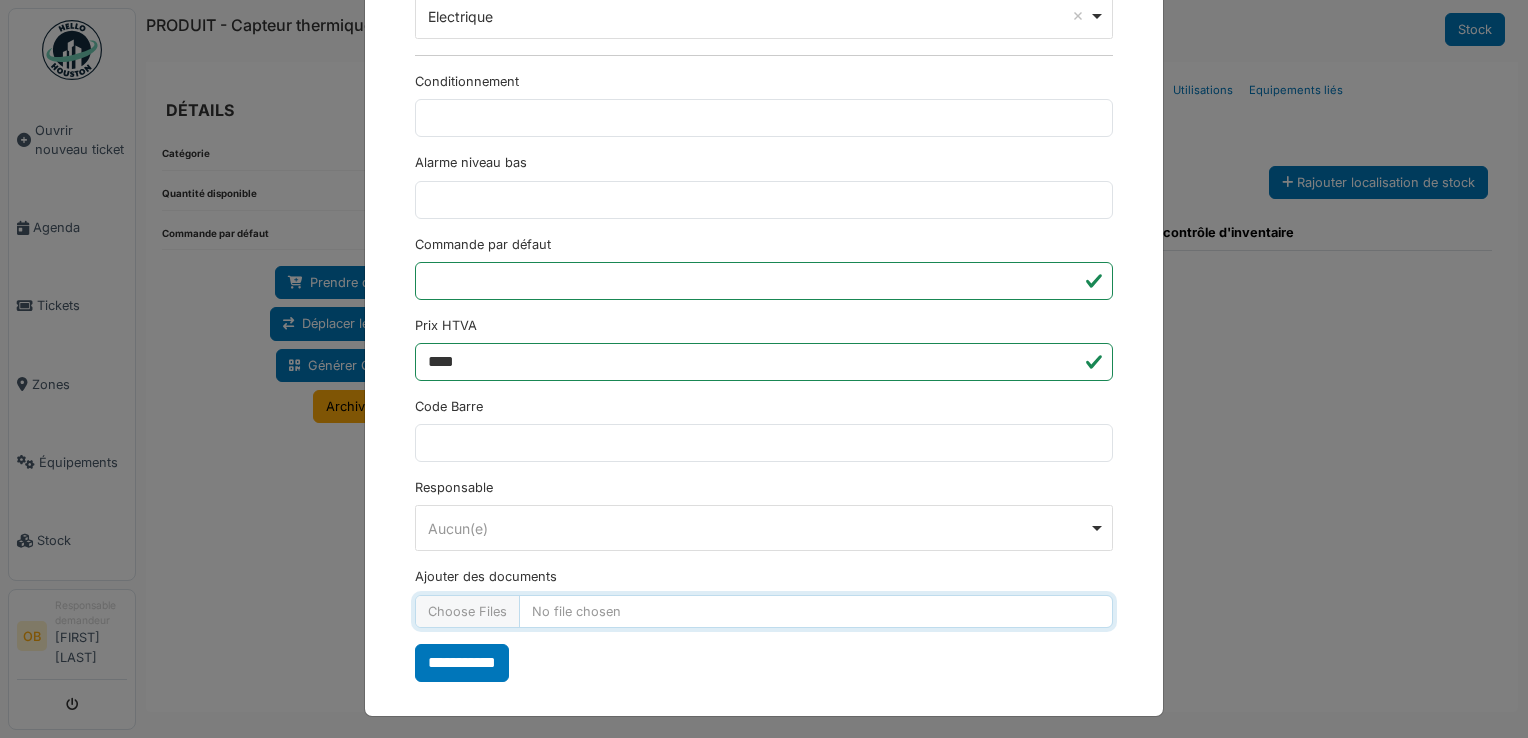 click on "Ajouter des documents" at bounding box center [764, 611] 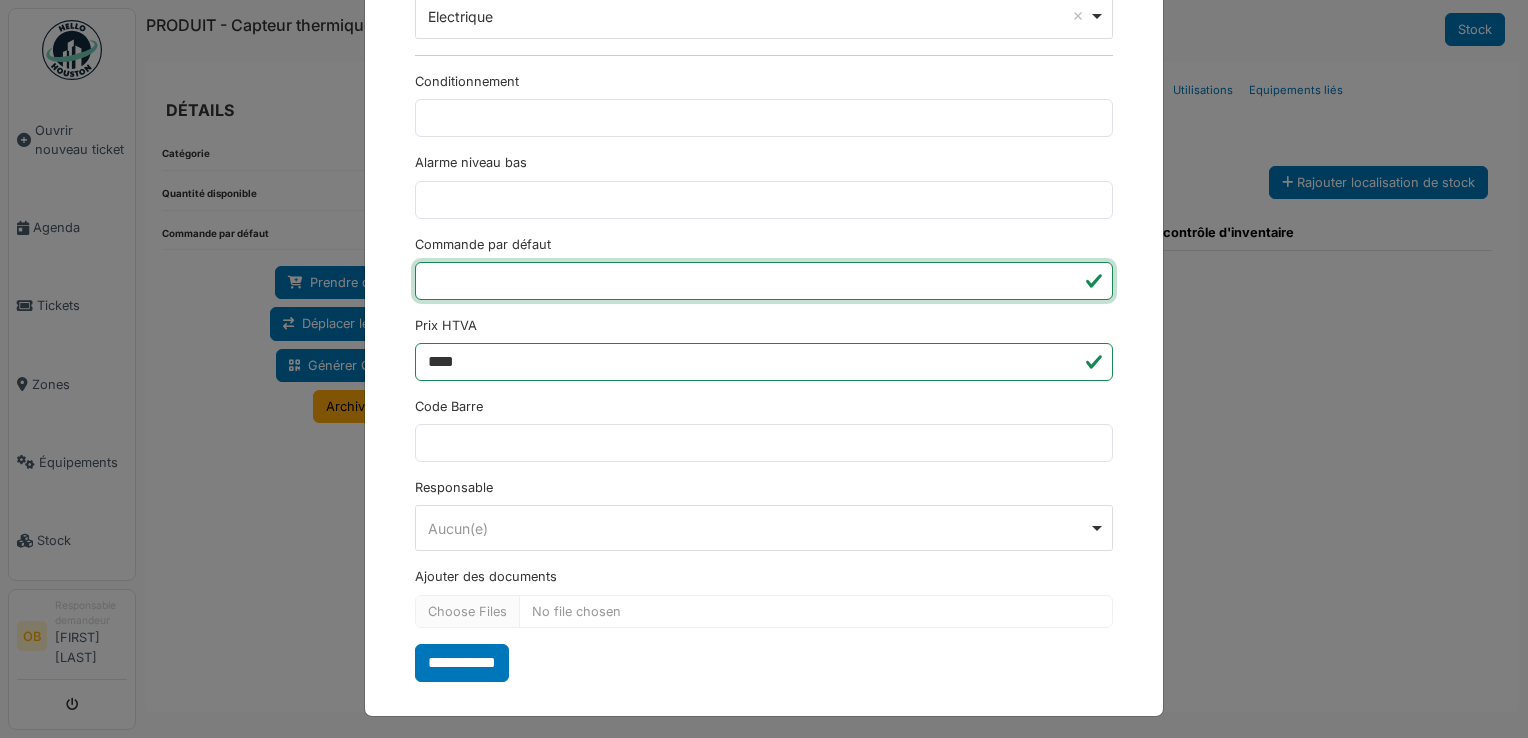 click on "***" at bounding box center (764, 281) 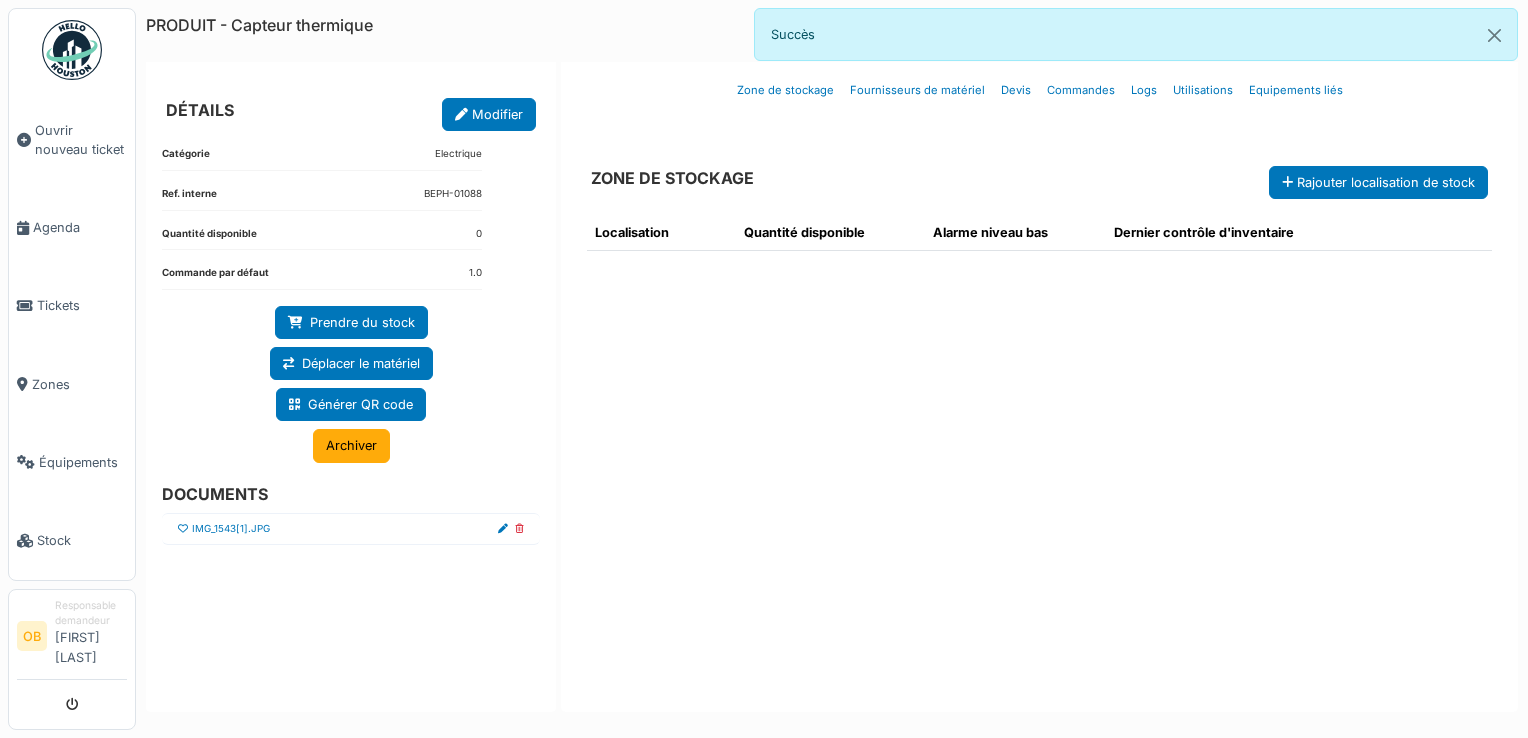 click at bounding box center (183, 529) 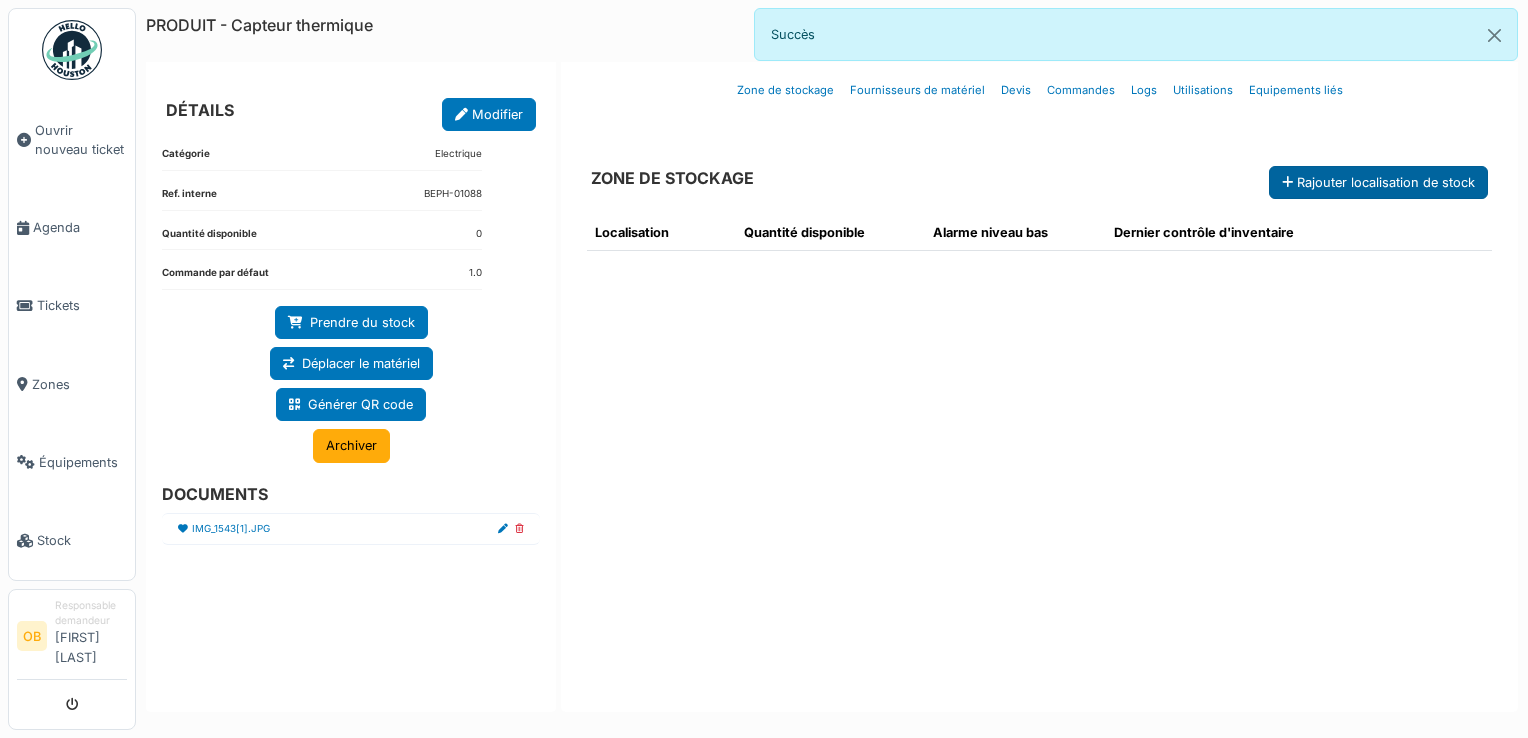 click on "Rajouter localisation de stock" at bounding box center [1378, 182] 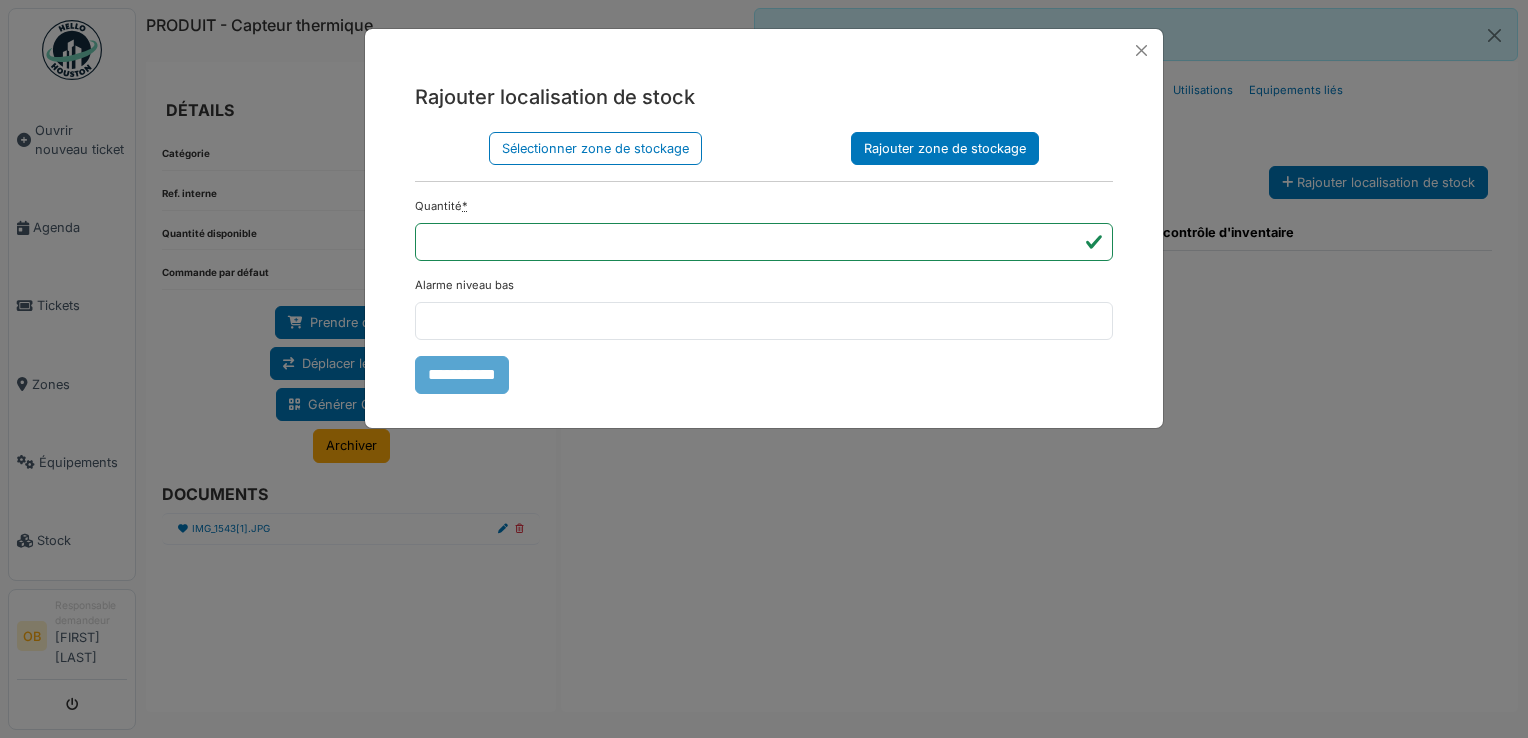 click on "Rajouter zone de stockage" at bounding box center [945, 148] 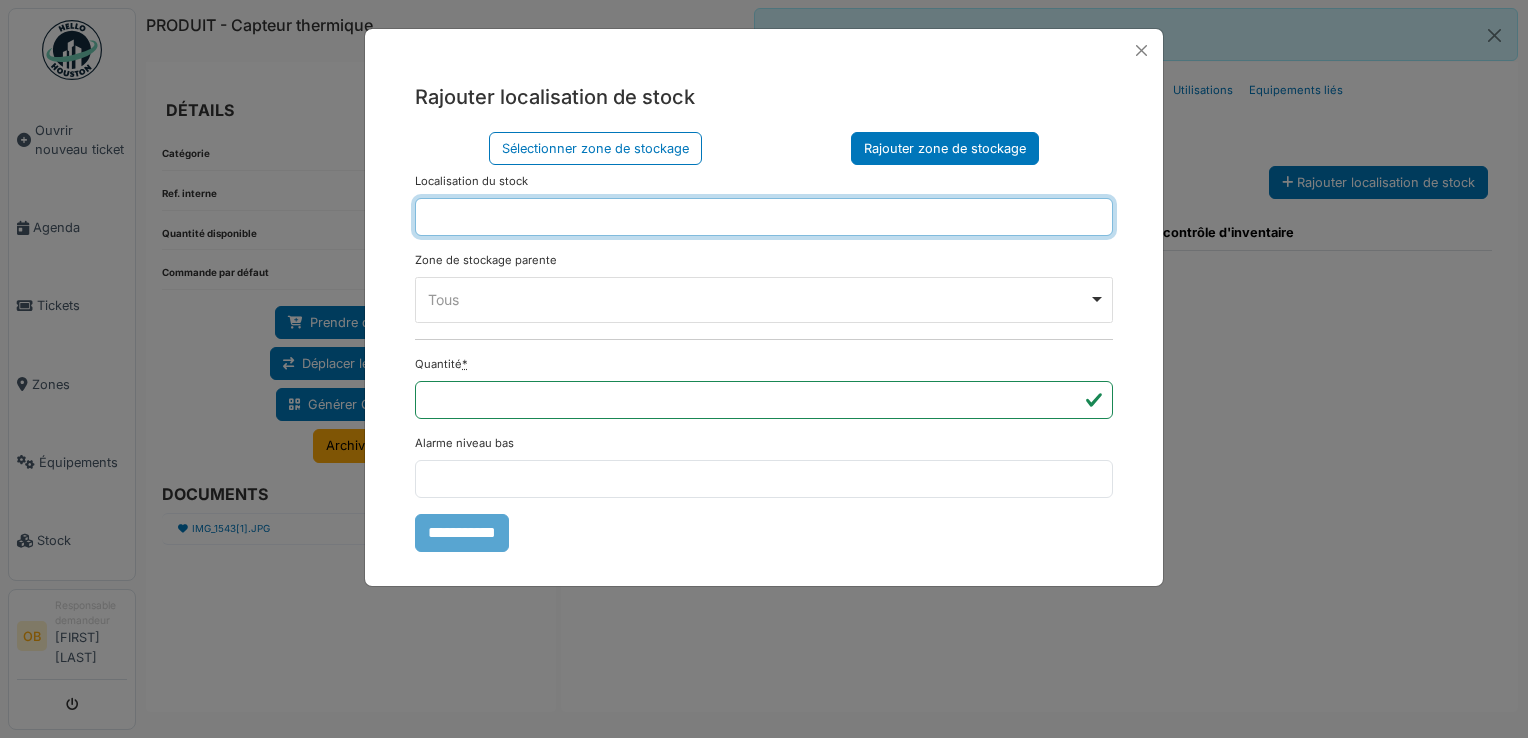 click at bounding box center [764, 217] 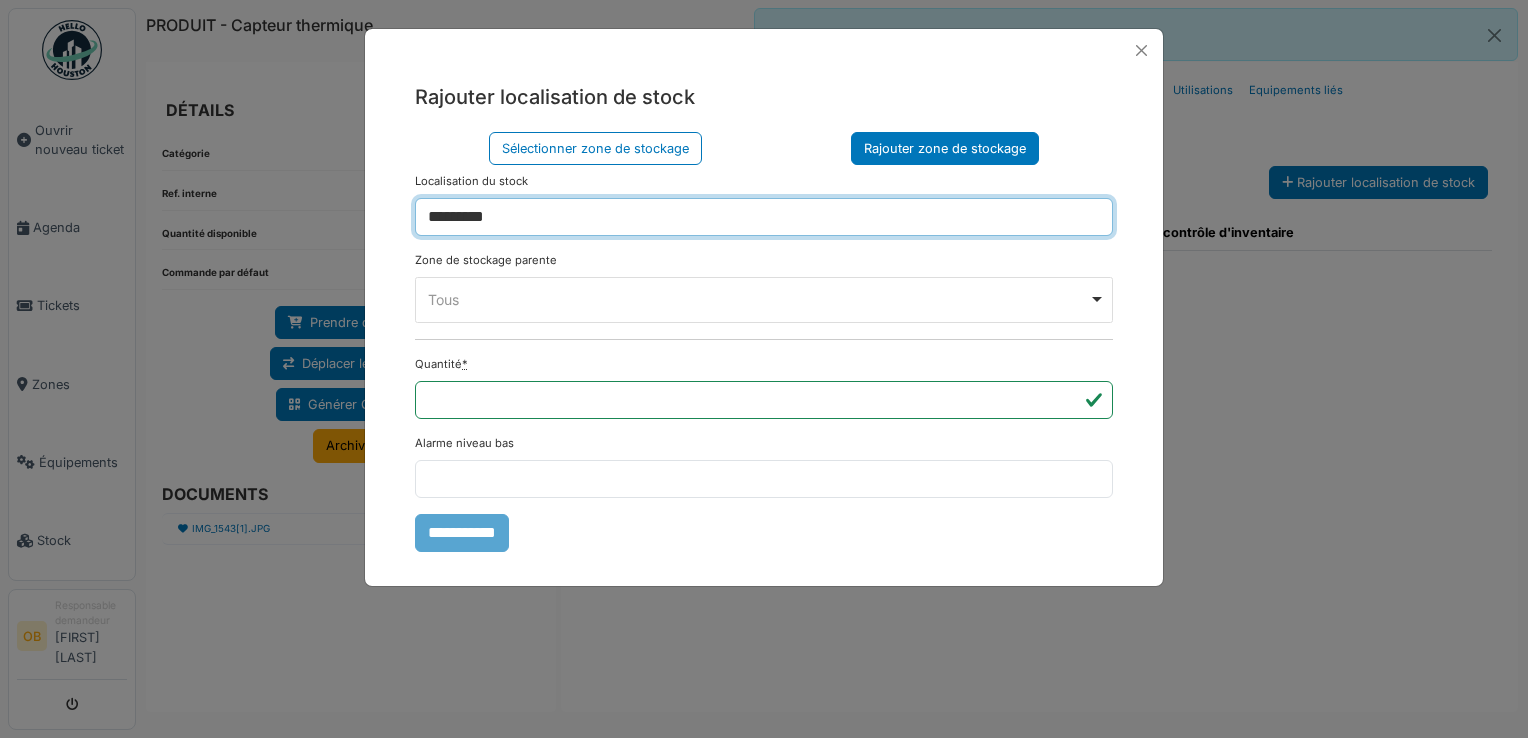 type on "*********" 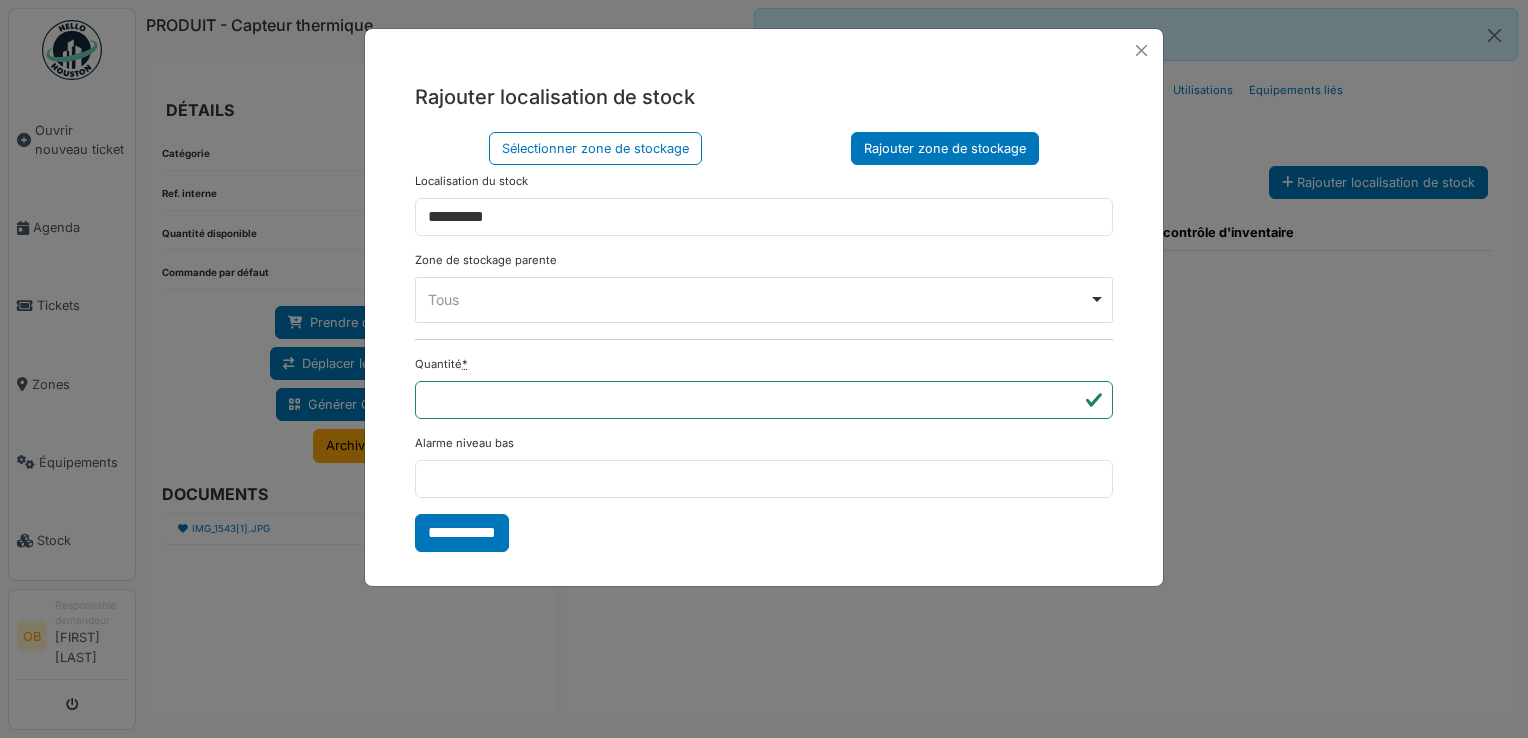click on "Rajouter localisation de stock
Sélectionner zone de stockage
Rajouter zone de stockage
Localisation du stock
*********
Zone de stockage parente
**** Tous Remove item Tous Armoire 1 Armoire 2 Kardex Tiroir 1 Kardex Tiroir 2 Kardex Tiroir 3 Kardex Tiroir 4 Kardex Tiroir 5 Kardex Tiroir 6 Kardex Tiroir 7 Kardex Tiroir 8 Kardex Tiroir 9 Kardex Tiroir 10 Kardex Tiroir 11 Kardex Tiroir 12 Kardex Tiroir 13 Kardex Tiroir 14 Kardex Tiroir 15 Kardex Tiroir 16 Kardex Tiroir 17 Kardex Tiroir 18 Kardex Tiroir 19 Kardex Tiroir 20 Kardex Tiroir 21 Kardex Tiroir 22 Kardex Tiroir 23 Kardex Tiroir 24 Kardex Tiroir 25 Kardex Tiroir 26 Kardex Tiroir 27 Kardex Tiroir 28 Kardex Tiroir 29 Kardex Tiroir 30 Kardex Tiroir 31 Kardex Tiroir 32 Kardex Tiroir 33" at bounding box center [764, 316] 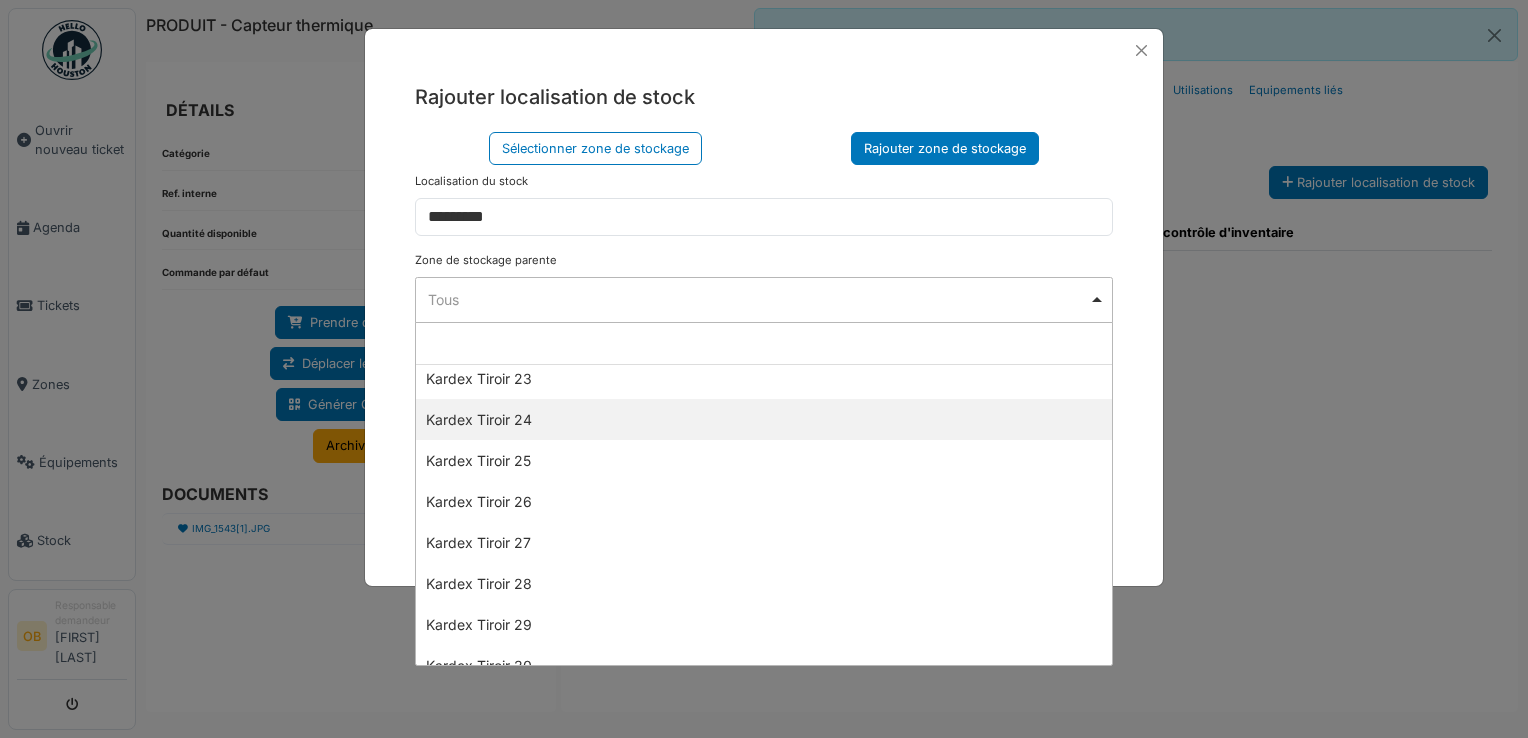 scroll, scrollTop: 1066, scrollLeft: 0, axis: vertical 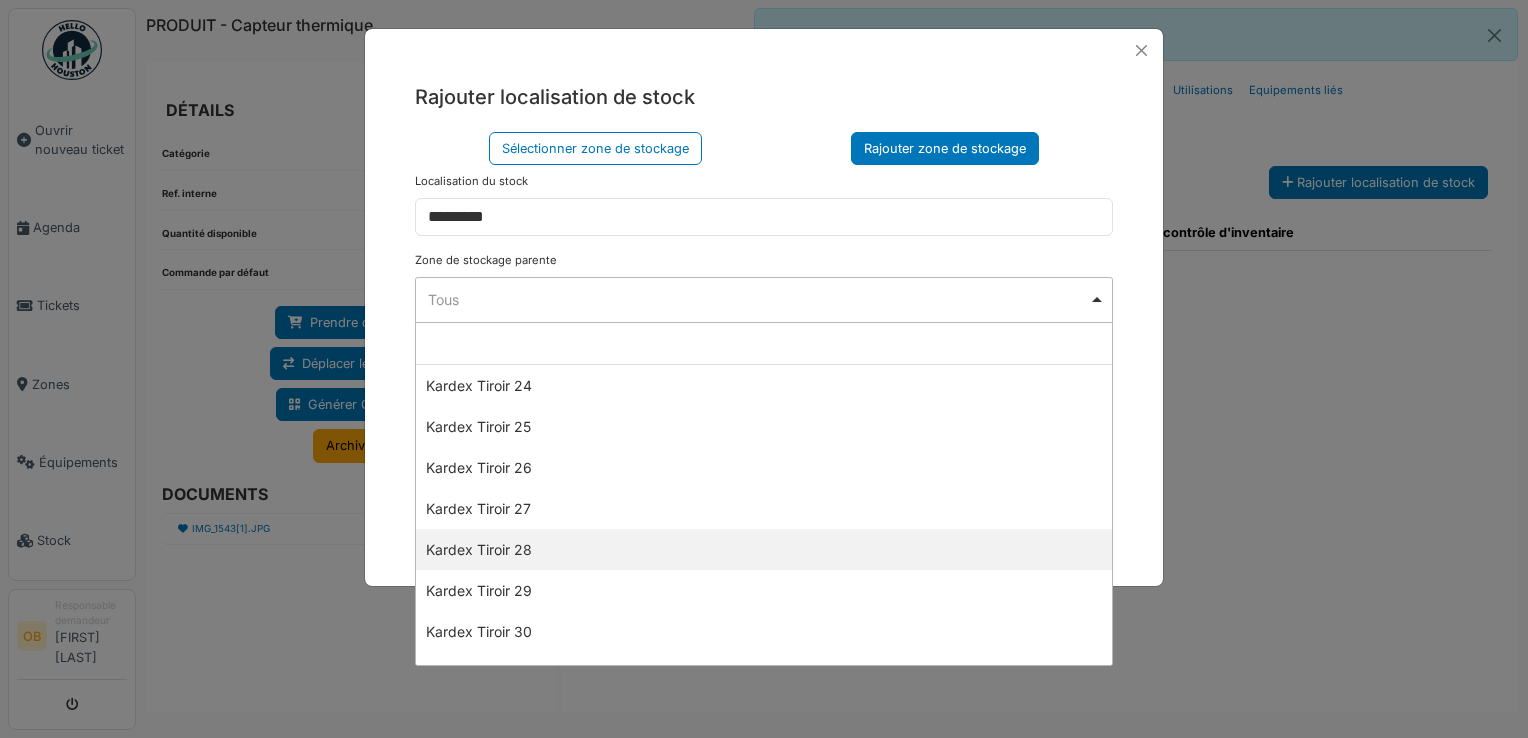 select on "****" 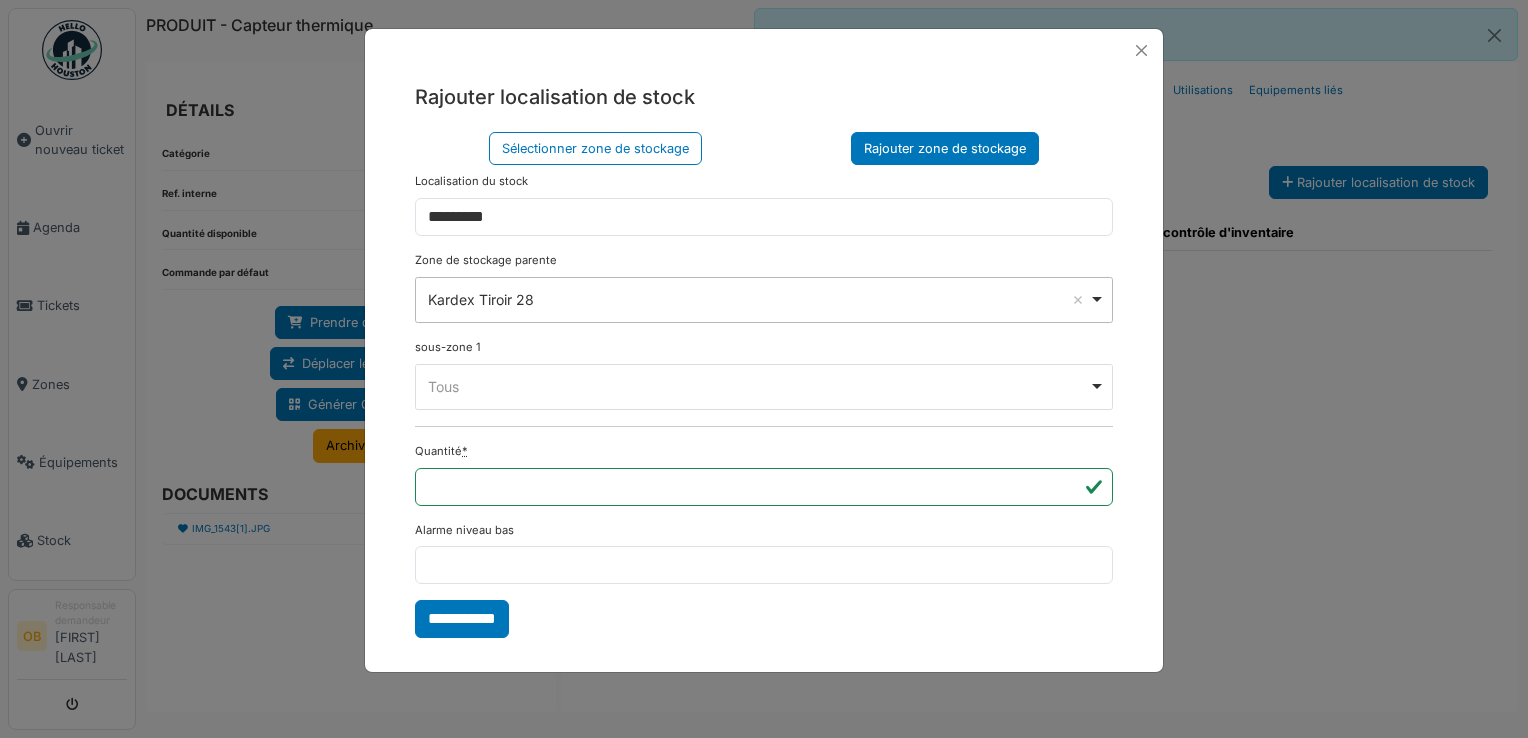 drag, startPoint x: 569, startPoint y: 538, endPoint x: 568, endPoint y: 490, distance: 48.010414 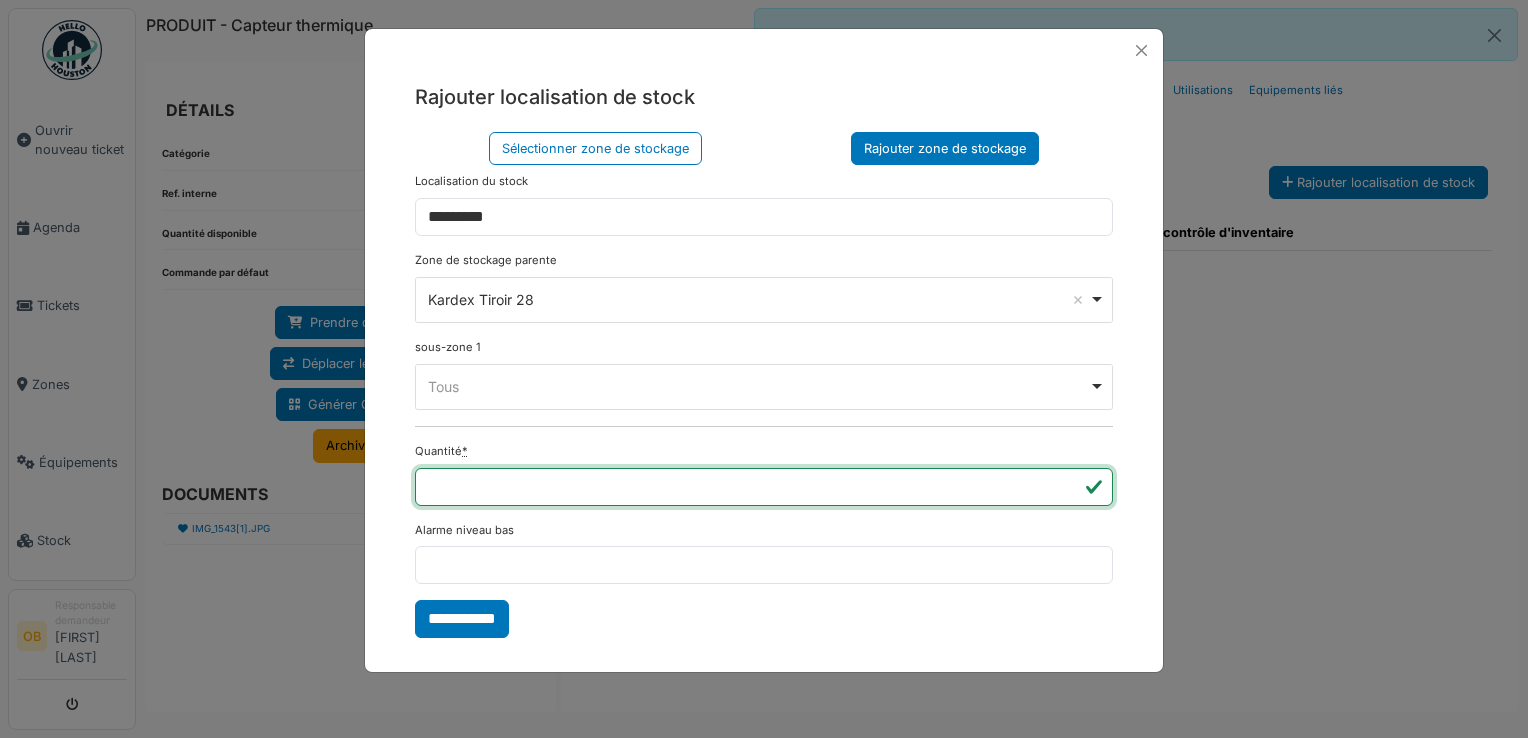 click on "*" at bounding box center [764, 487] 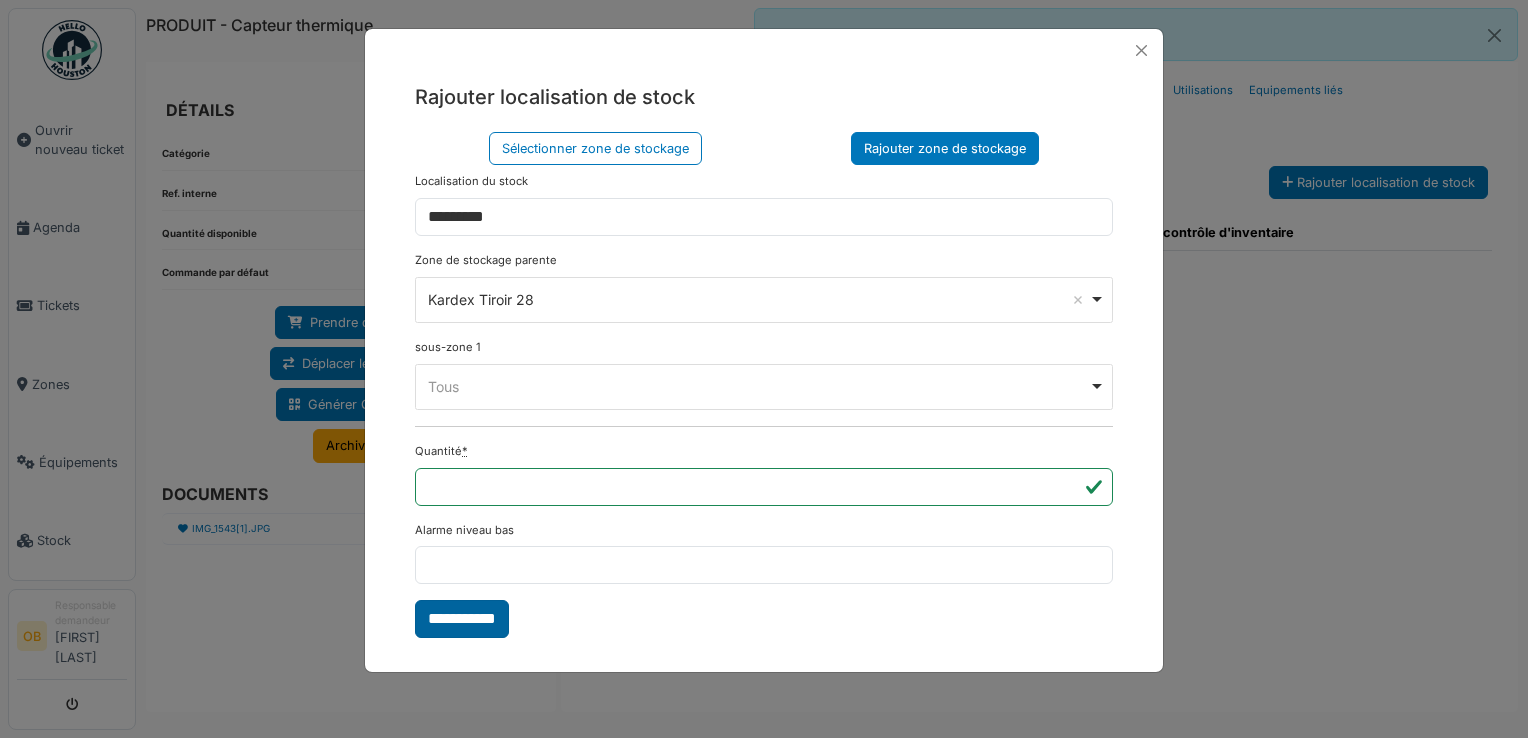 click on "**********" at bounding box center (462, 619) 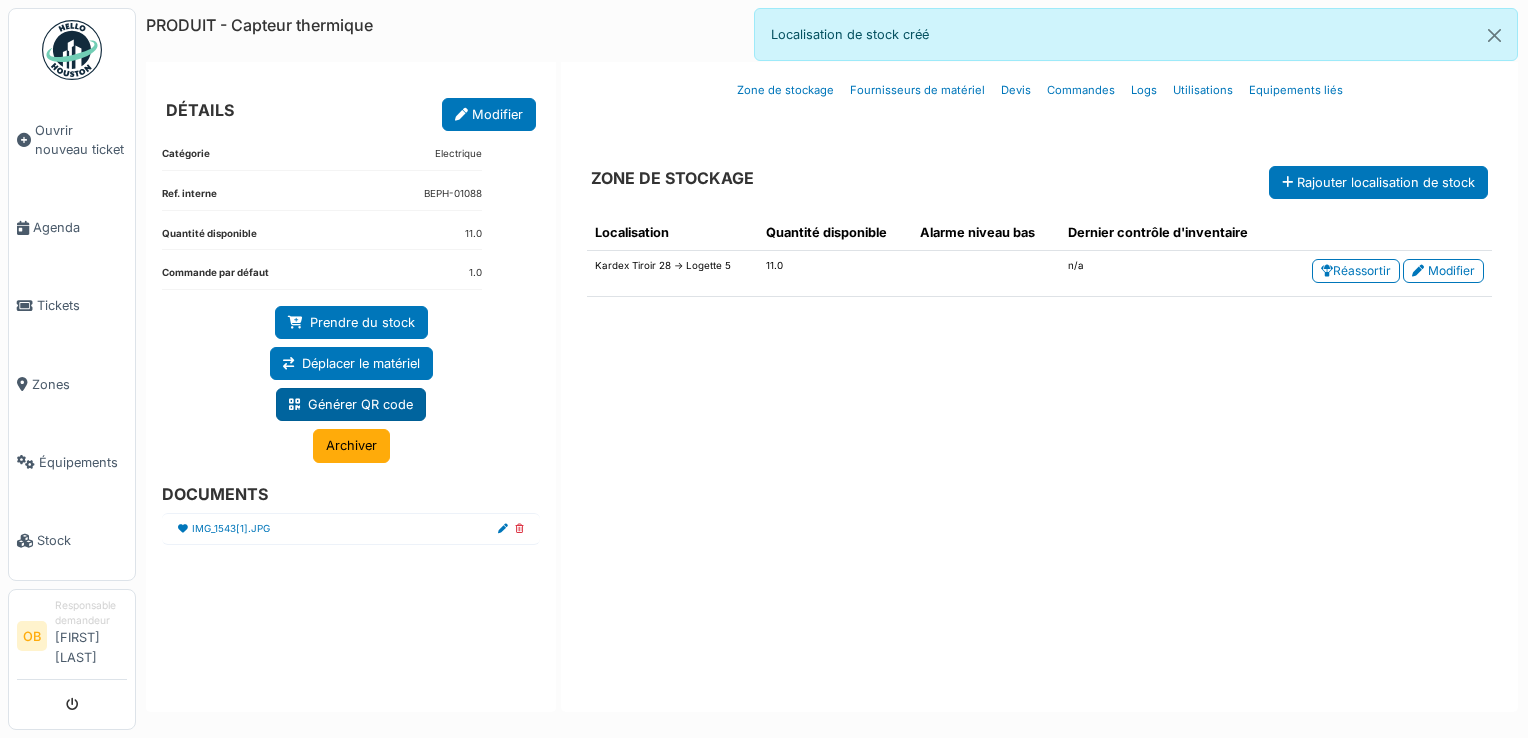 click on "Générer QR code" at bounding box center [351, 404] 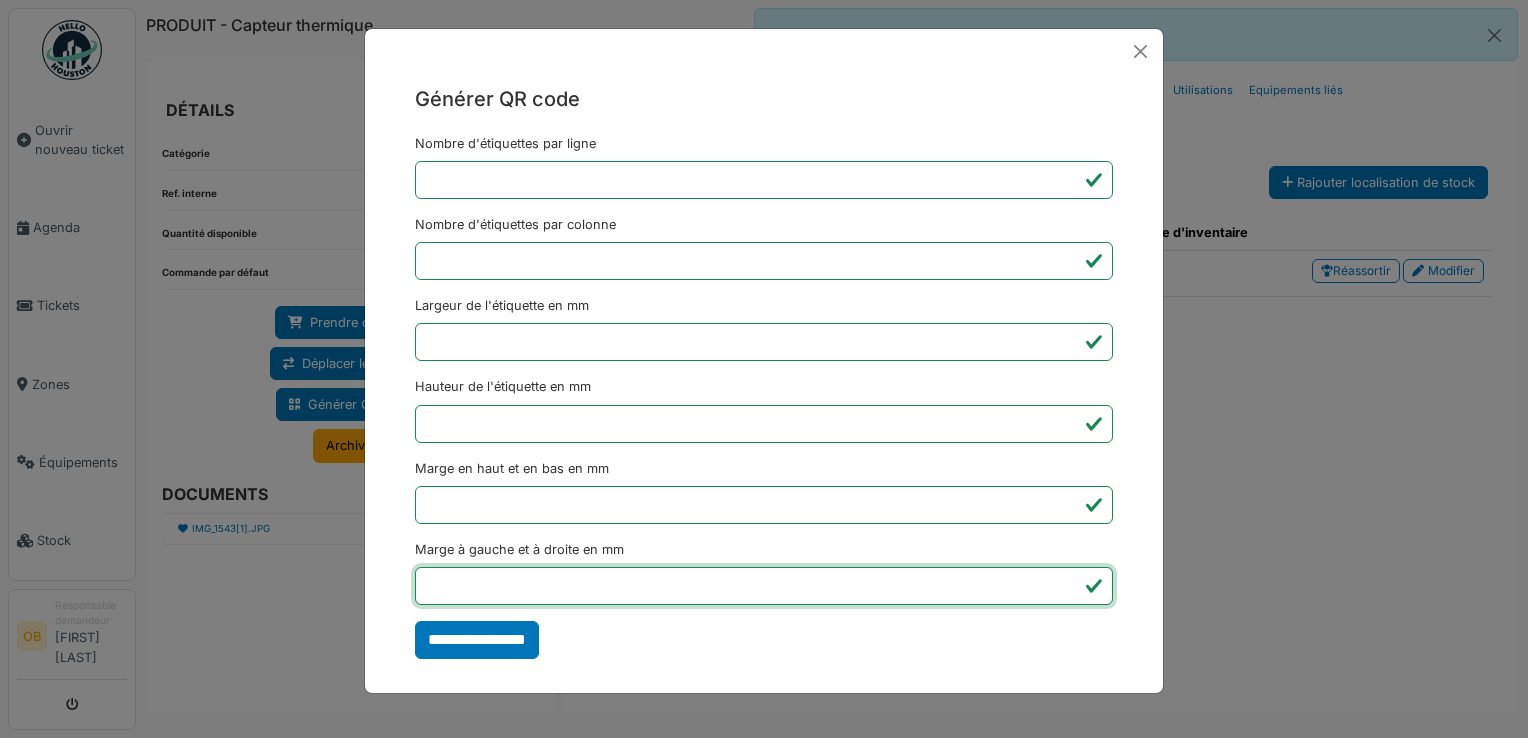 click on "*" at bounding box center [764, 586] 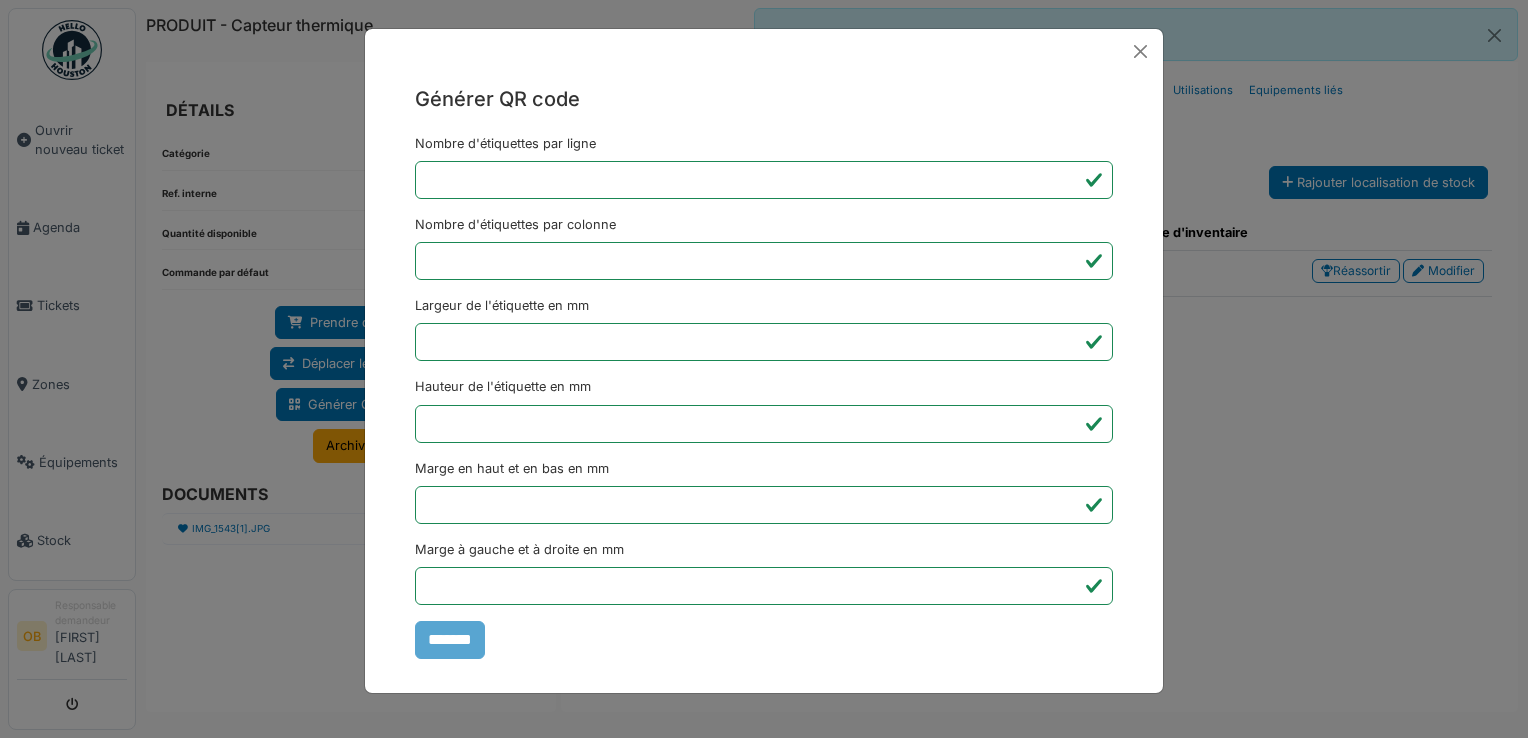 type on "*******" 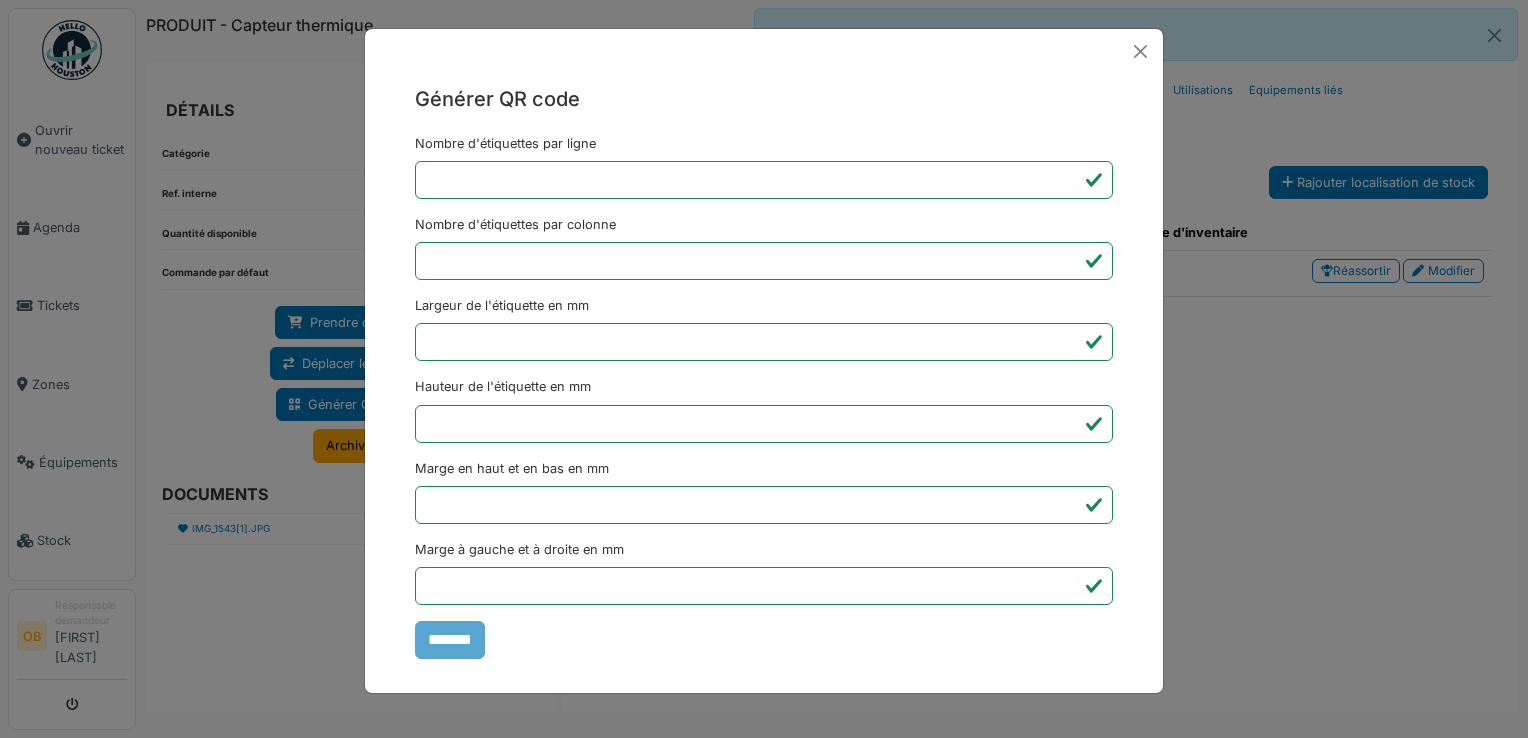 click on "Générer QR code
Nombre d'étiquettes par ligne
*
Nombre d'étiquettes par colonne
*
Largeur de l'étiquette en mm
**
Hauteur de l'étiquette en mm
**
Marge en haut et en bas en mm
*
Marge à gauche et à droite en mm
***
*******" at bounding box center (764, 369) 